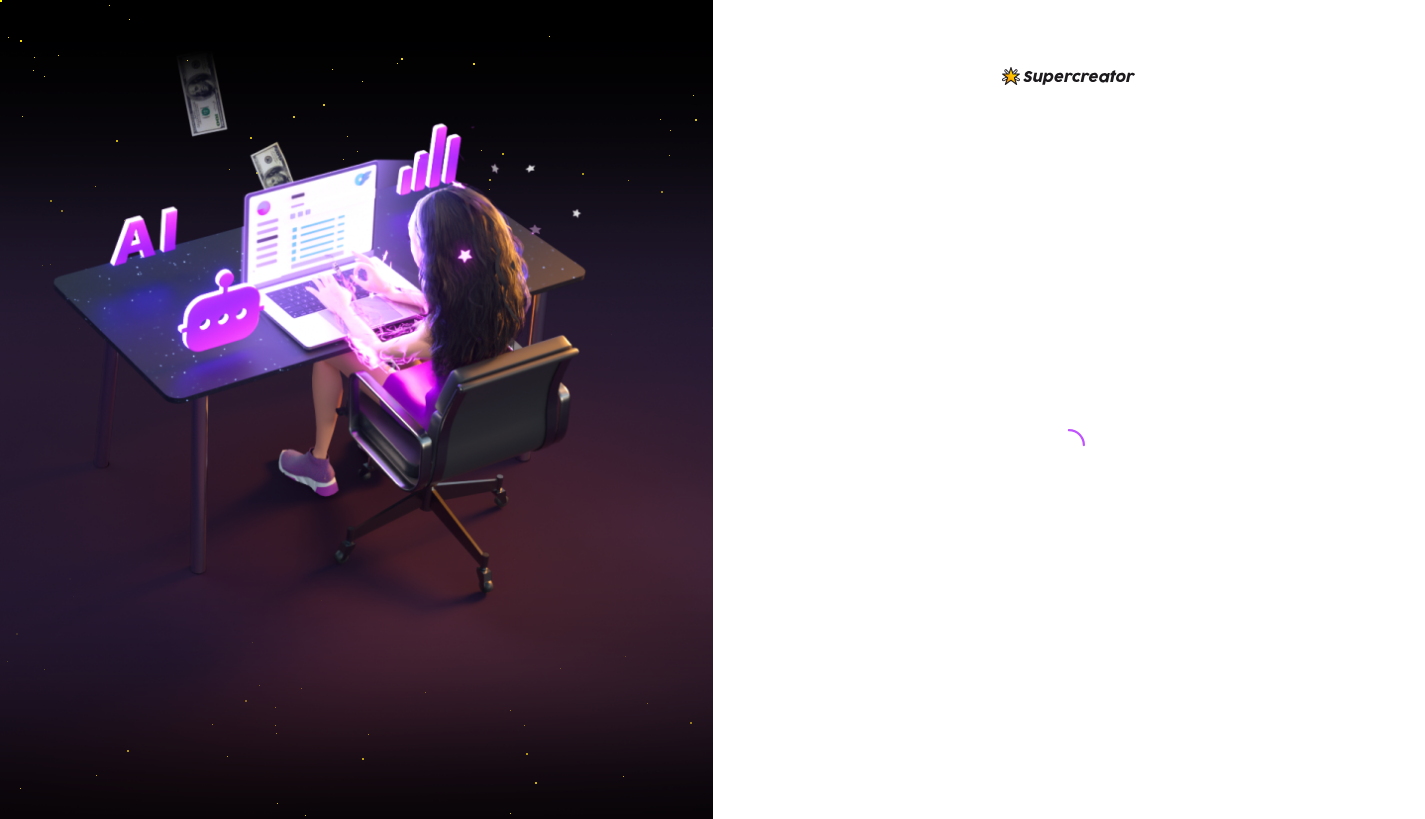 scroll, scrollTop: 0, scrollLeft: 0, axis: both 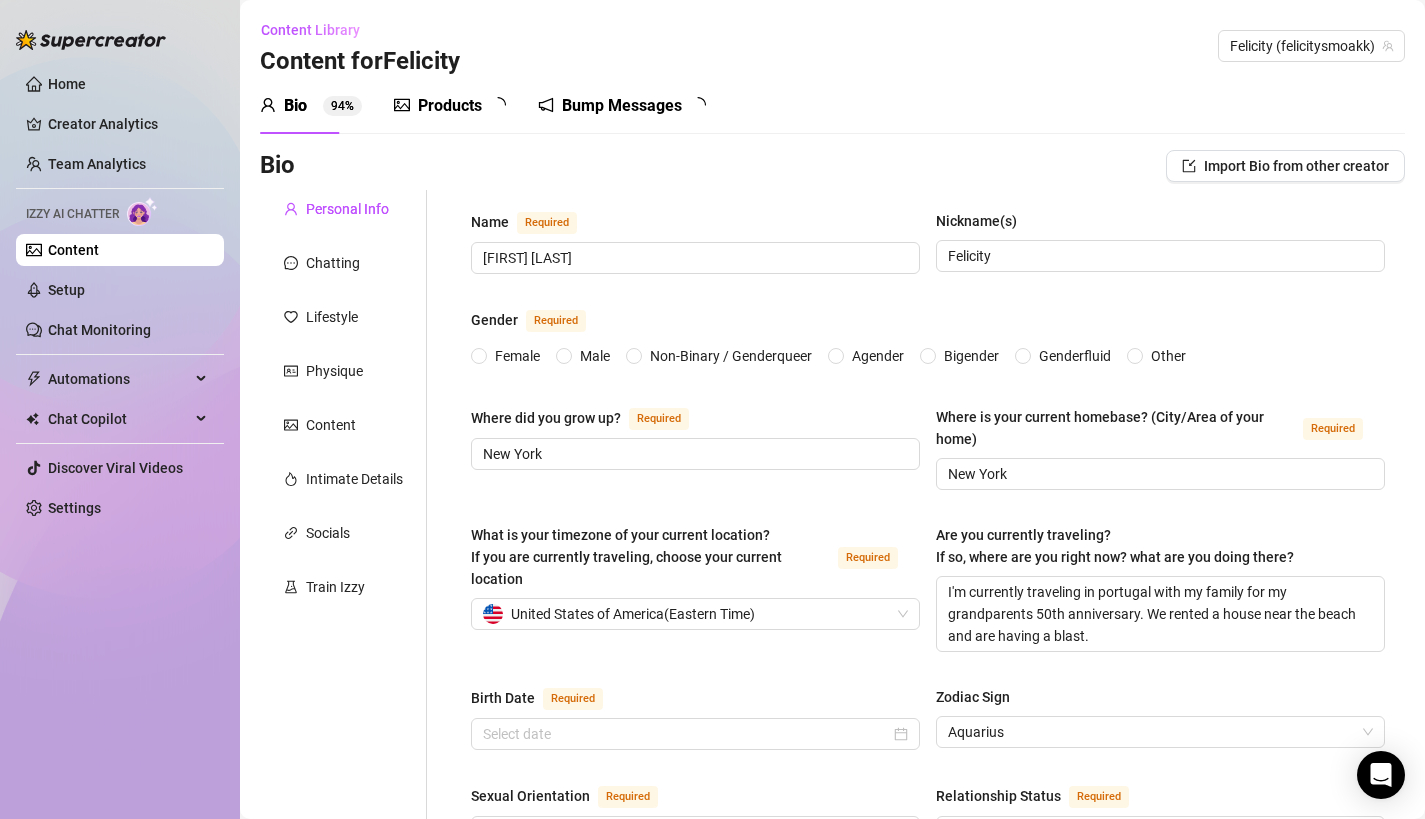 type 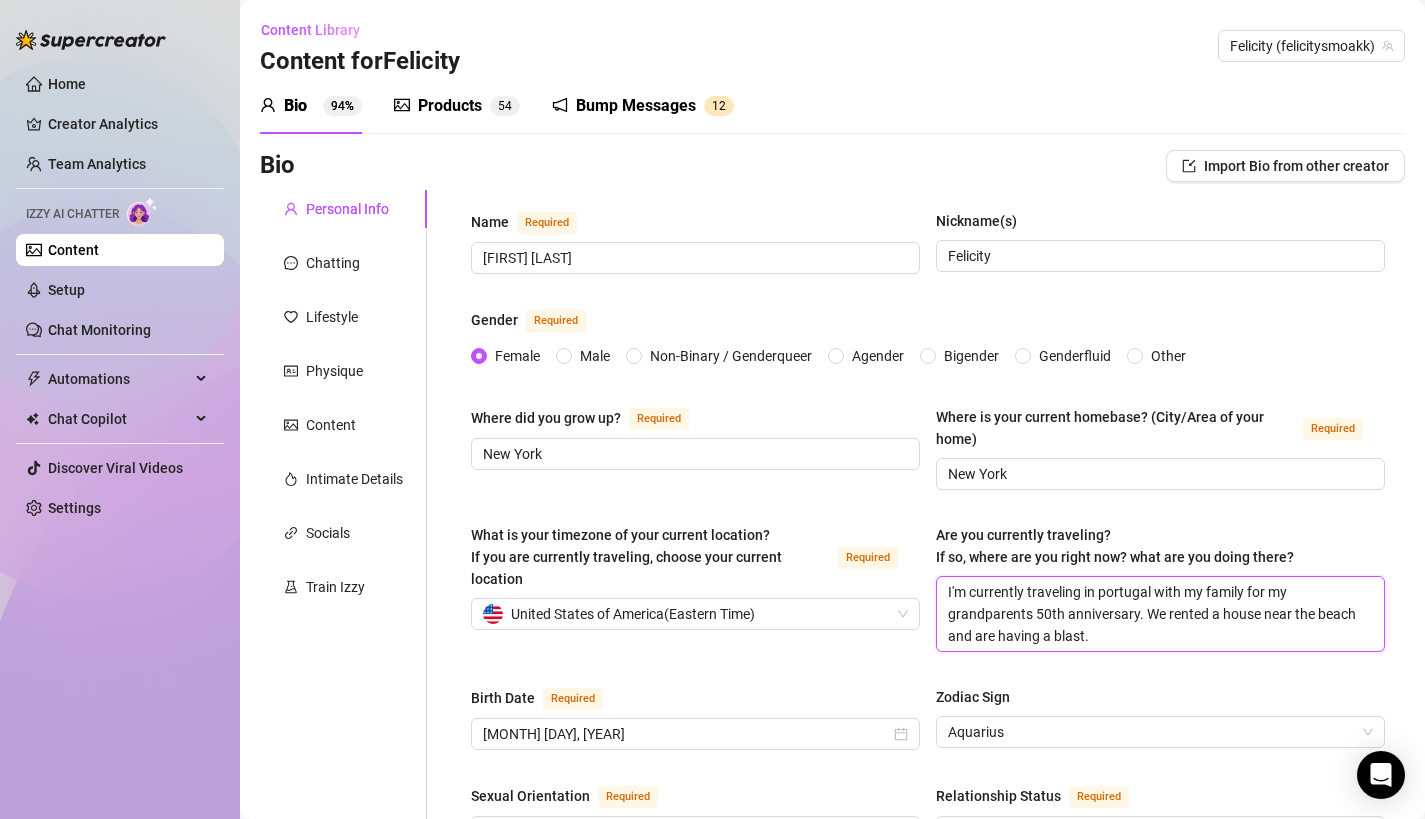 click on "I'm currently traveling in portugal with my family for my grandparents 50th anniversary. We rented a house near the beach and are having a blast." at bounding box center [1160, 614] 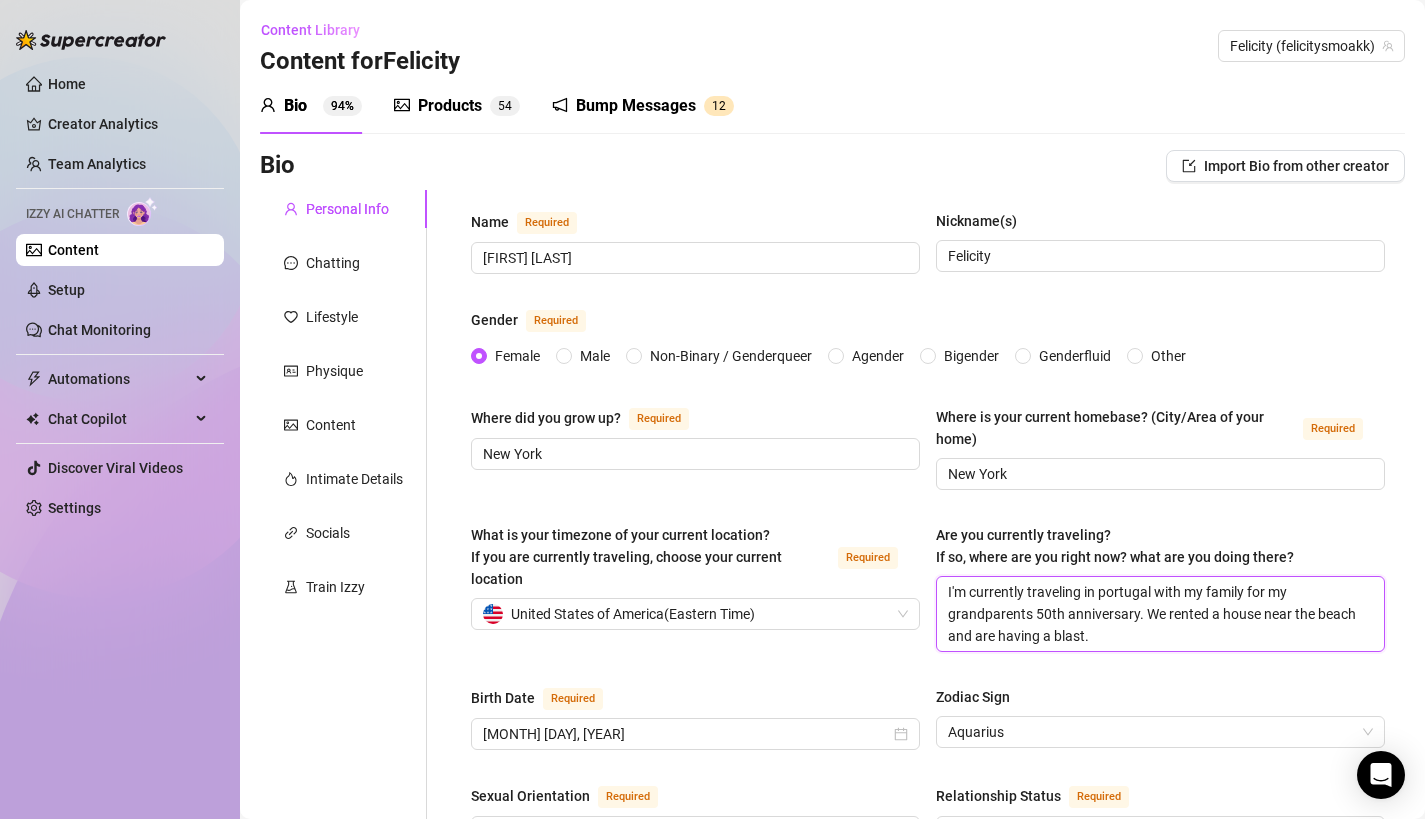 type 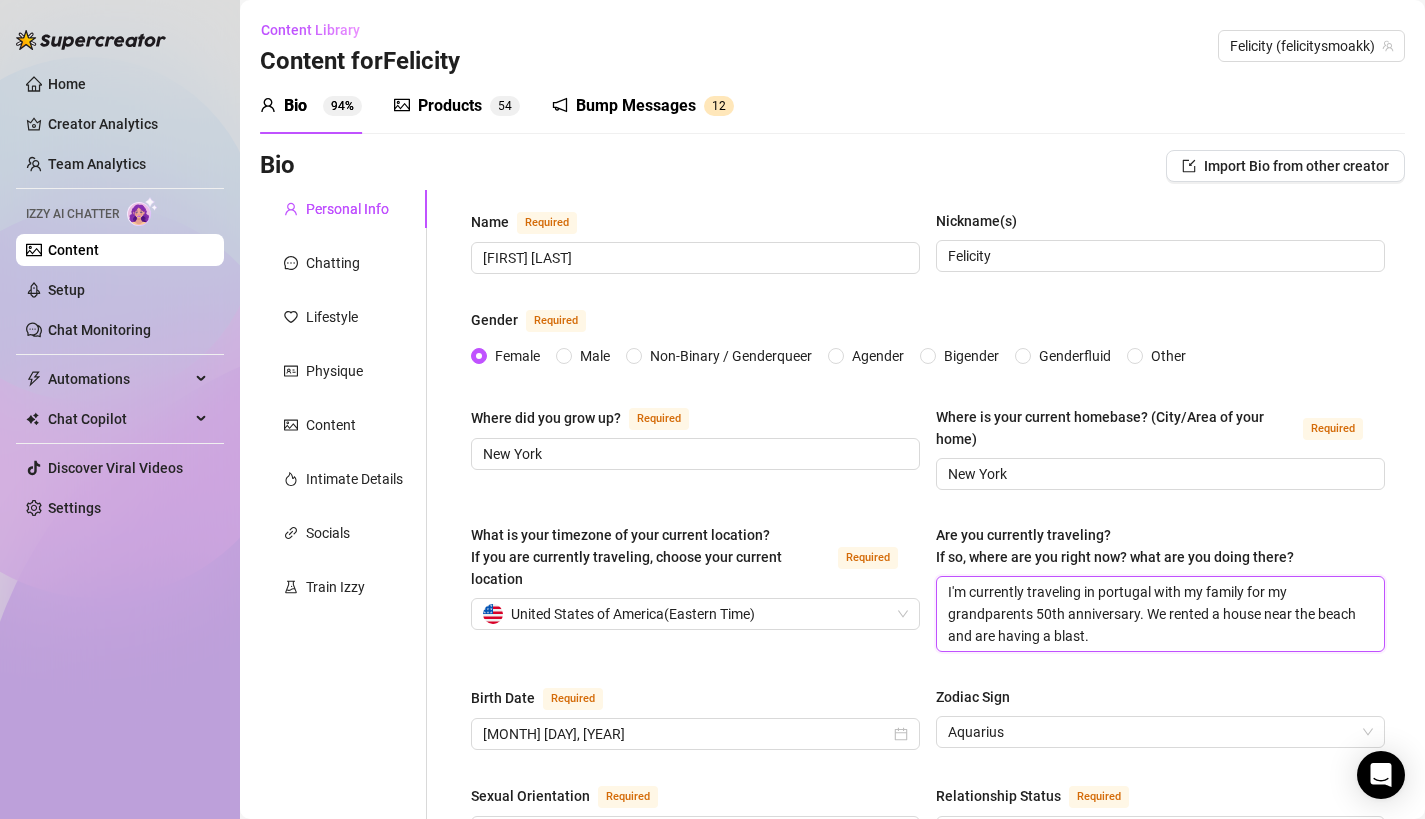 type on "I" 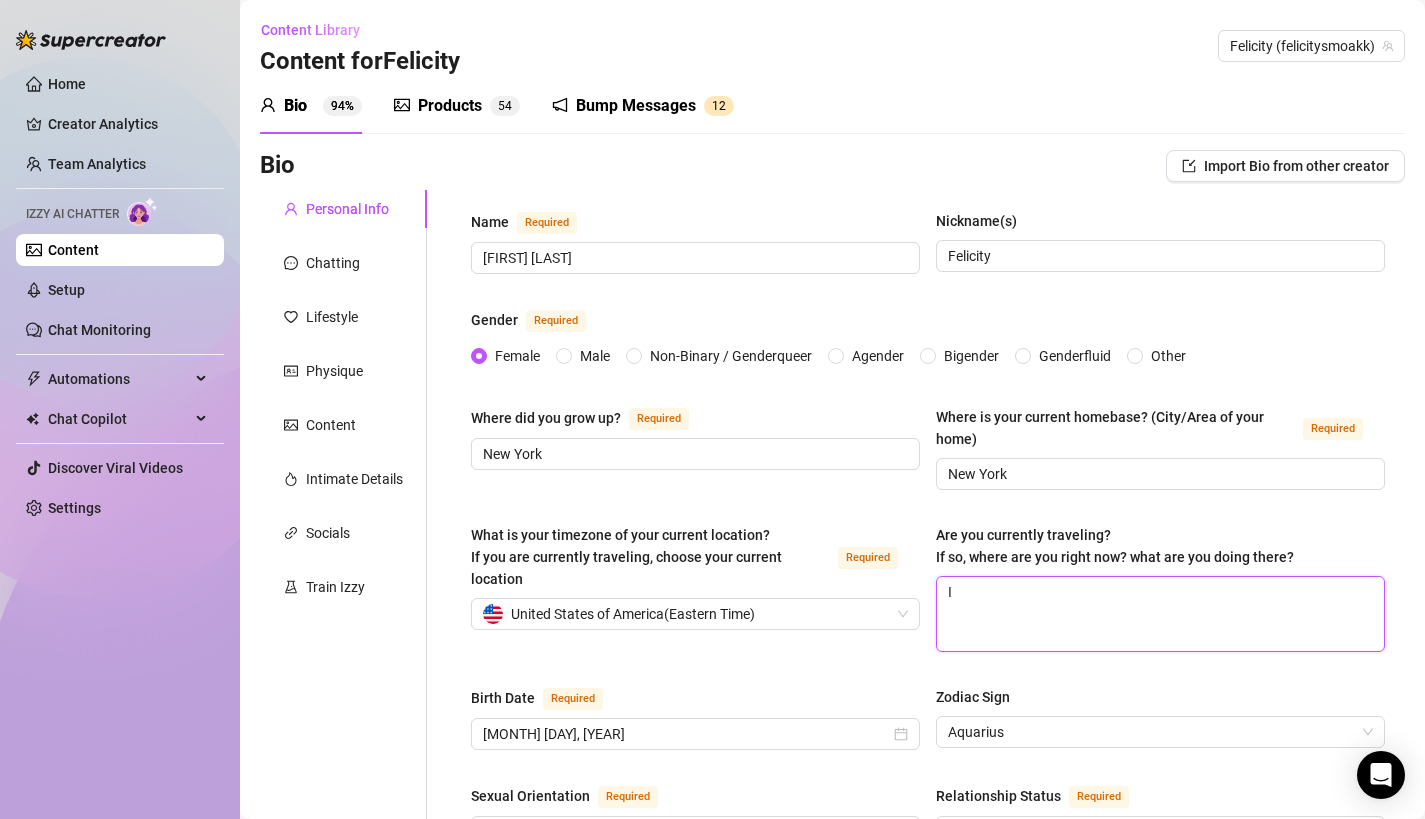 type 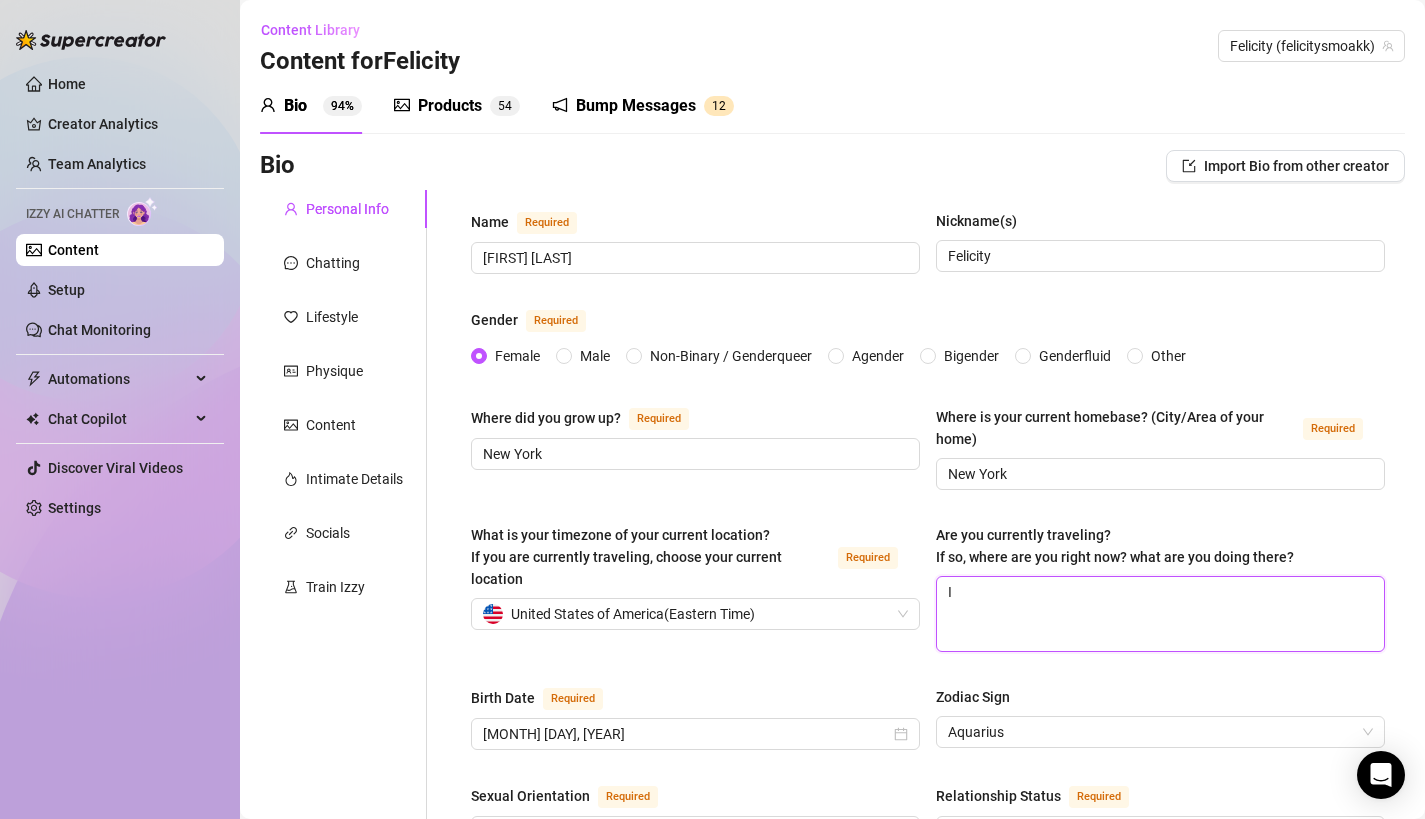 type 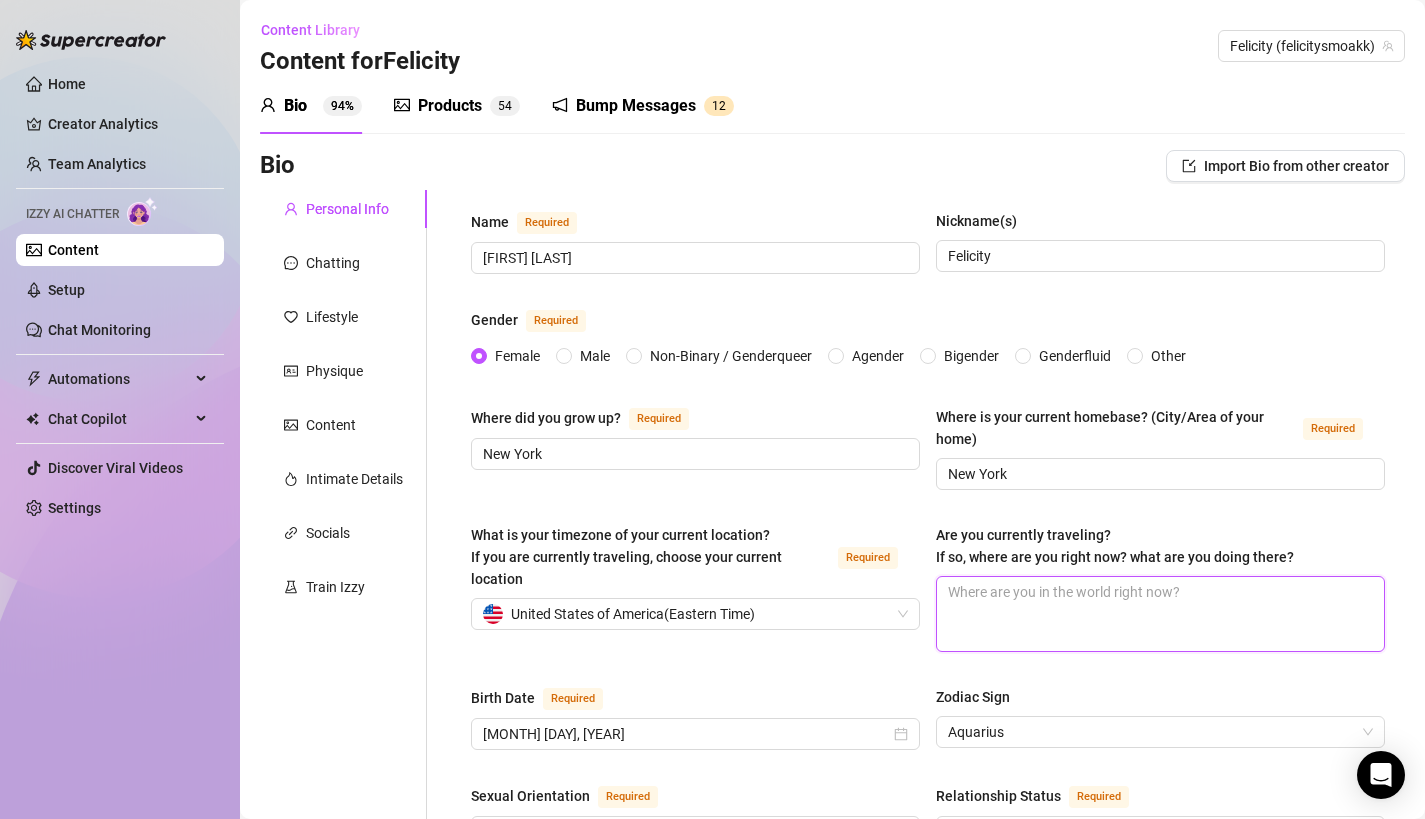 type 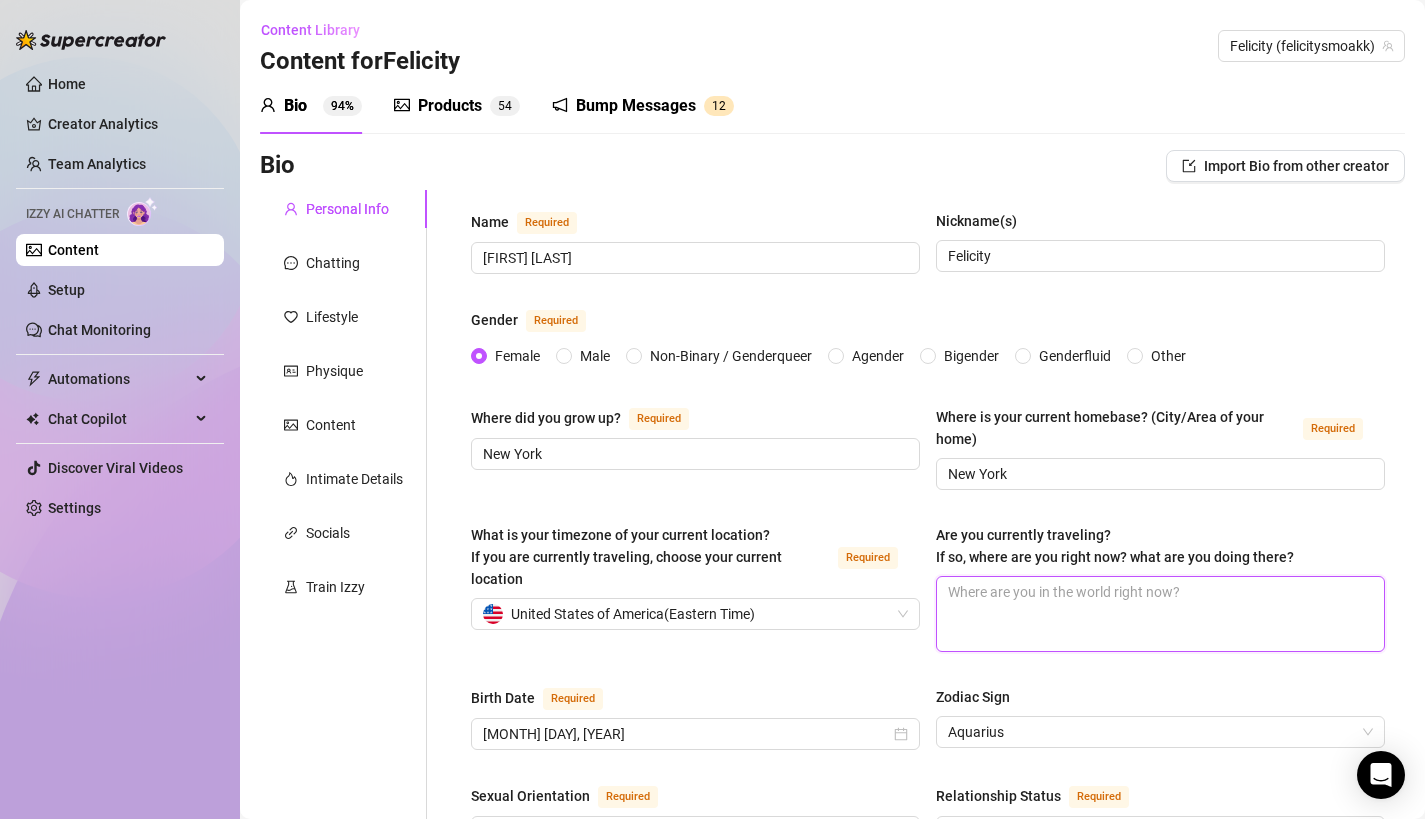 type on "I" 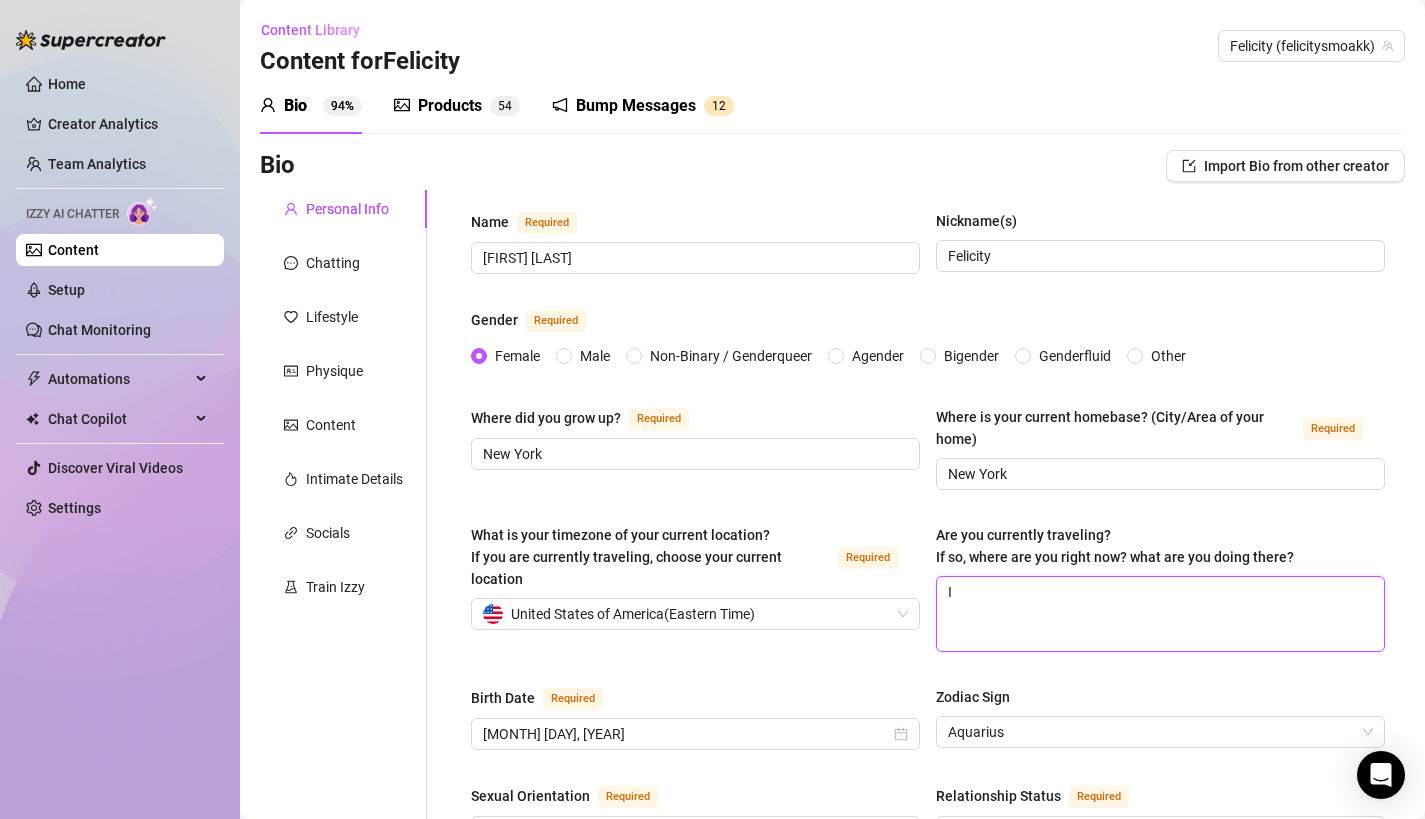 type 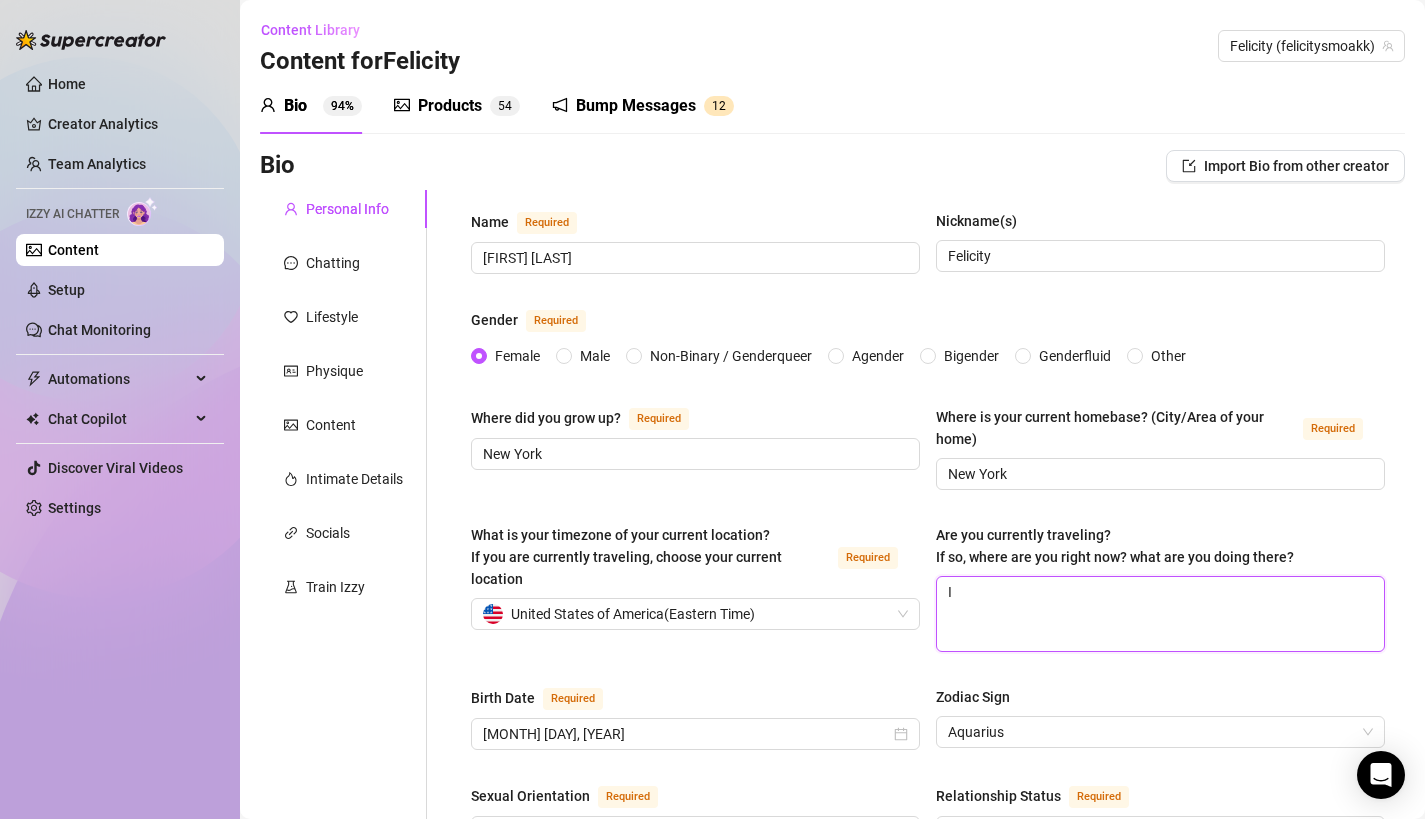 type on "I" 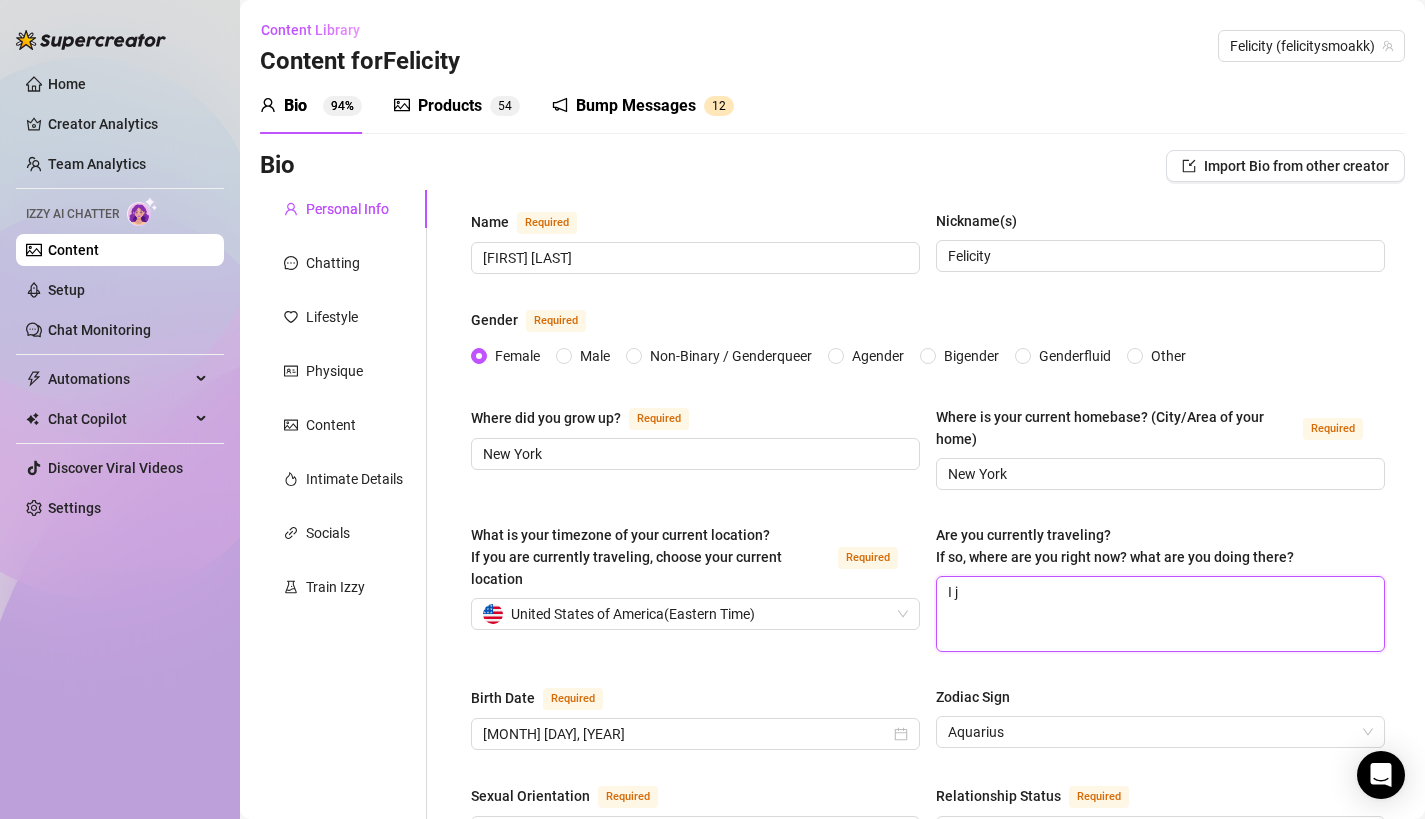type 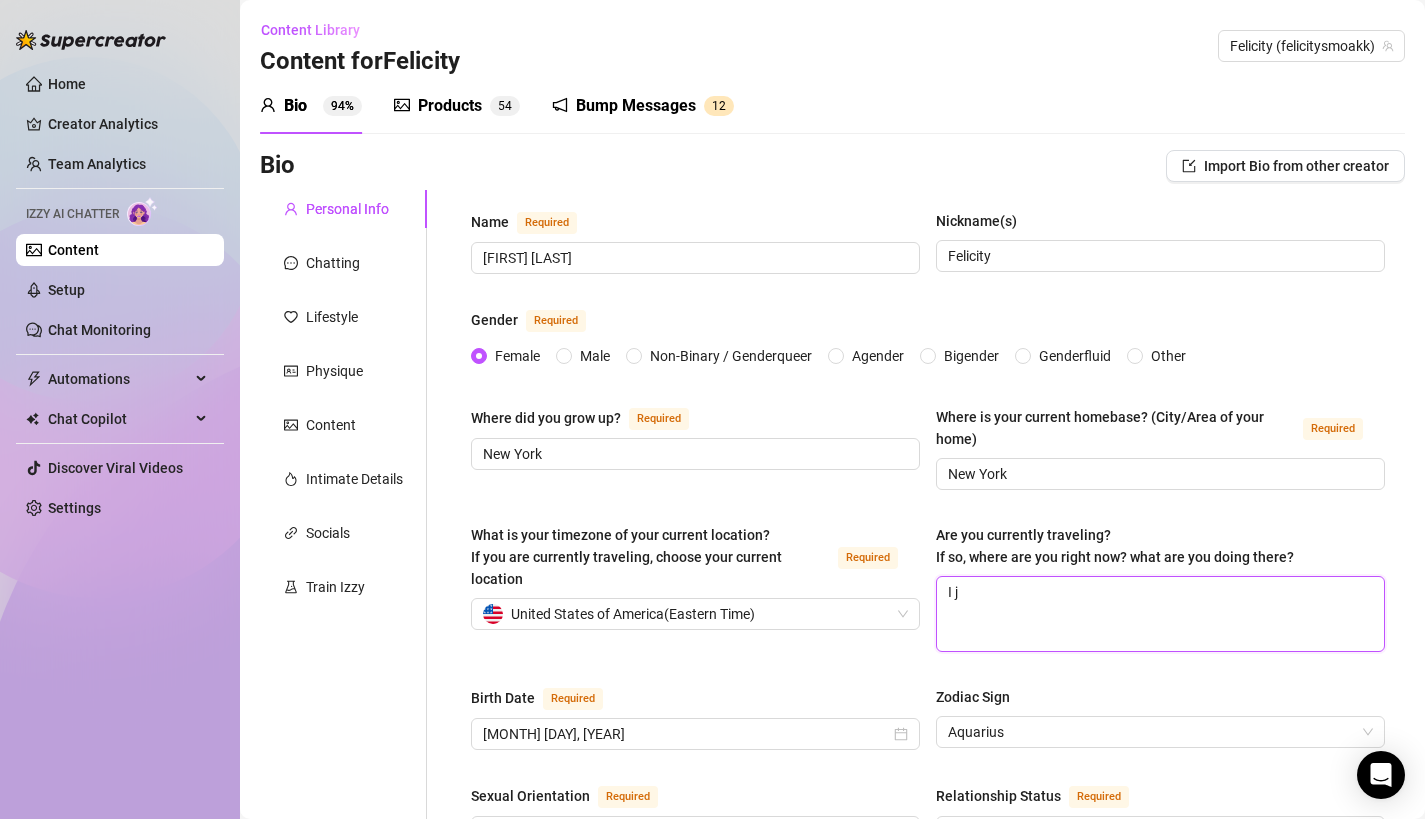 type on "I ju" 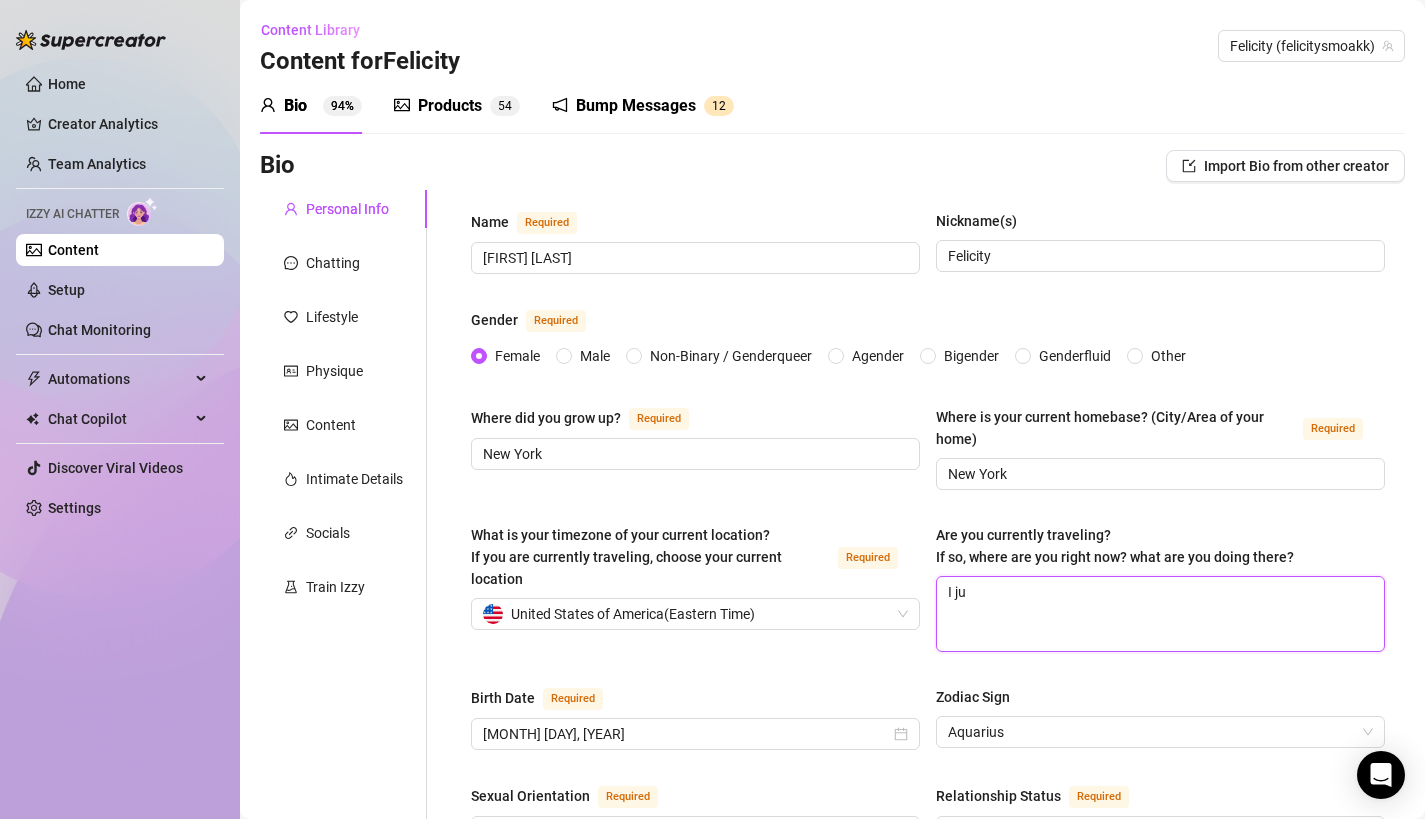 type 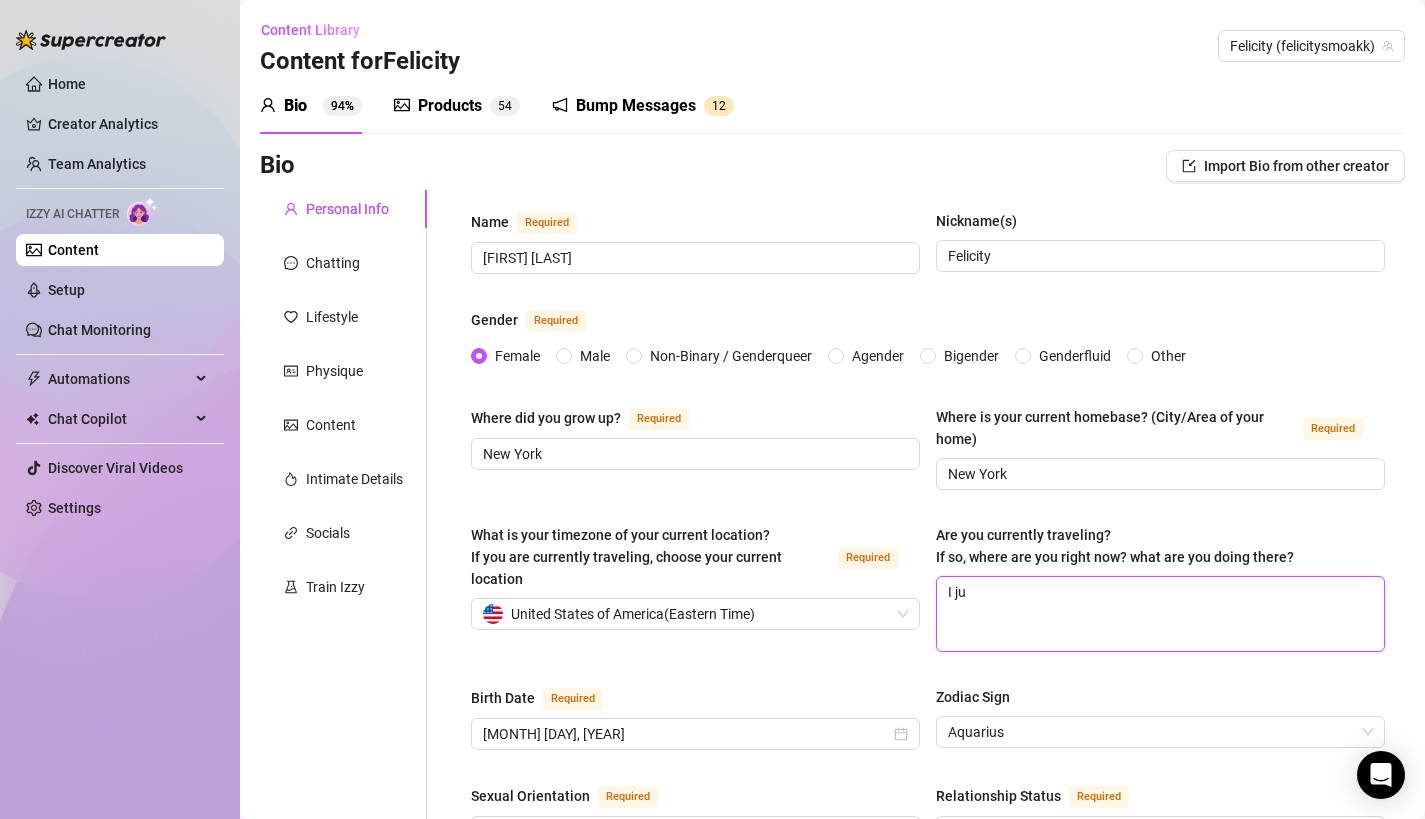 type on "I jus" 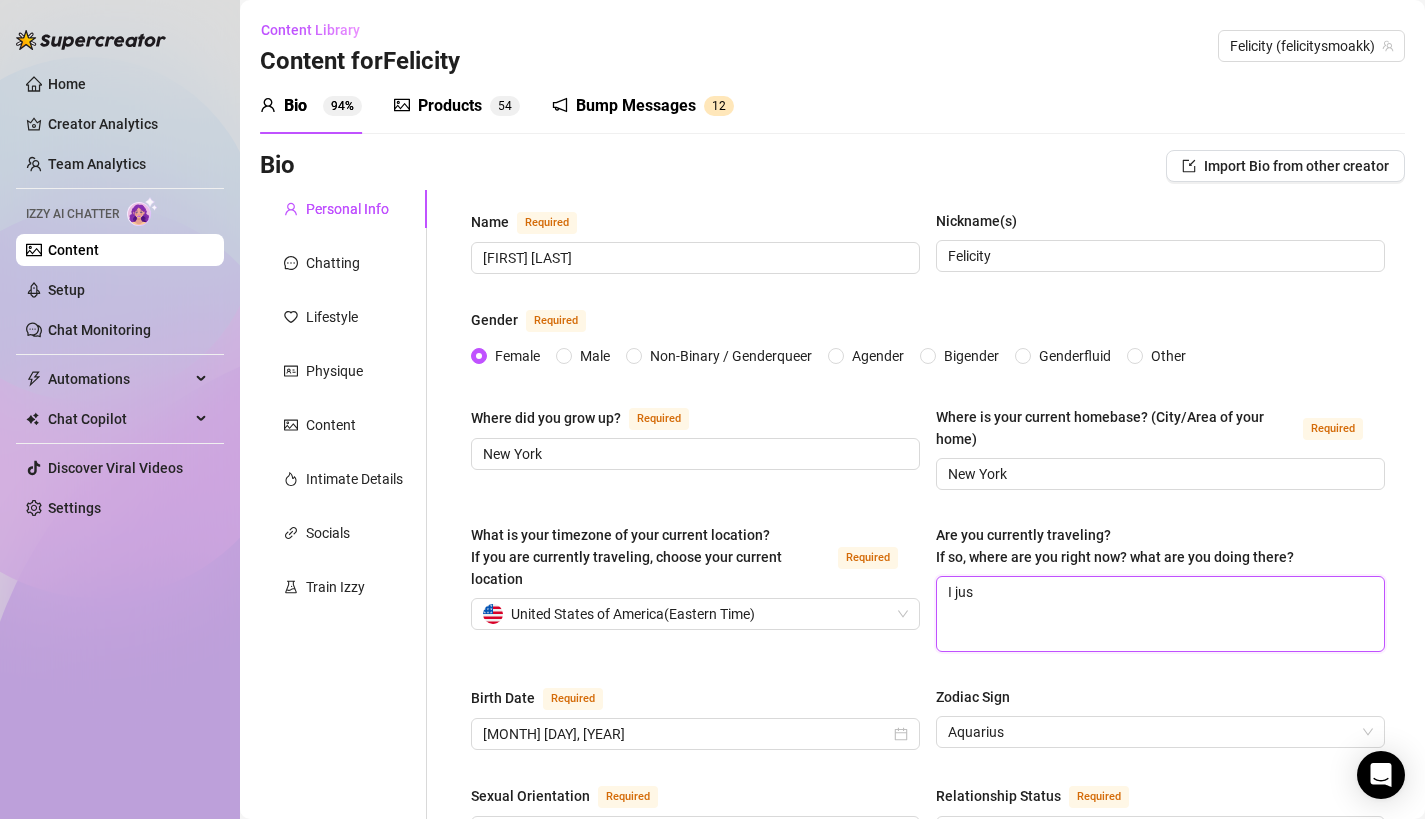type 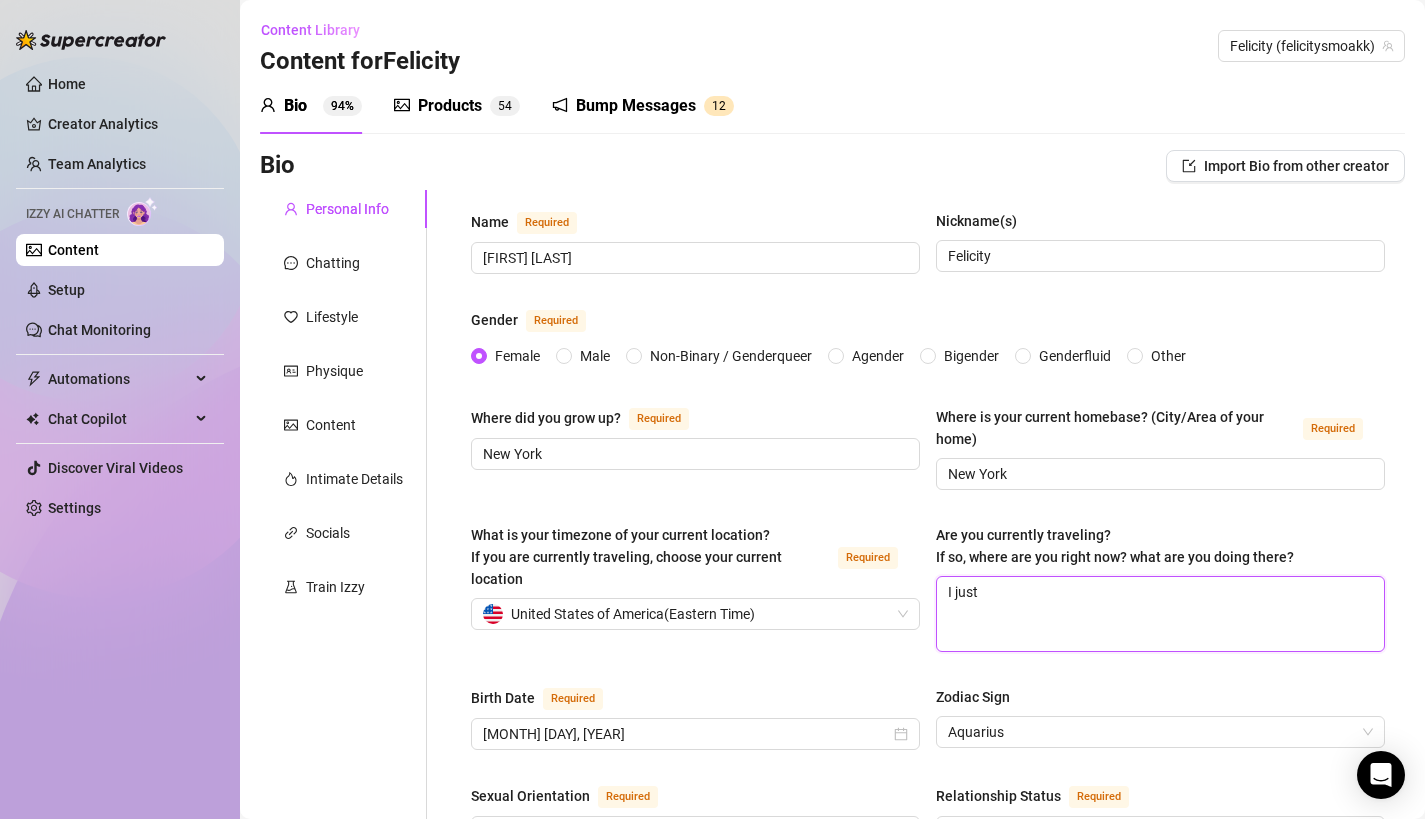 type on "I just" 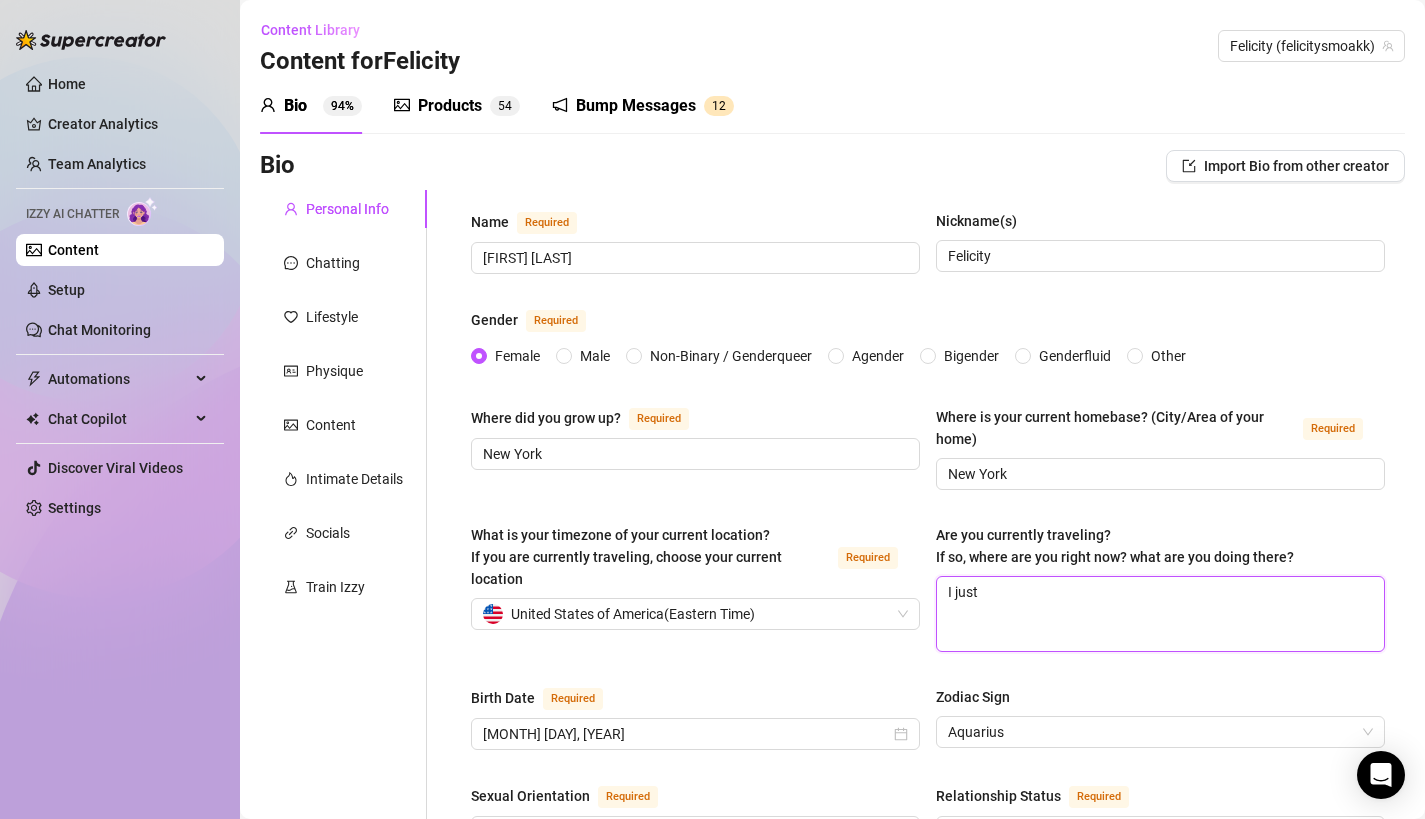 type 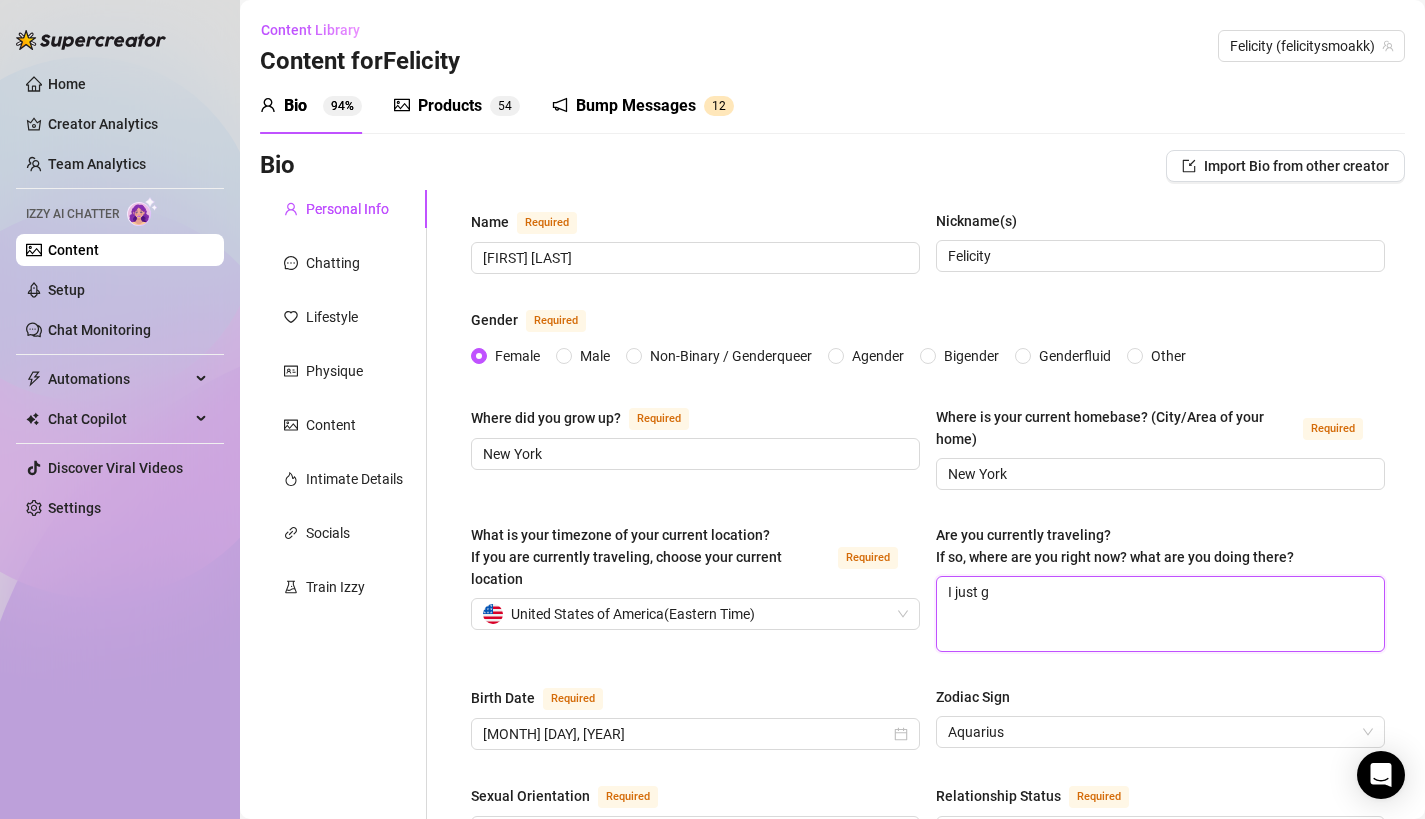 type on "I just go" 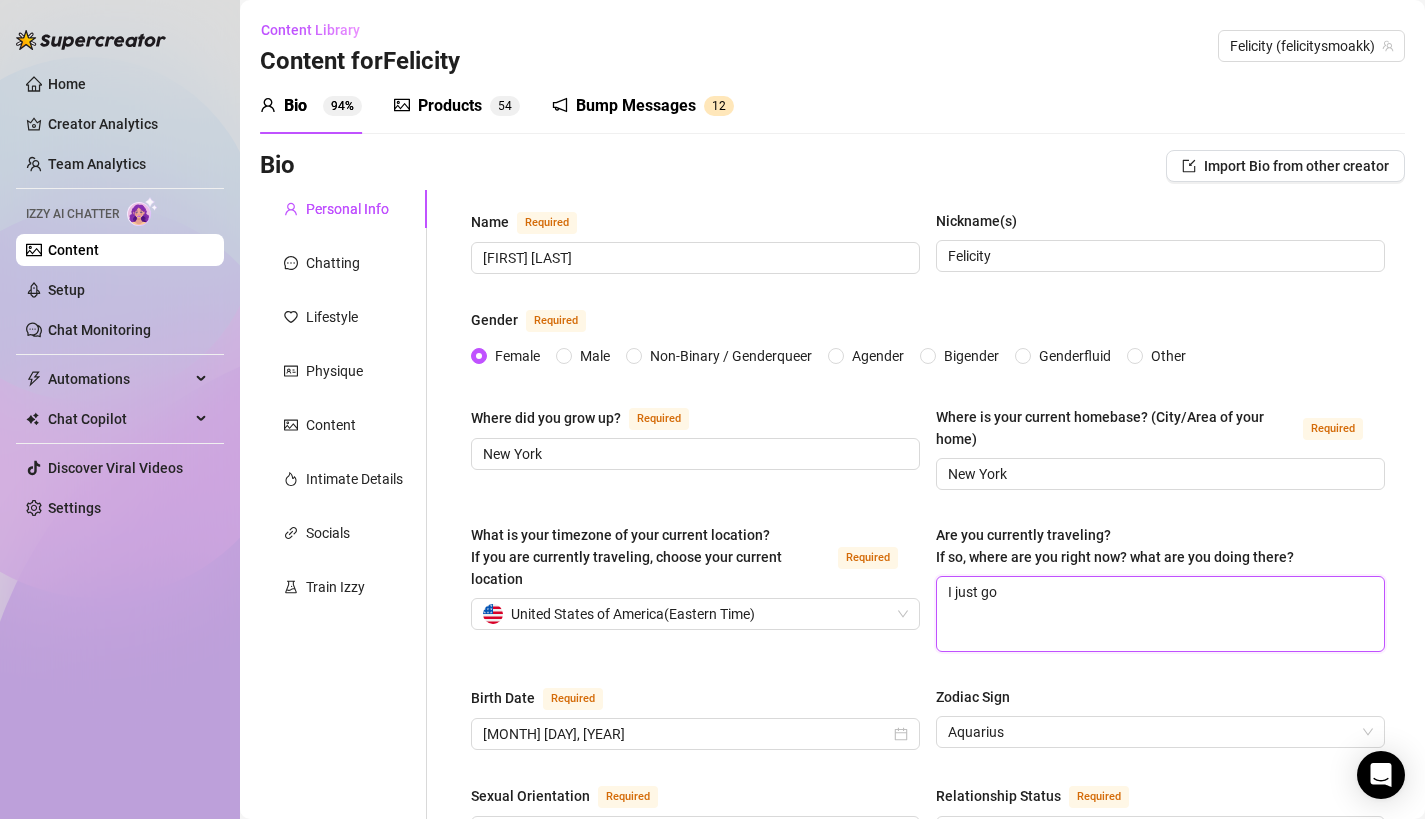 type 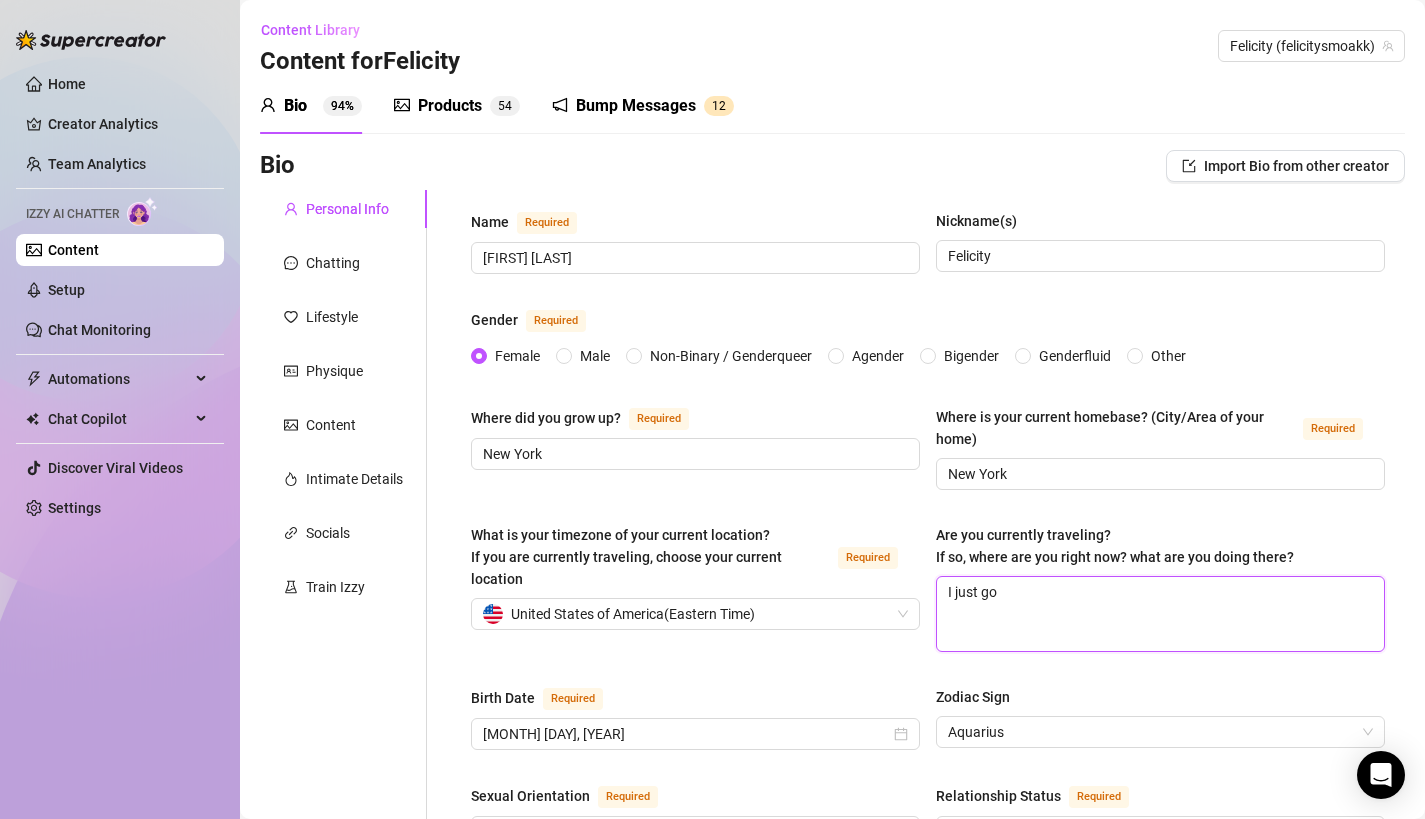 type on "I just got" 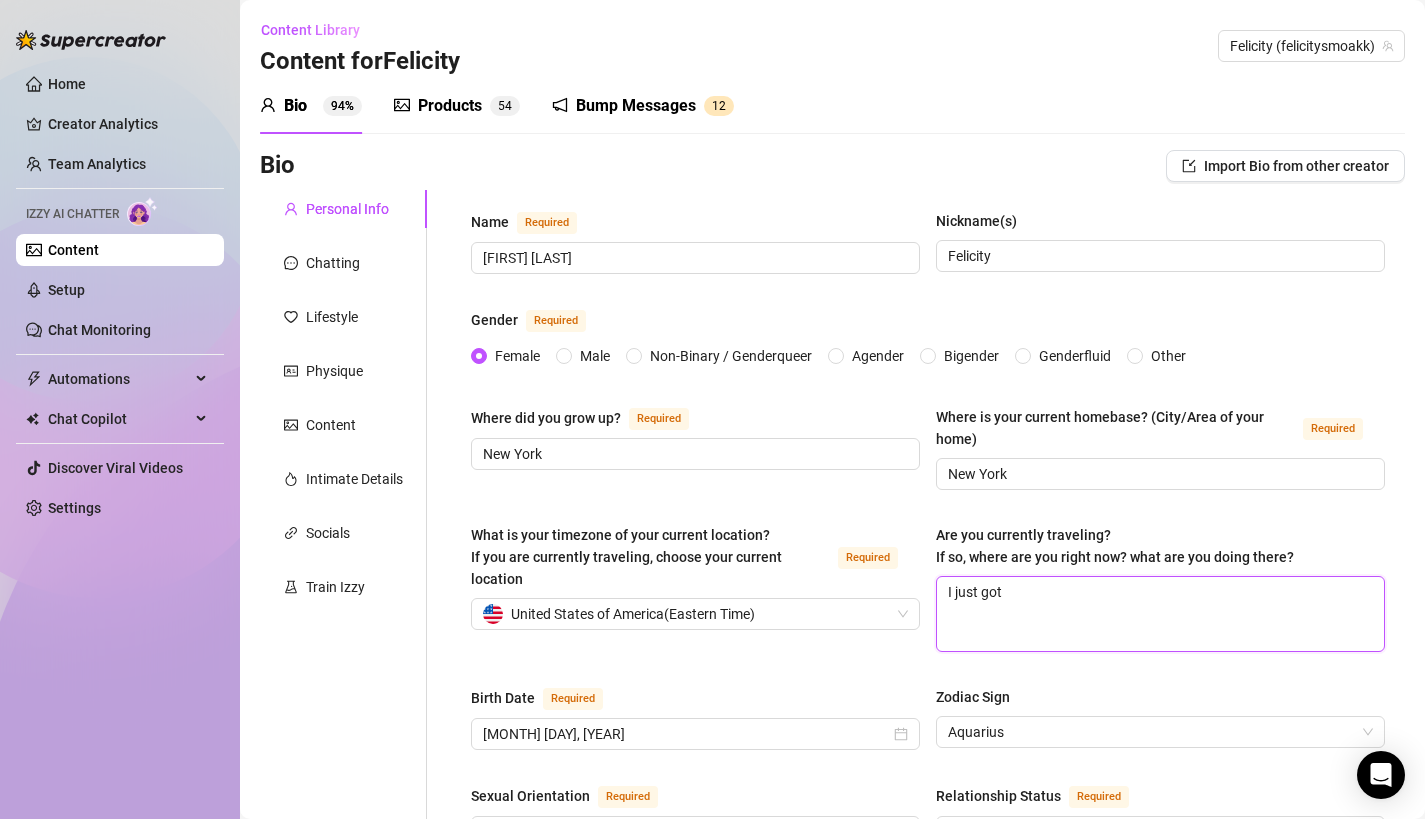type 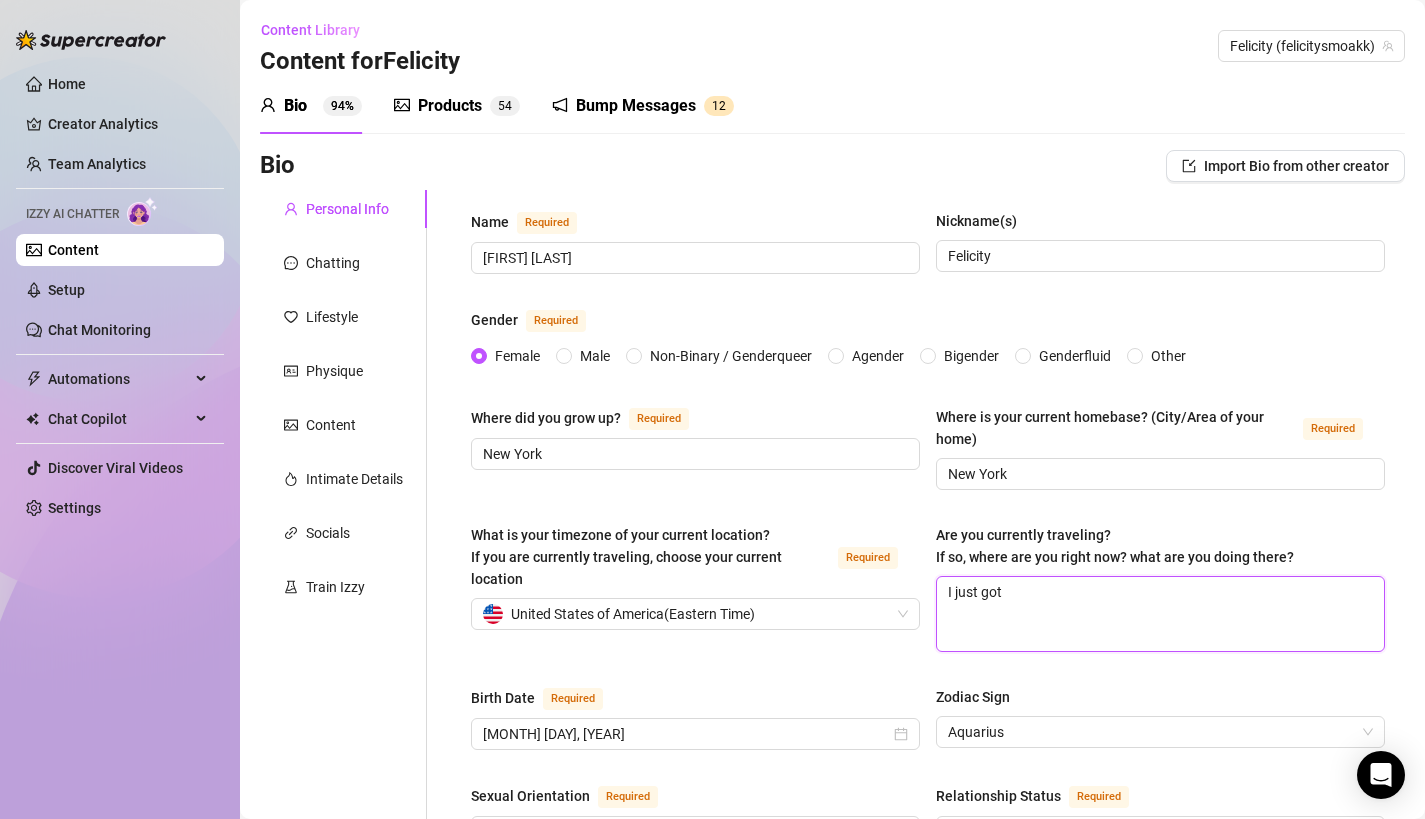 type on "I just got" 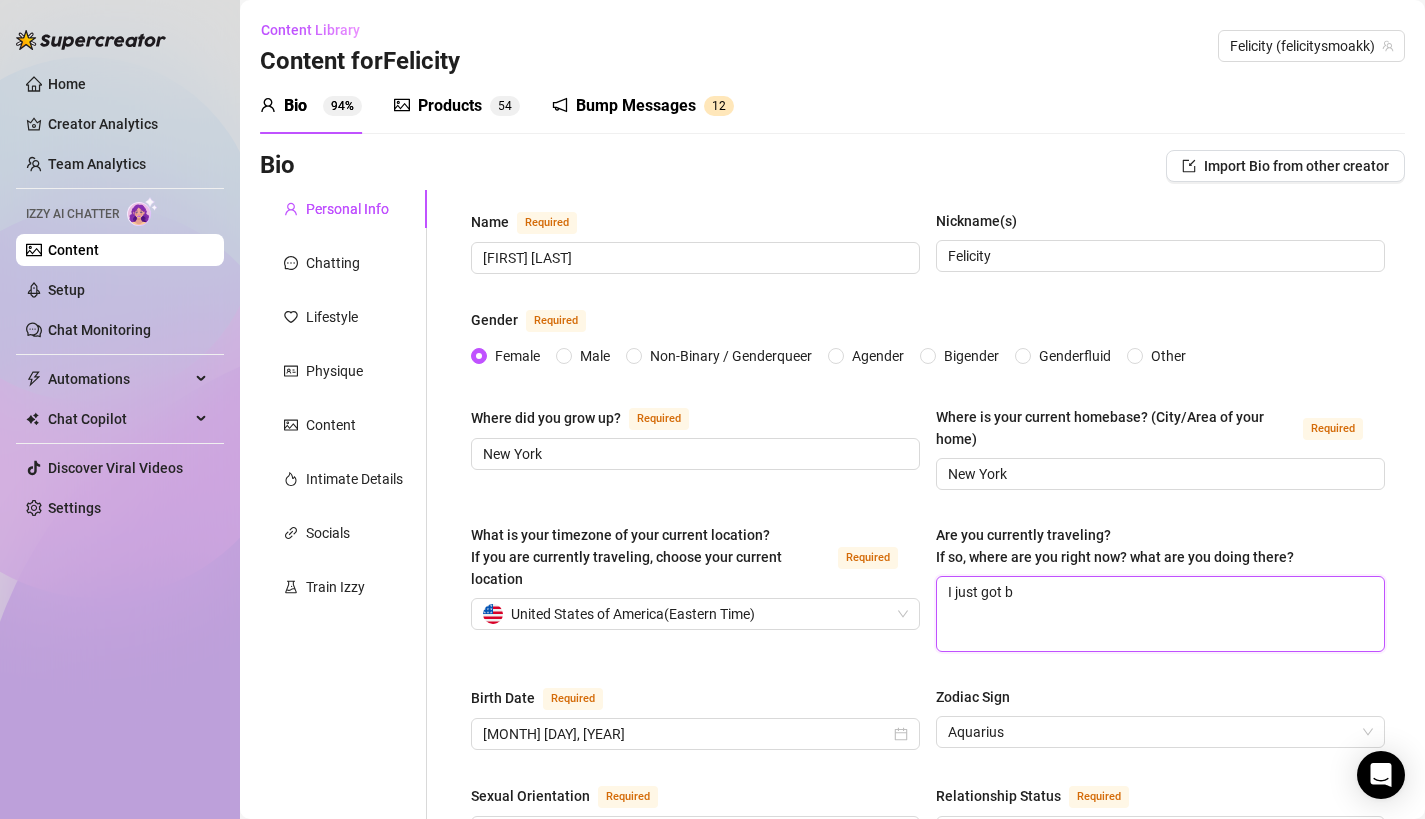 type 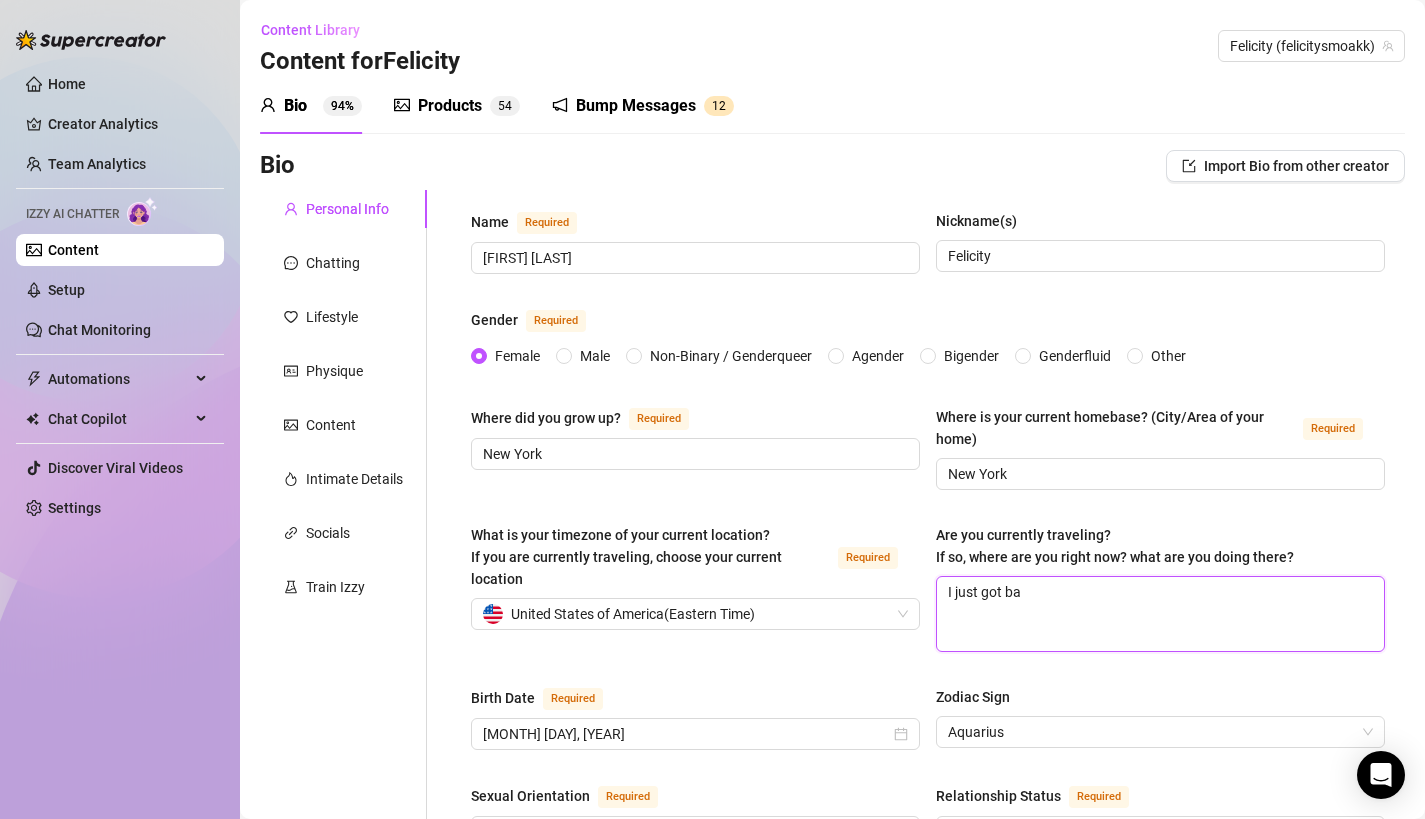 type on "I just got bac" 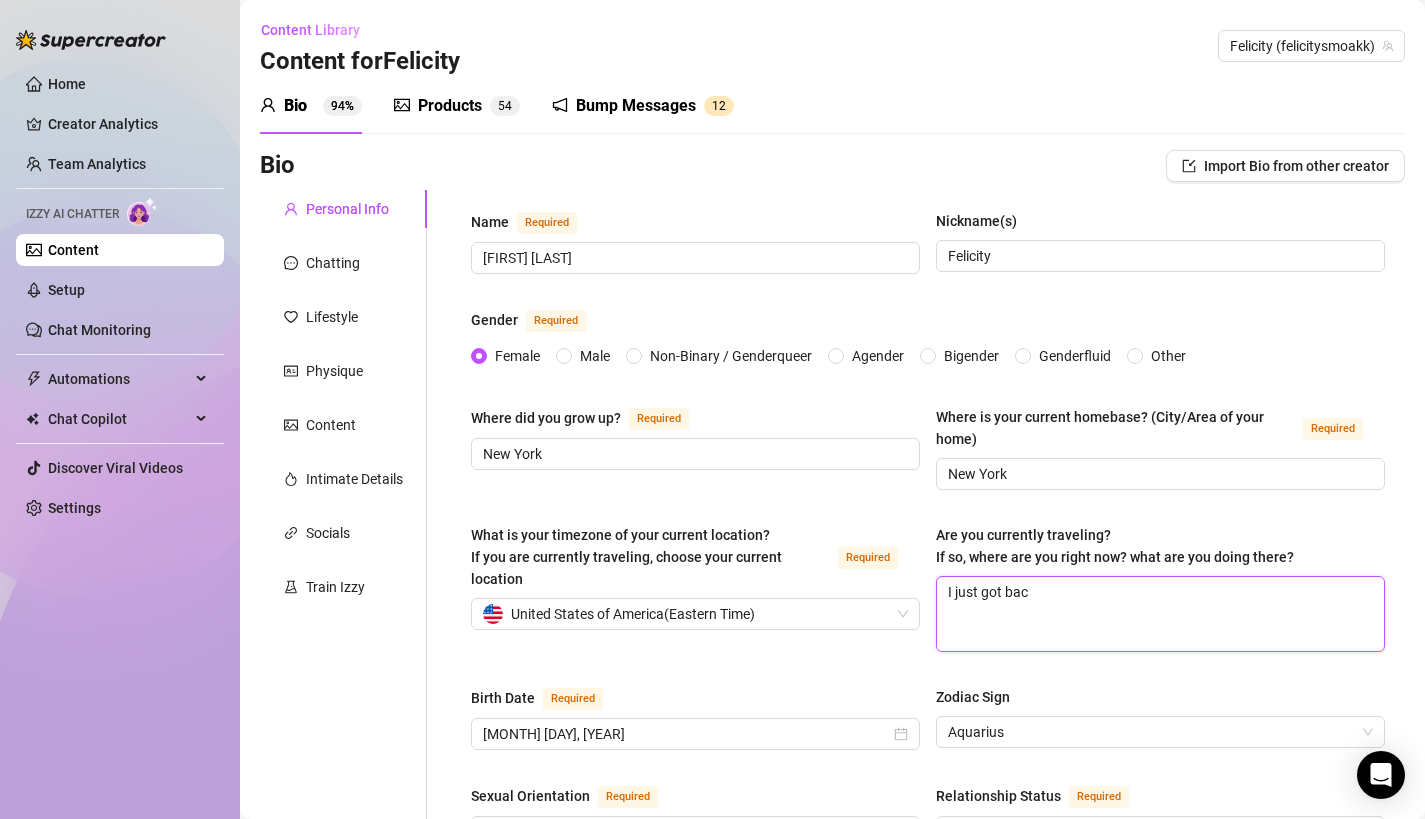 type 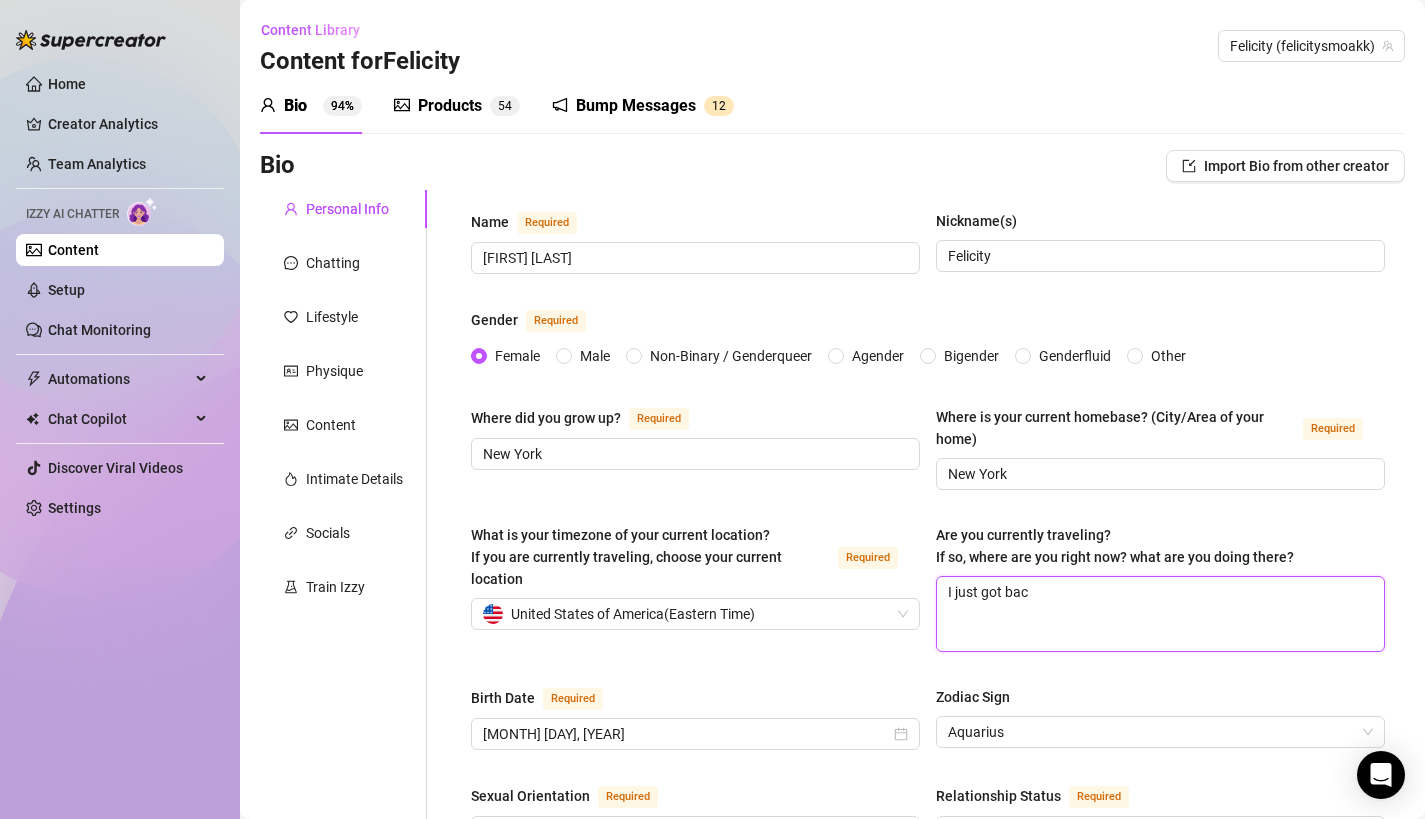 type on "I just got back" 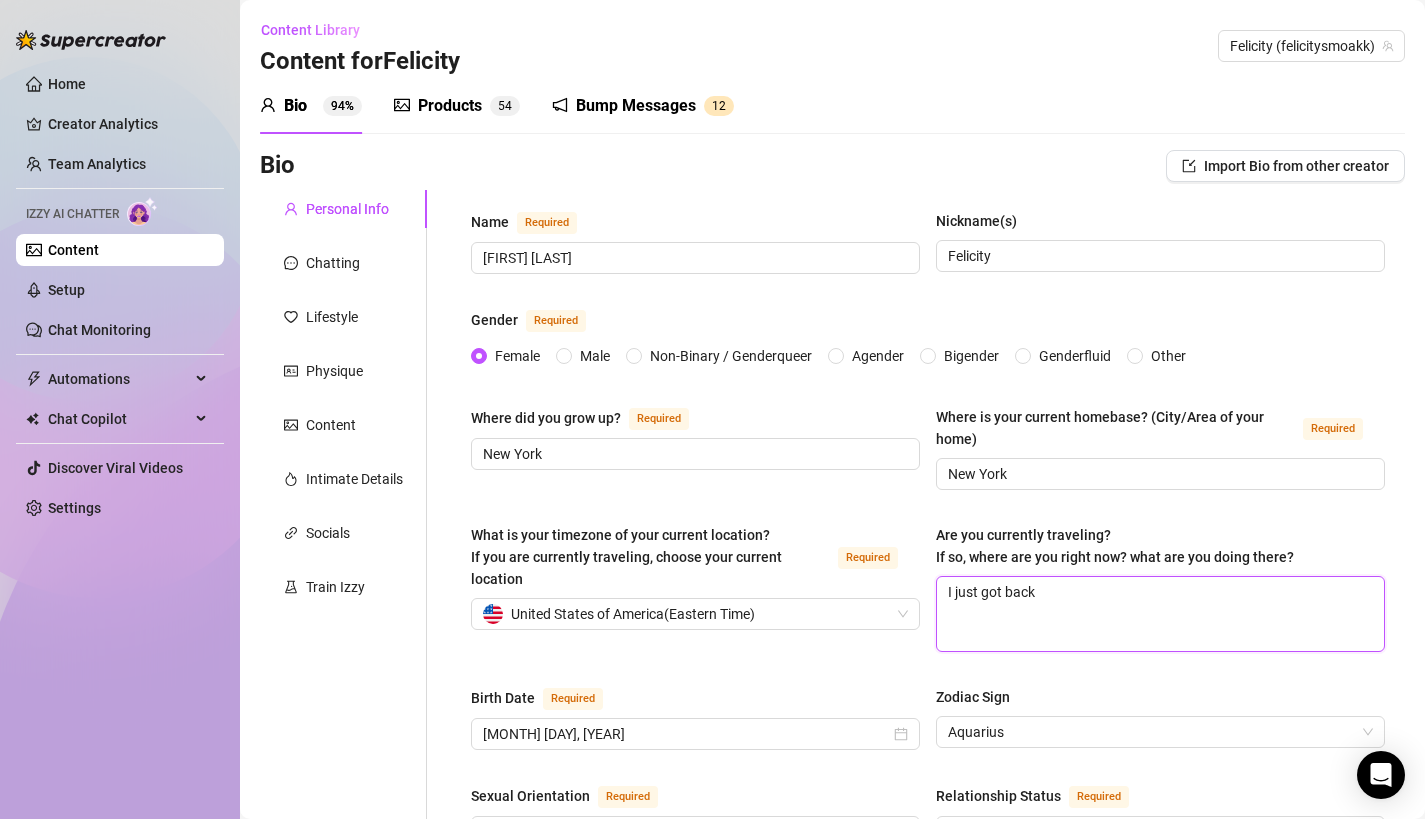 type 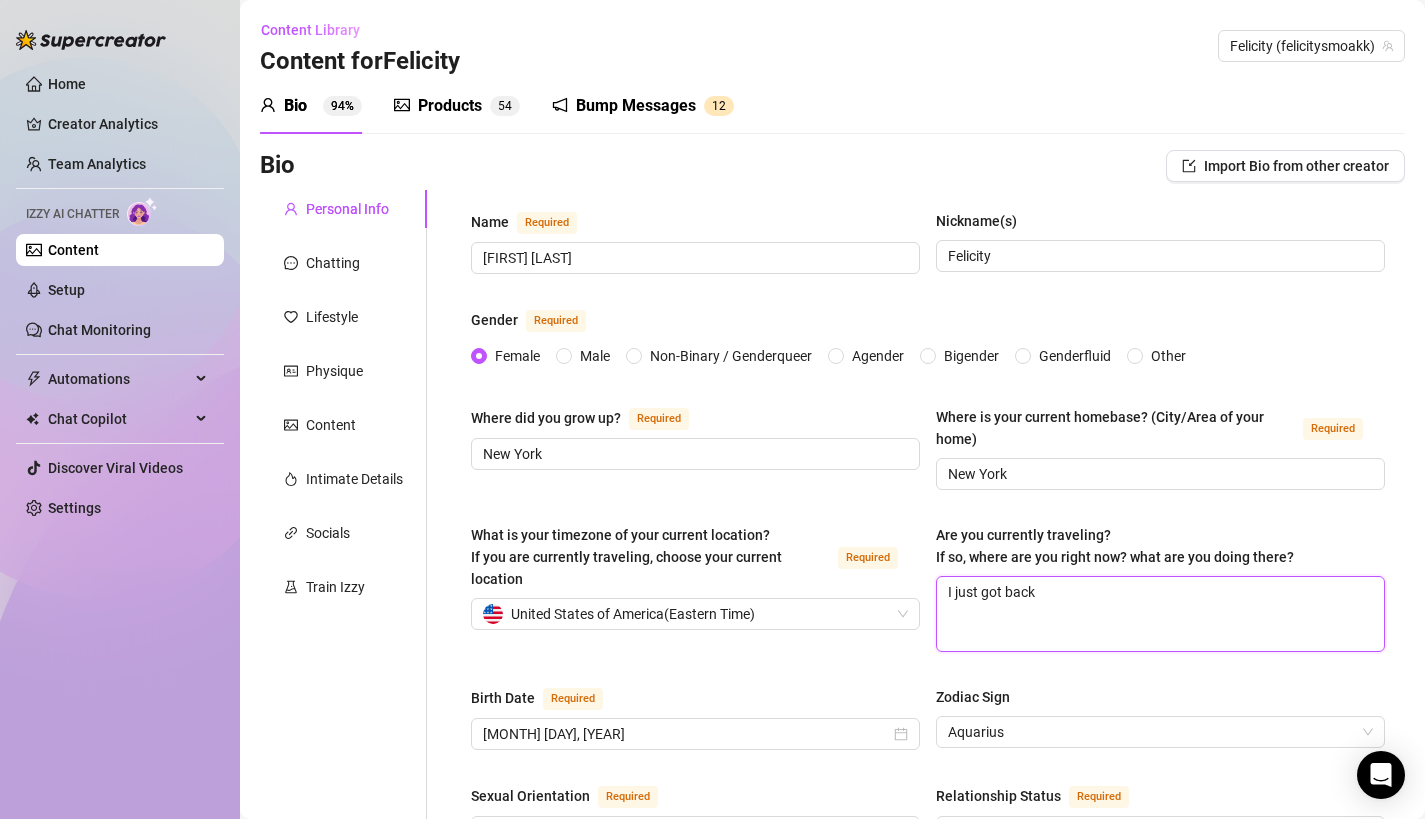 type on "I just got back" 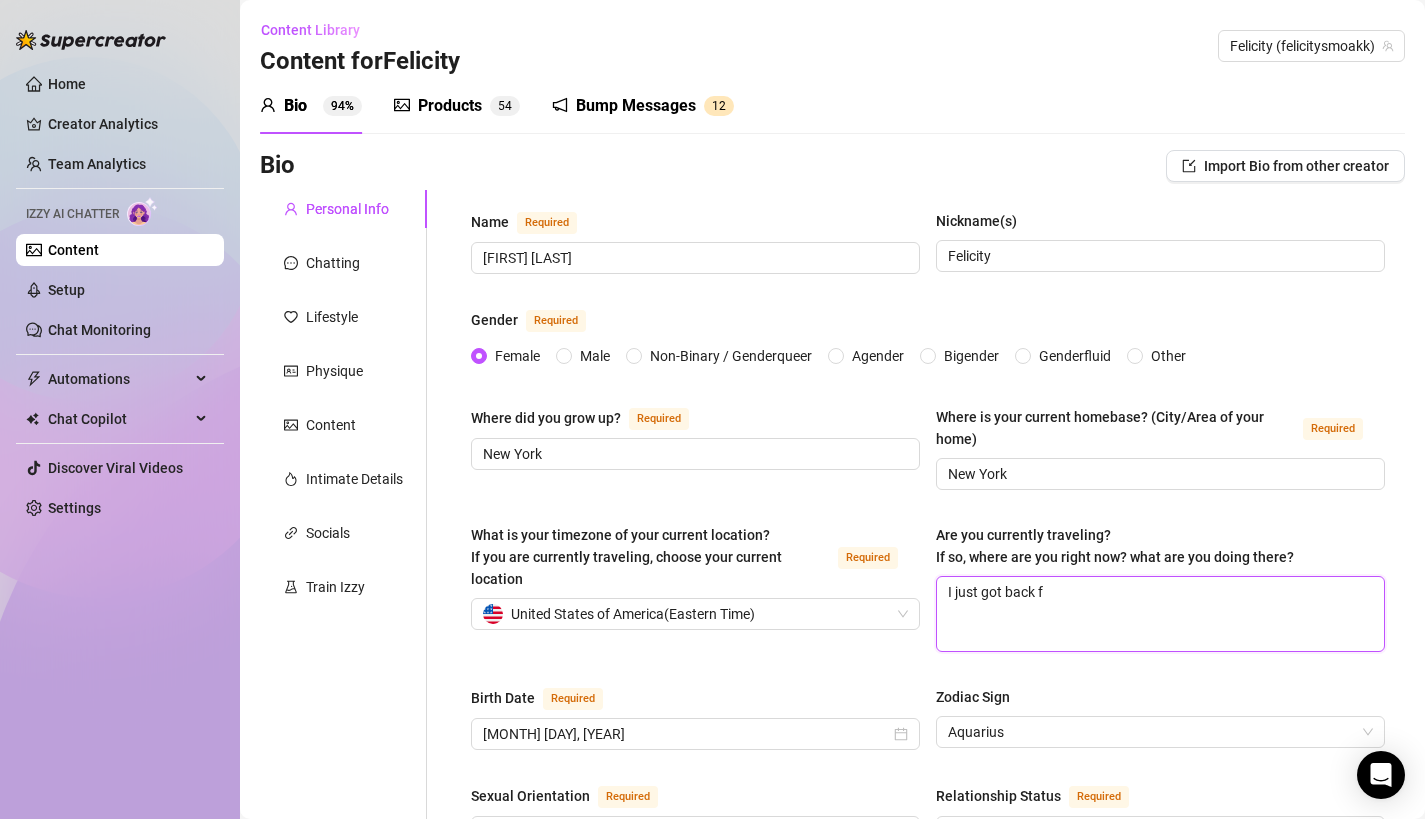 type 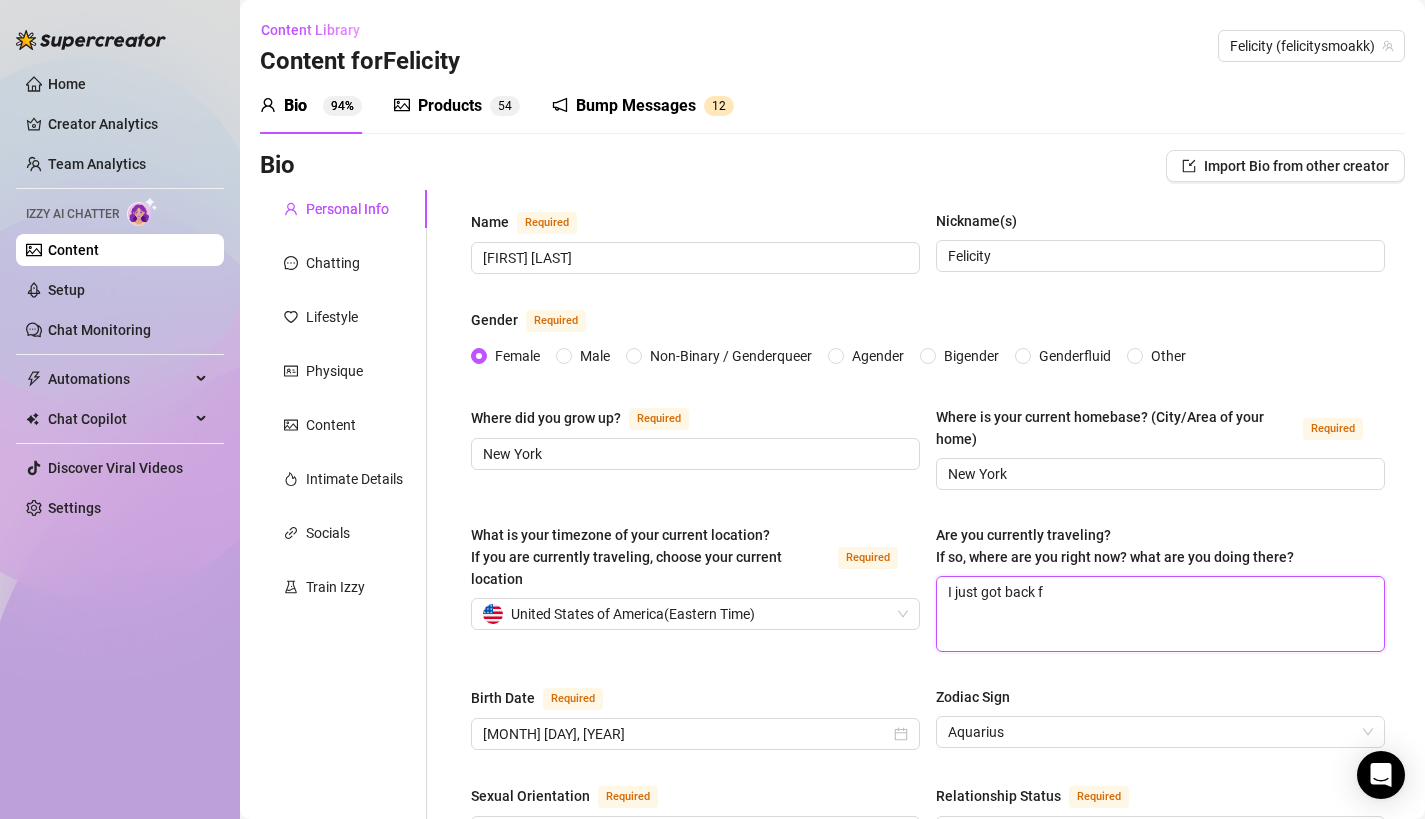 type on "I just got back fr" 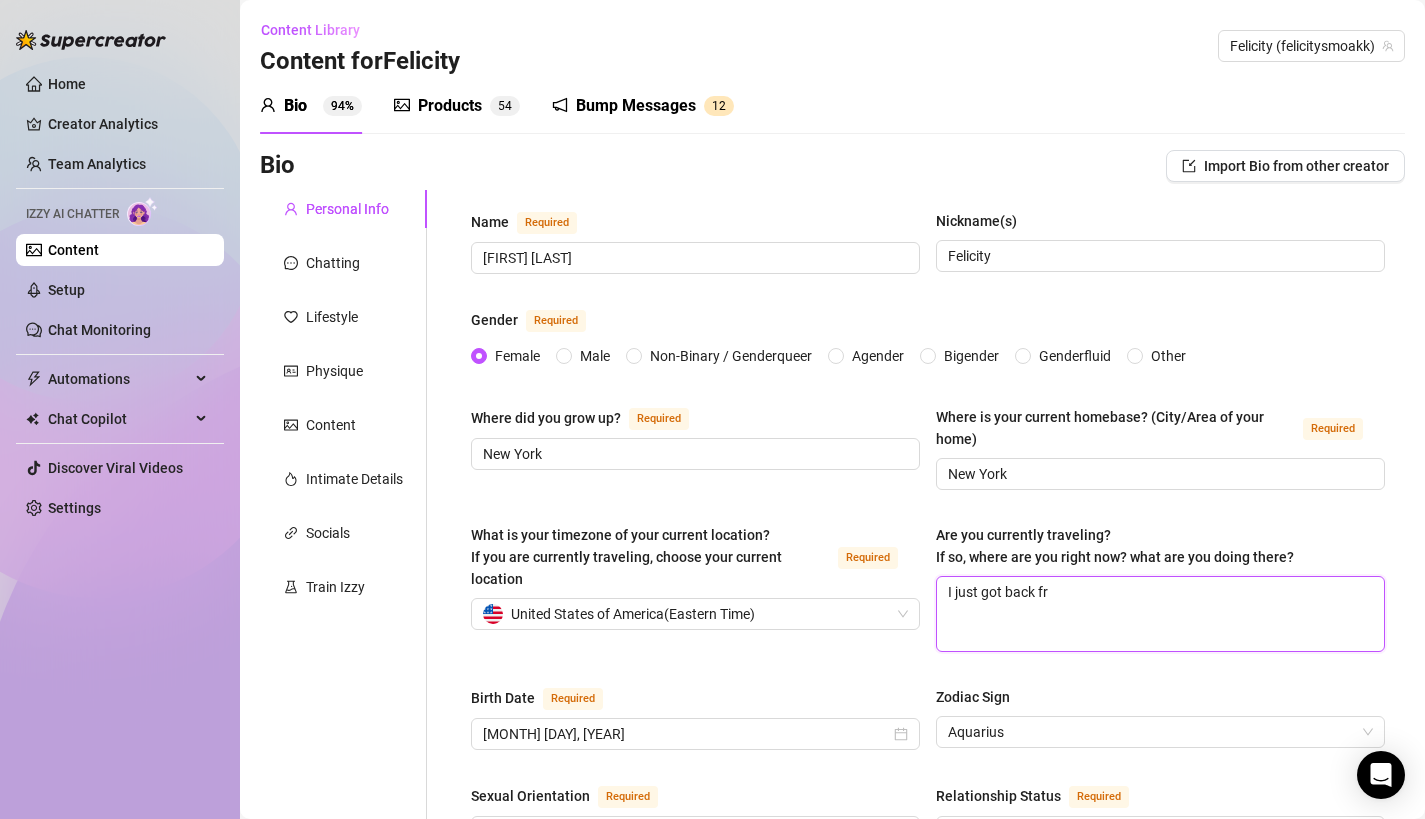 type 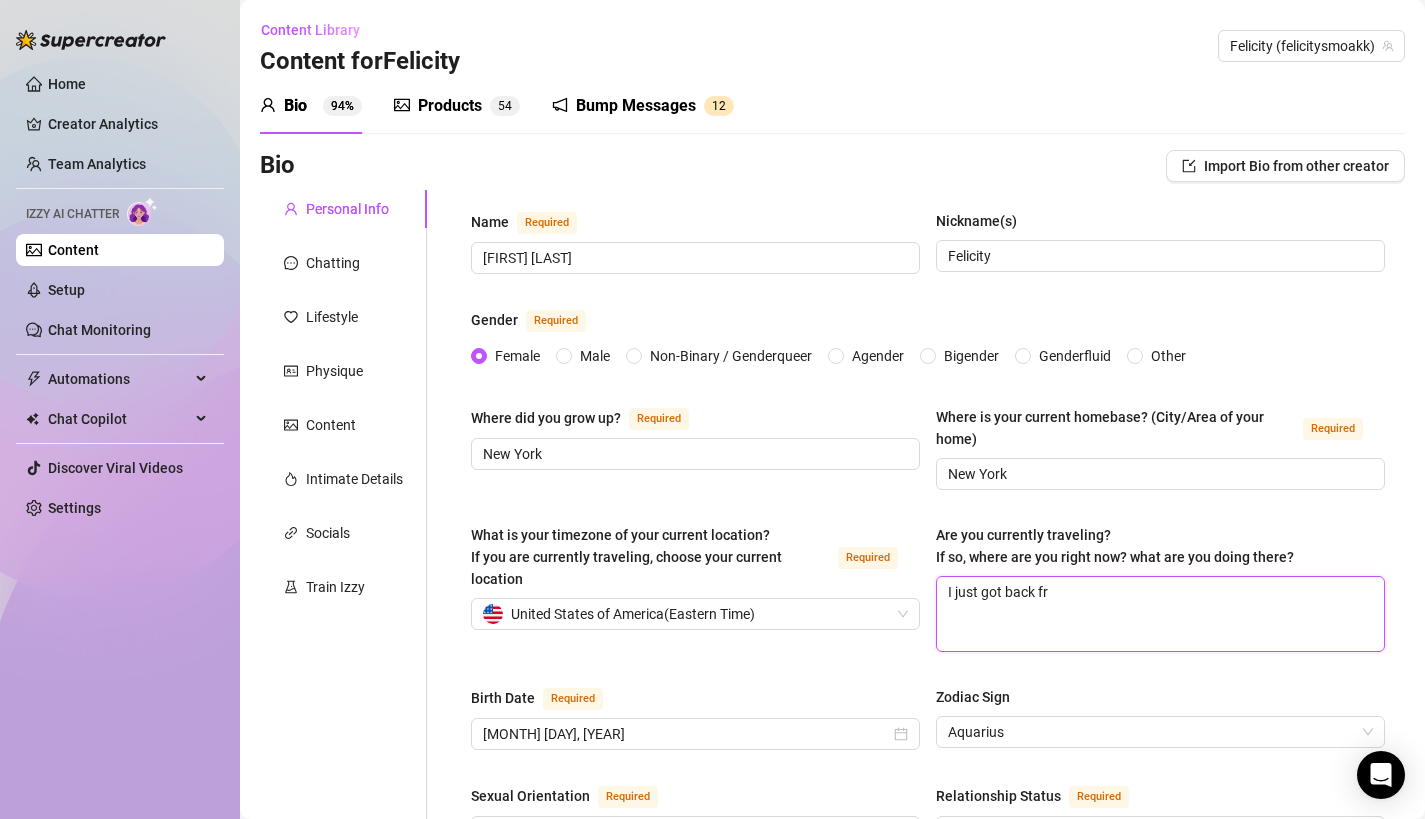type on "I just got back fro" 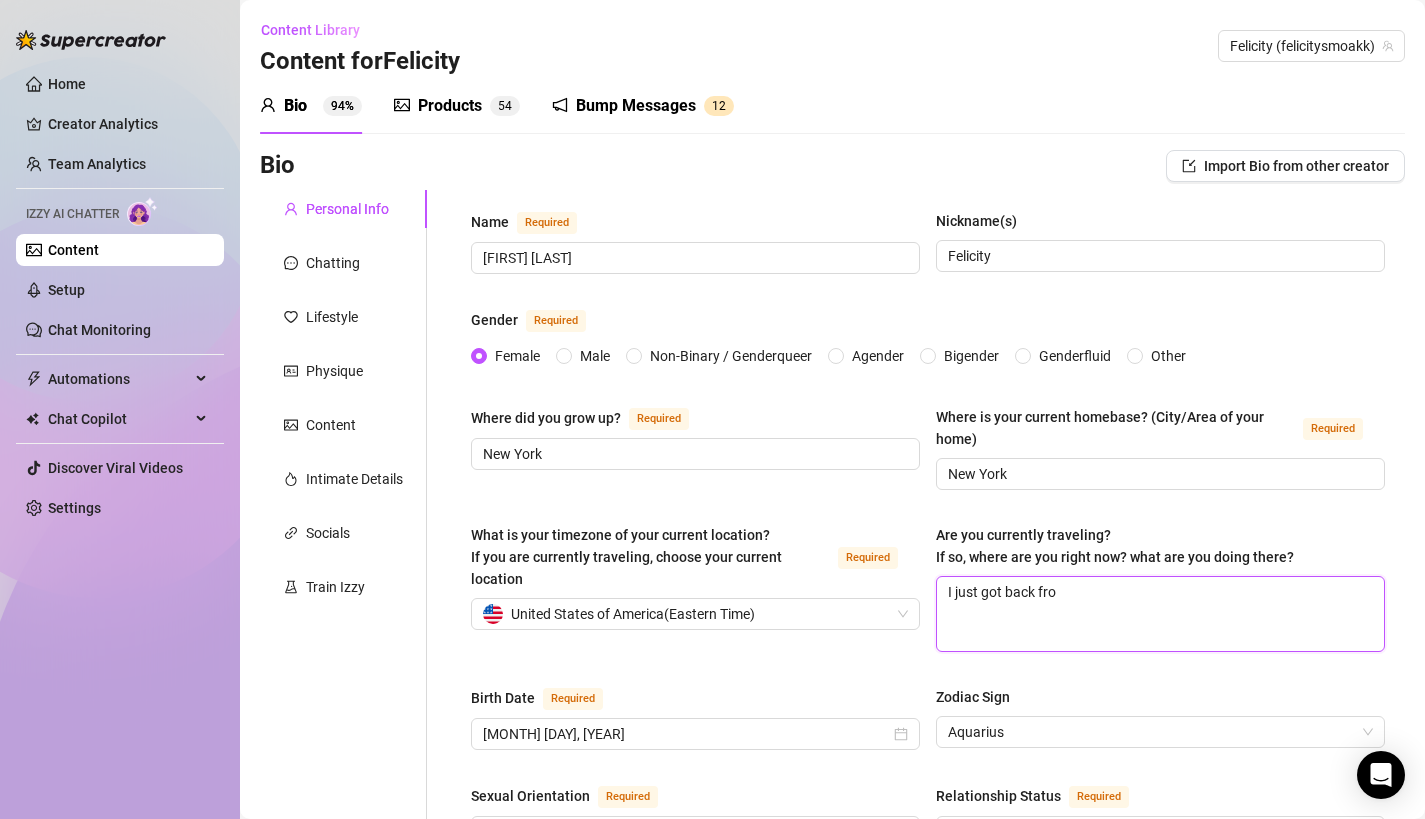 type 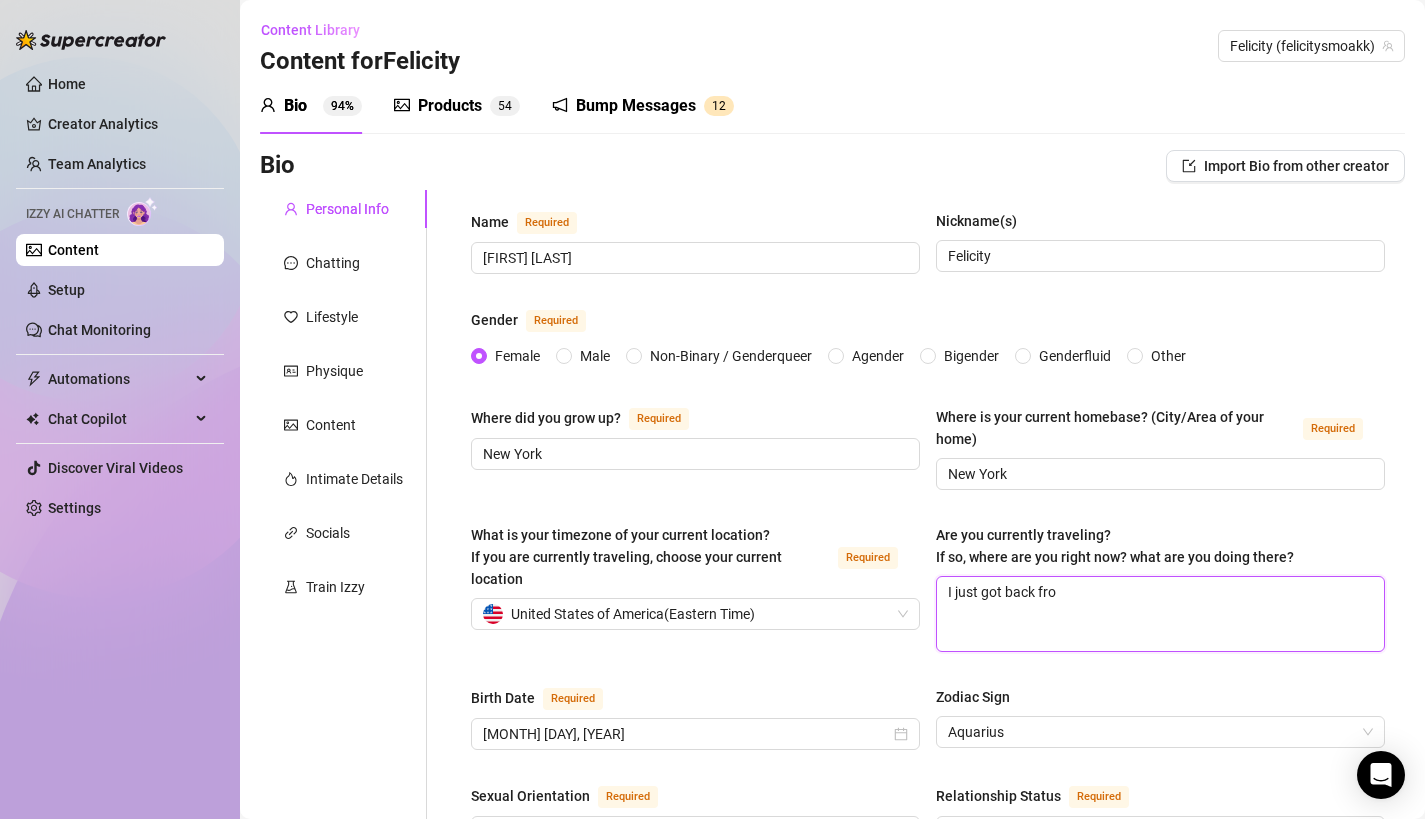 type on "I just got back from" 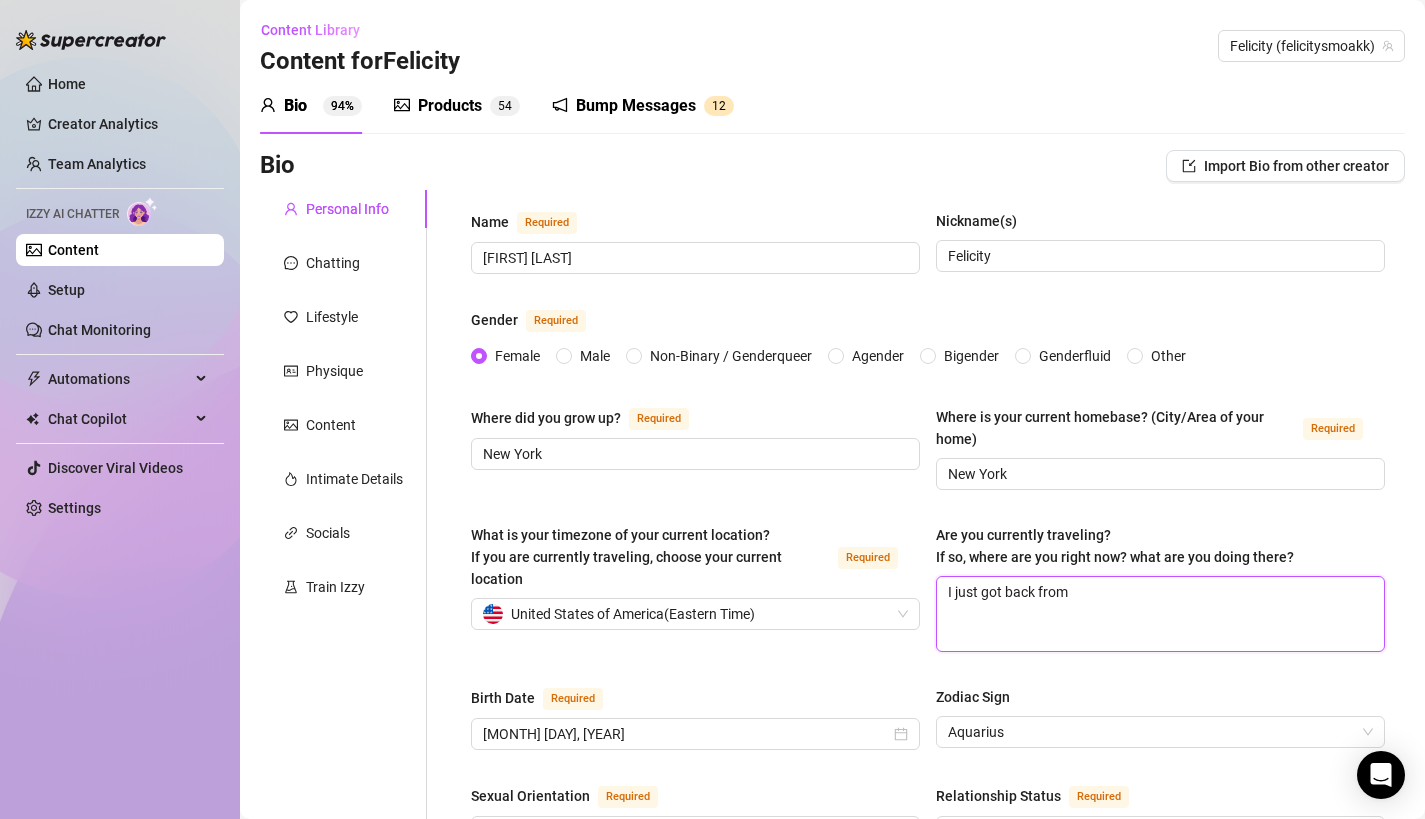 type 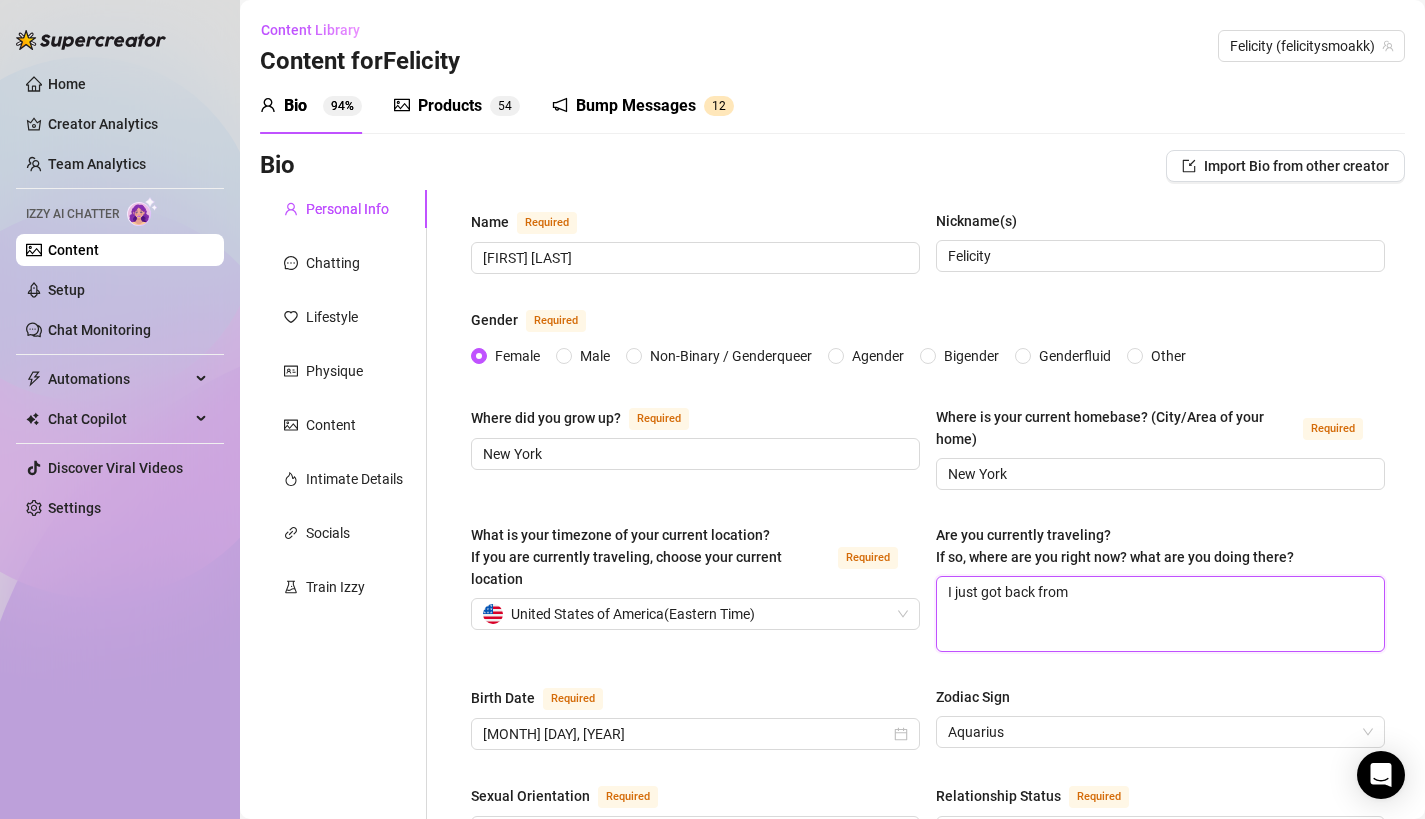 type on "I just got back from" 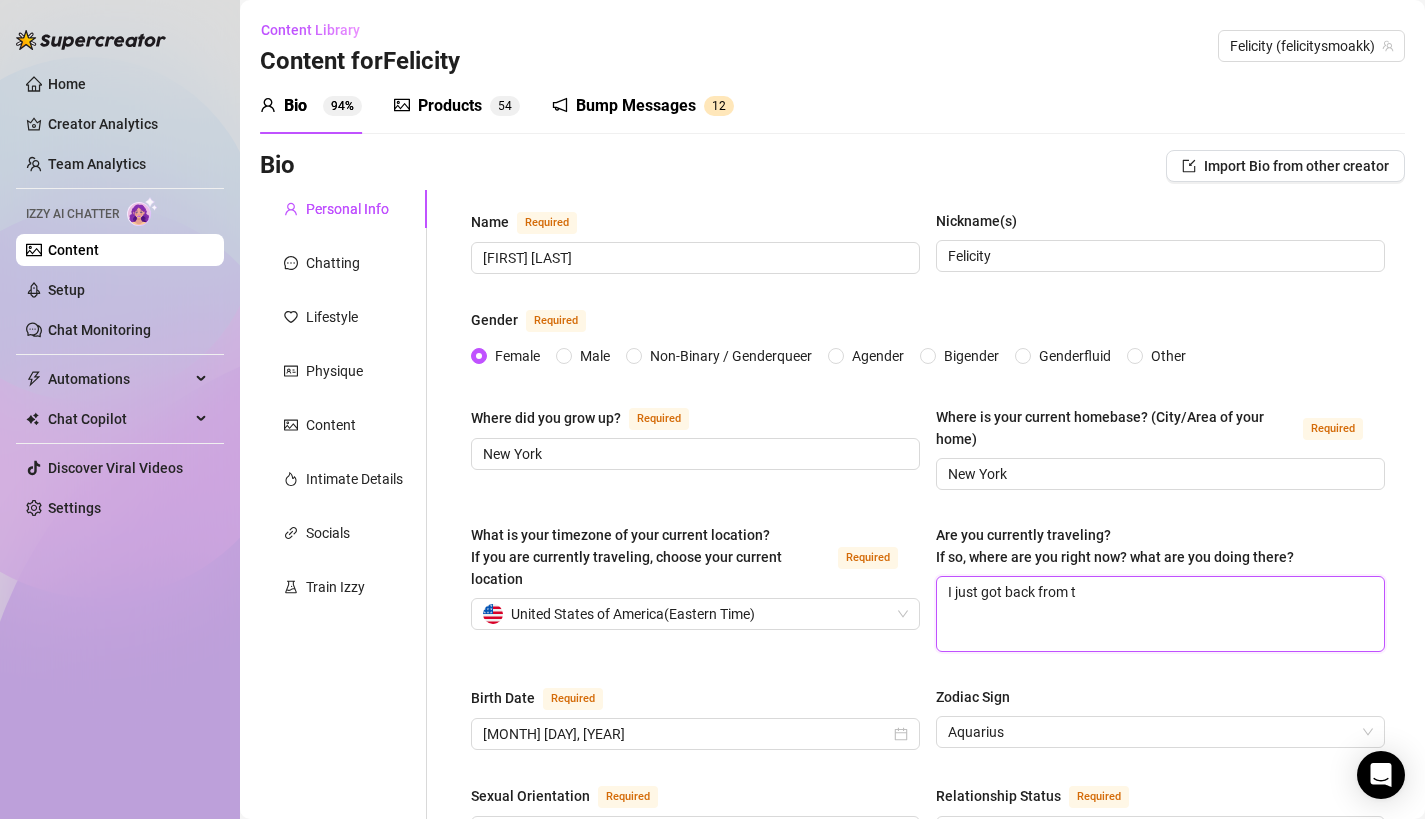 type 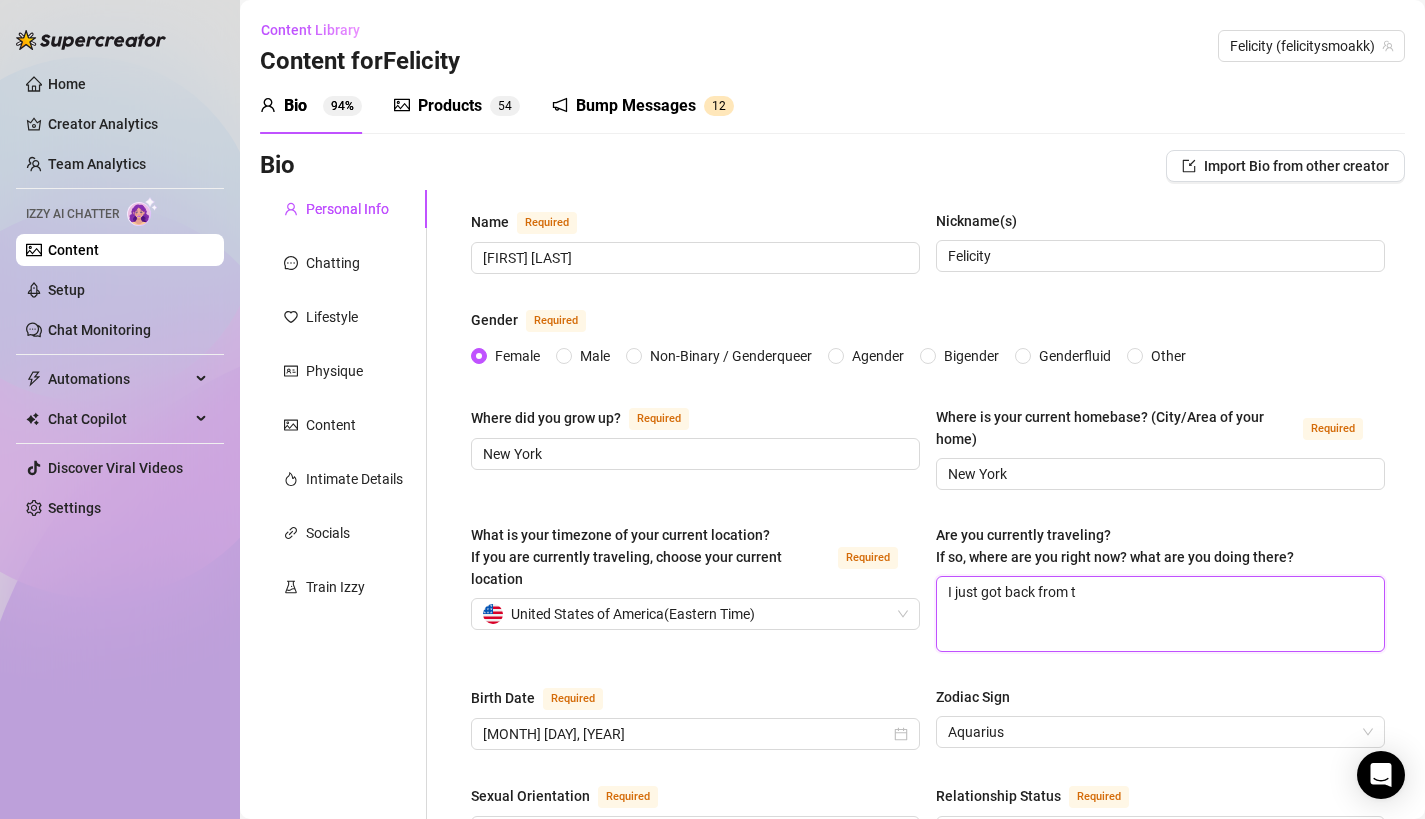 type on "I just got back from tr" 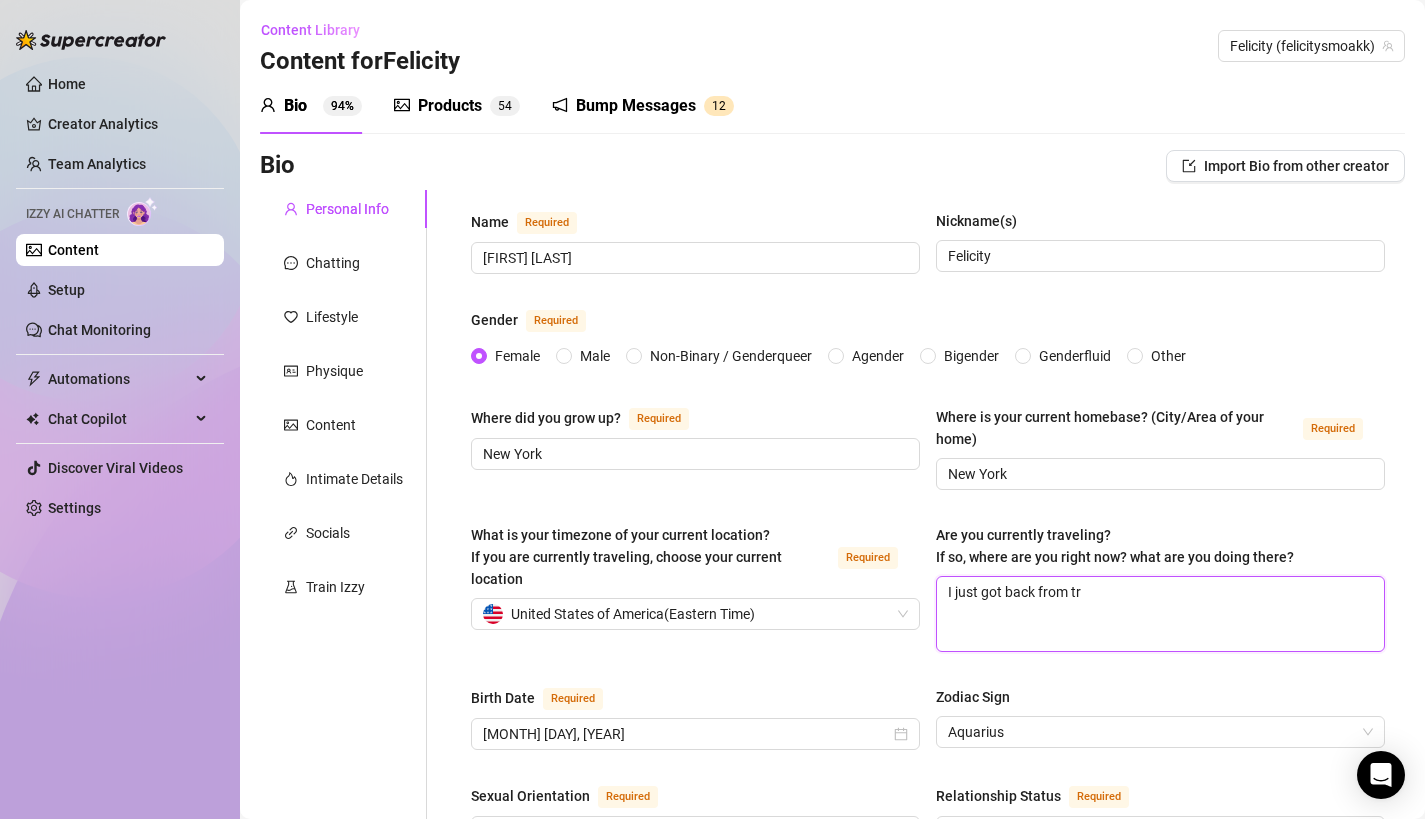 type 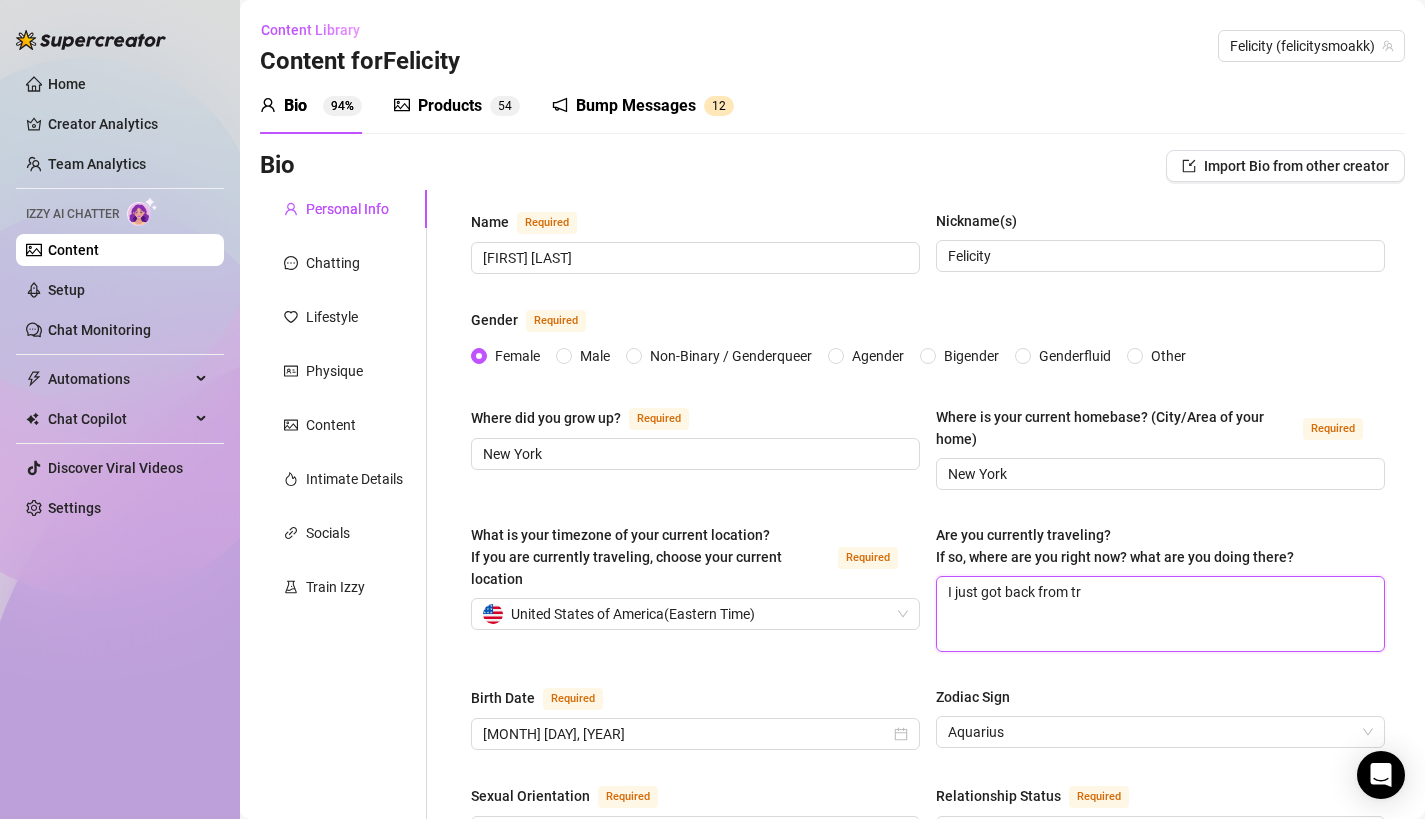 type on "I just got back from tra" 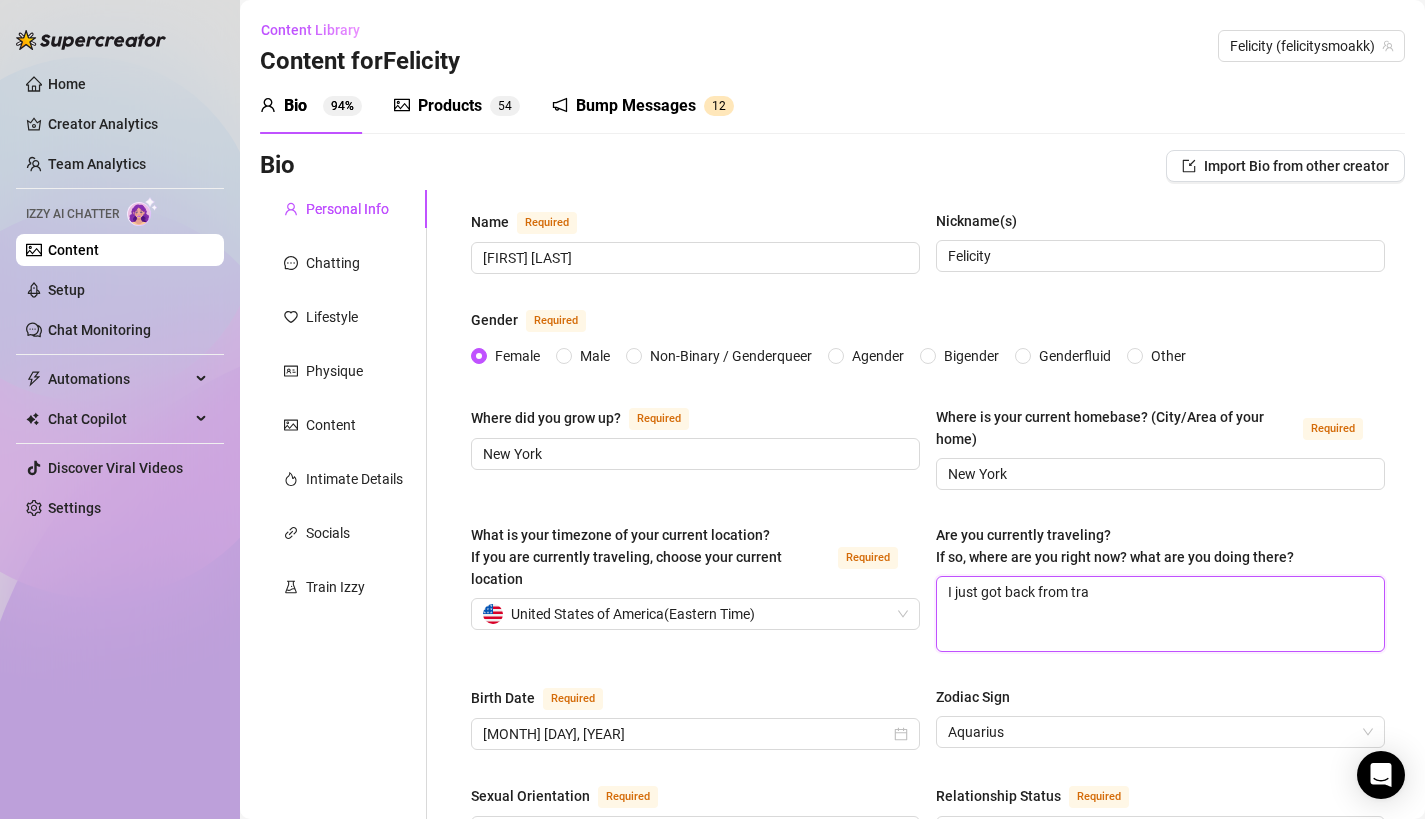 type 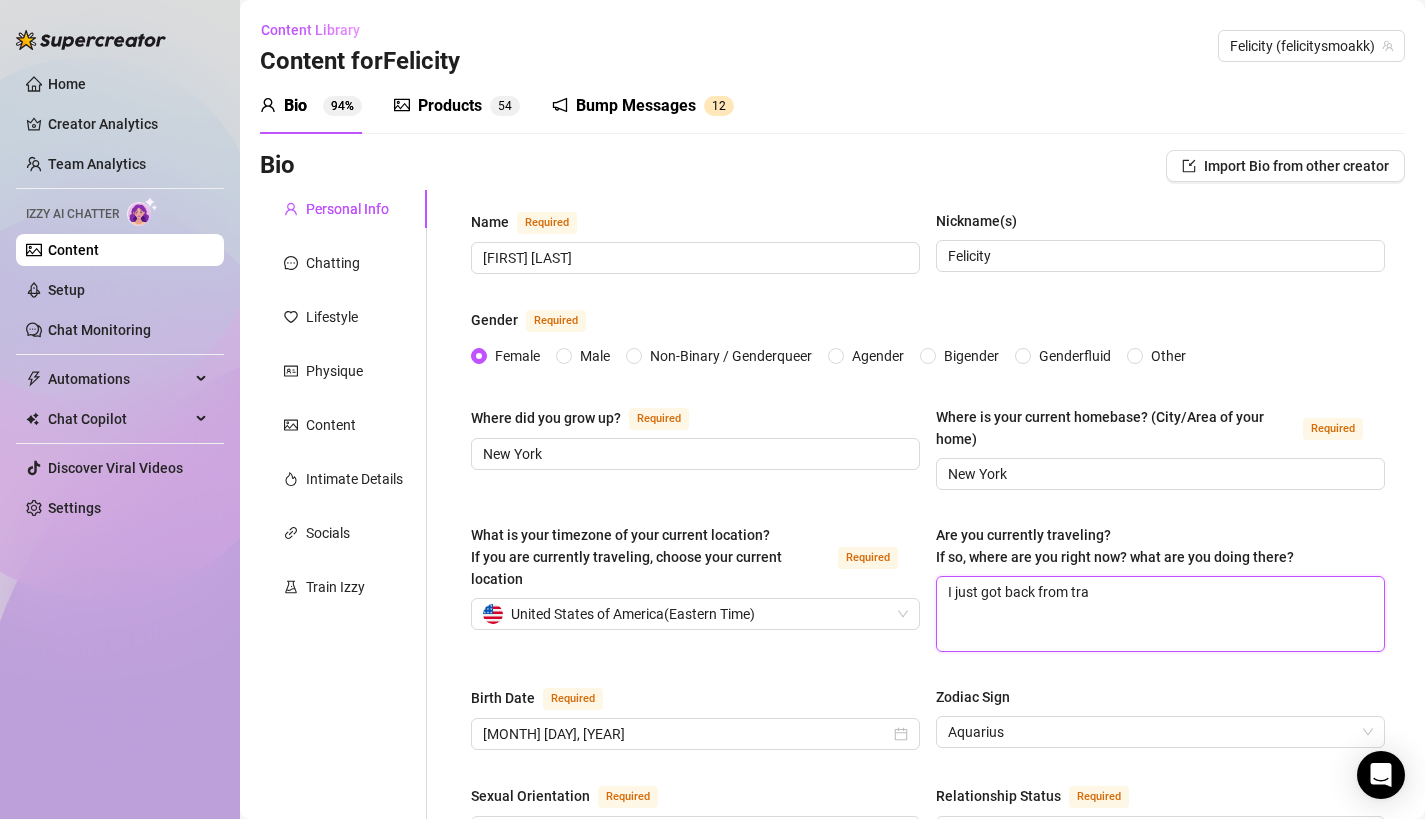 type on "I just got back from trav" 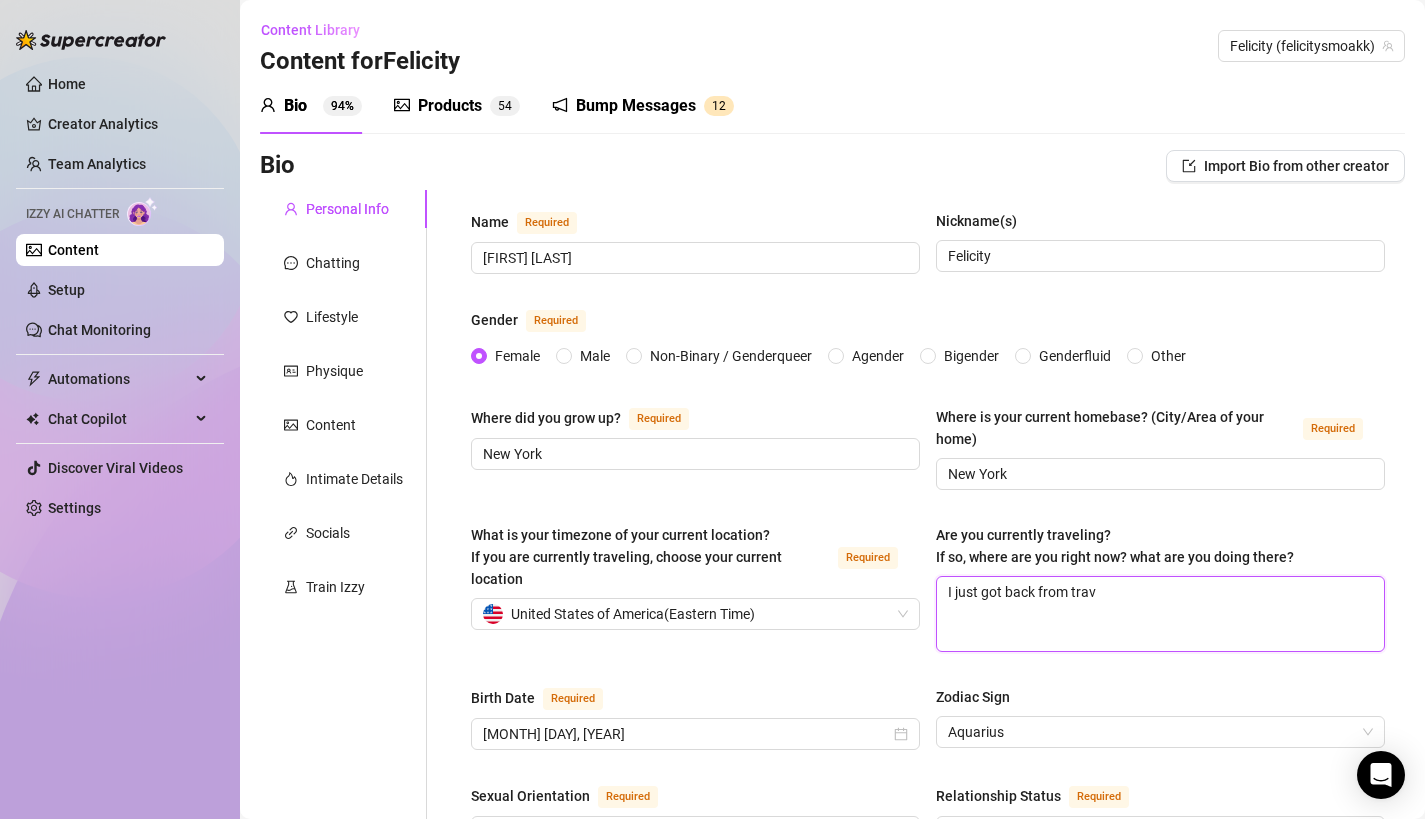 type 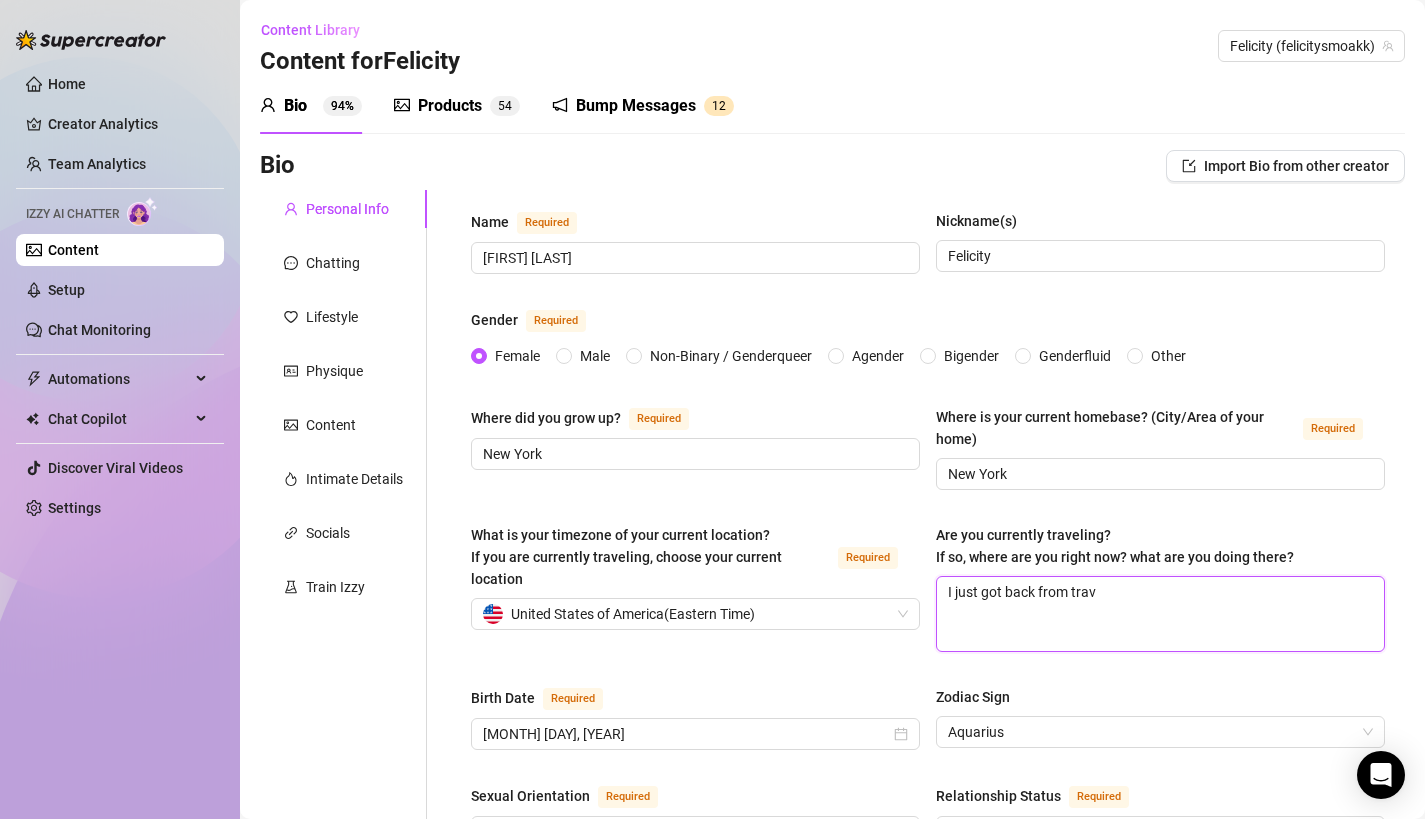 type on "I just got back from travl" 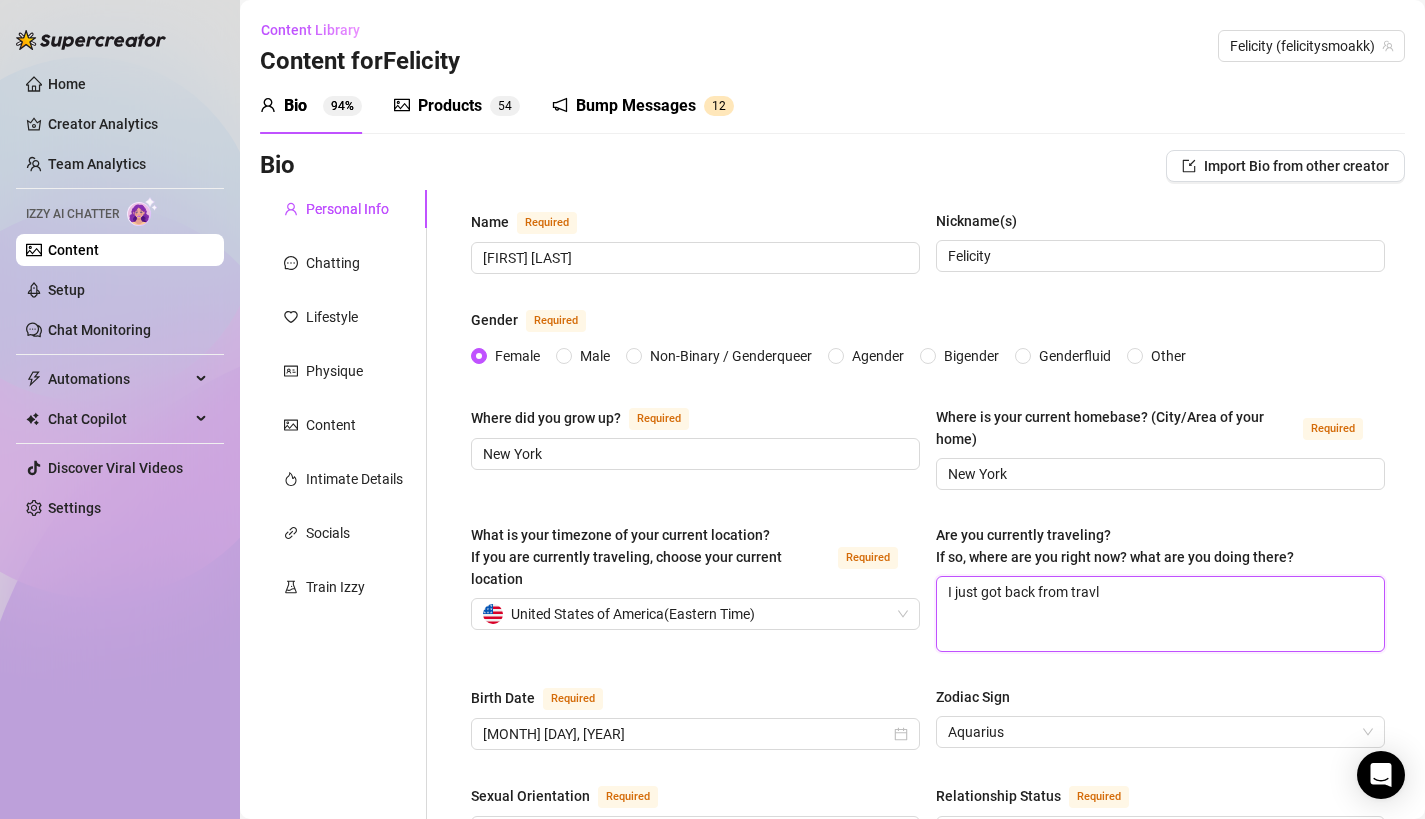 type 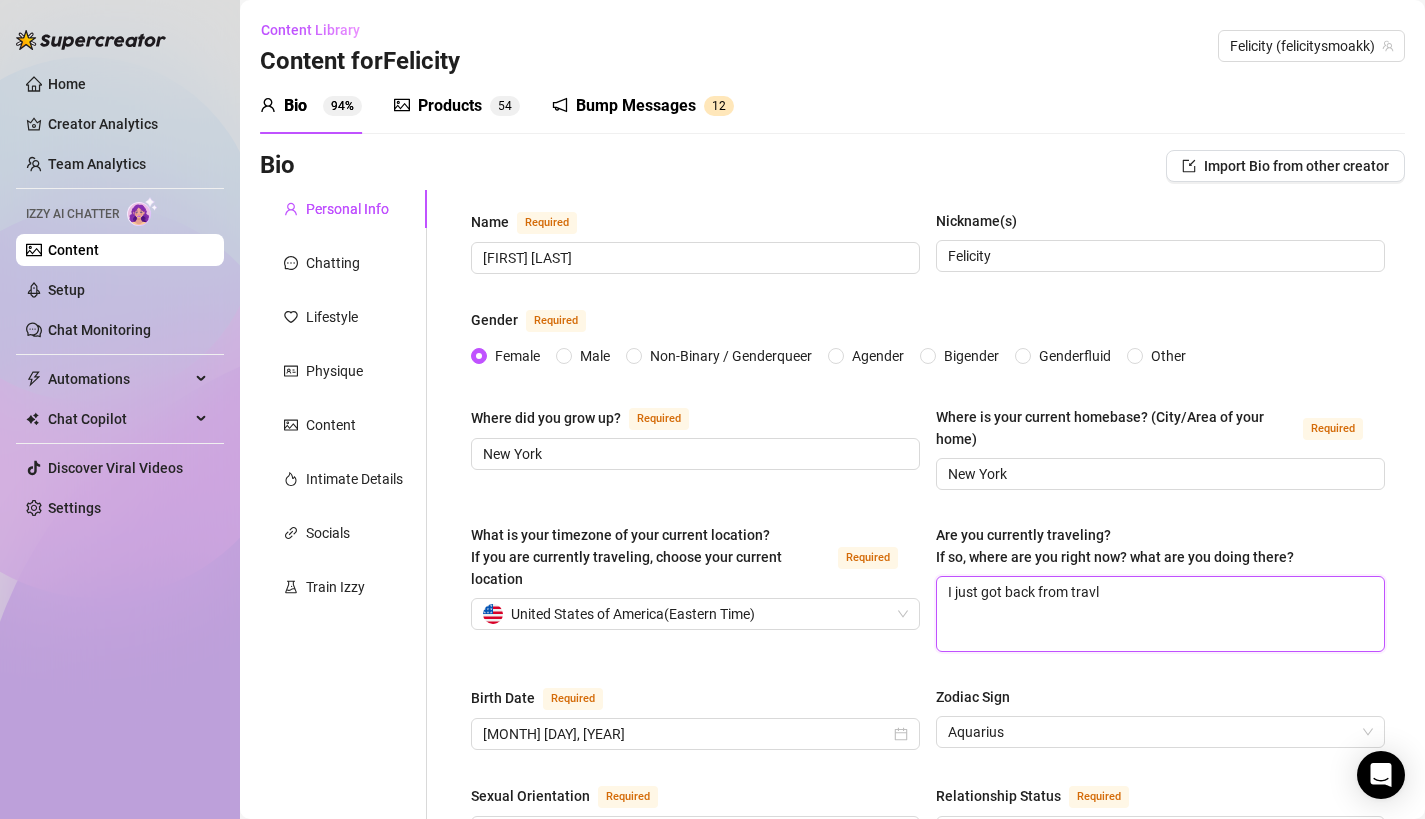 type on "I just got back from travli" 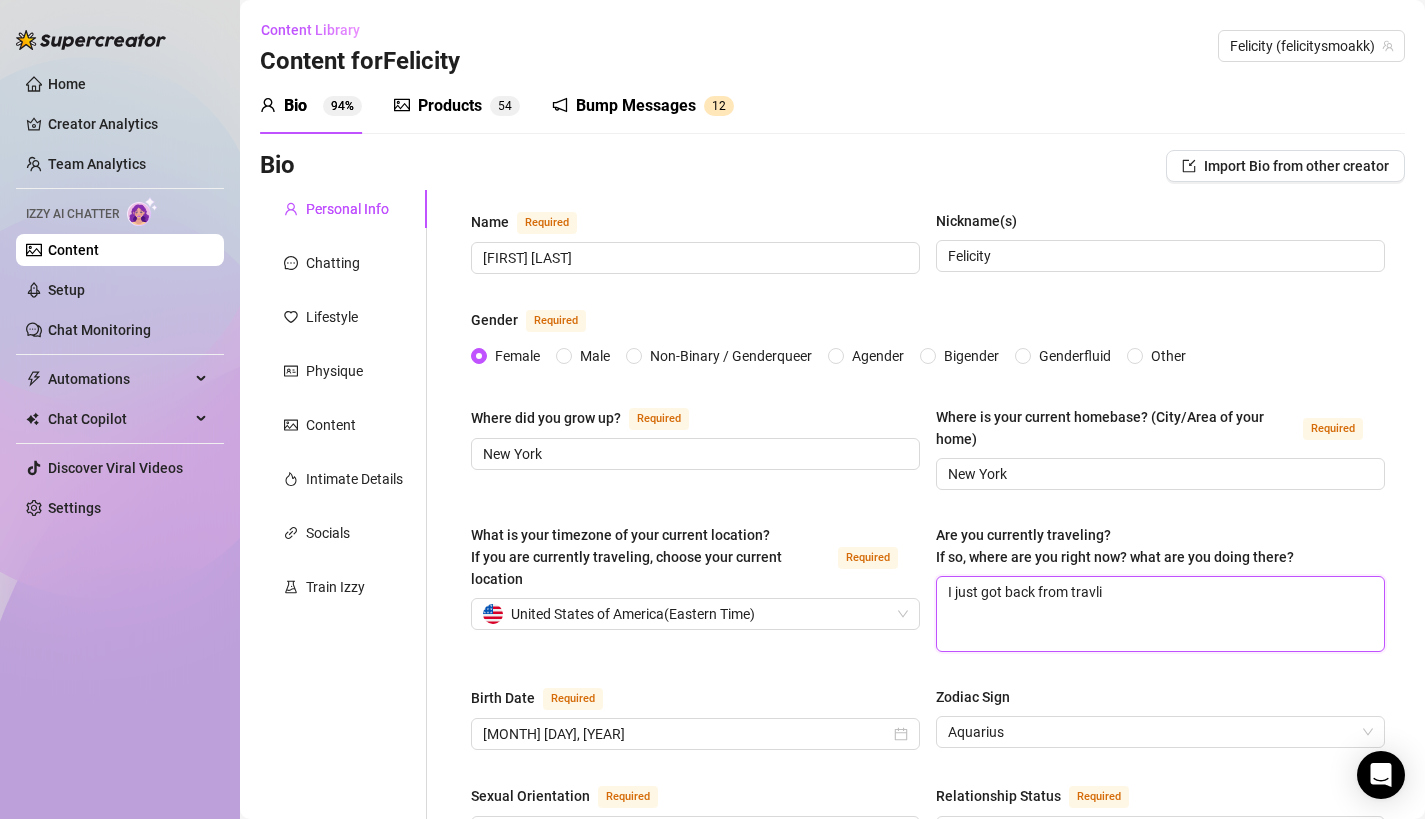 type 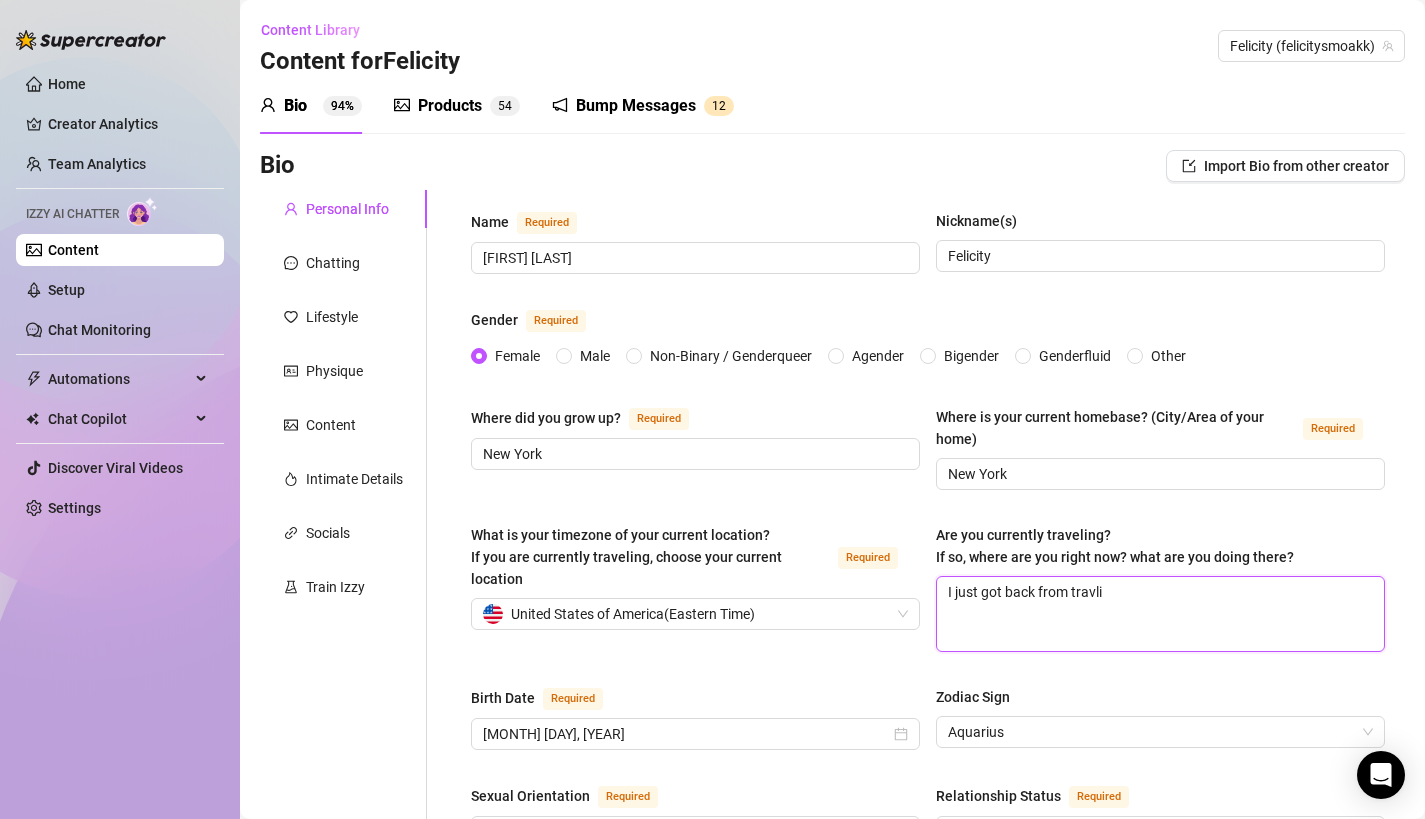 type on "I just got back from travlin" 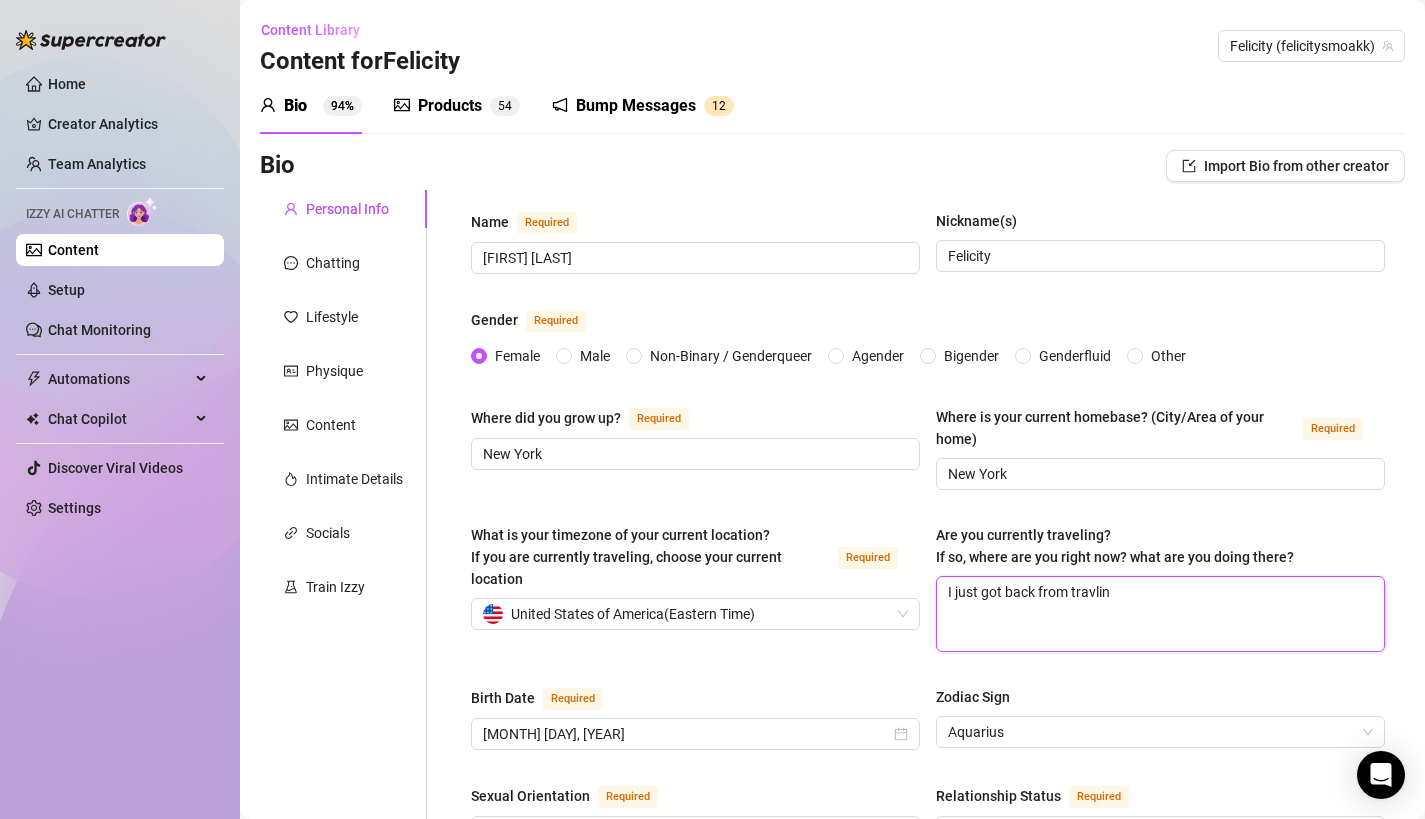 type 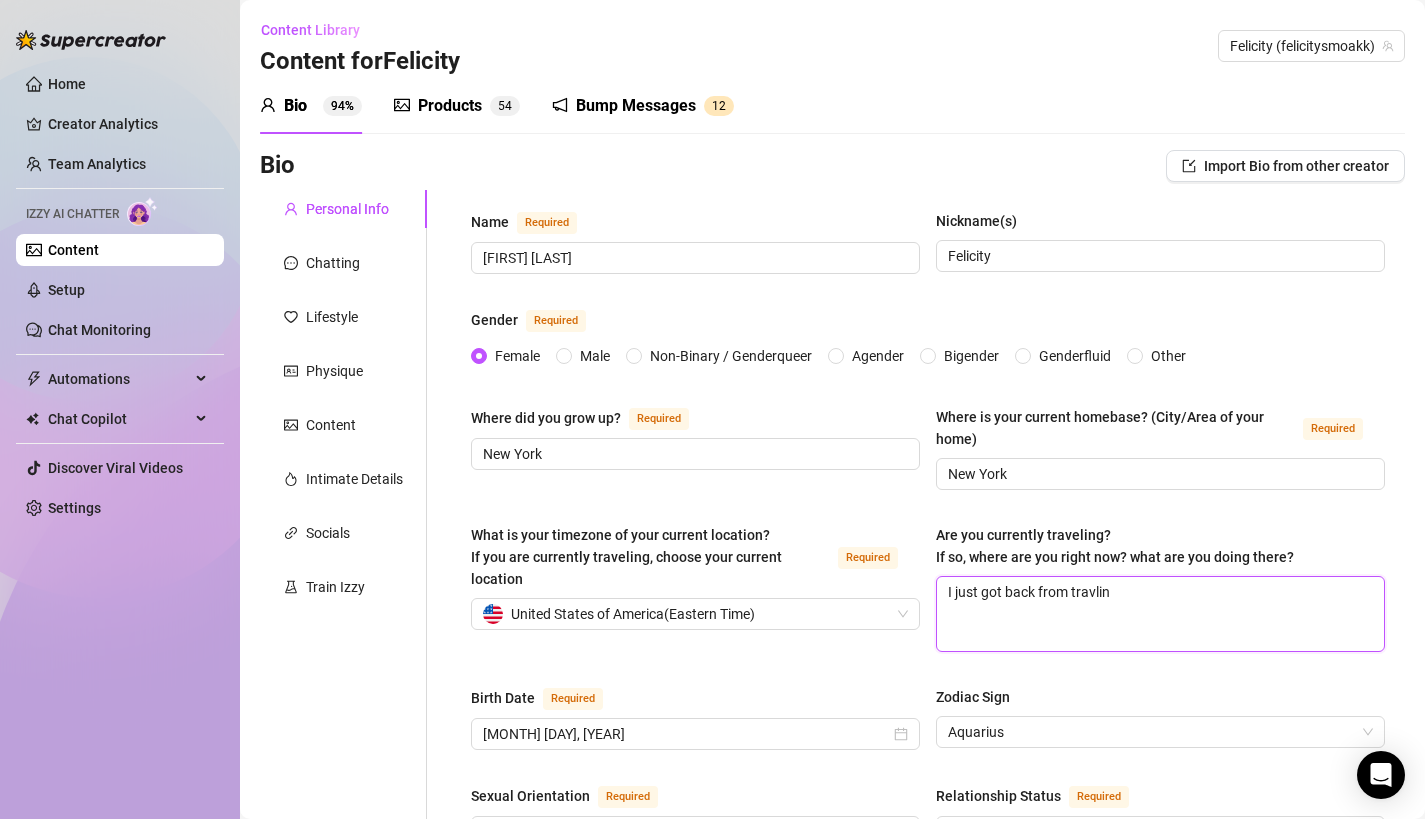 type on "I just got back from travling" 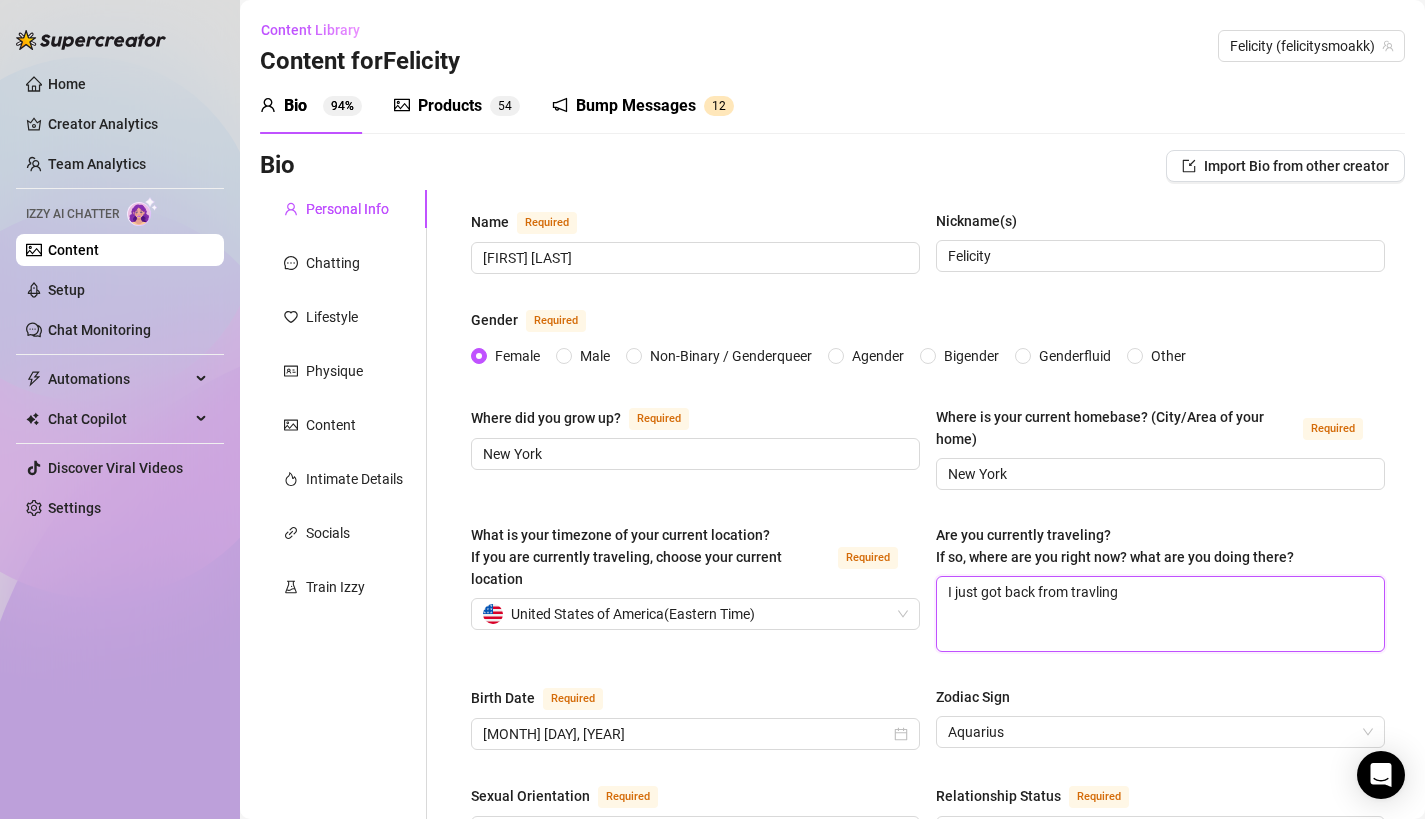 type 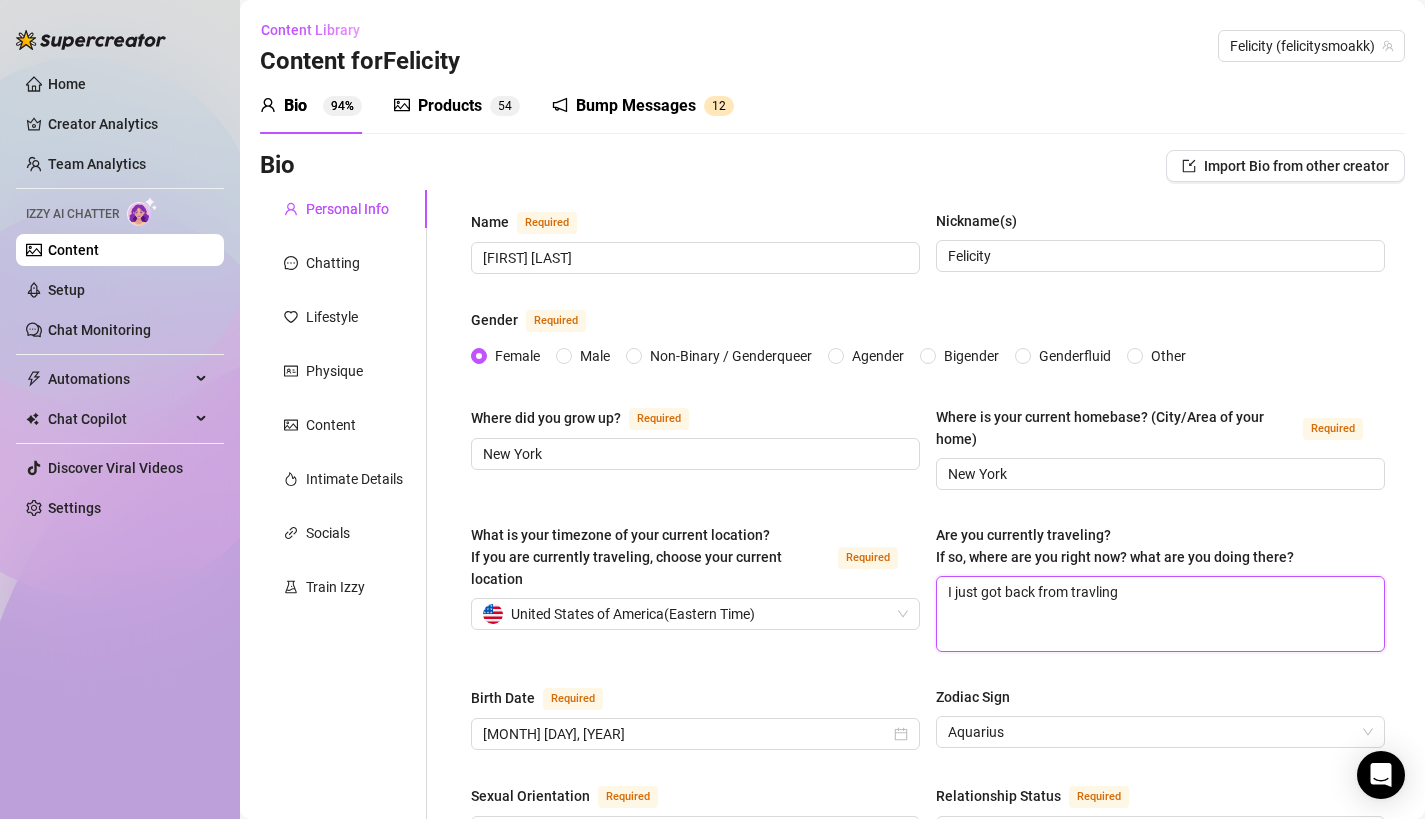 type on "I just got back from travling" 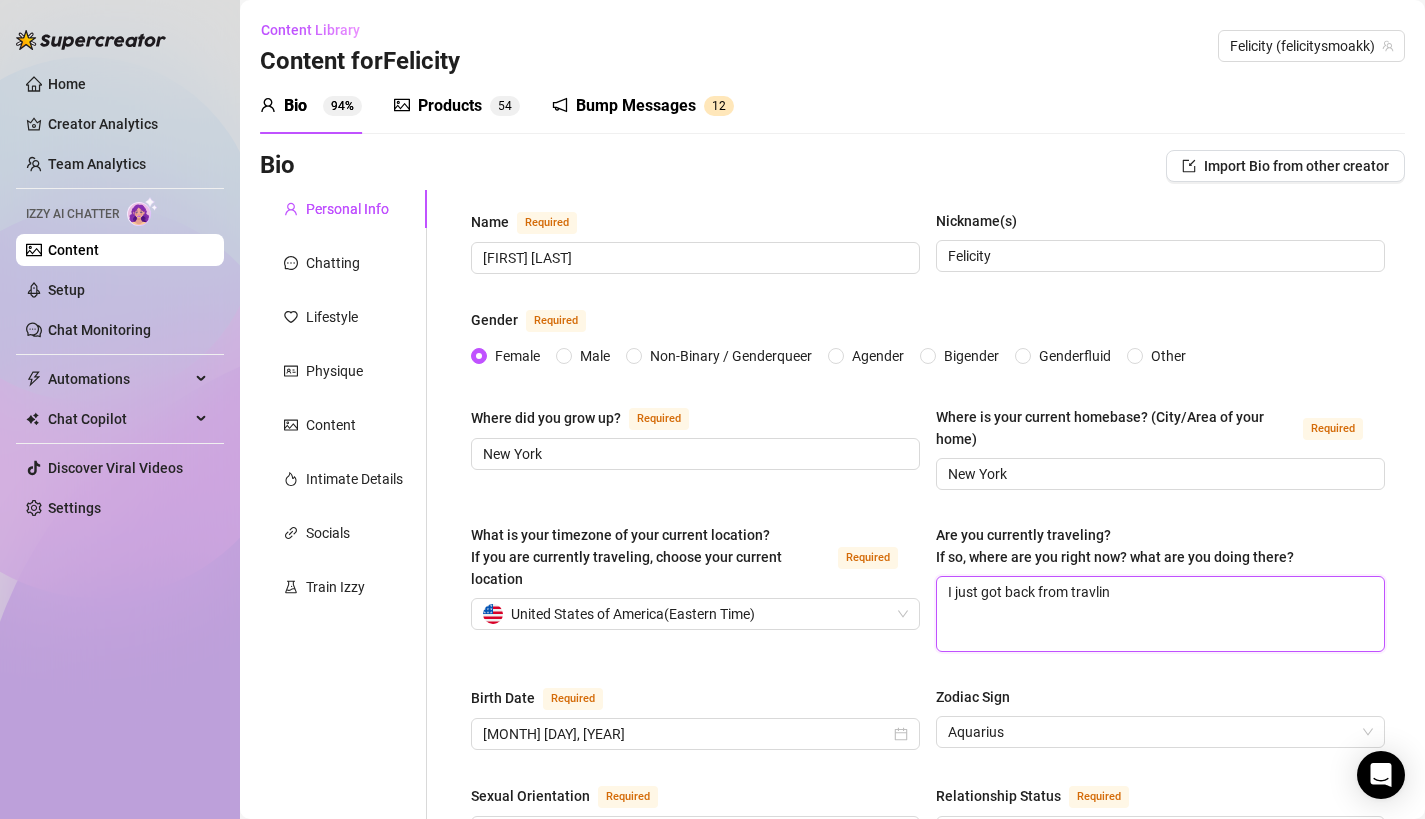 type 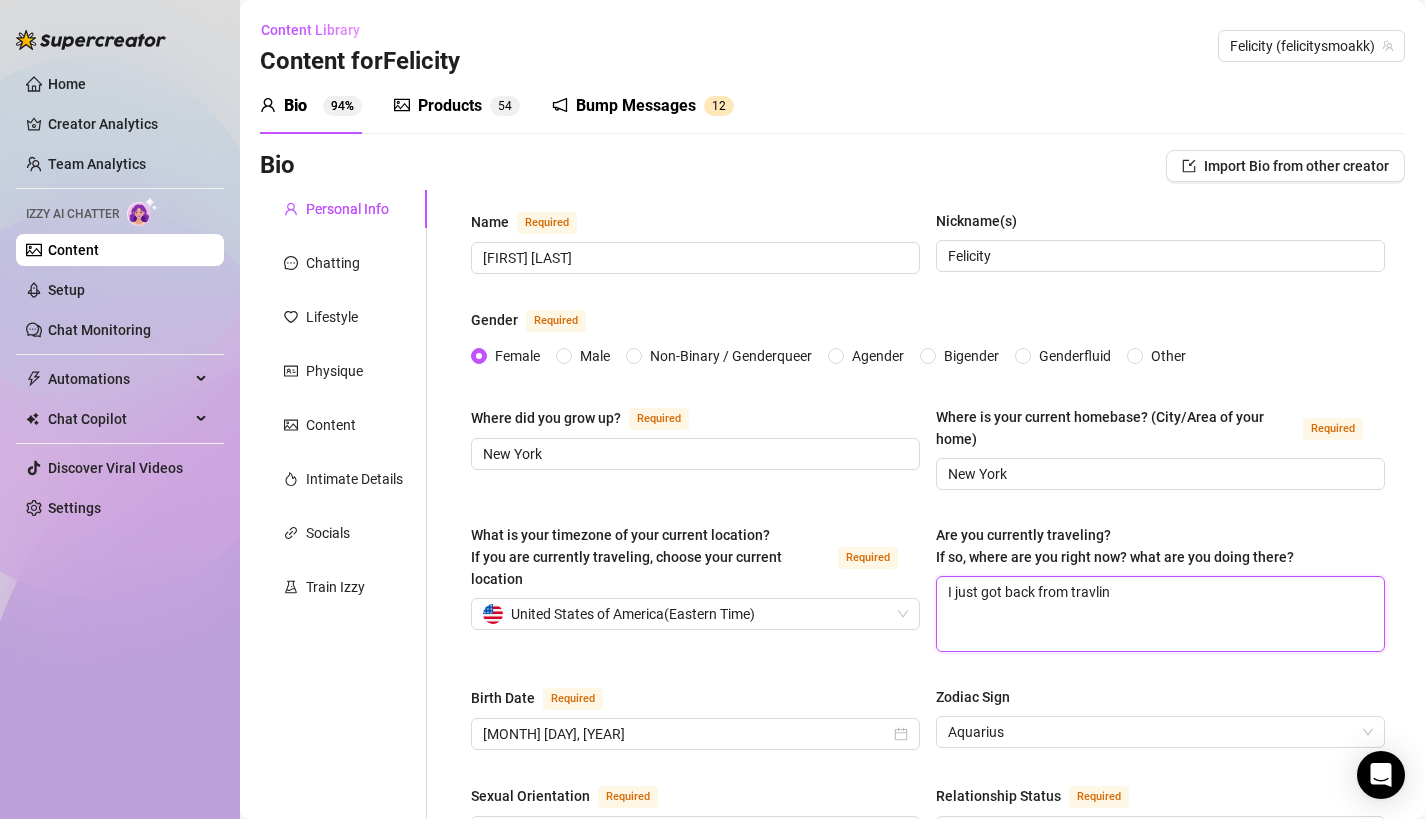 type on "I just got back from travli" 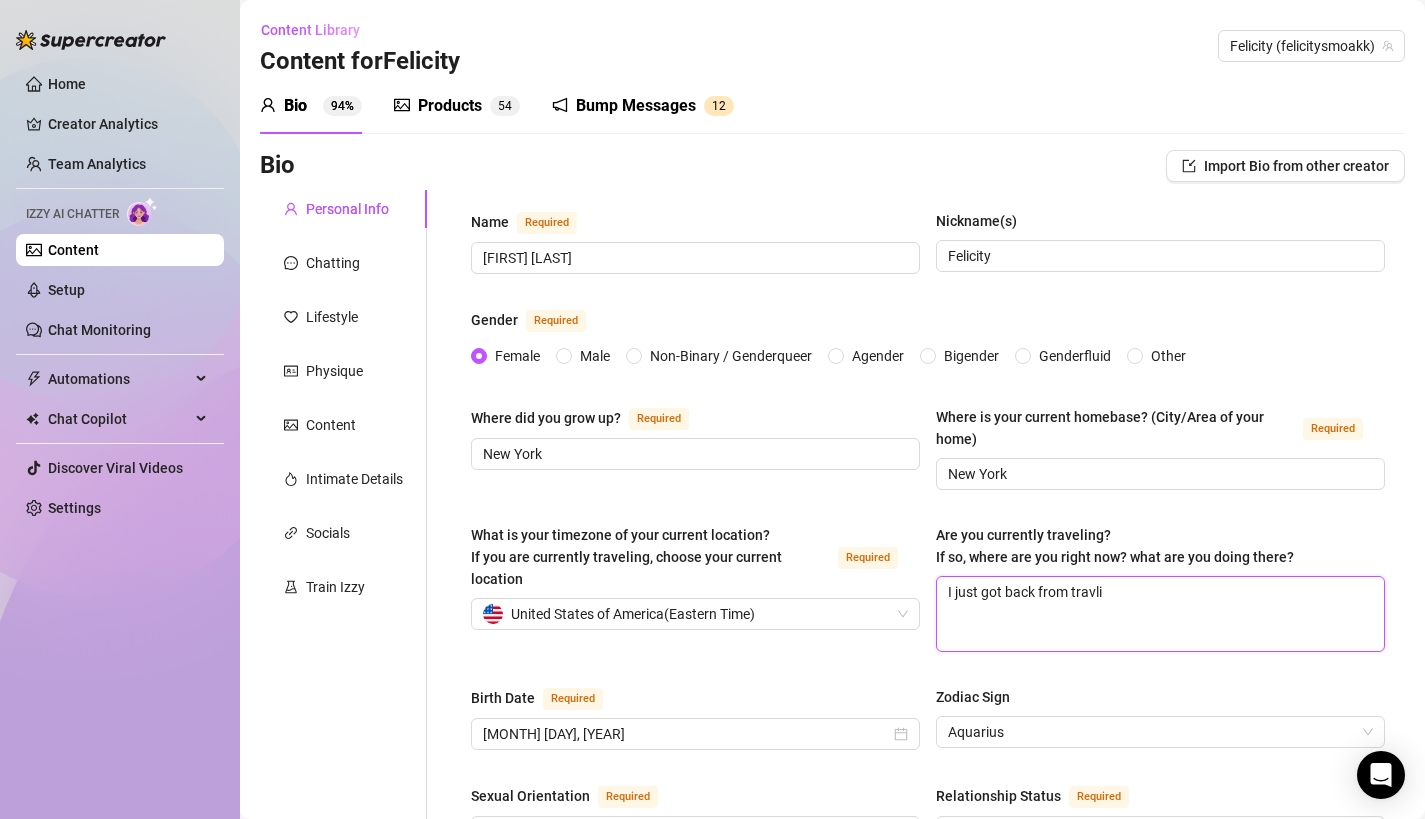 type 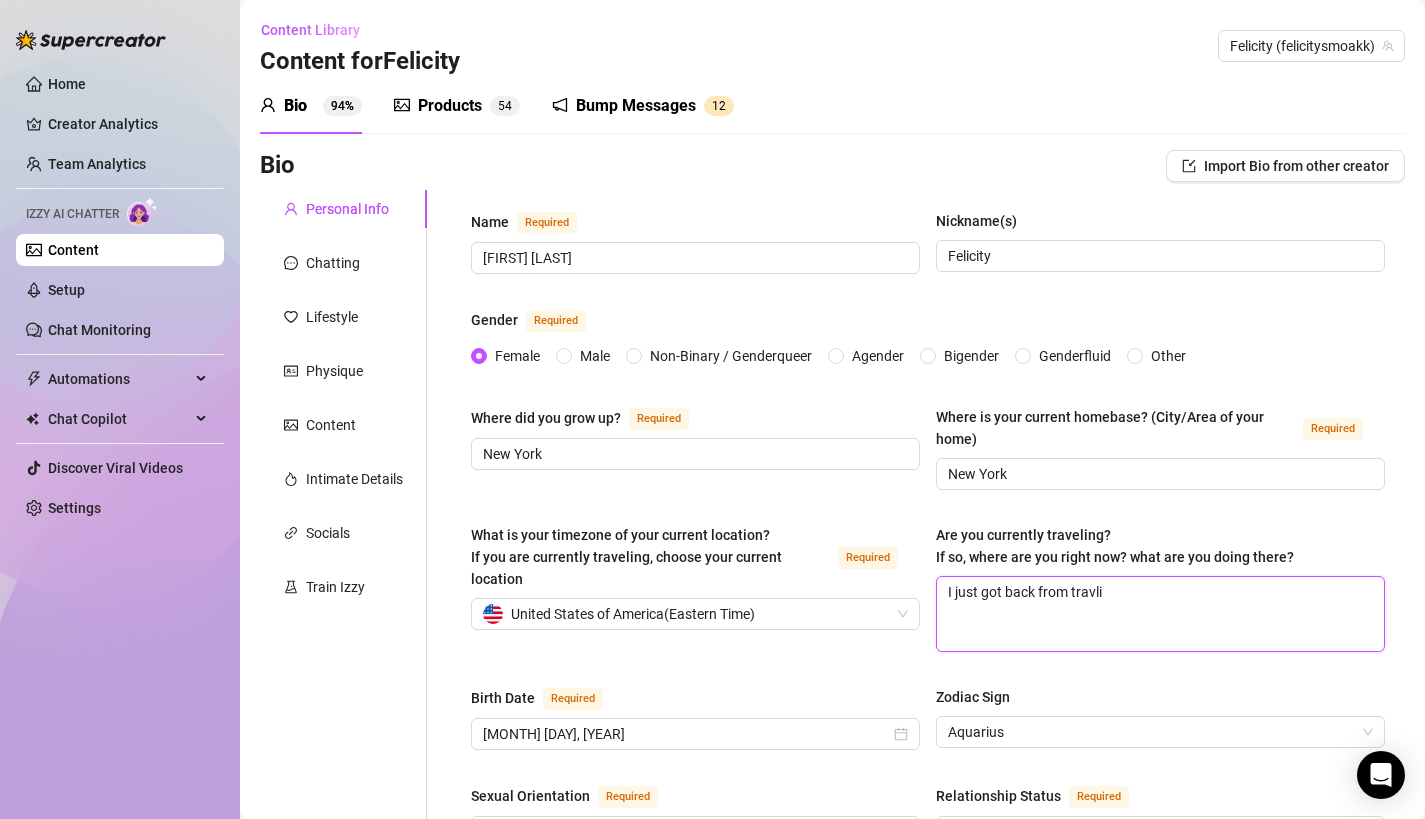 type on "I just got back from travl" 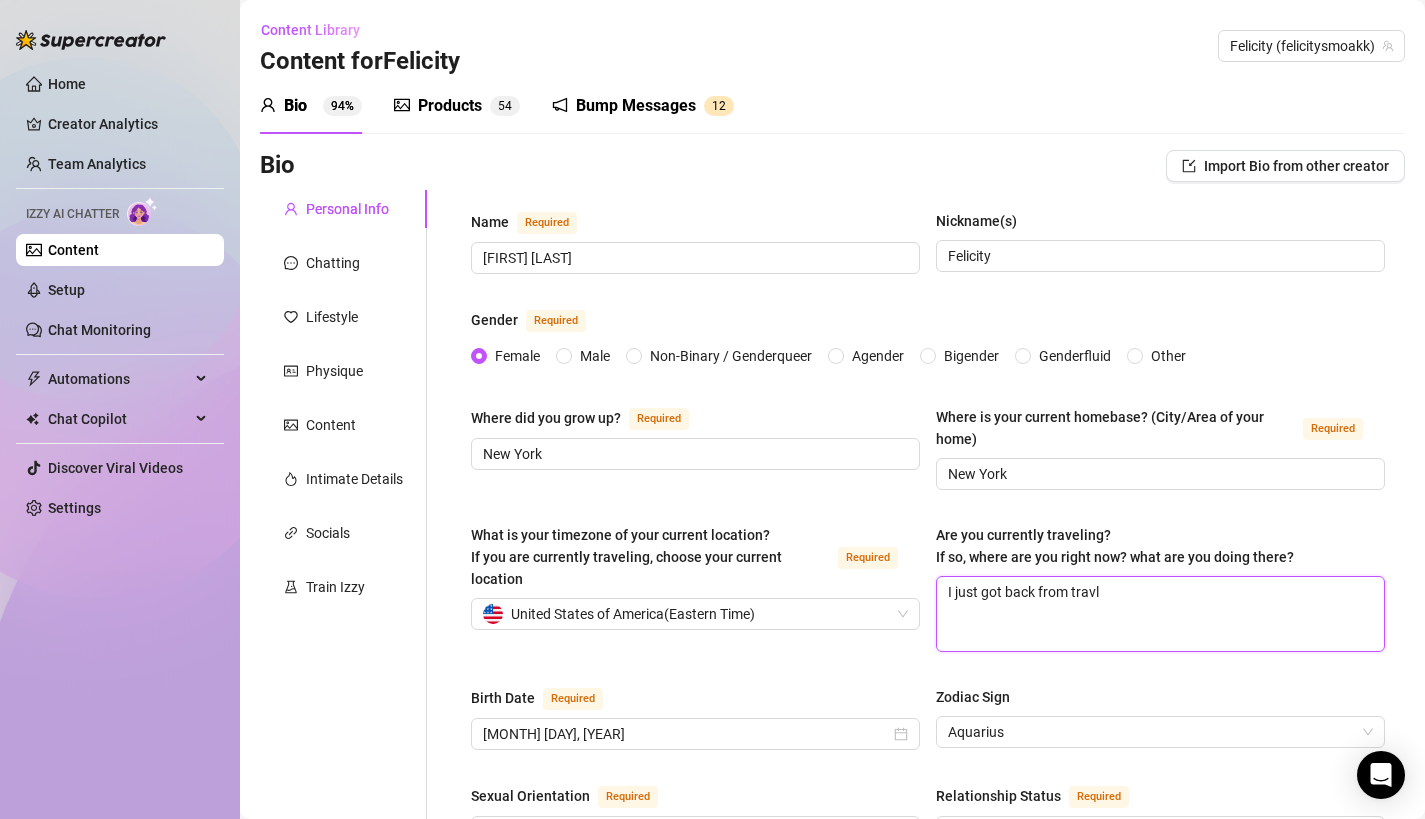 type 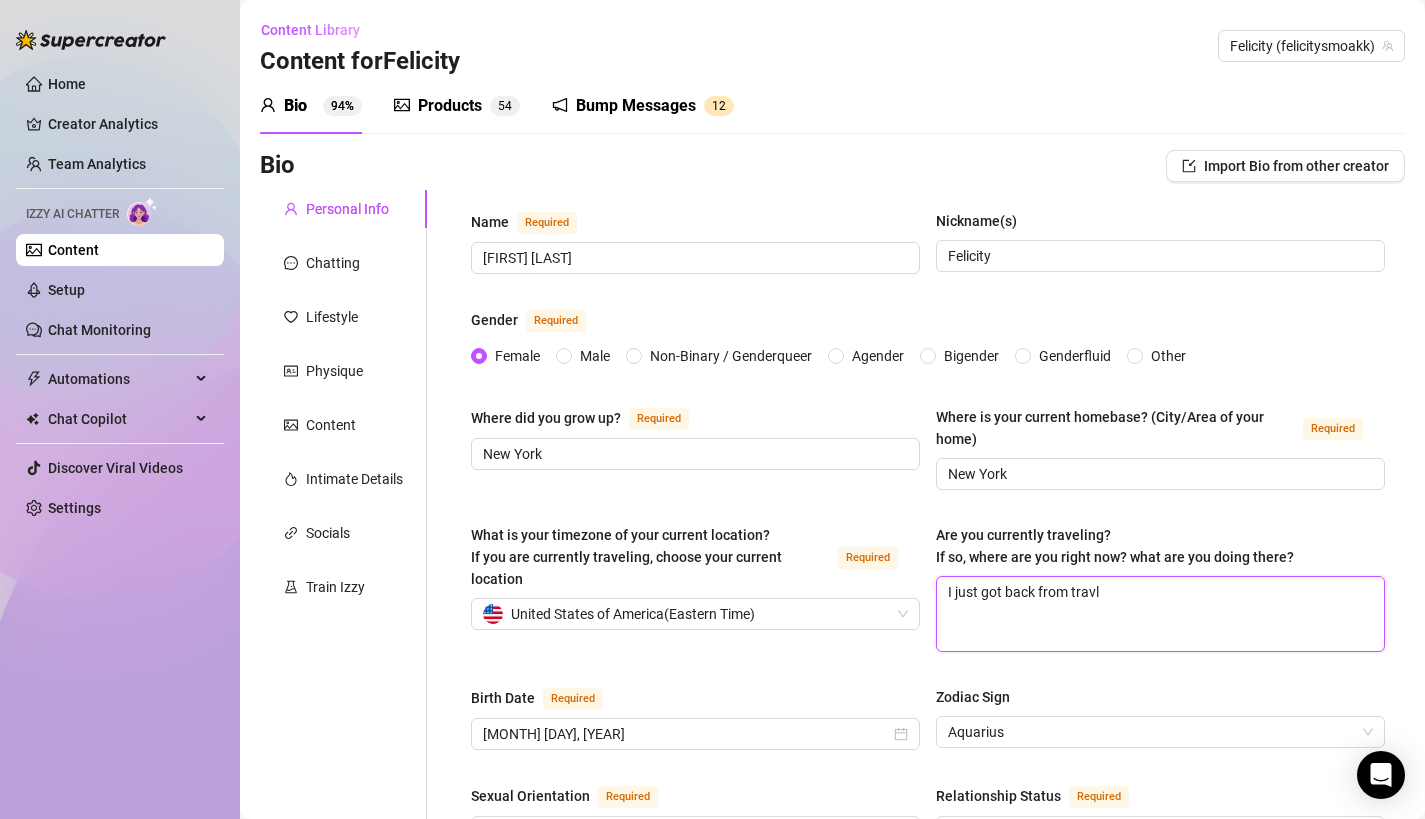 type on "I just got back from trav" 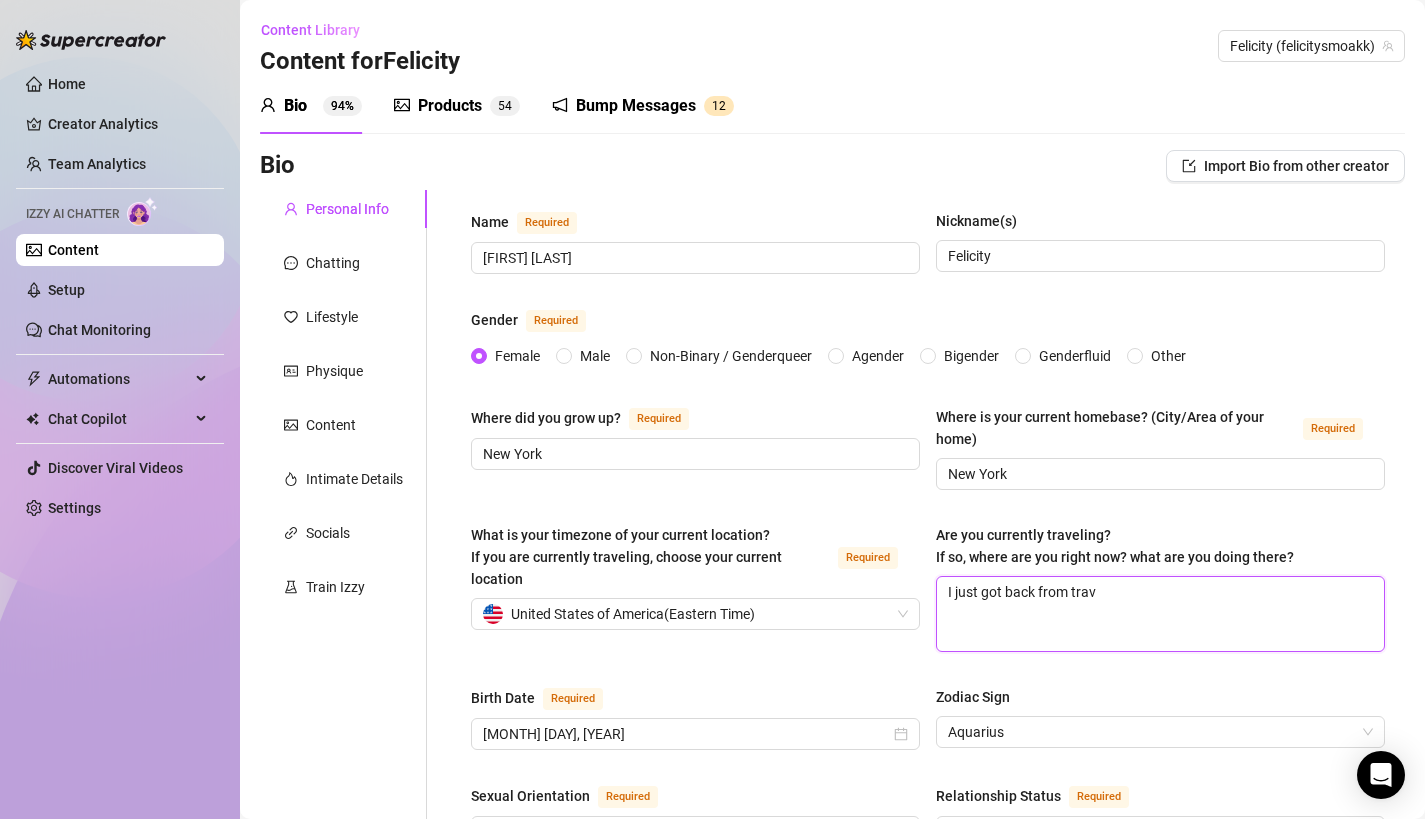 type 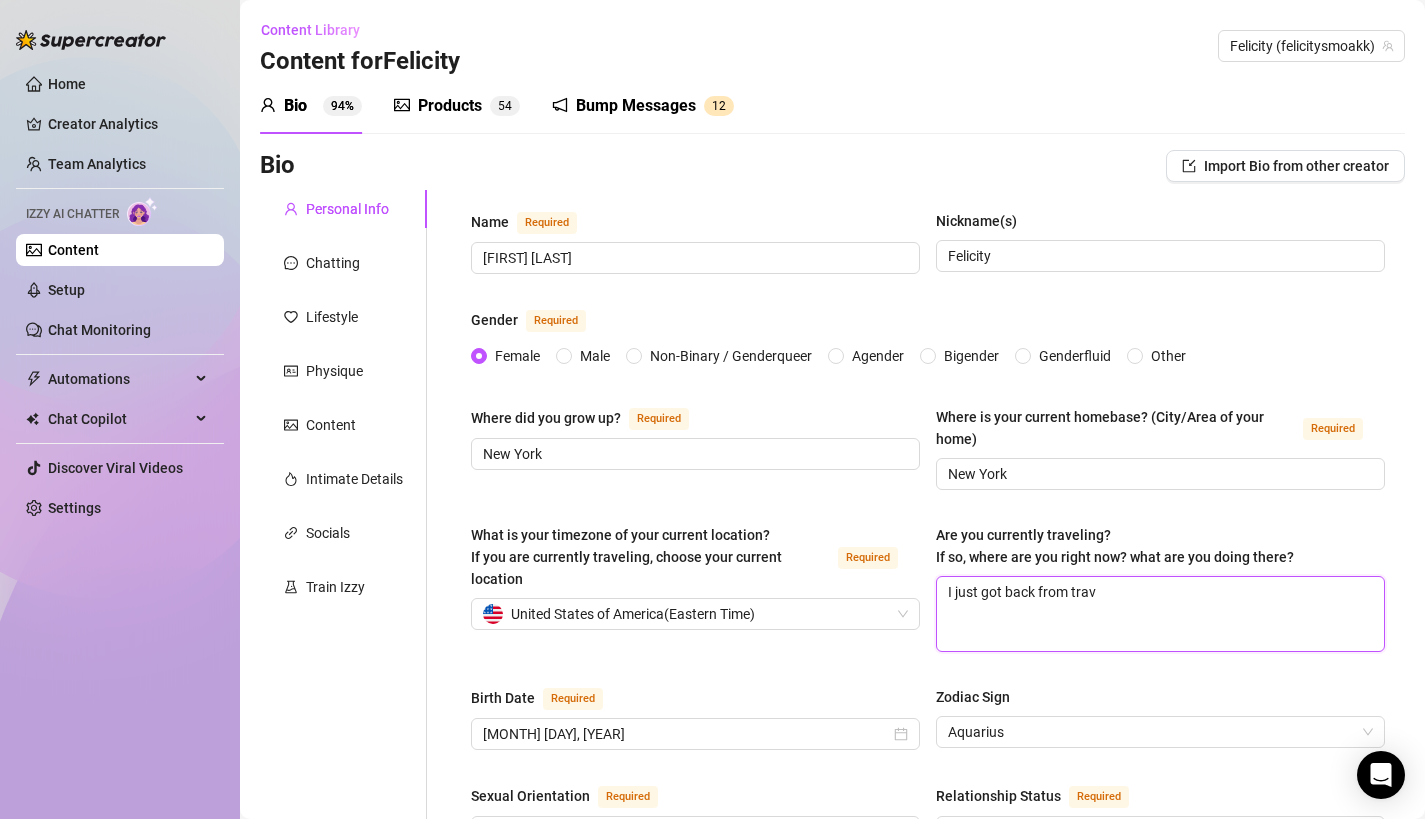 type on "I just got back from trave" 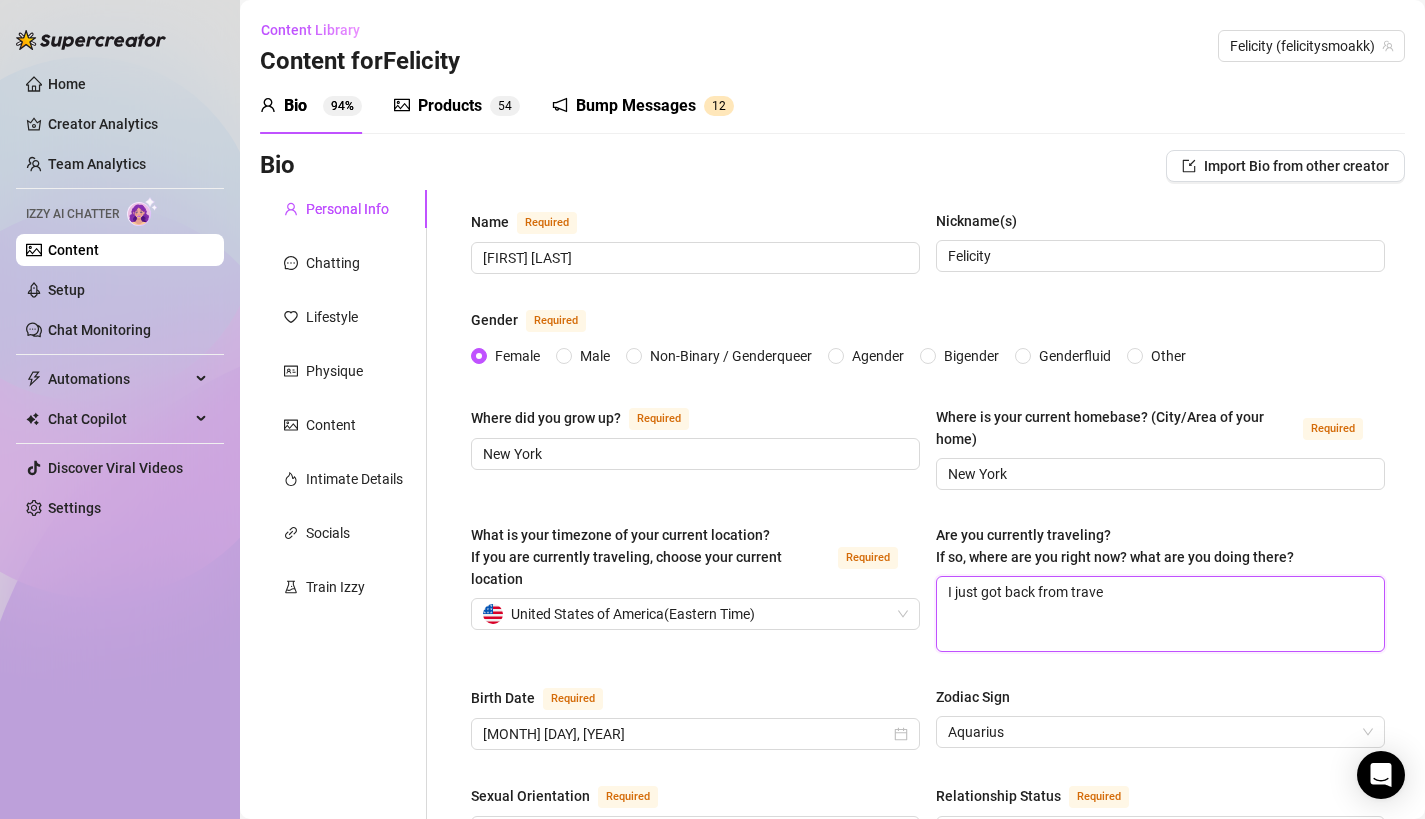 type 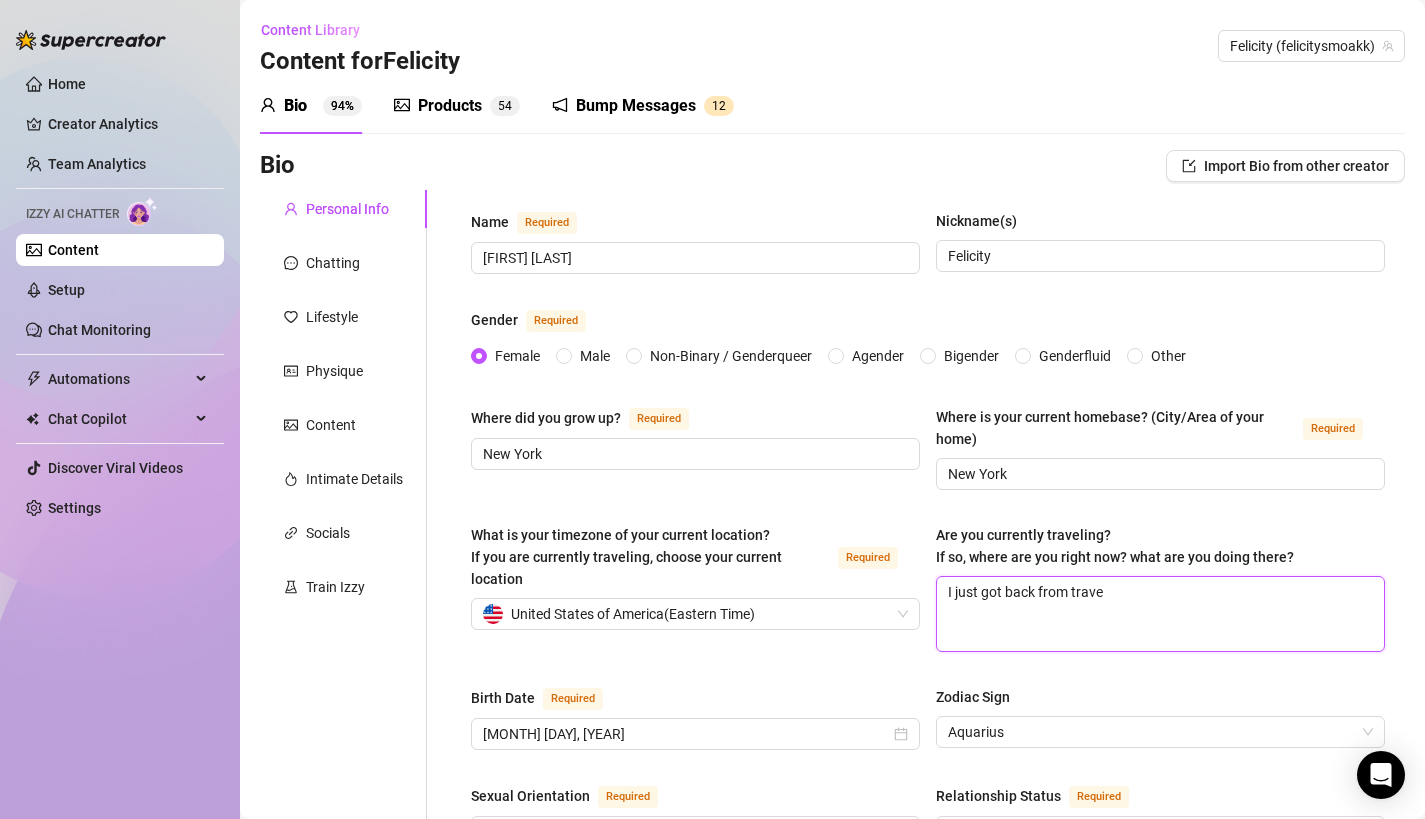 type on "I just got back from travel" 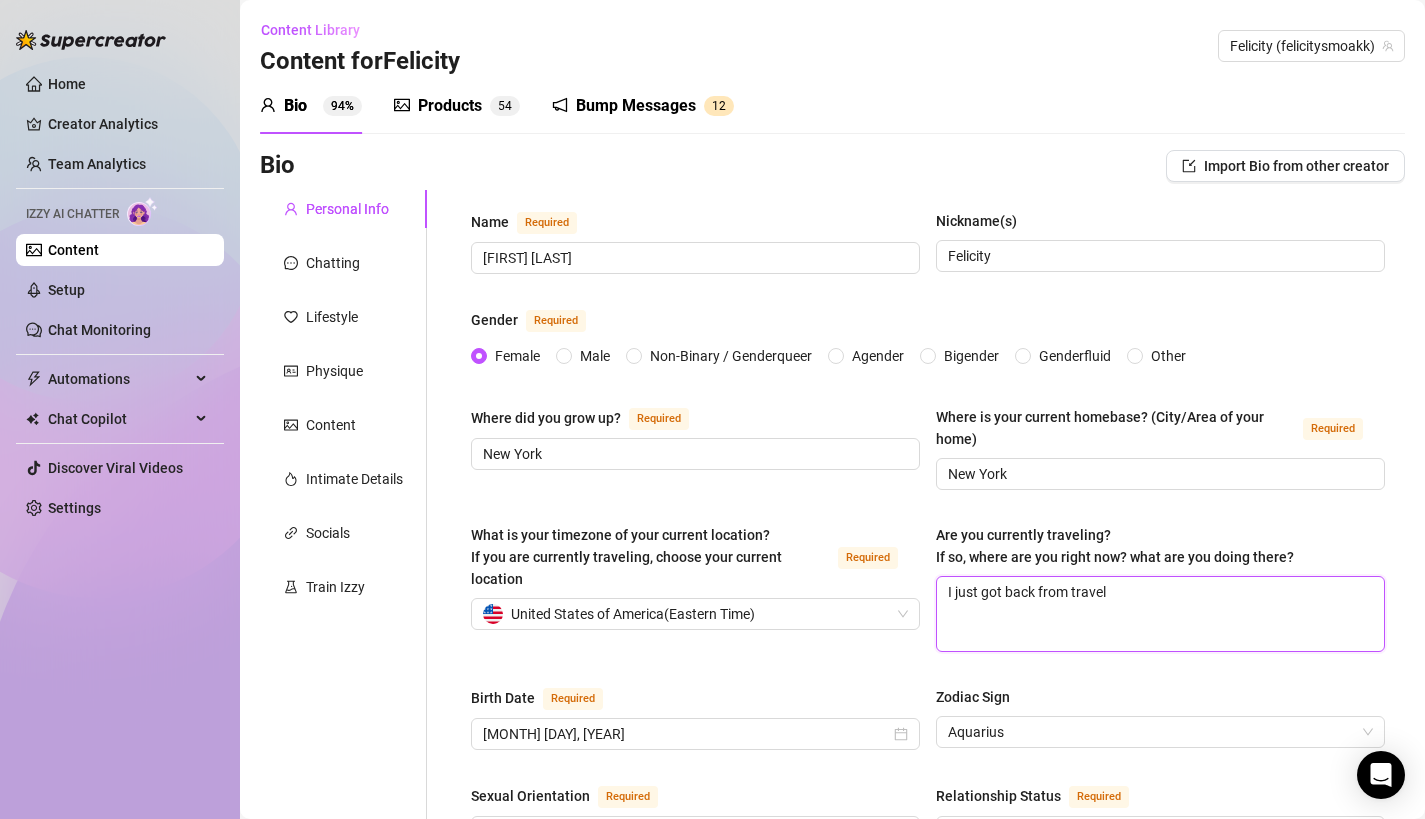 type 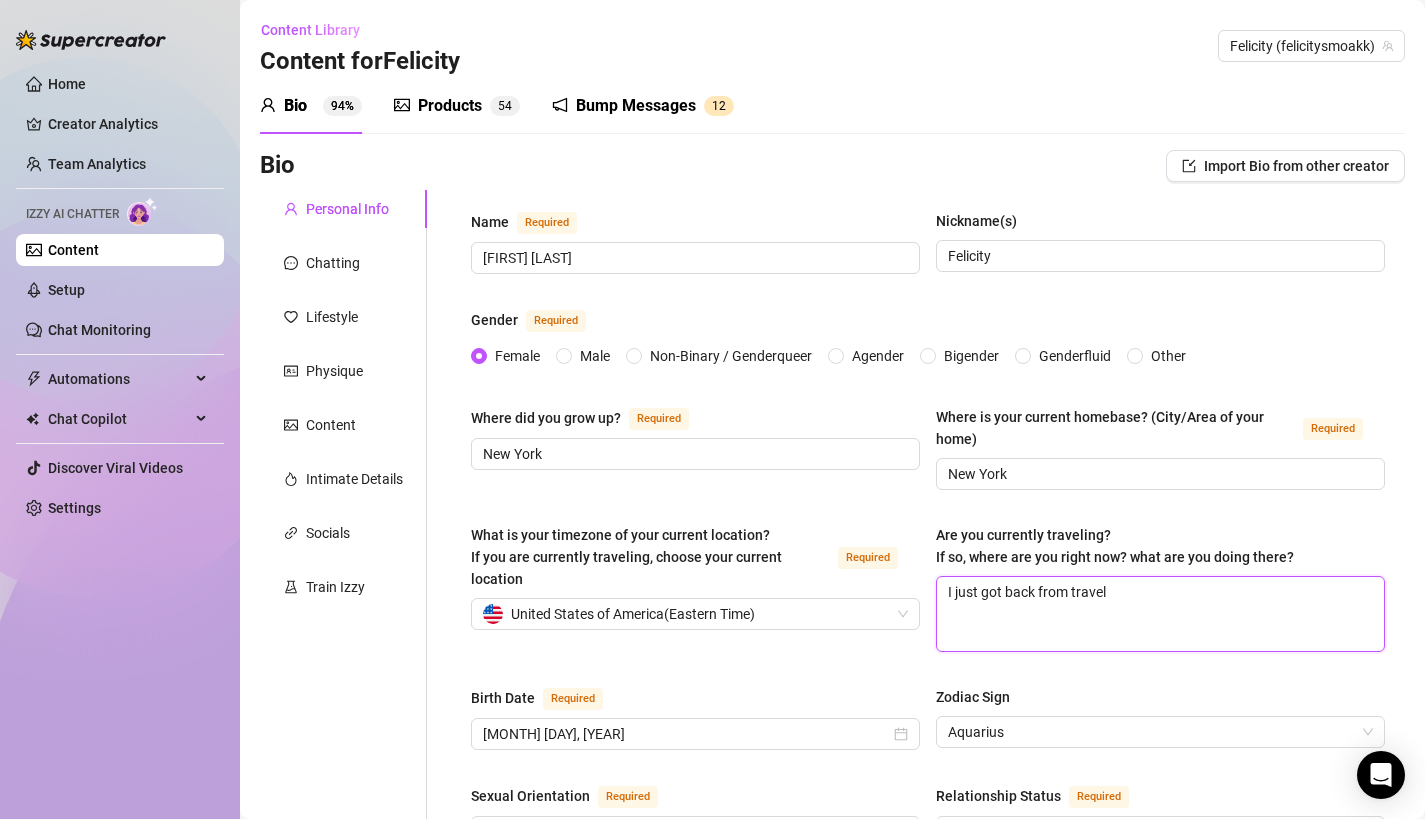 type on "I just got back from traveli" 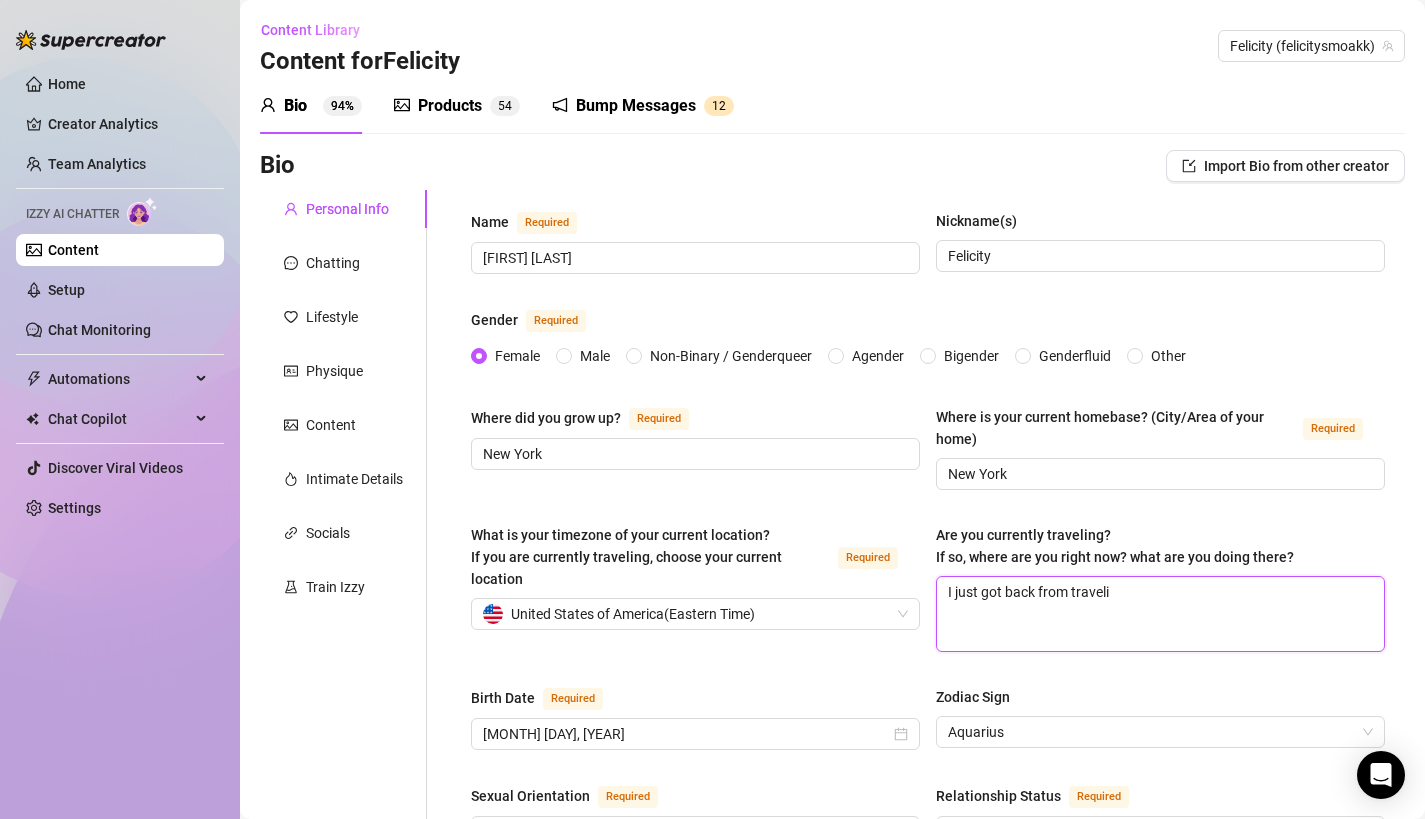 type 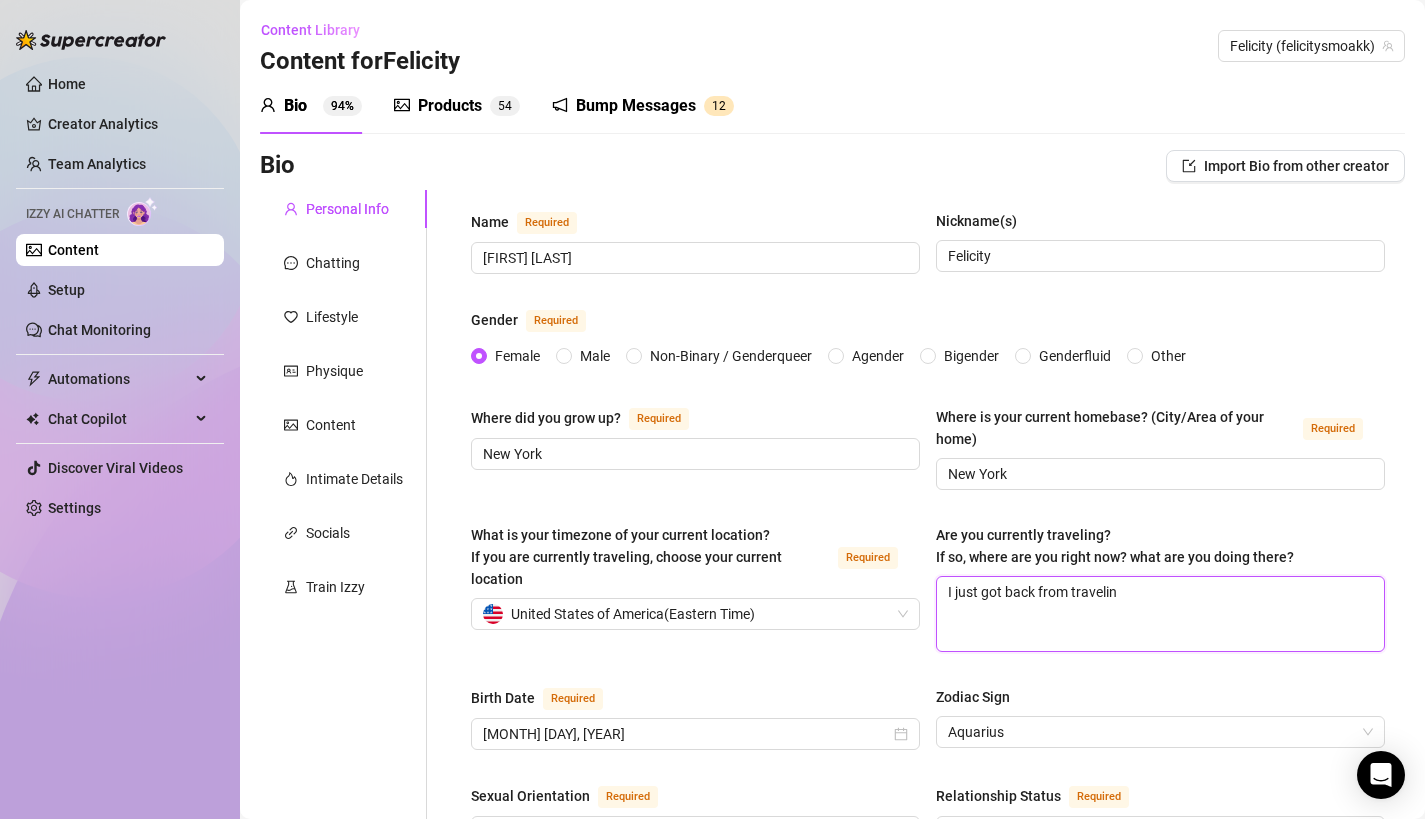 type on "I just got back from traveling" 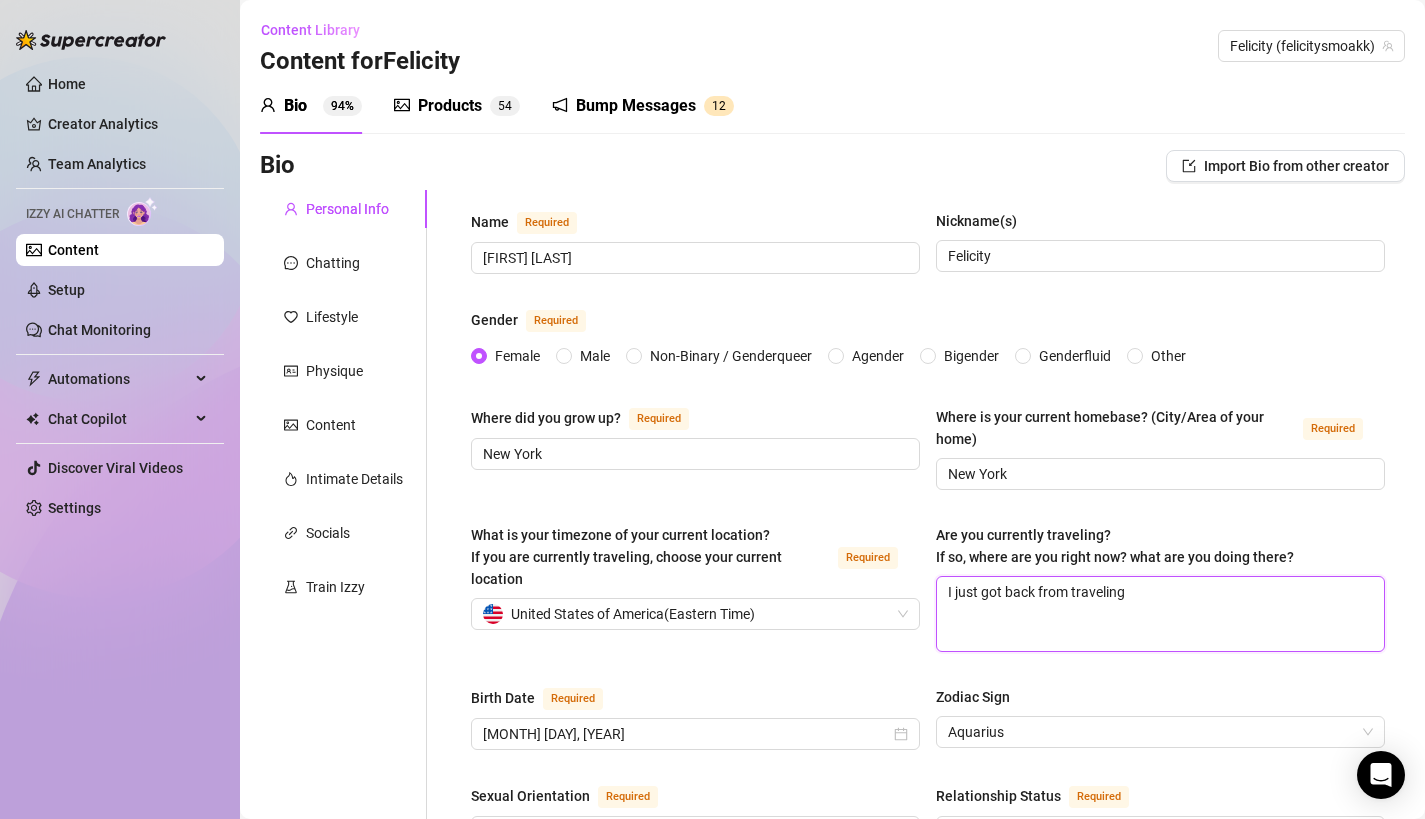 type 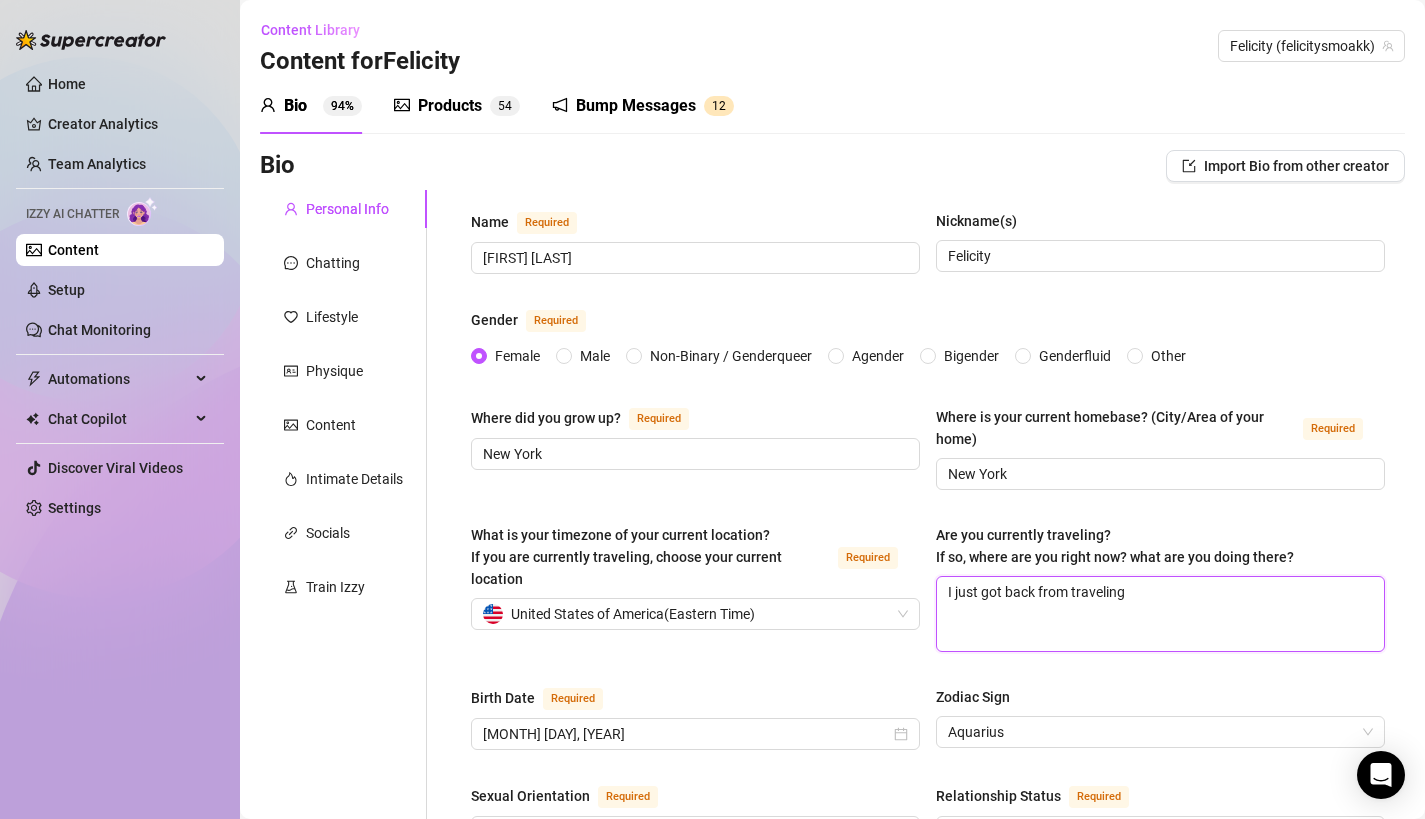 type on "I just got back from traveling" 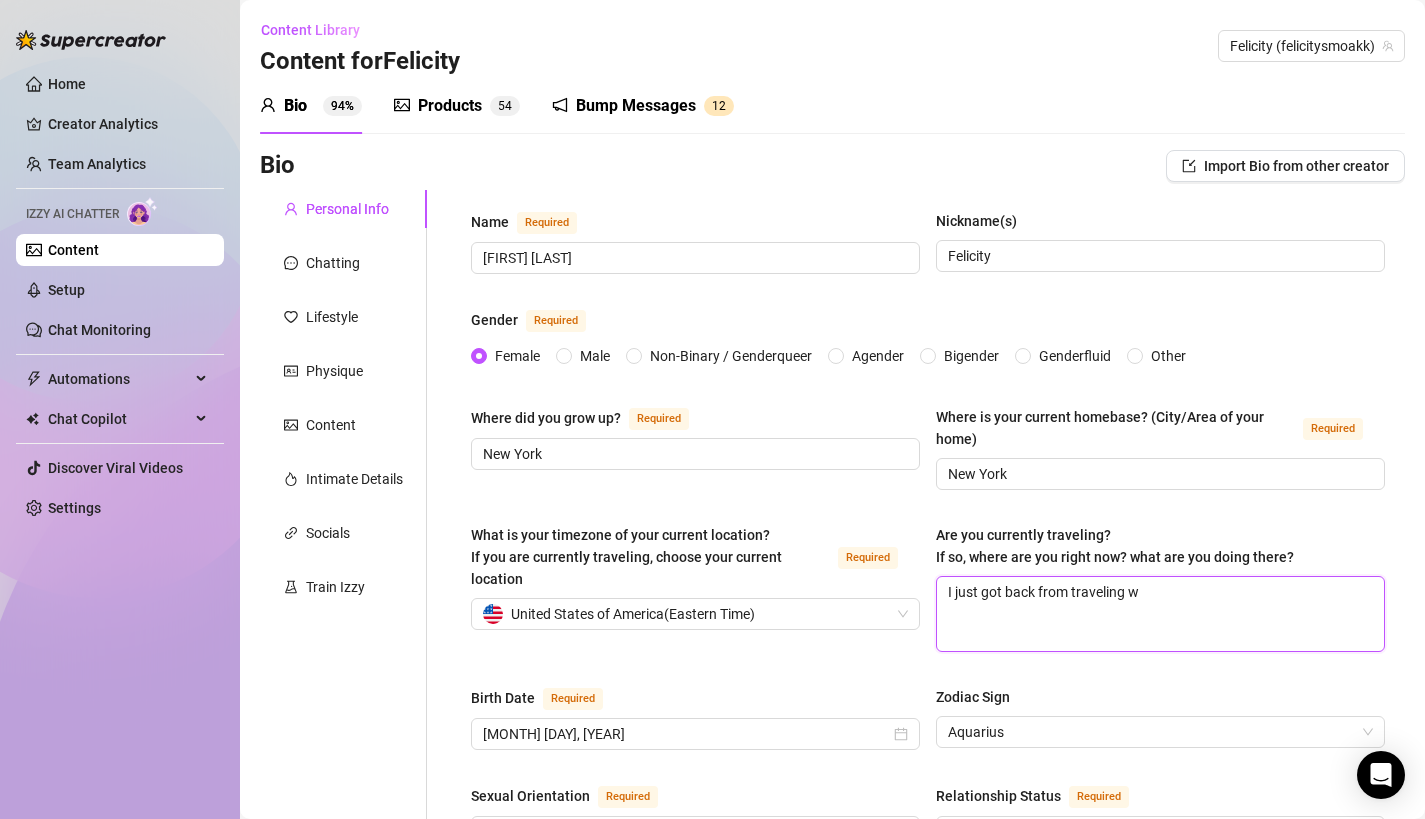 type 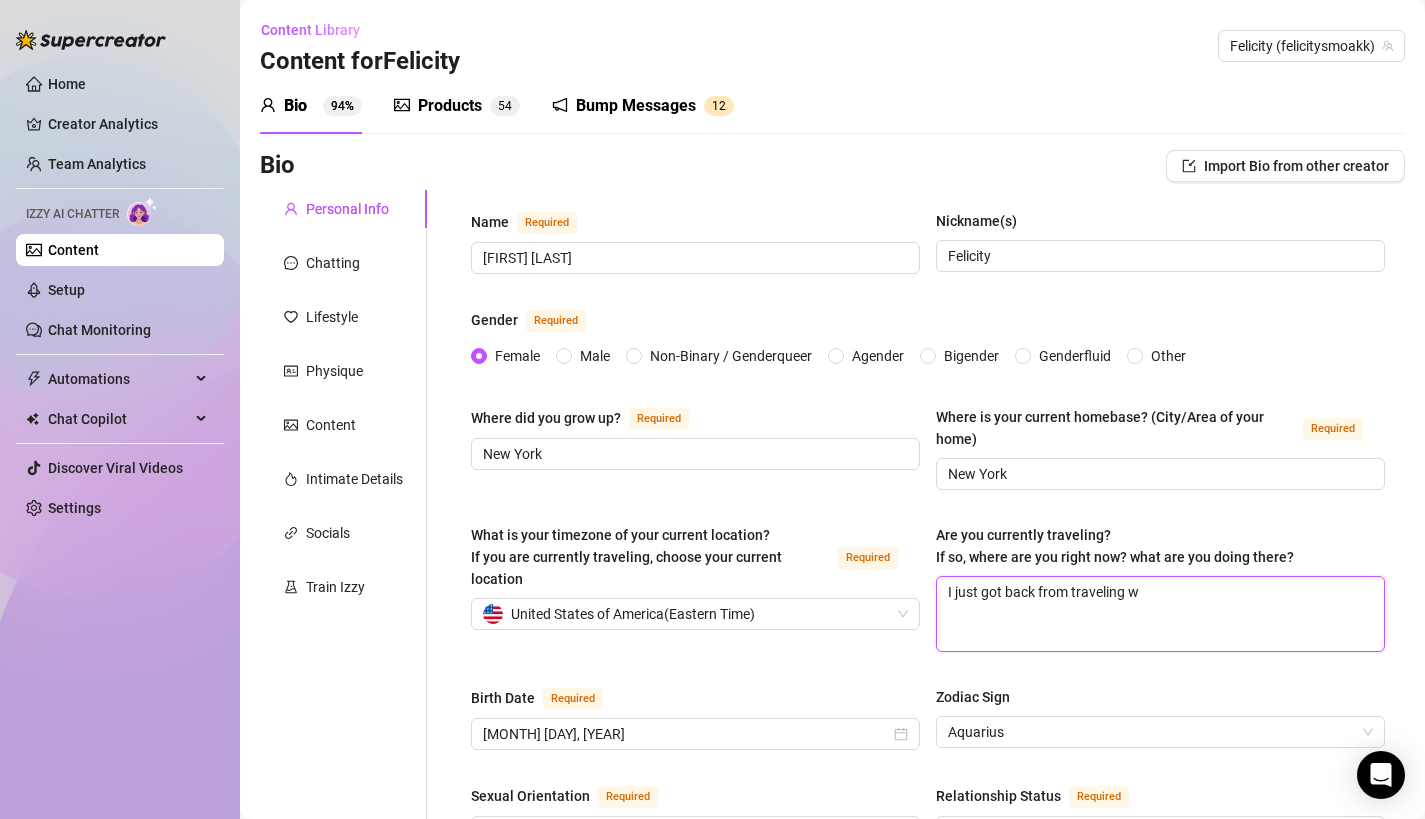 type on "I just got back from traveling wi" 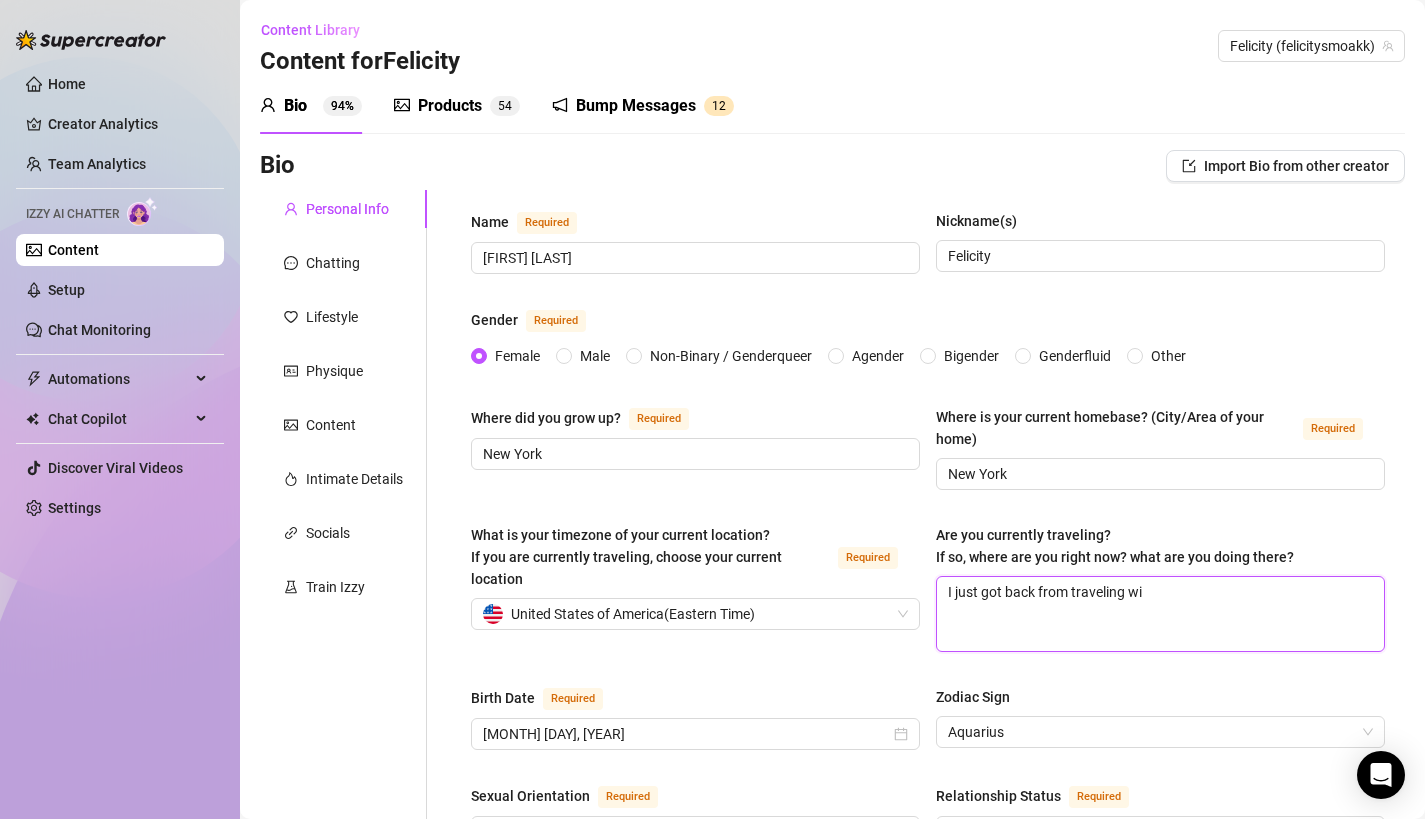type 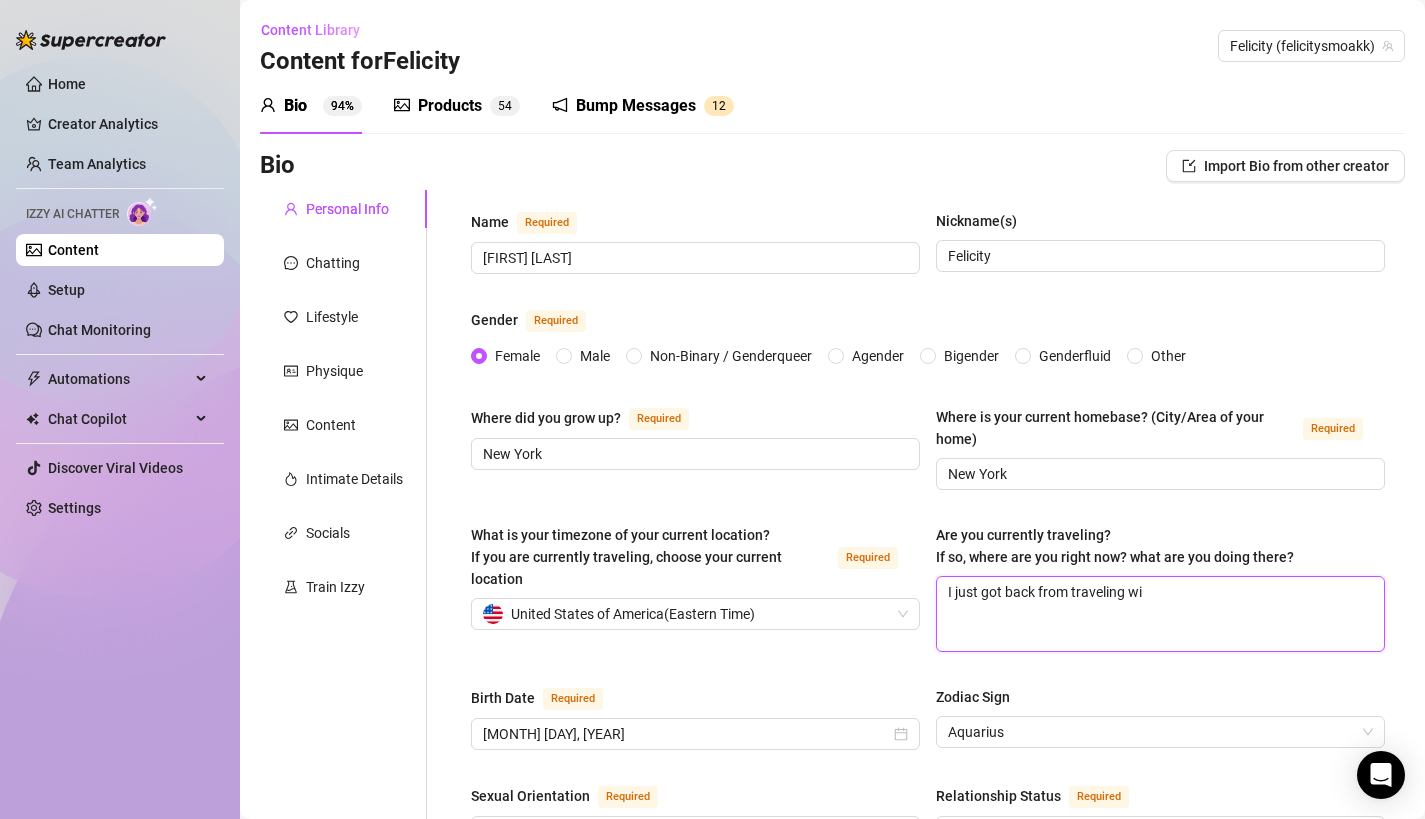 type on "I just got back from traveling wit" 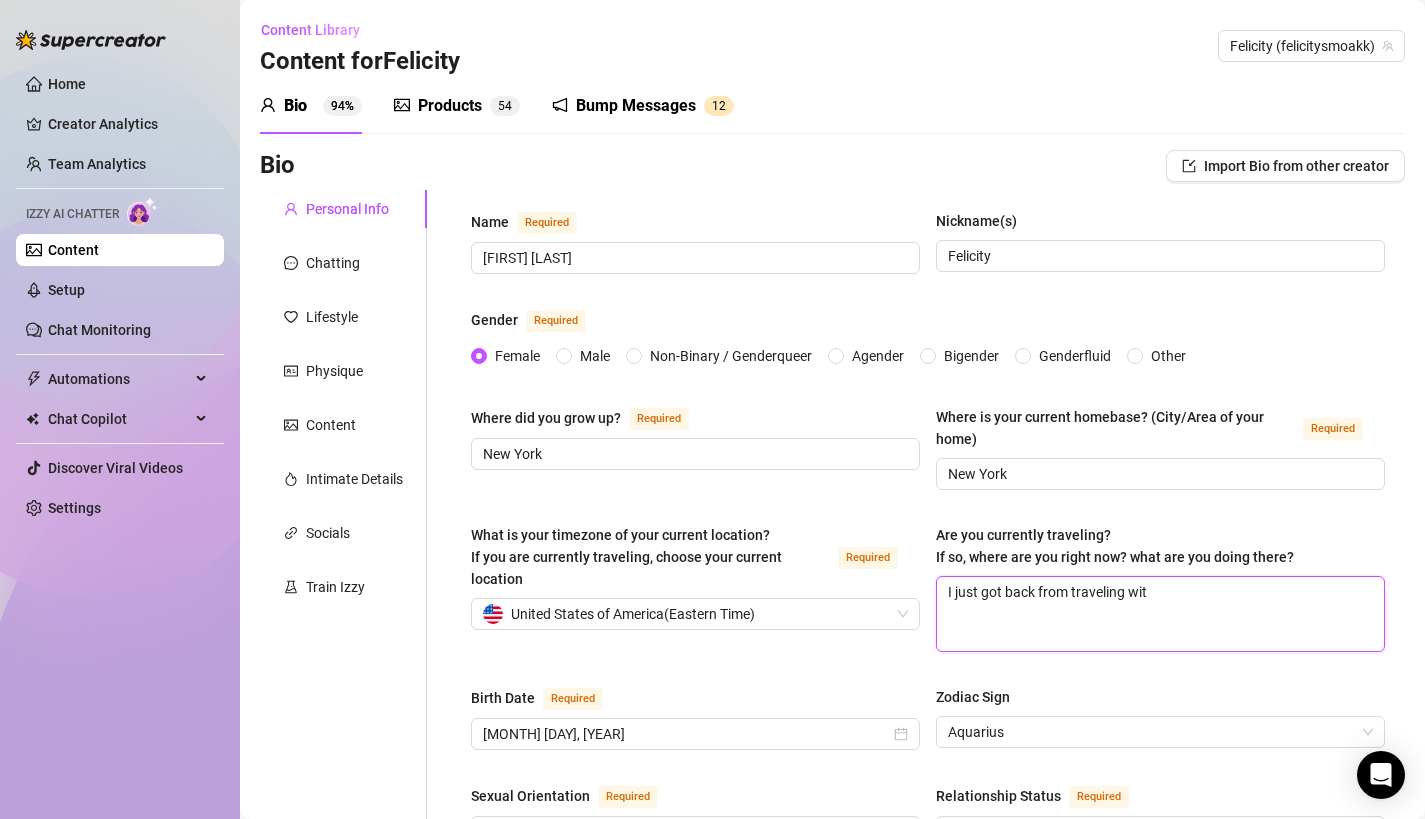 type 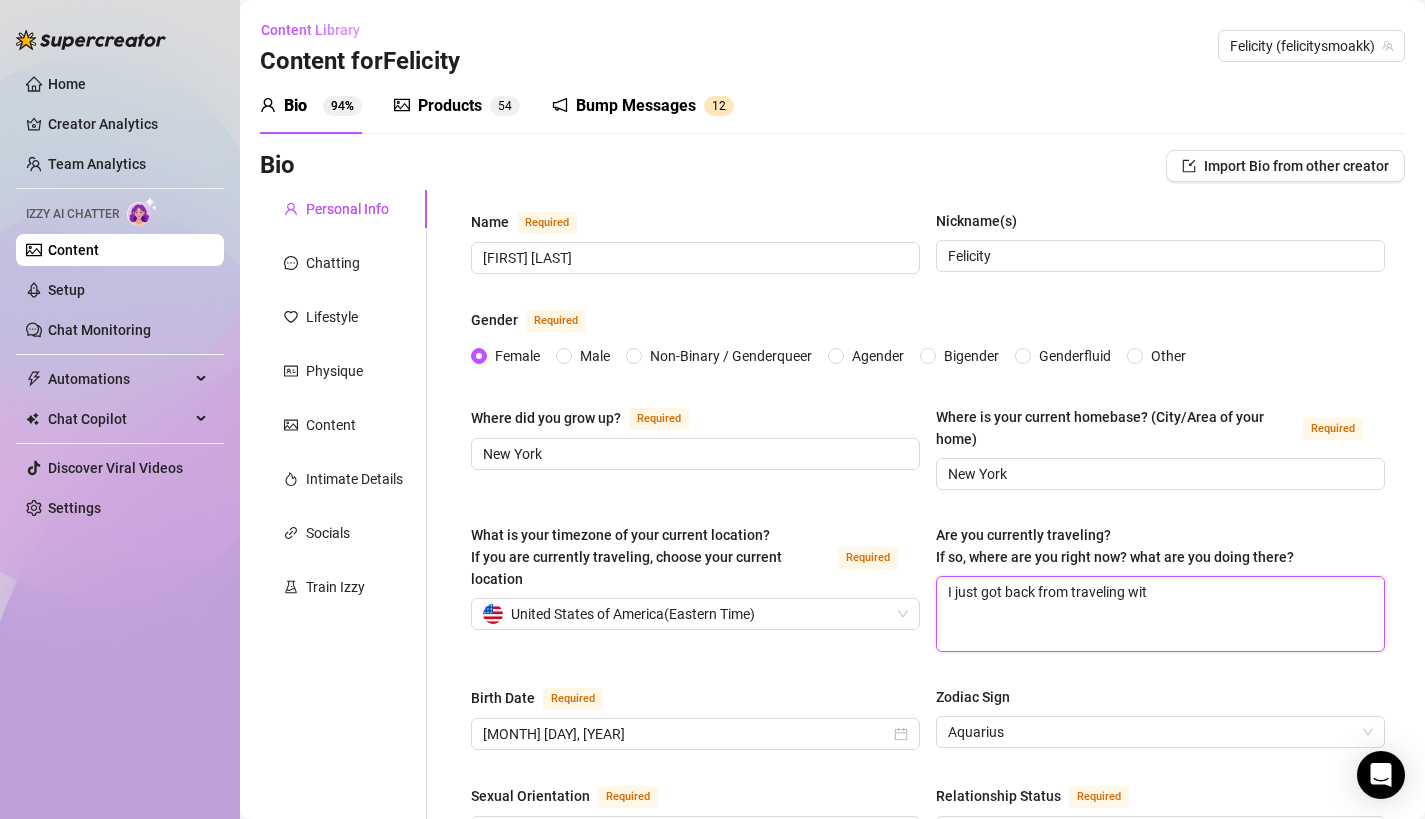 type on "I just got back from traveling with" 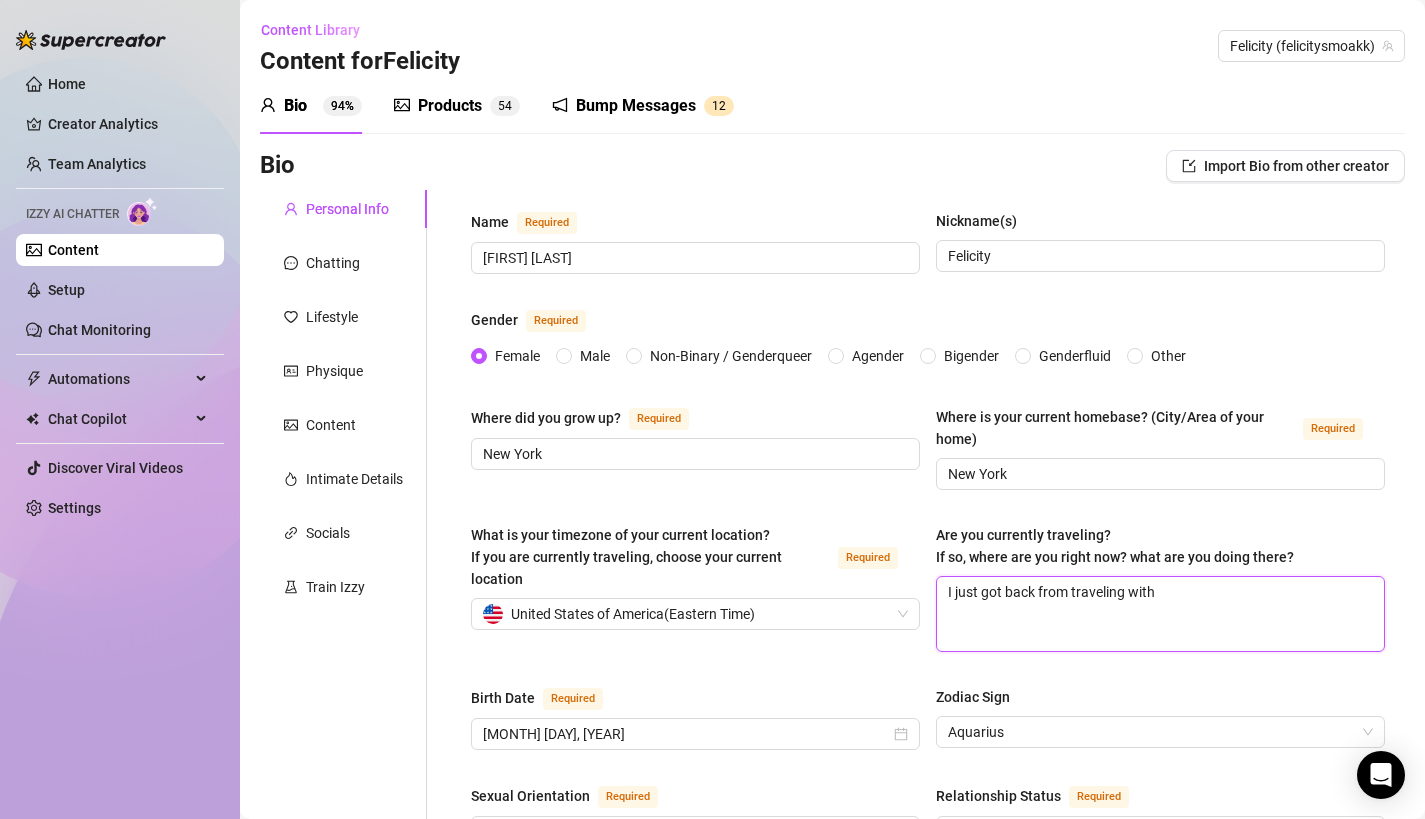 type 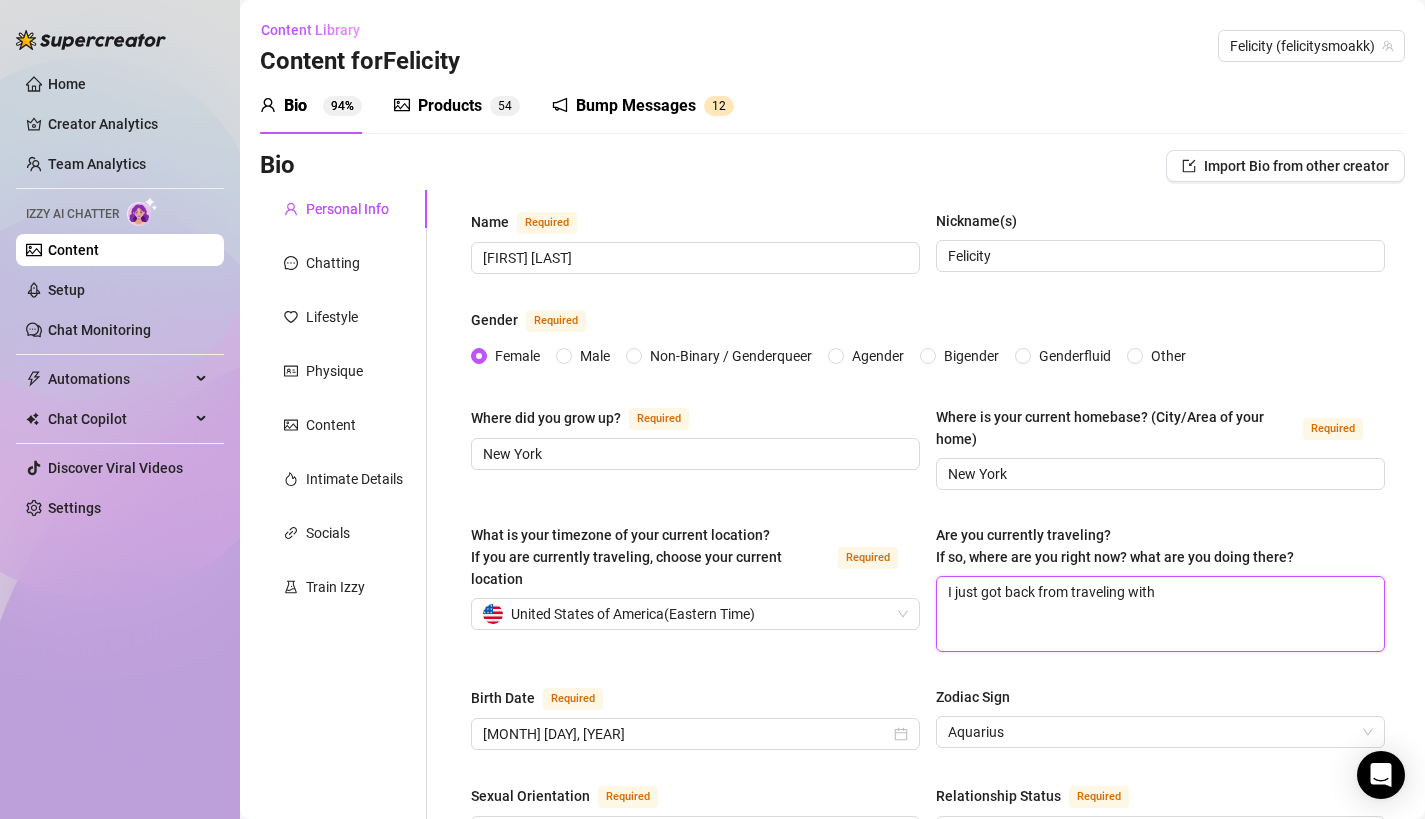 type on "I just got back from traveling with" 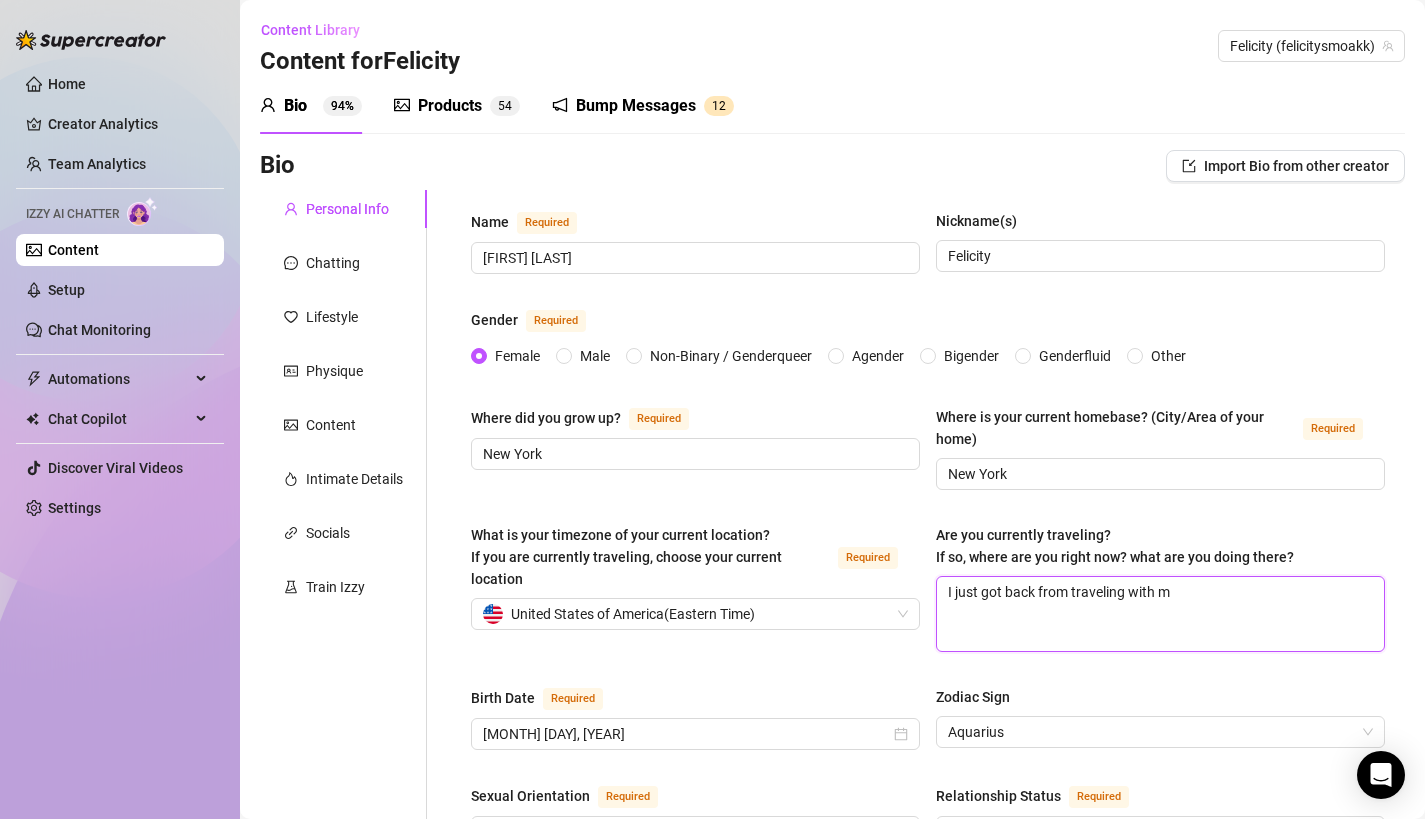 type 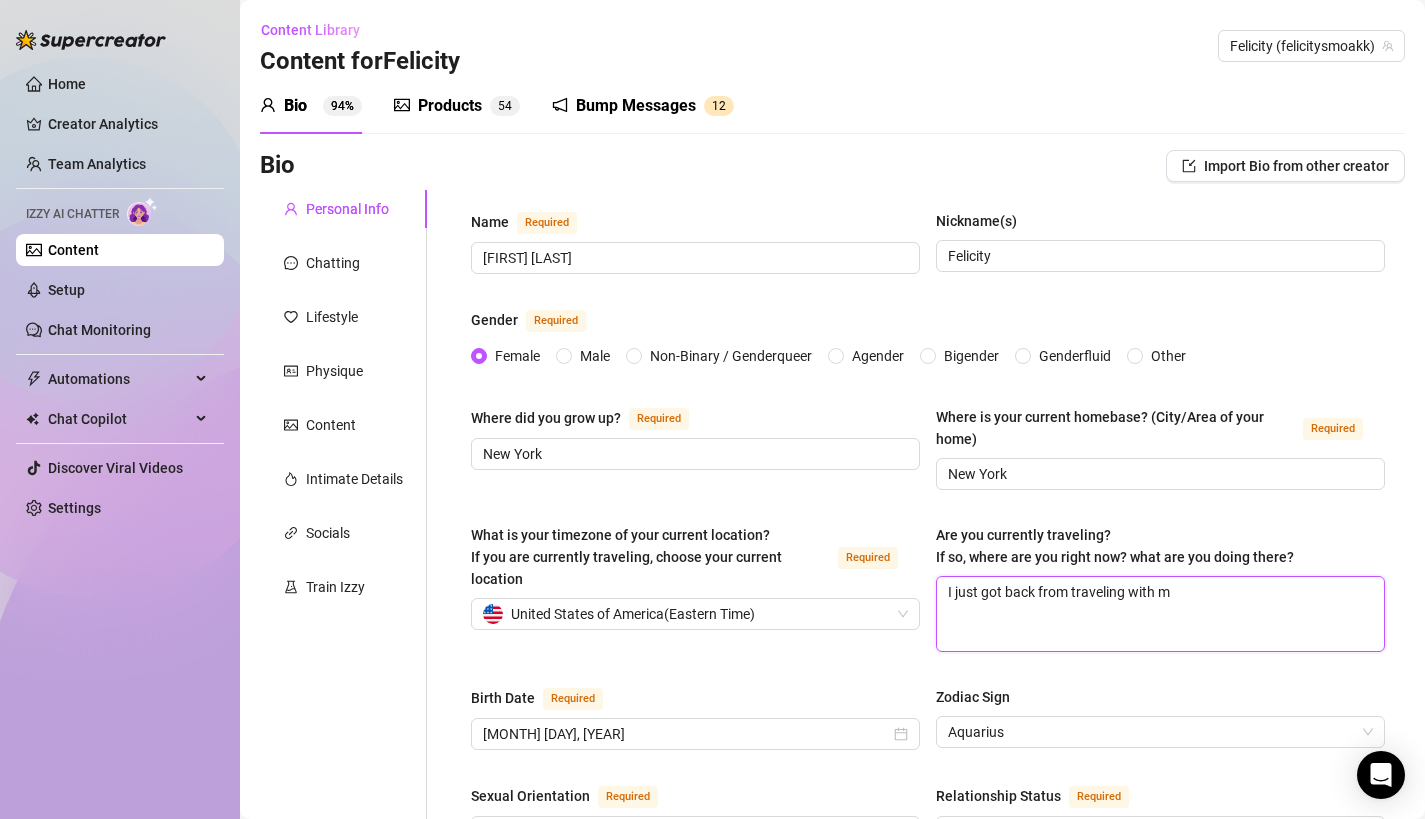 type on "I just got back from traveling with my" 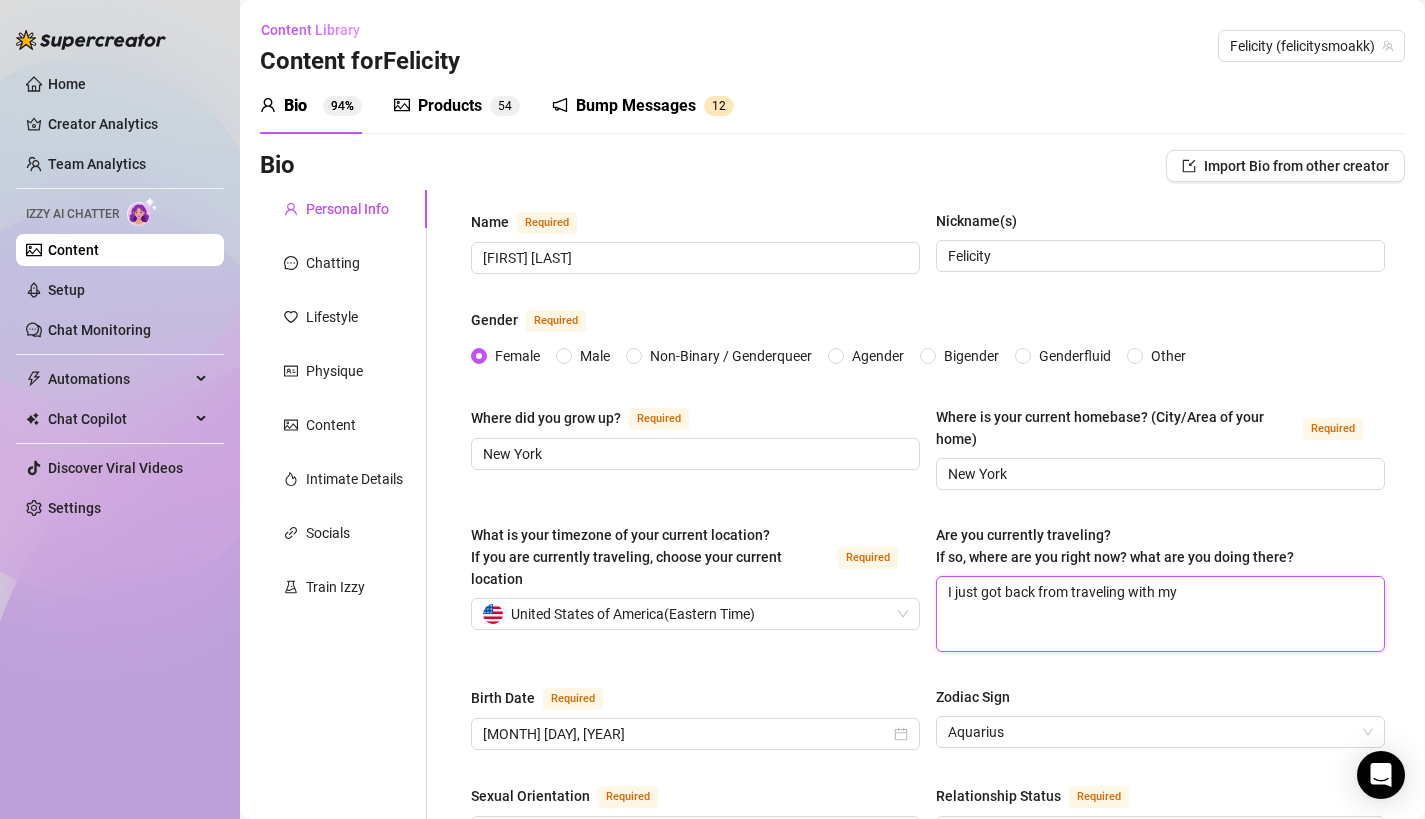 type 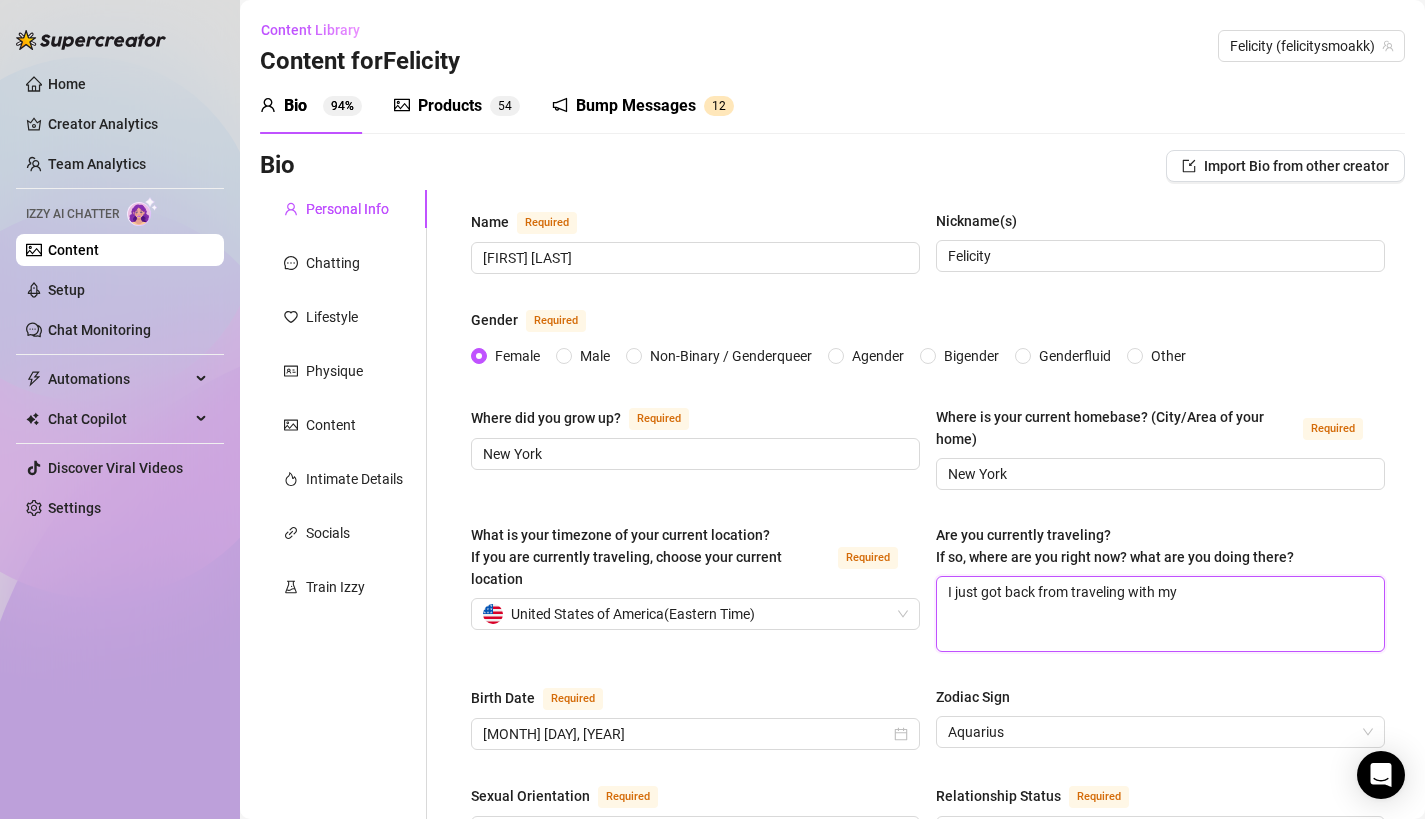 type on "I just got back from traveling with my" 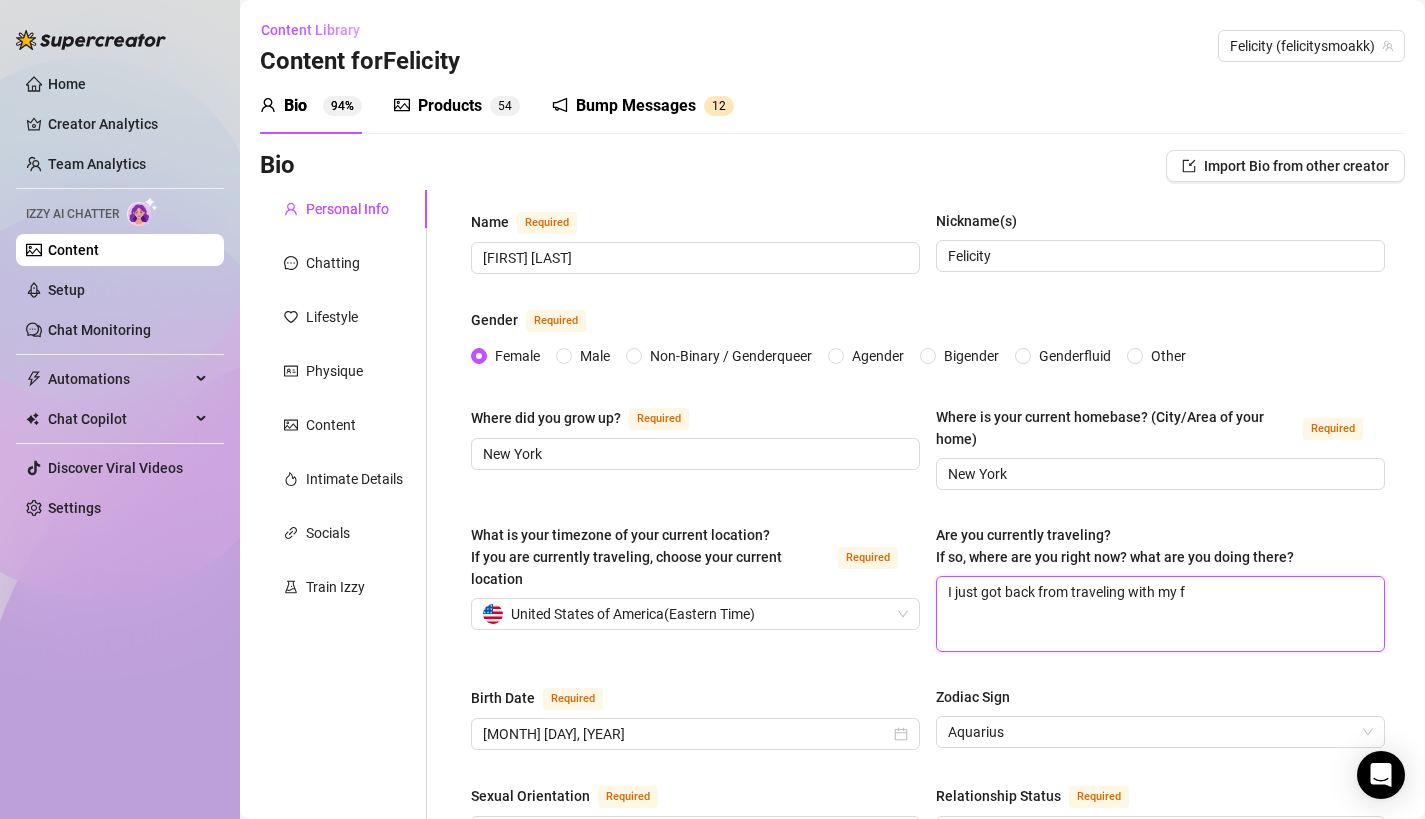 type 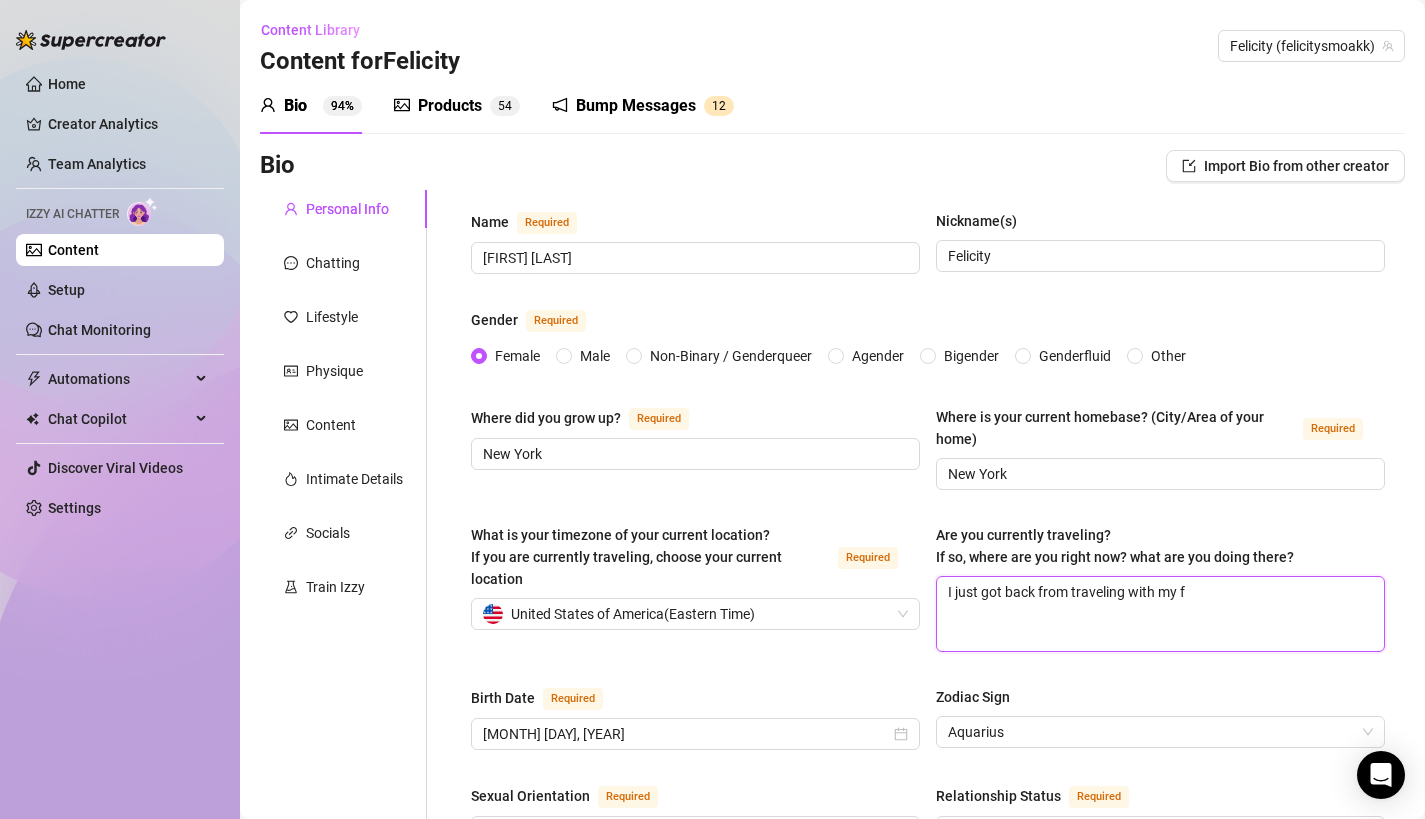type on "I just got back from traveling with my fa" 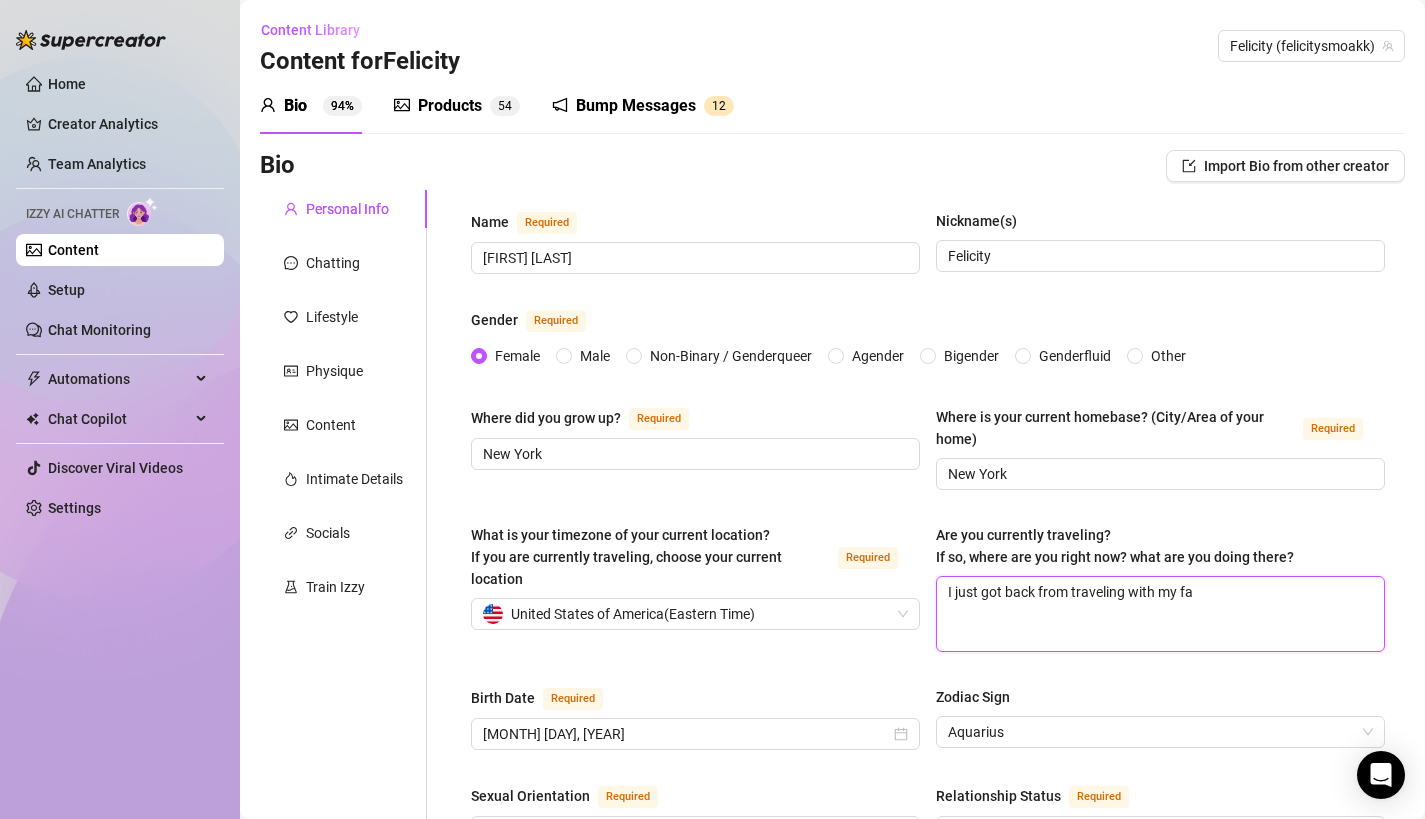 type 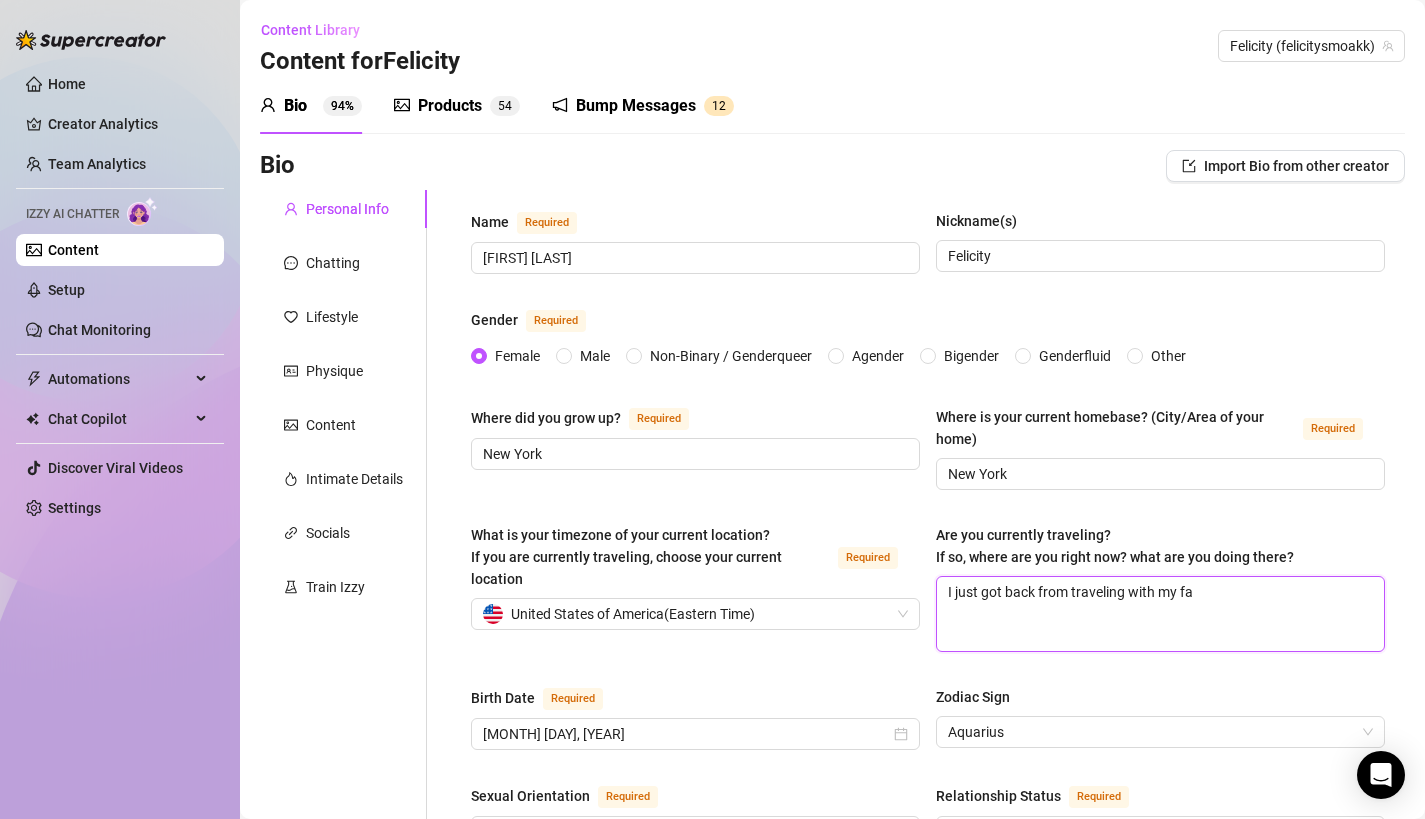 type on "I just got back from traveling with my fam" 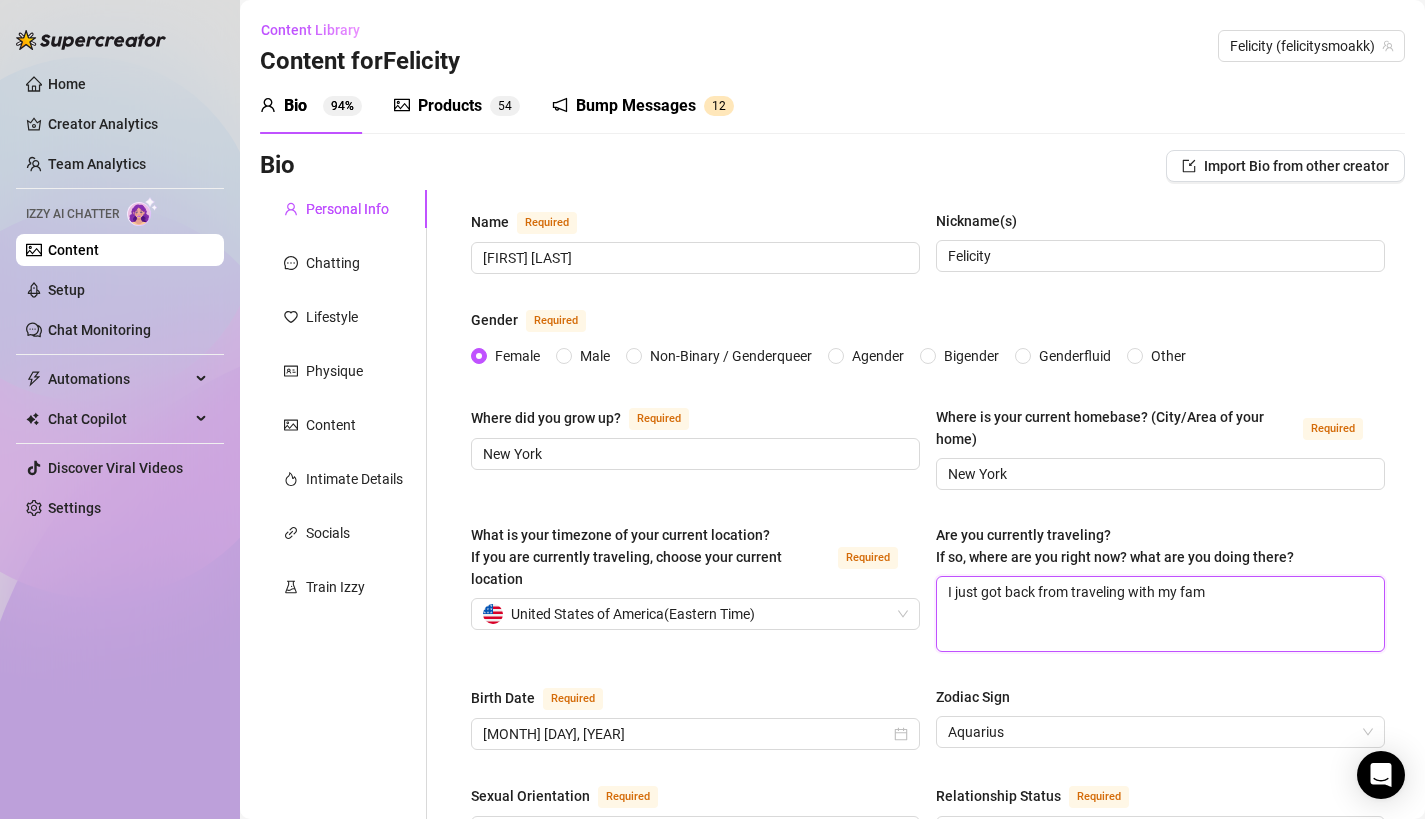type 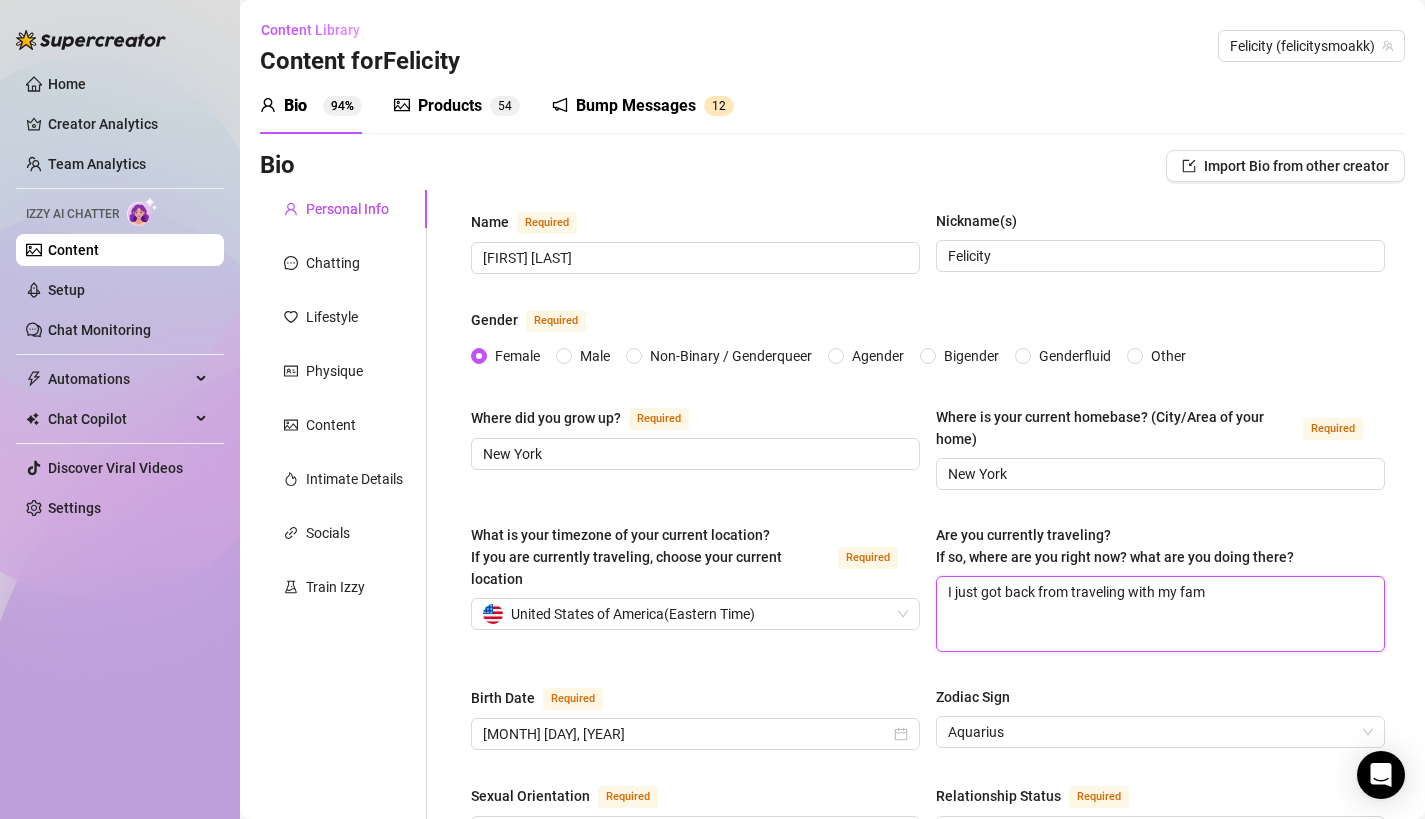 type on "I just got back from traveling with my fami" 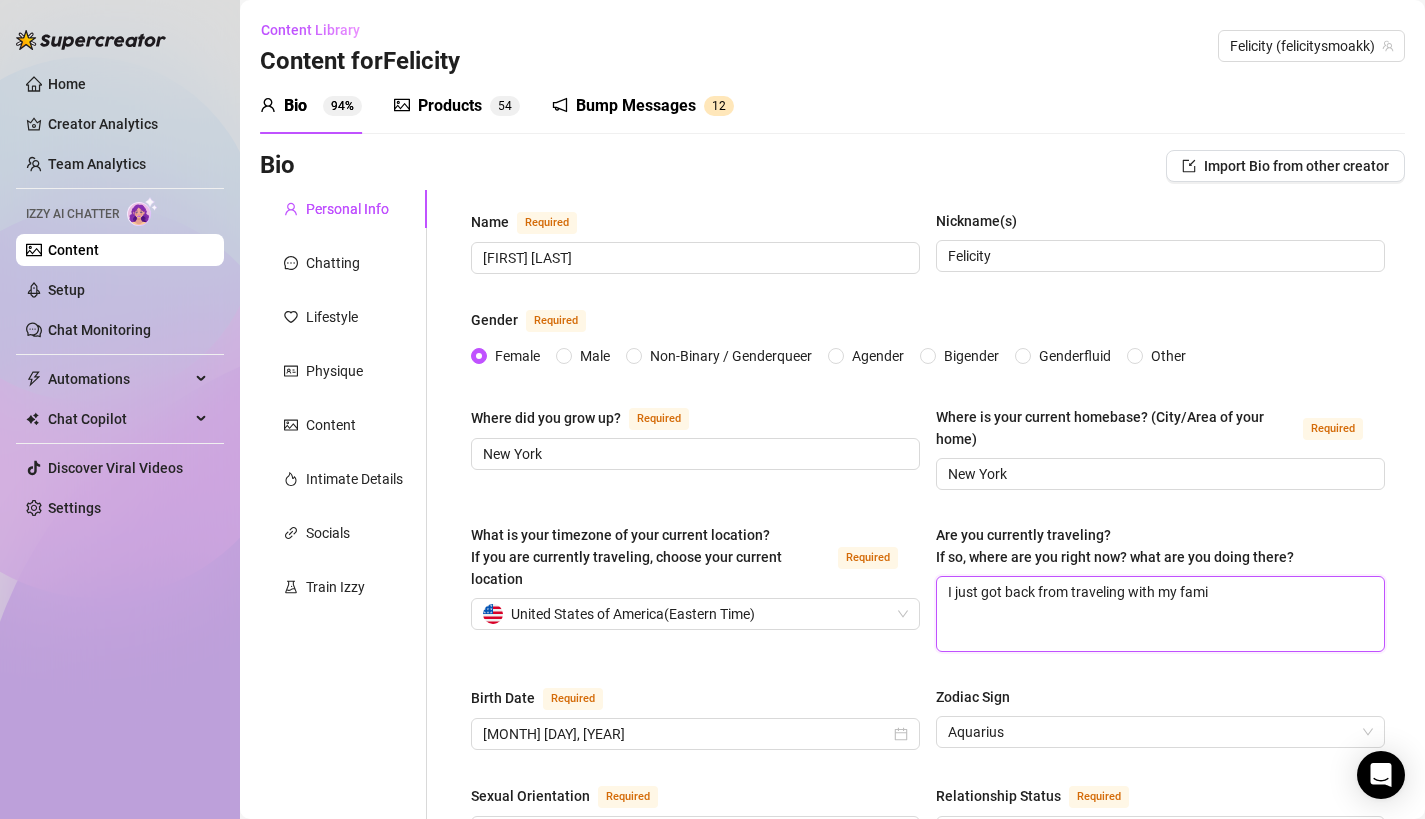 type 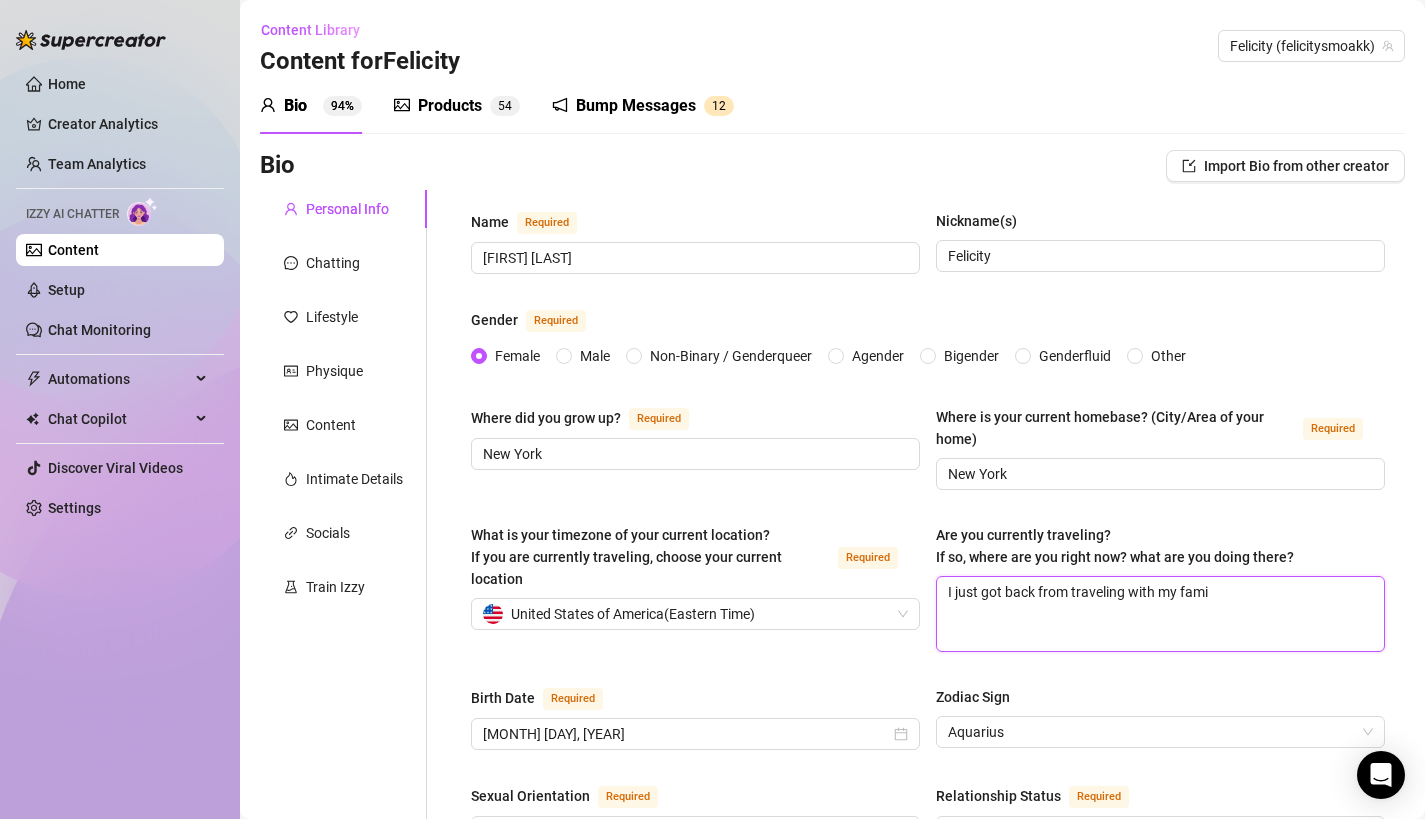 type on "I just got back from traveling with my famil" 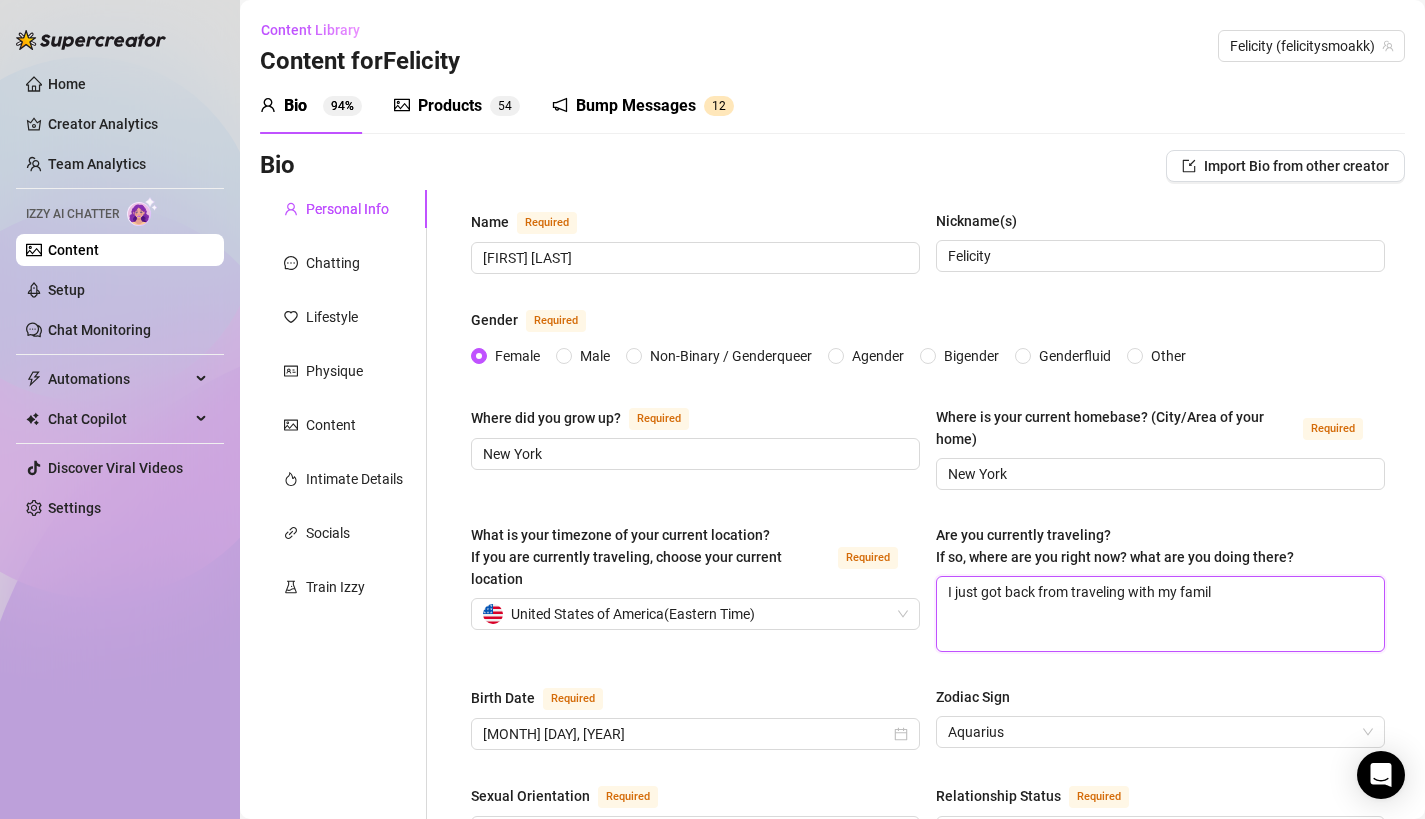 type 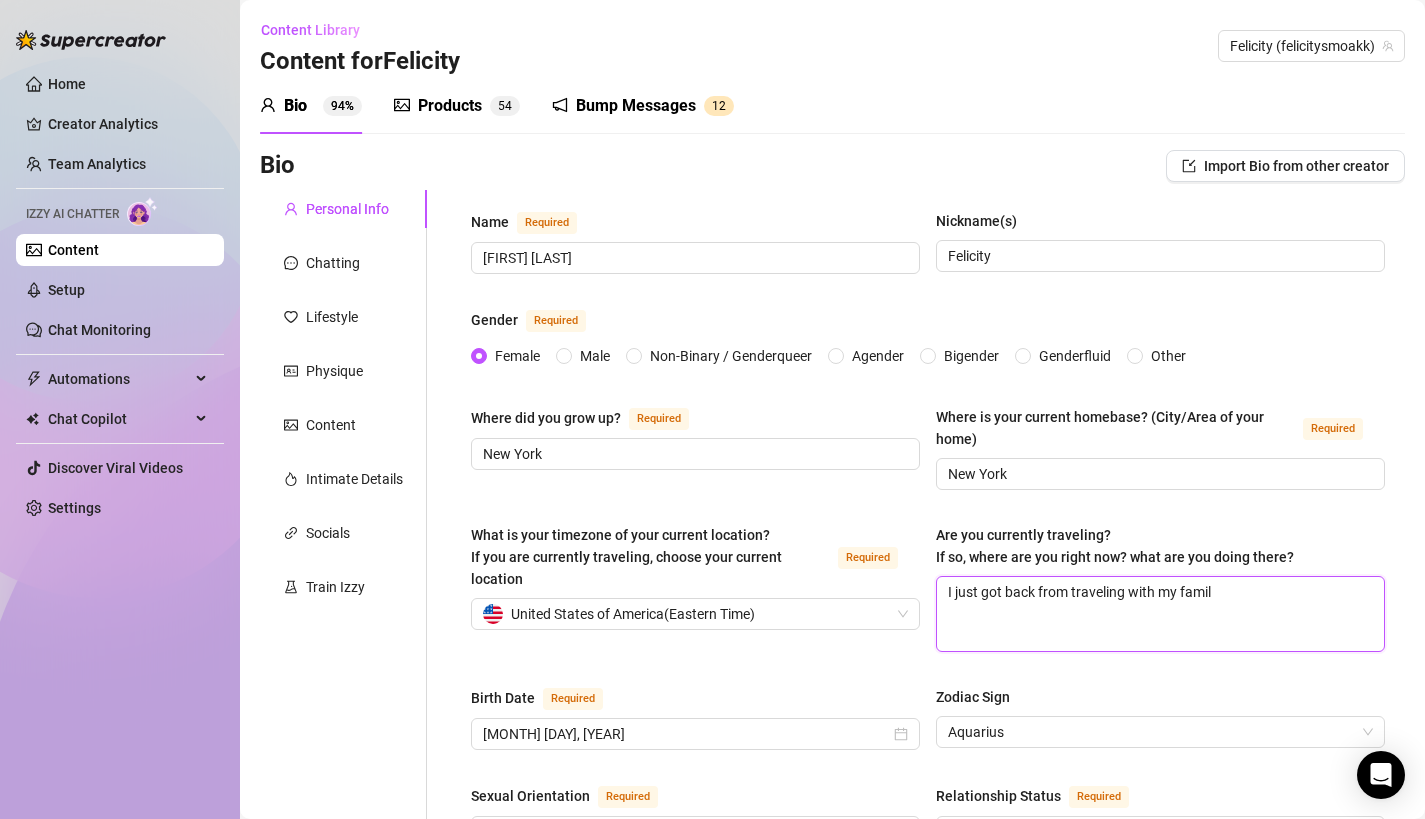 type on "I just got back from traveling with my family" 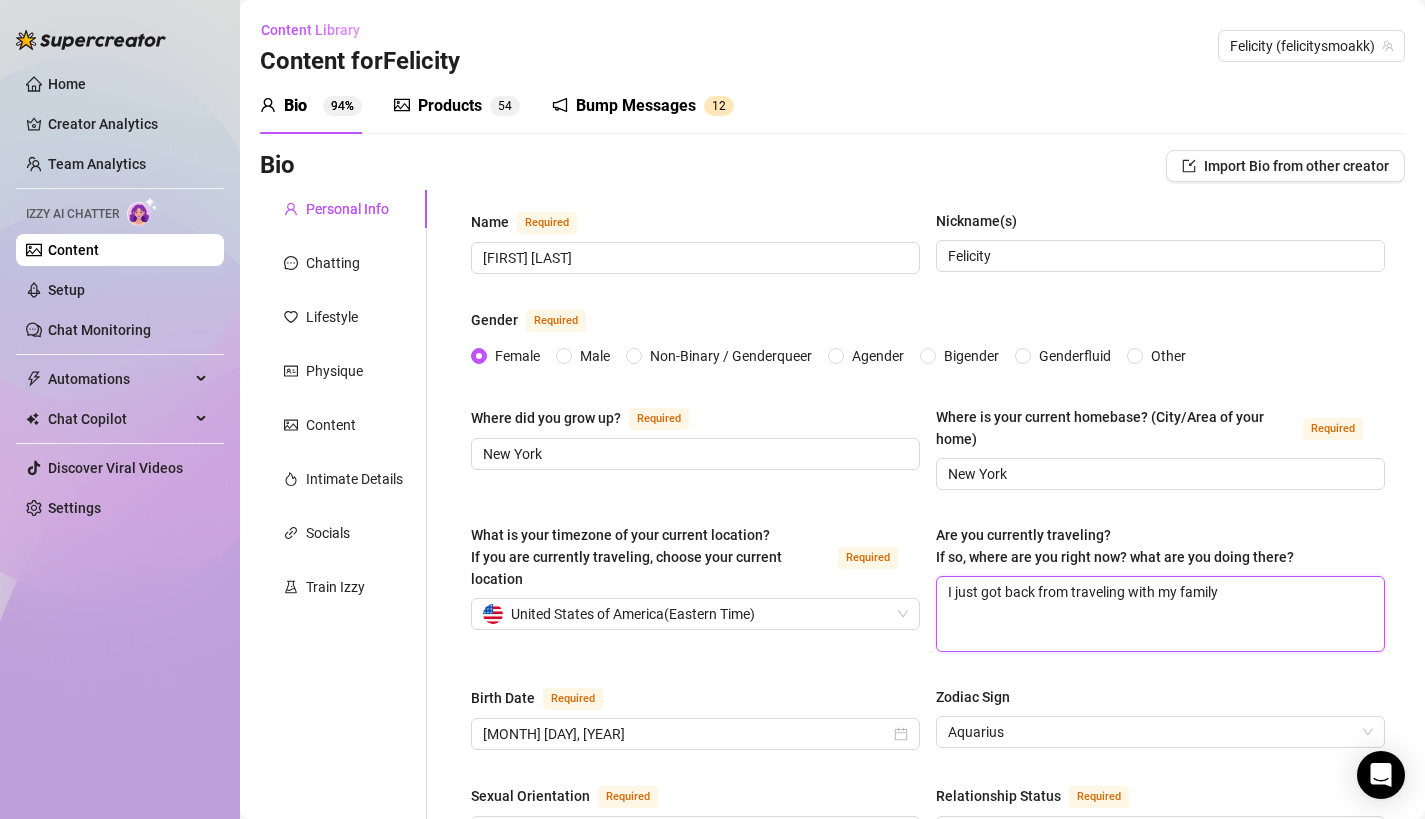 type 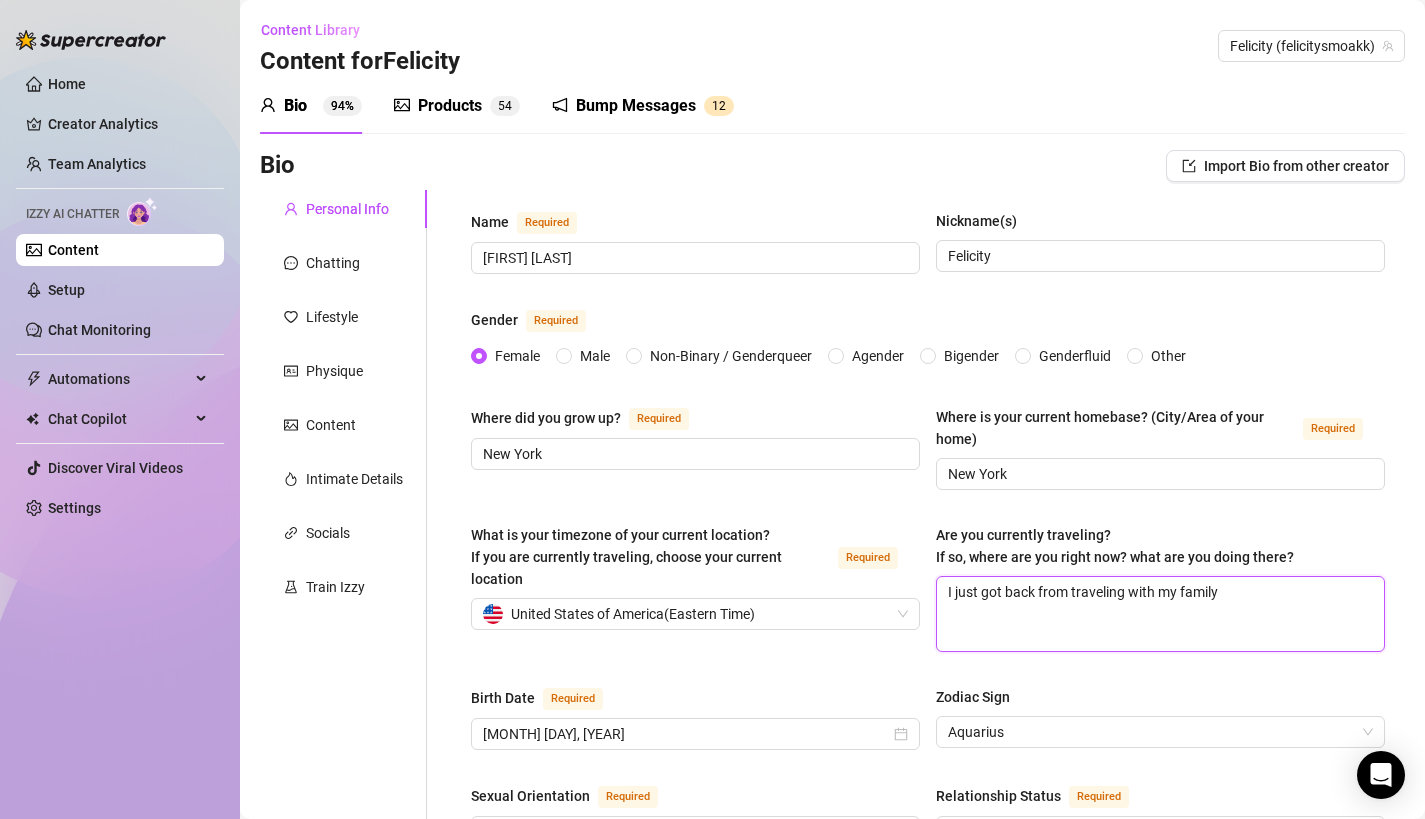 type on "I just got back from traveling with my family" 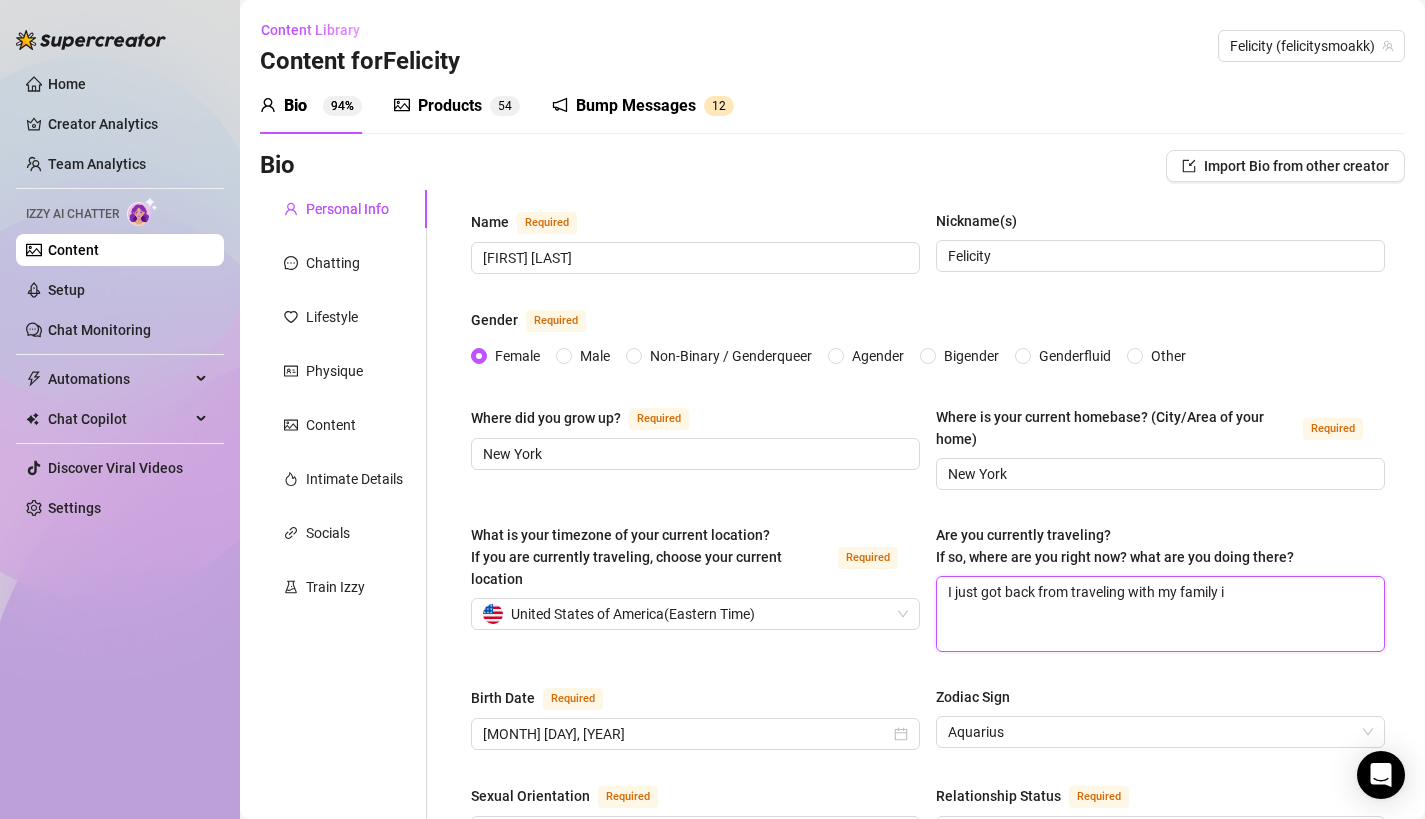 type 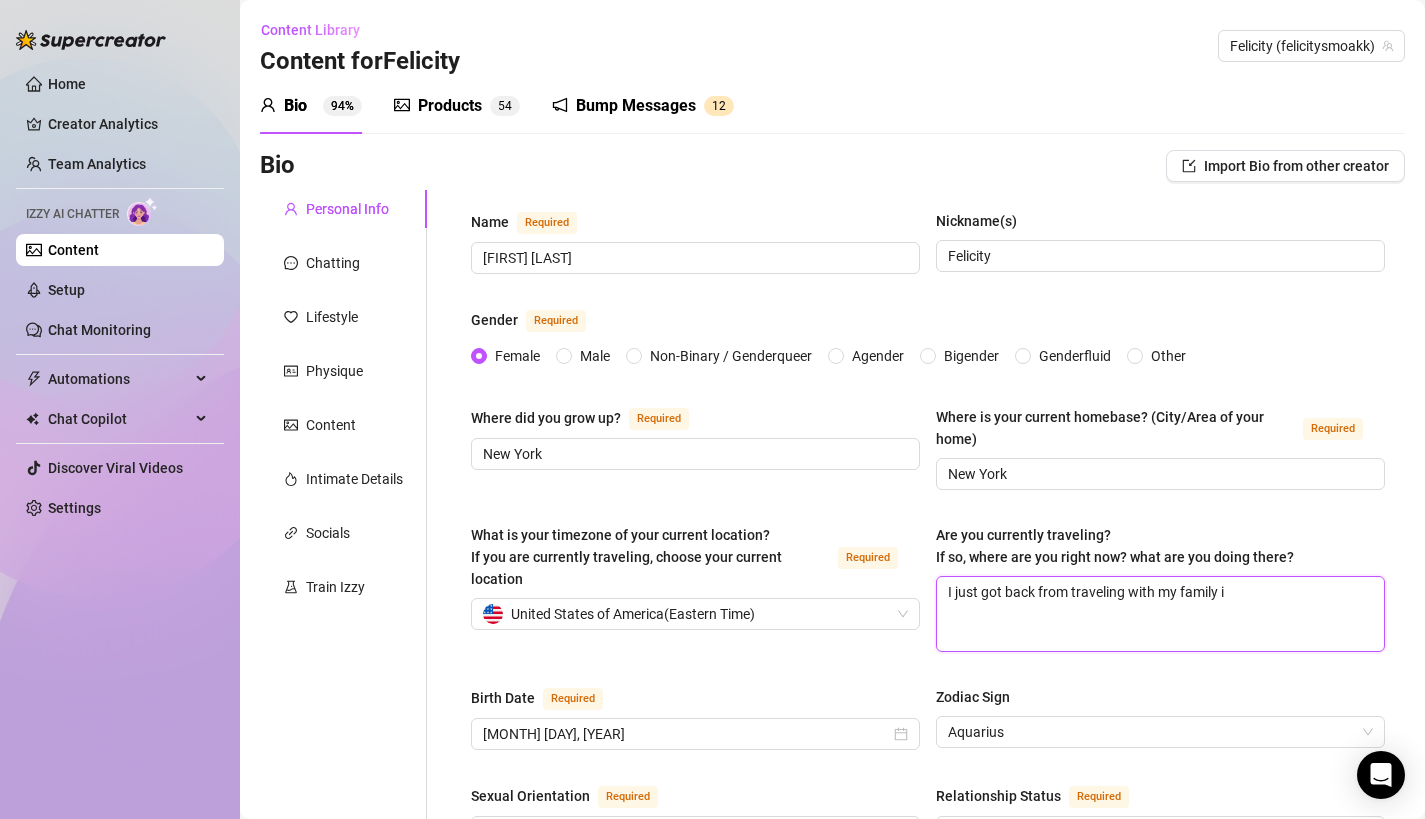 type on "I just got back from traveling with my family in" 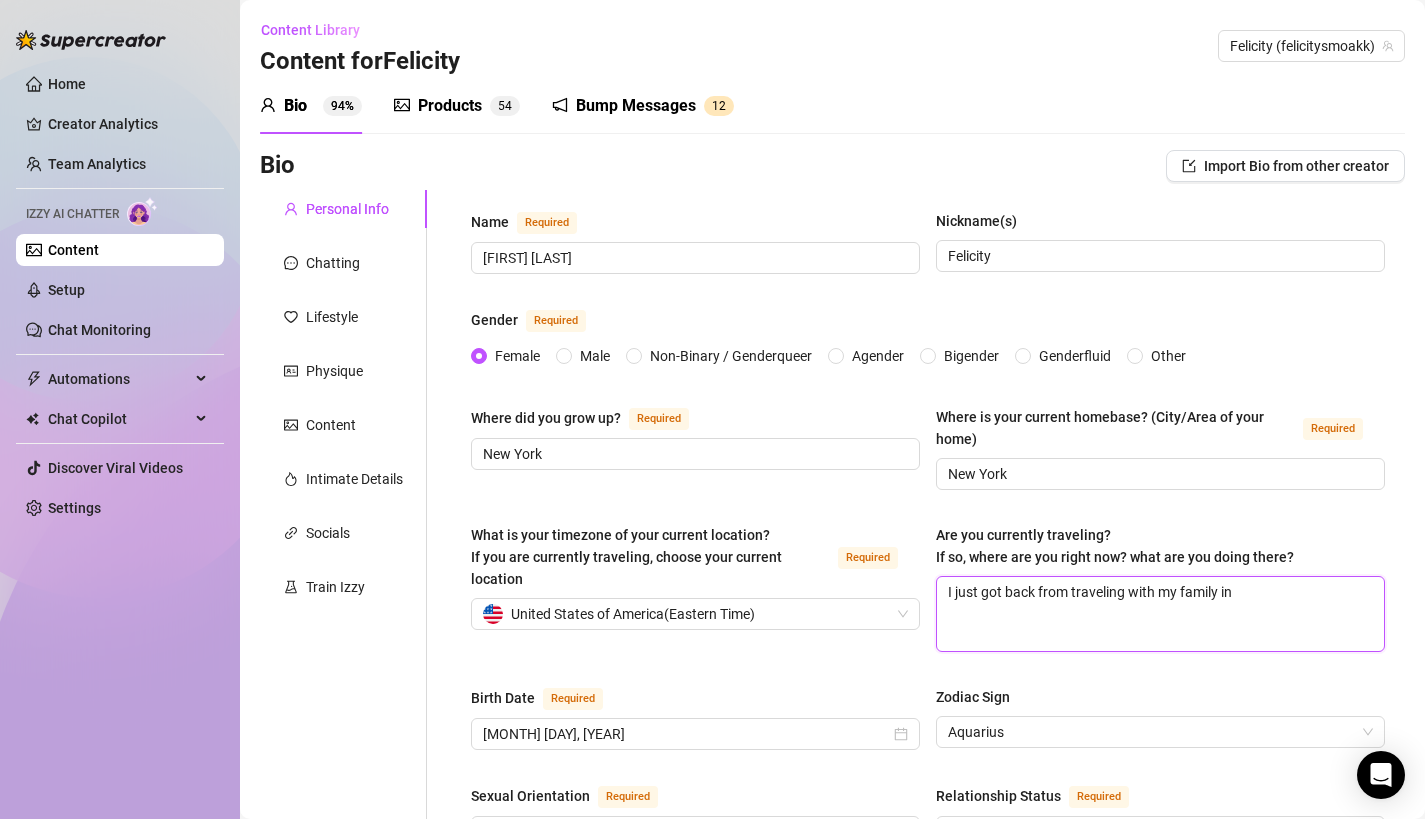 type 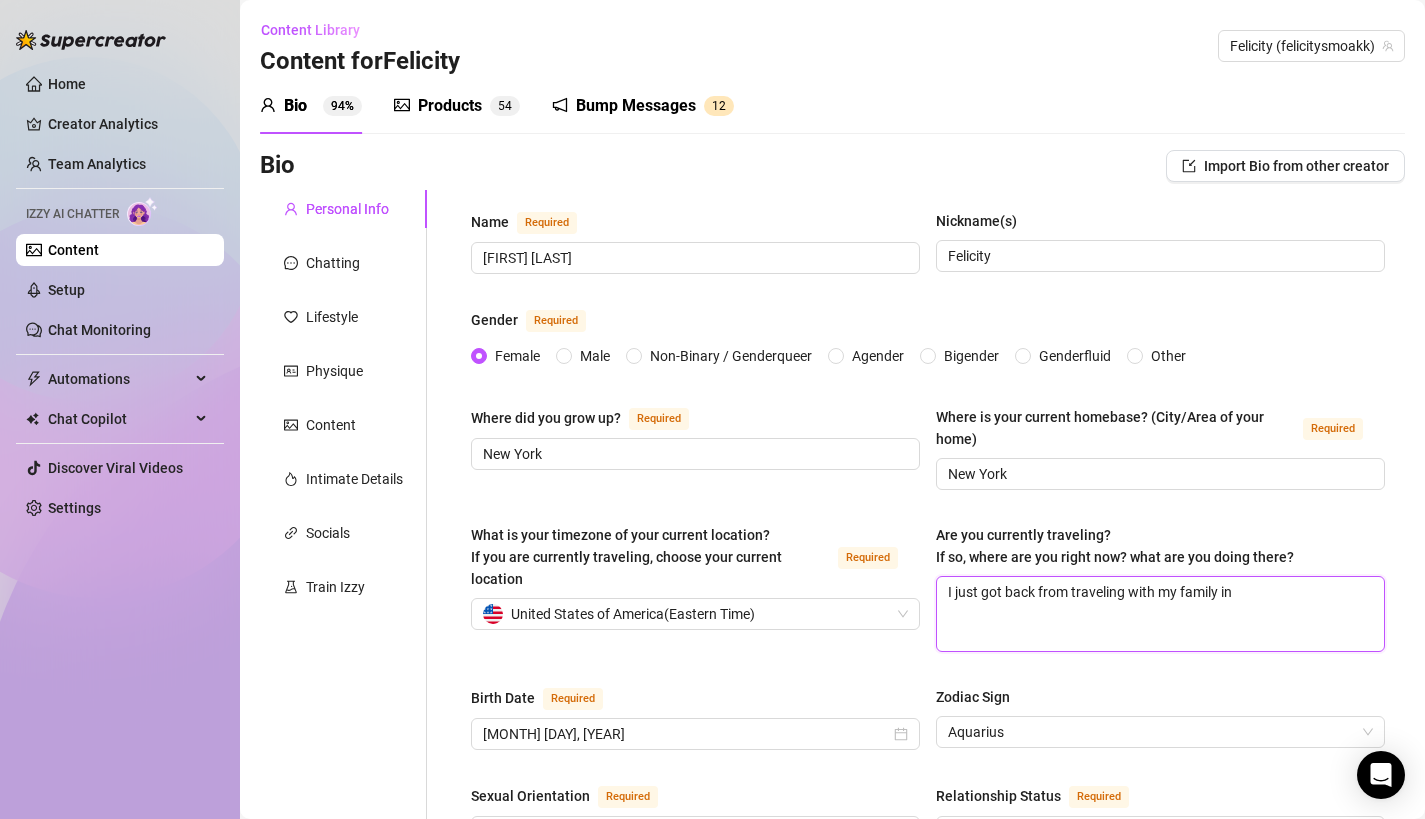 type on "I just got back from traveling with my family in" 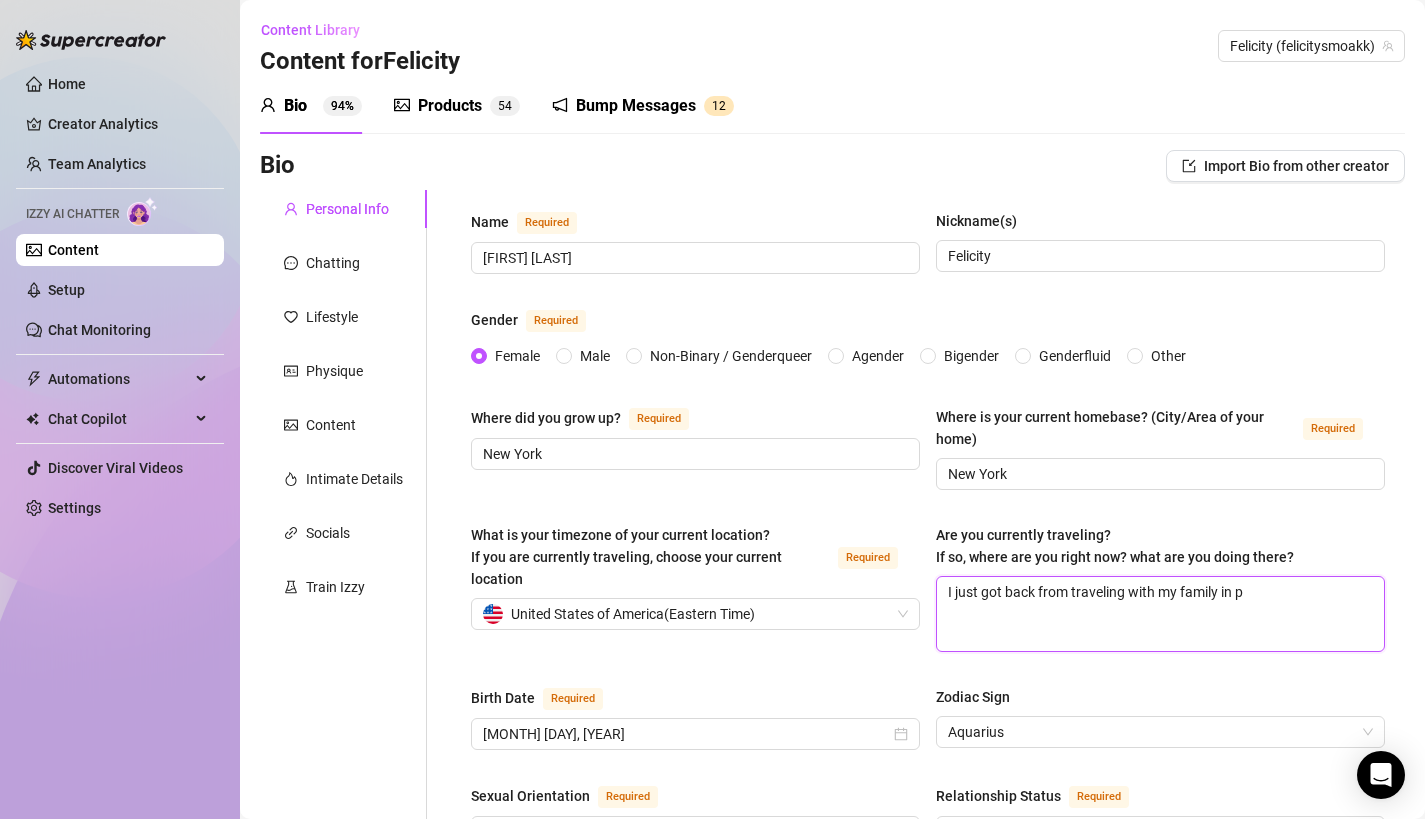 type 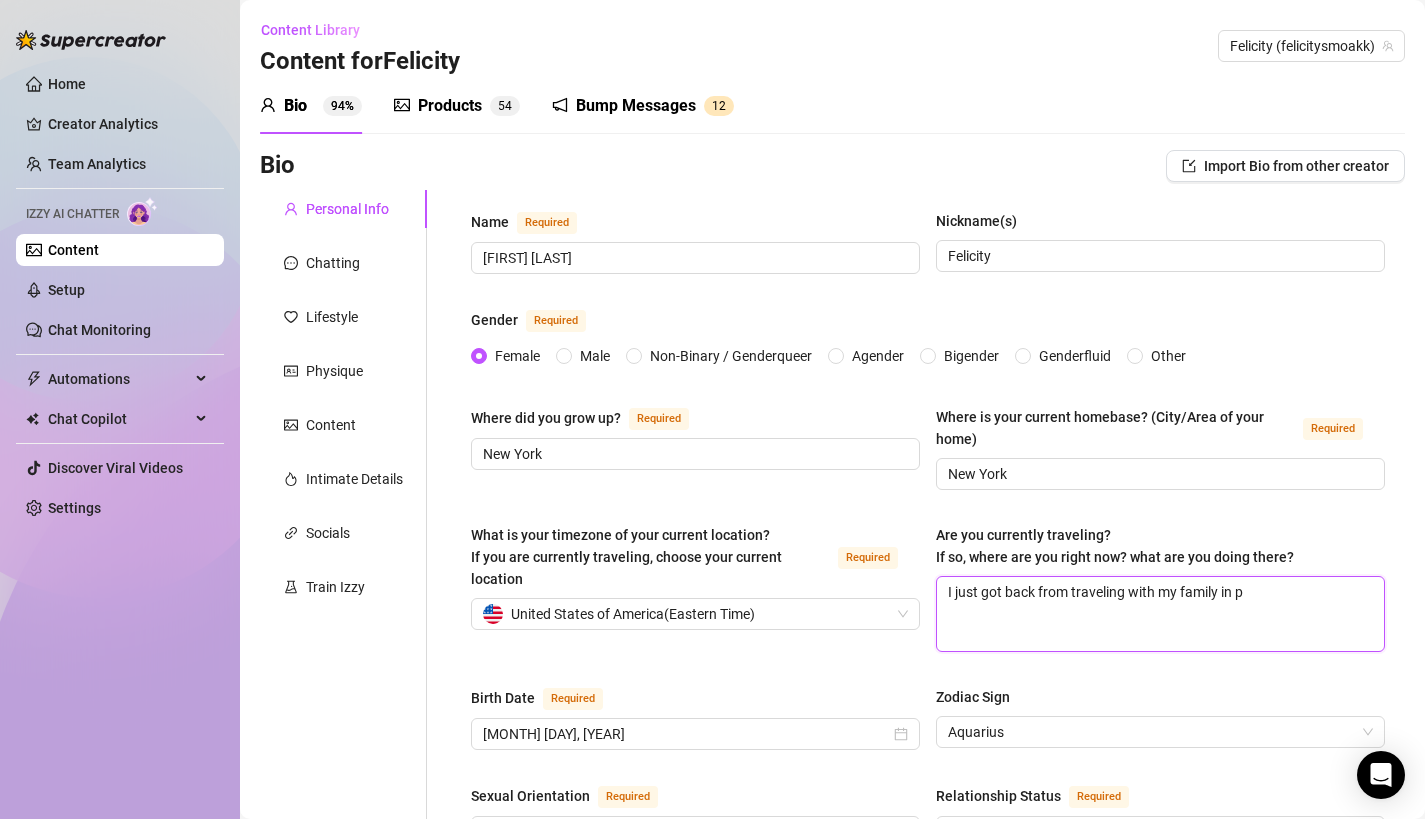 type on "I just got back from traveling with my family in" 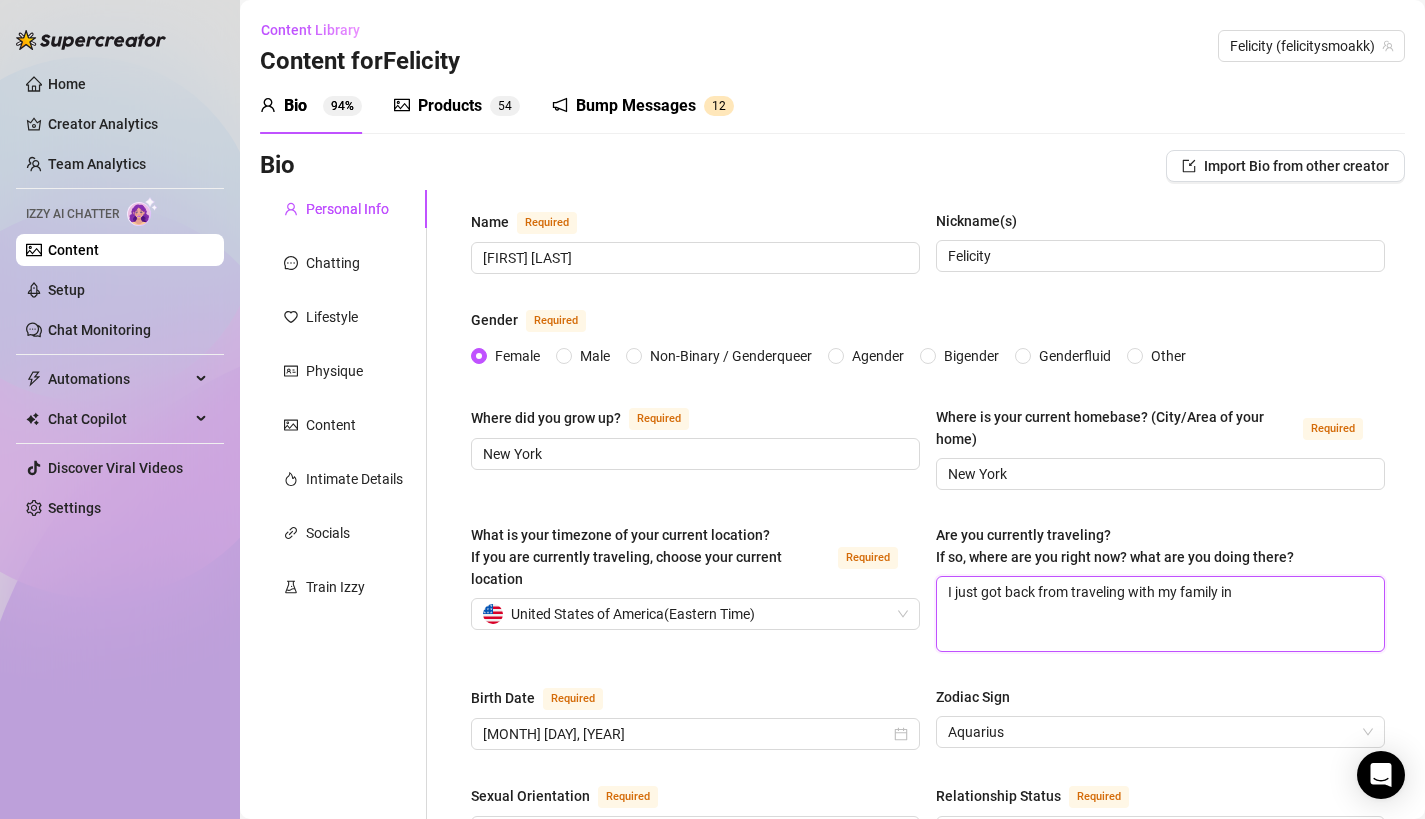 type 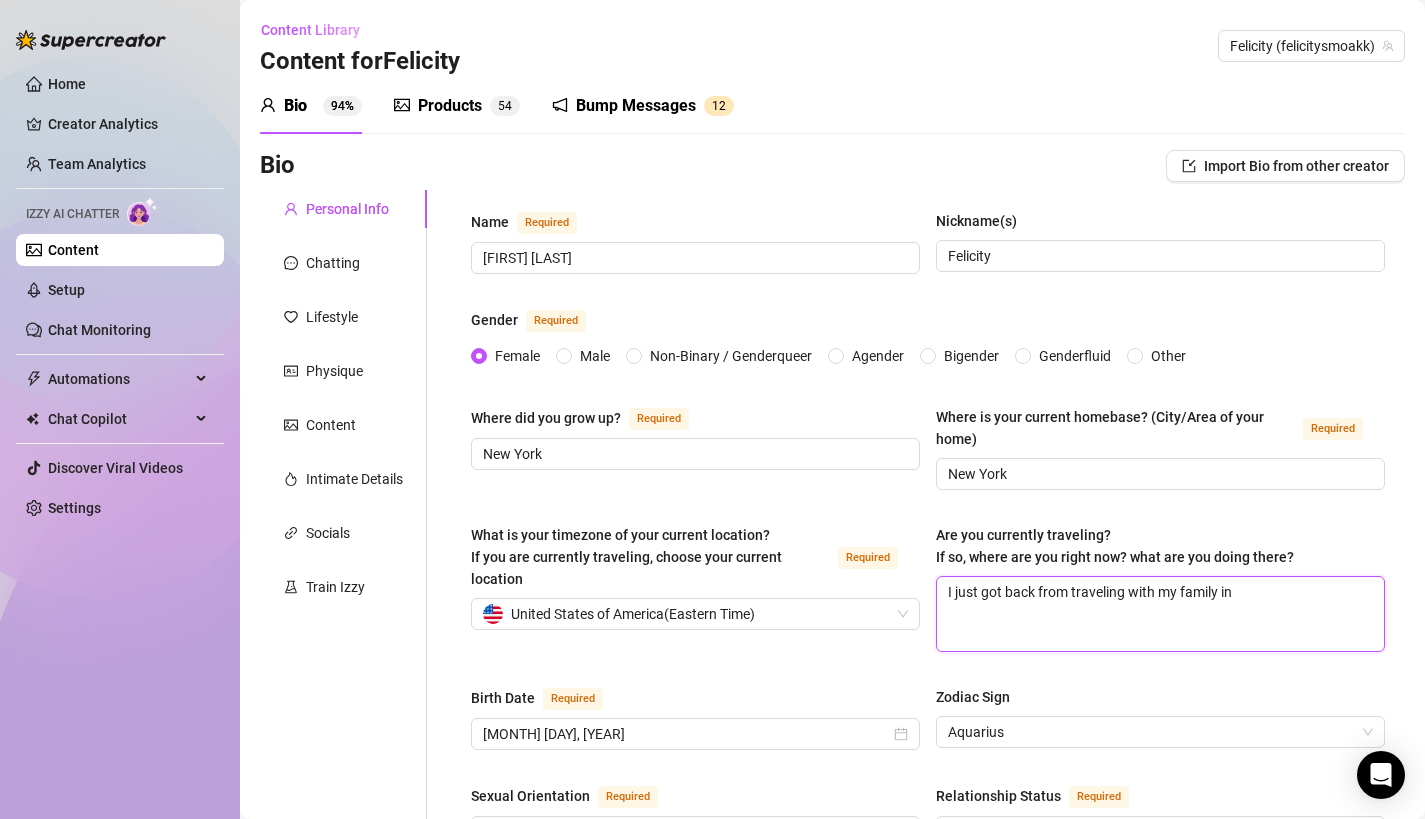 type on "I just got back from traveling with my family in P" 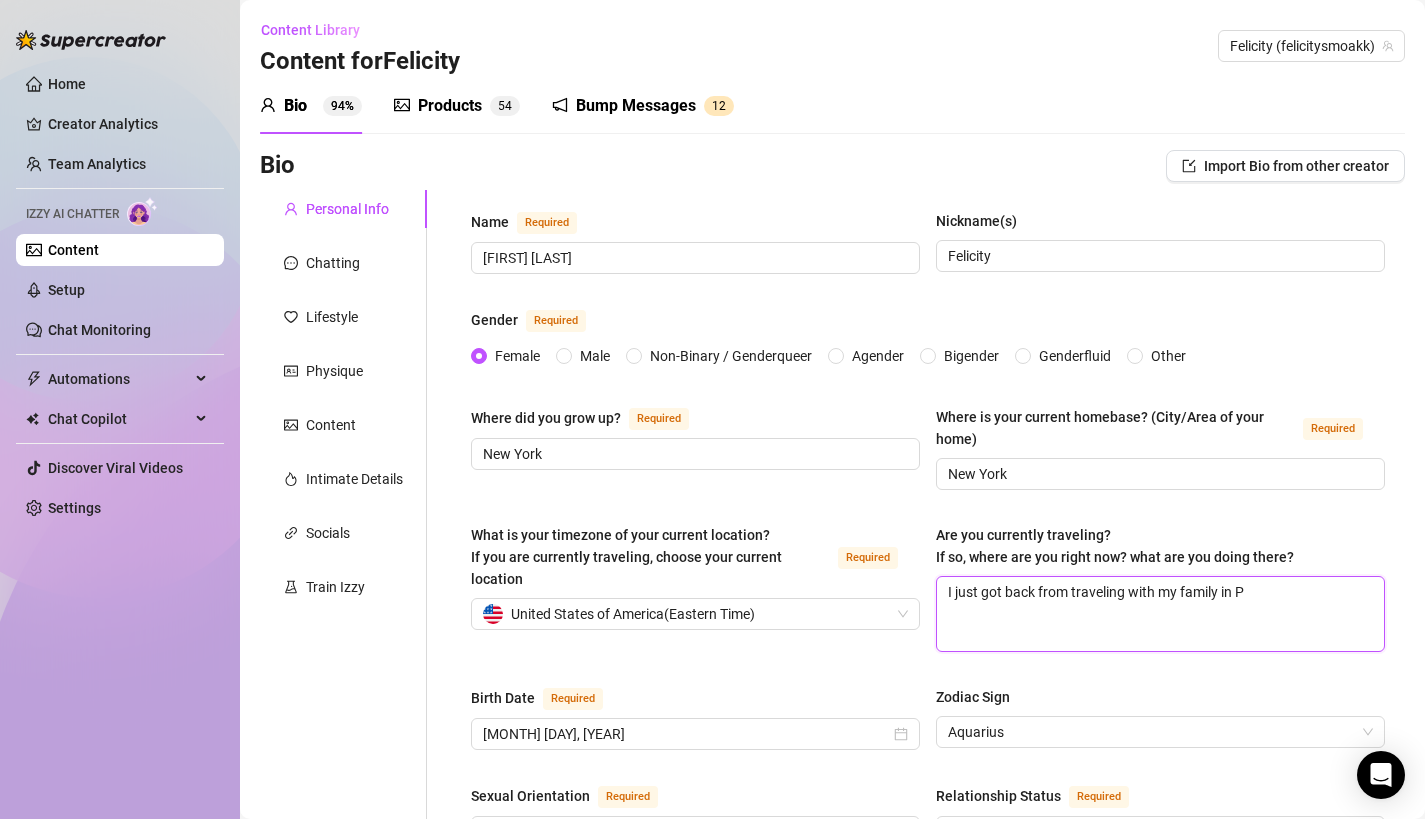 type 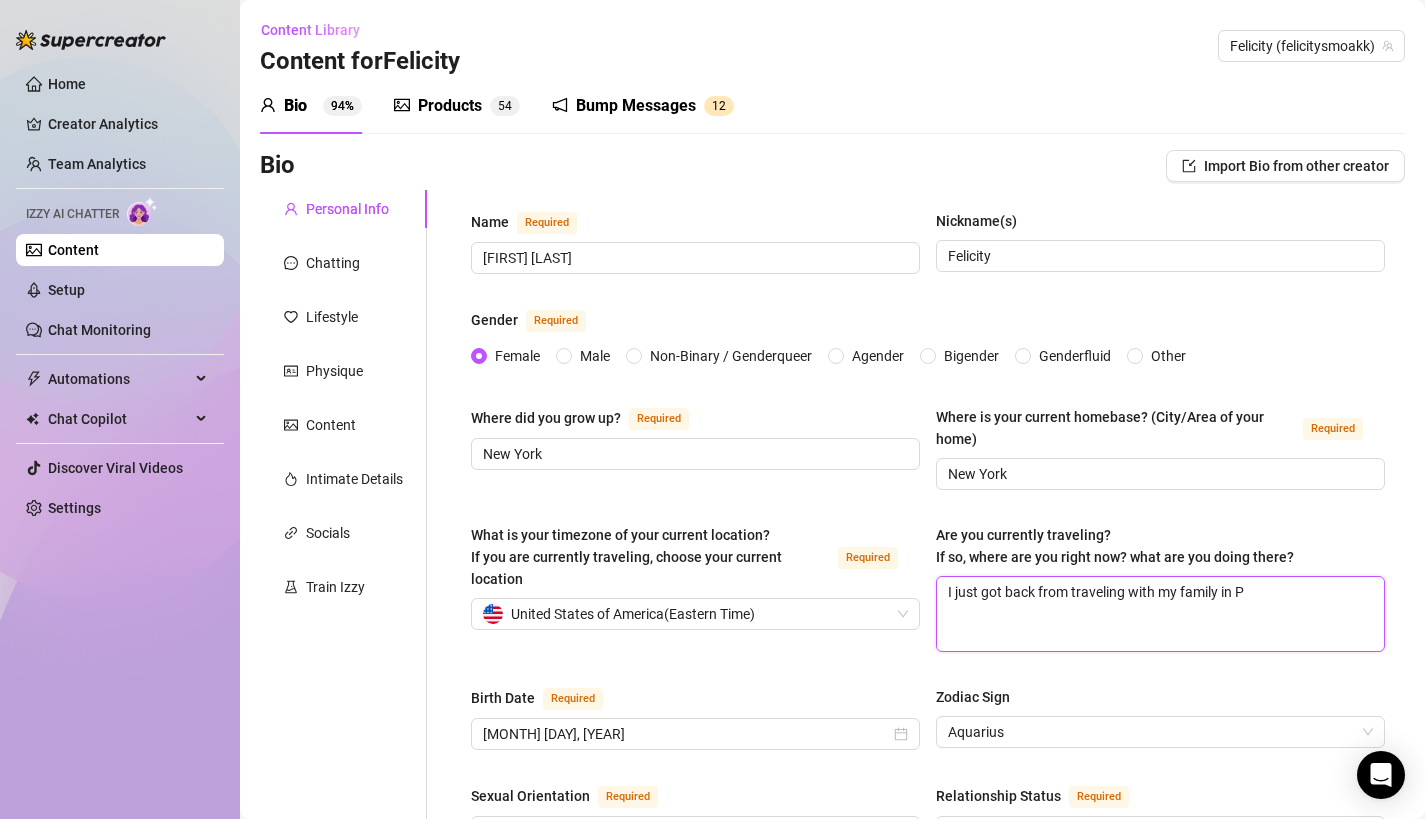 type on "I just got back from traveling with my family in Po" 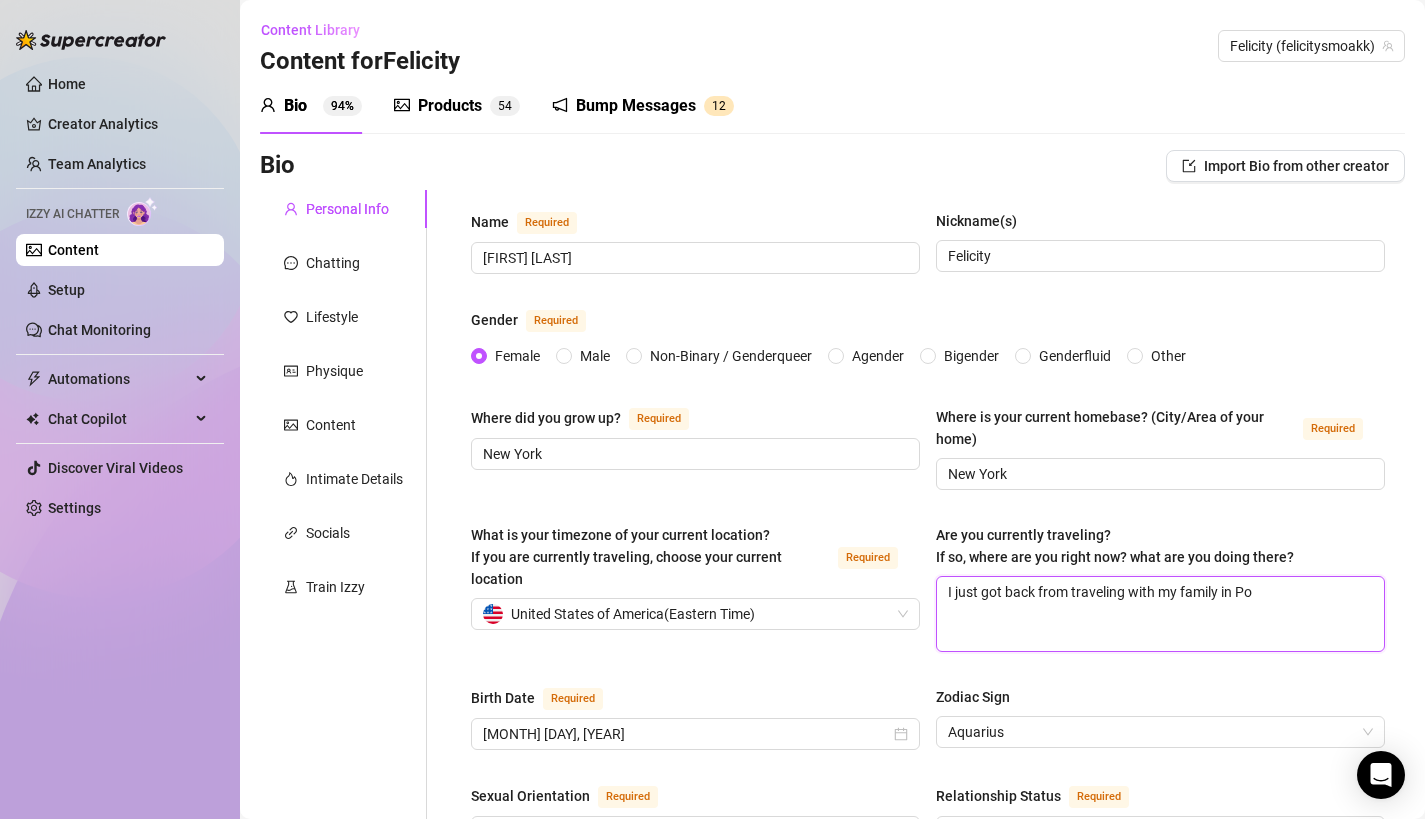 type 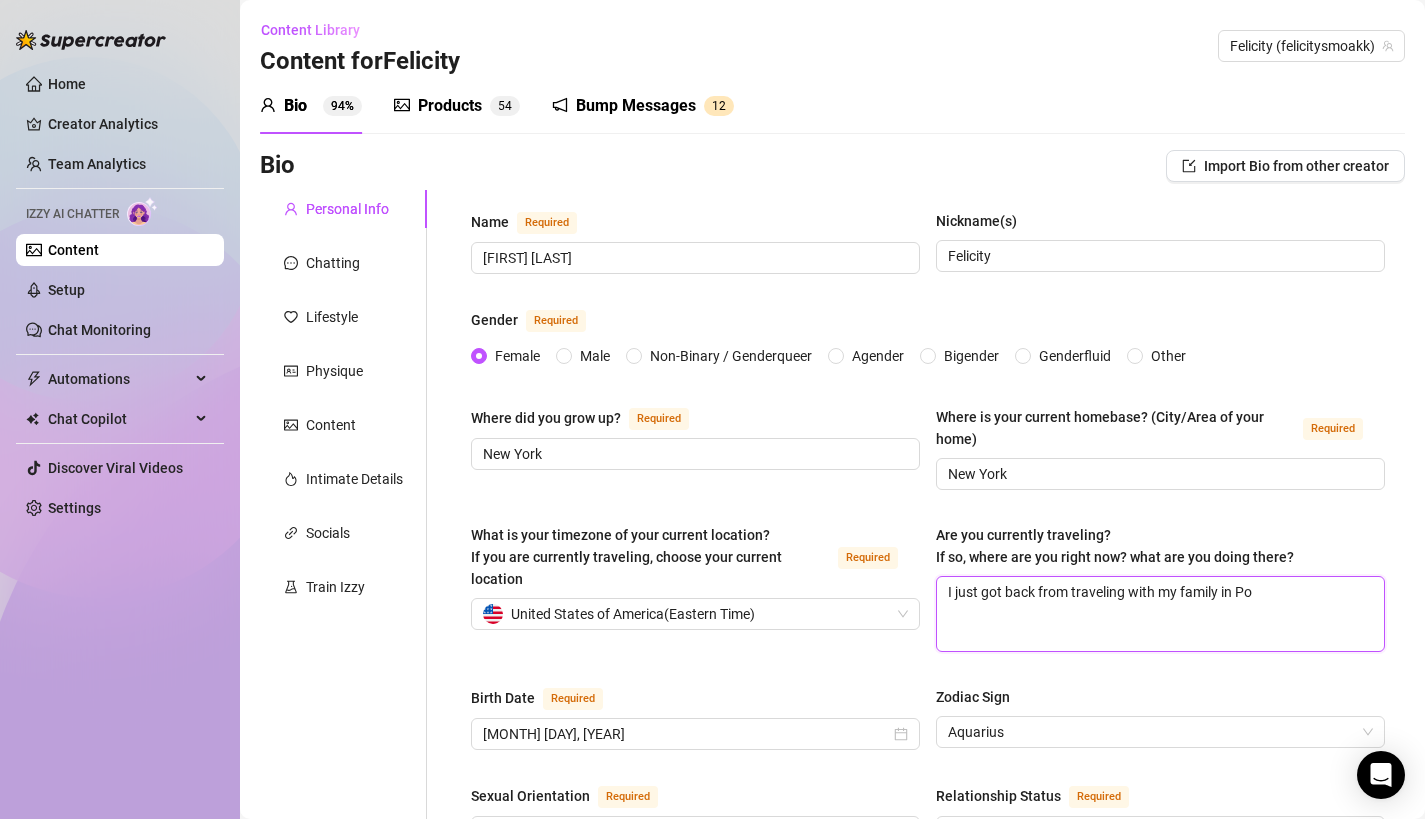 type on "I just got back from traveling with my family in [COUNTRY]" 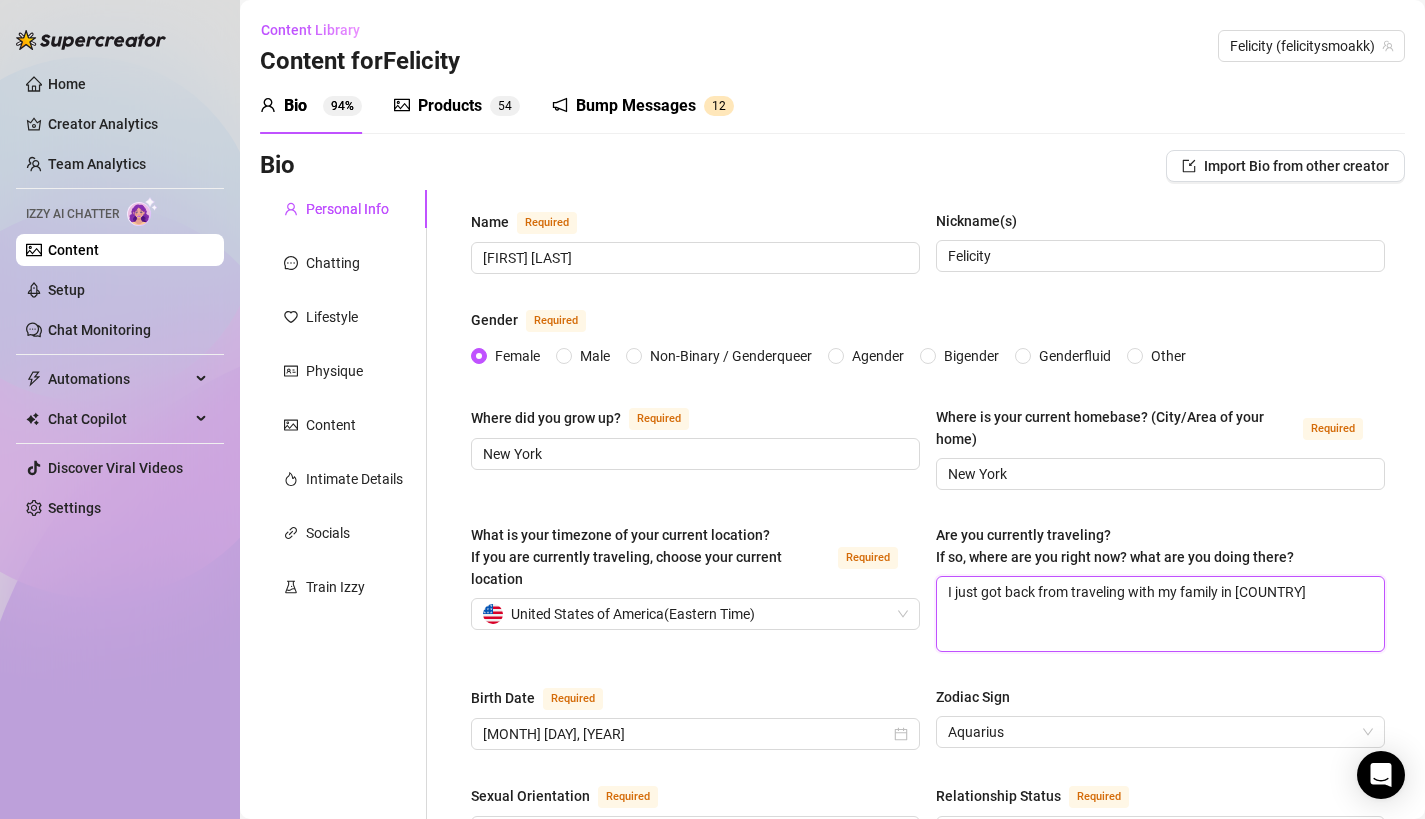 type 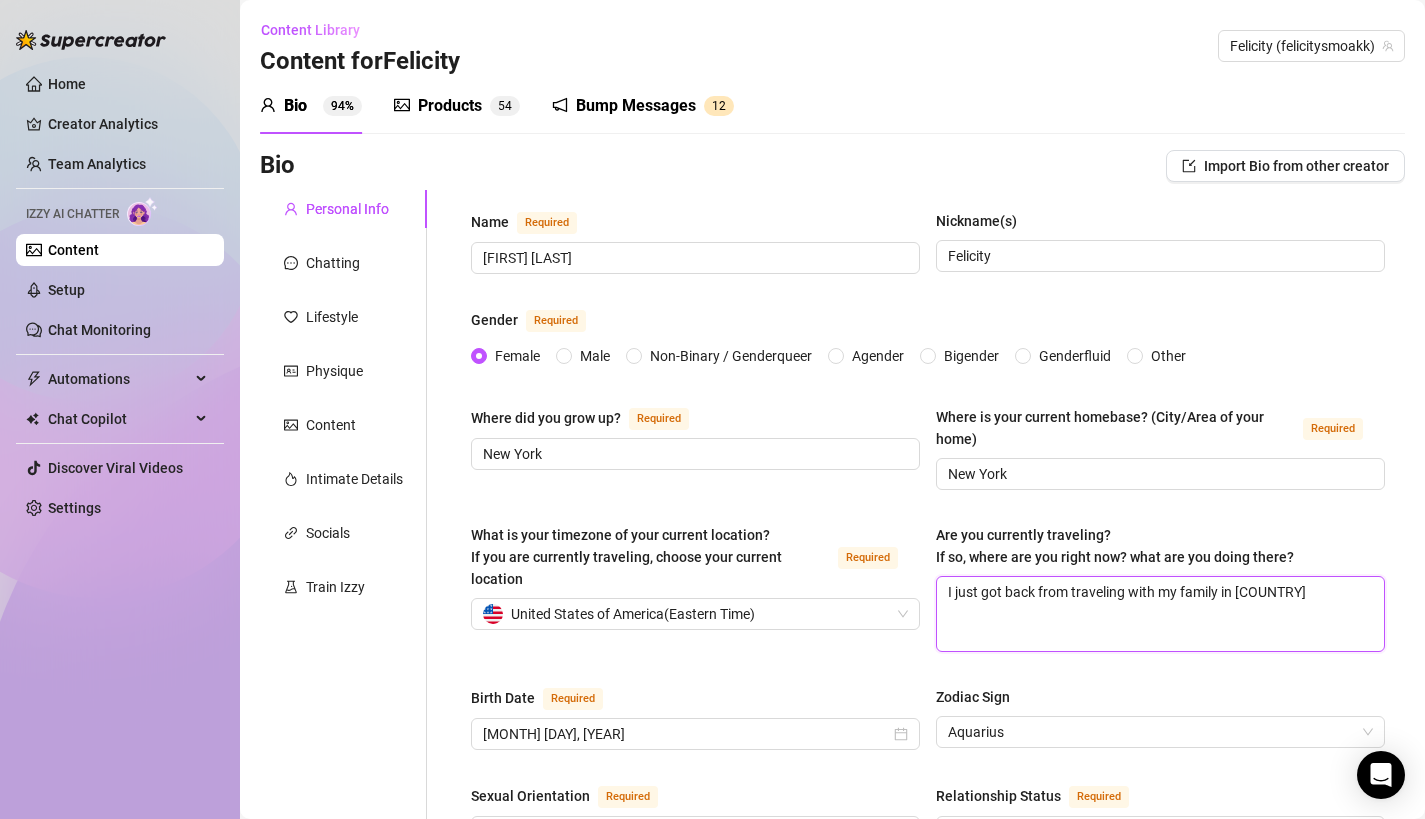 type on "I just got back from traveling with my family in Port" 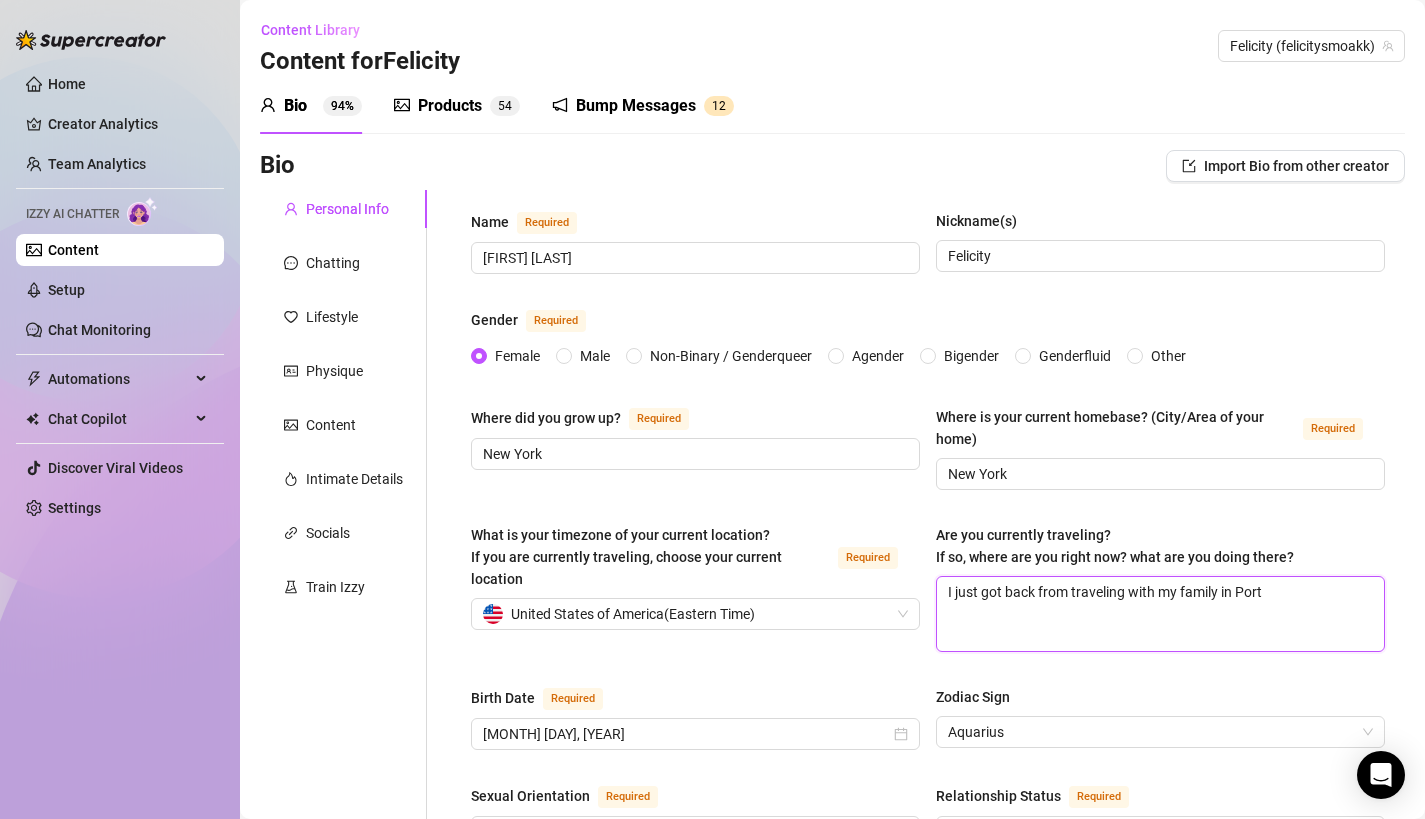 type 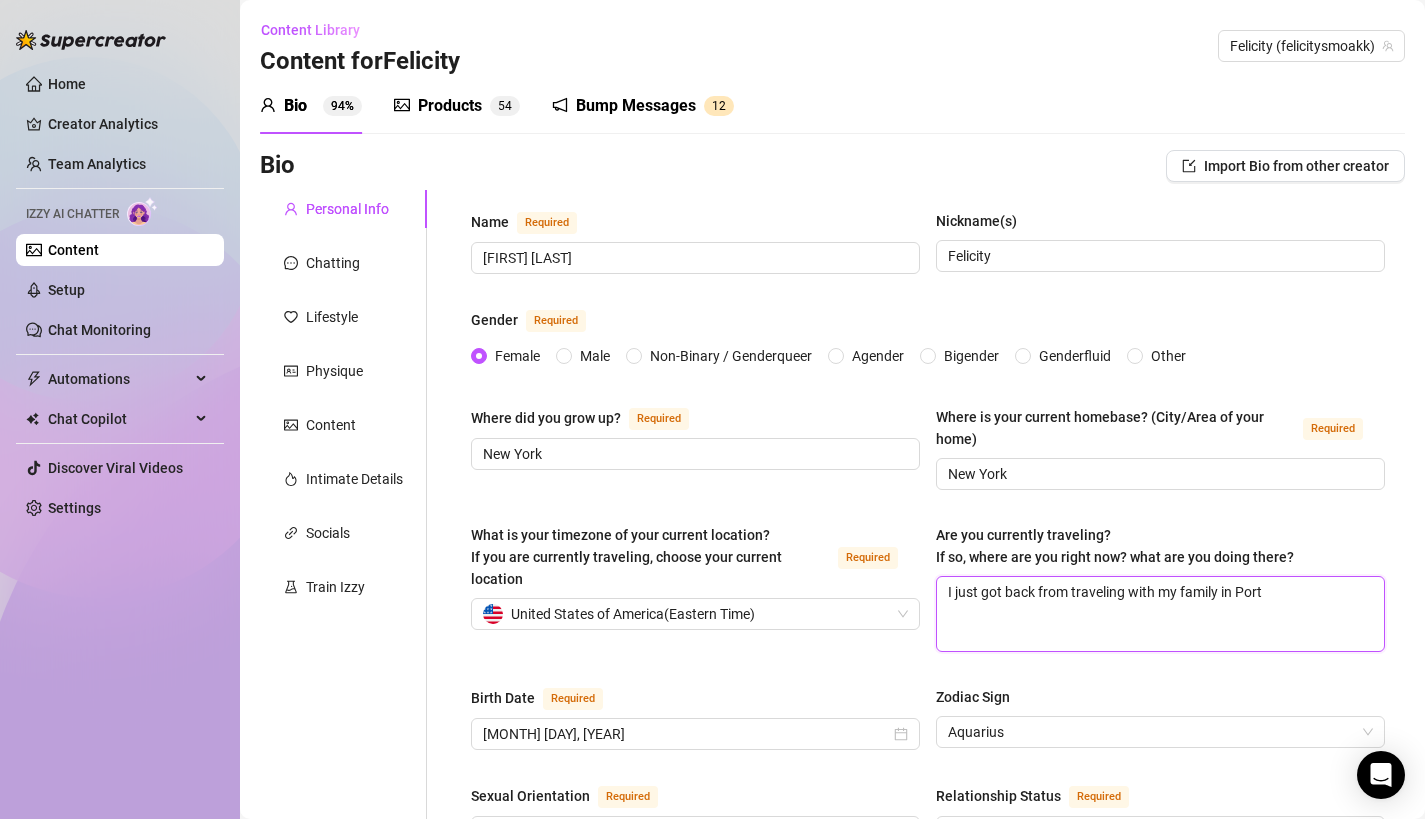 type on "I just got back from traveling with my family in Portu" 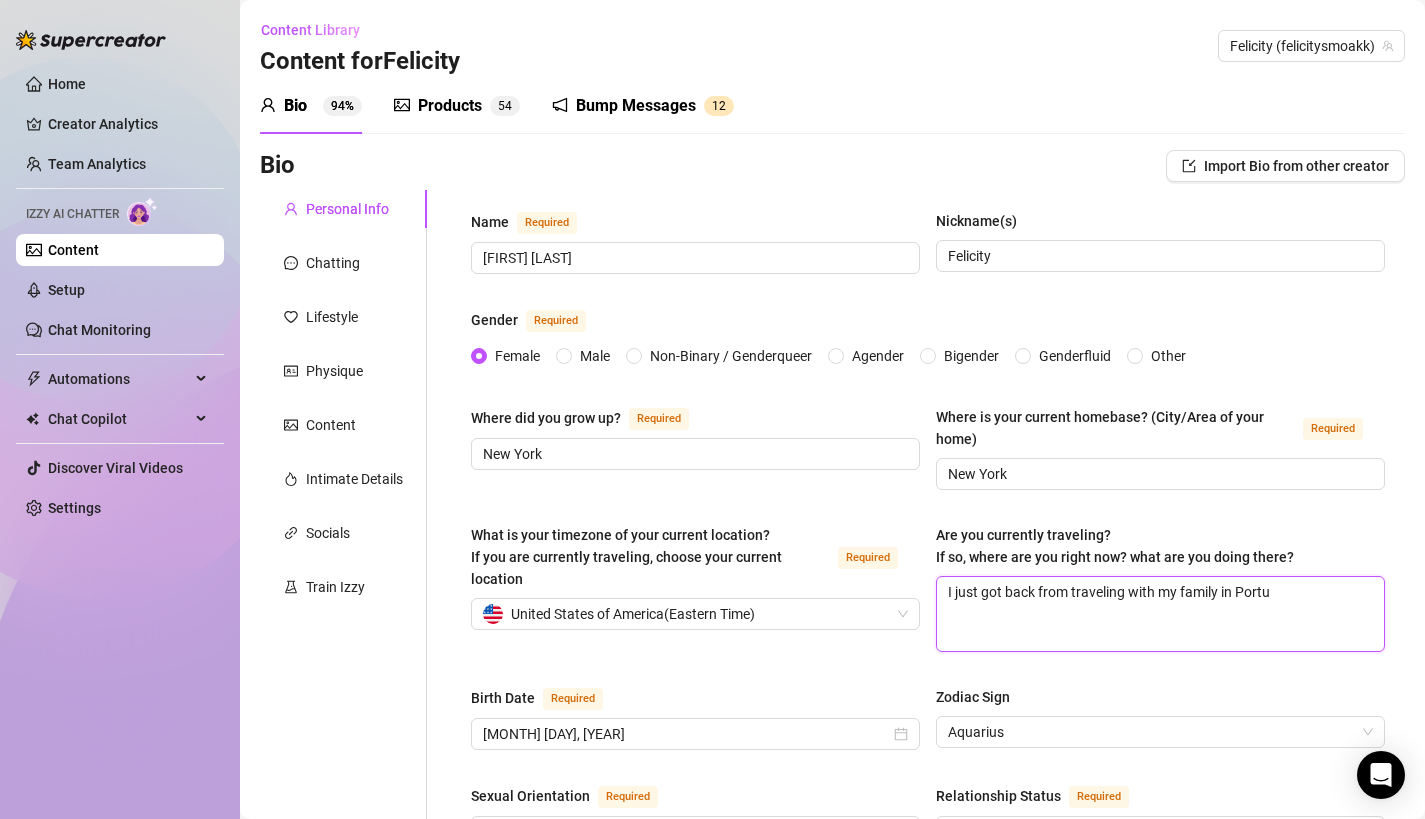 type 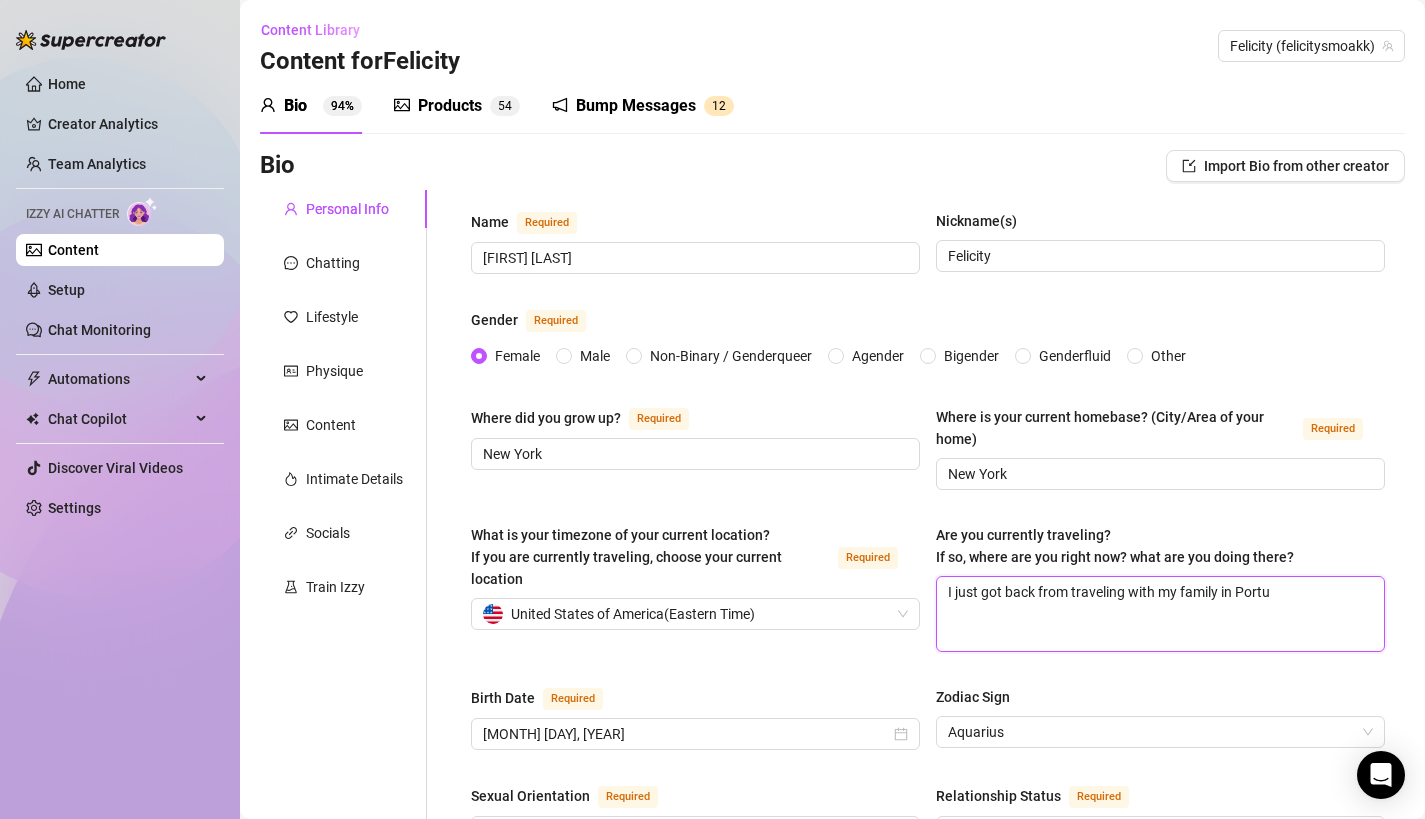 type on "I just got back from traveling with my family in Portug" 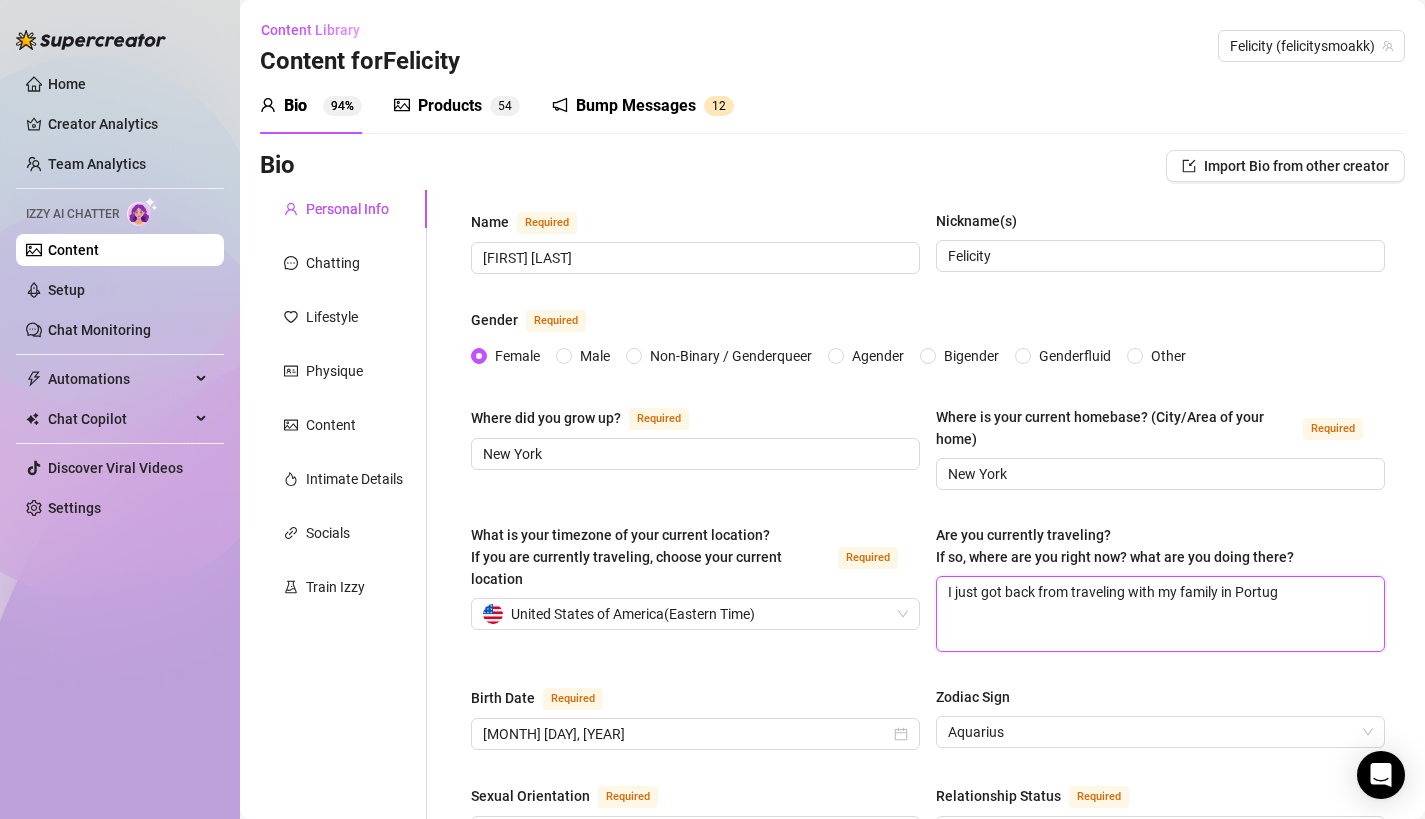 type 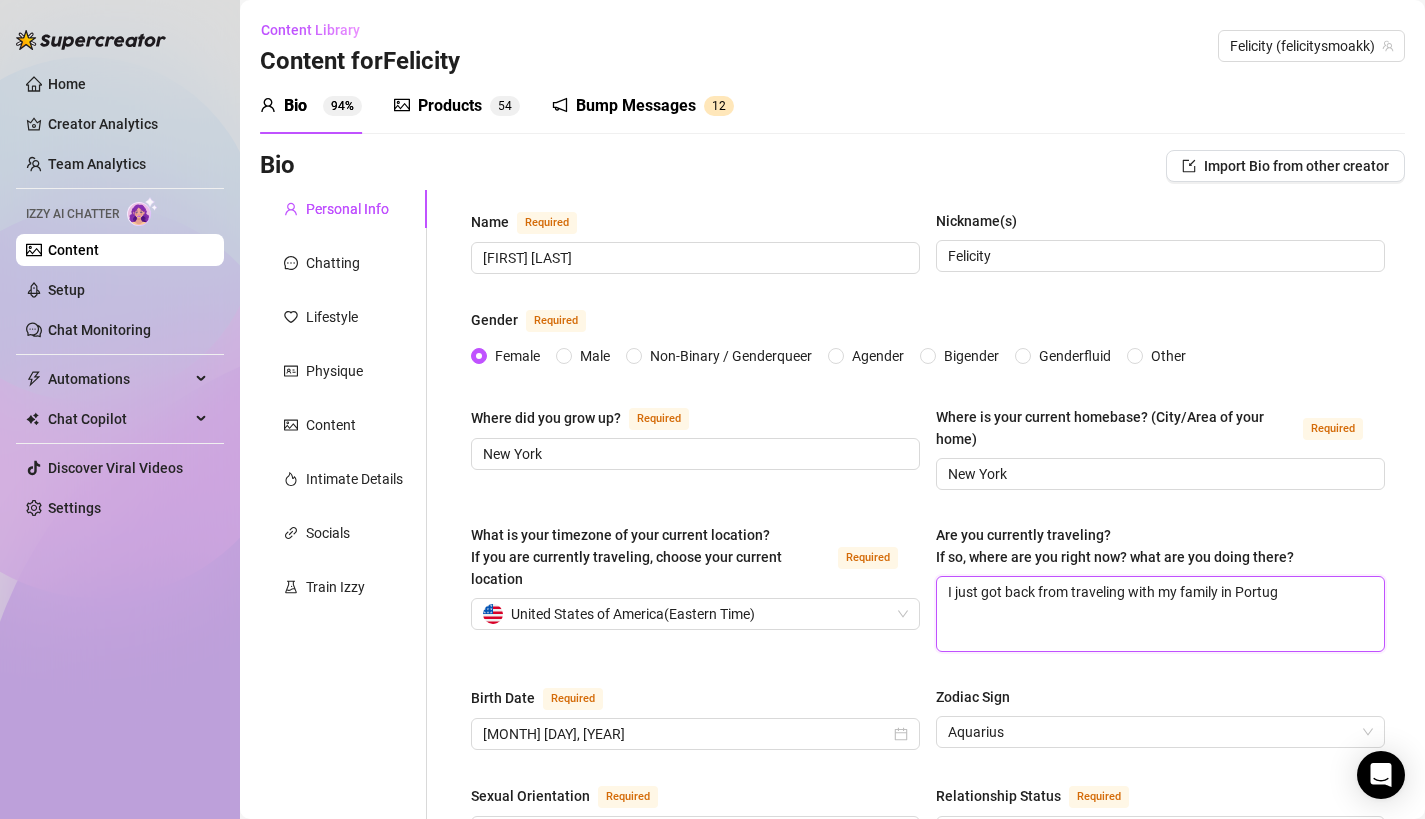 type on "I just got back from traveling with my family in [COUNTRY]" 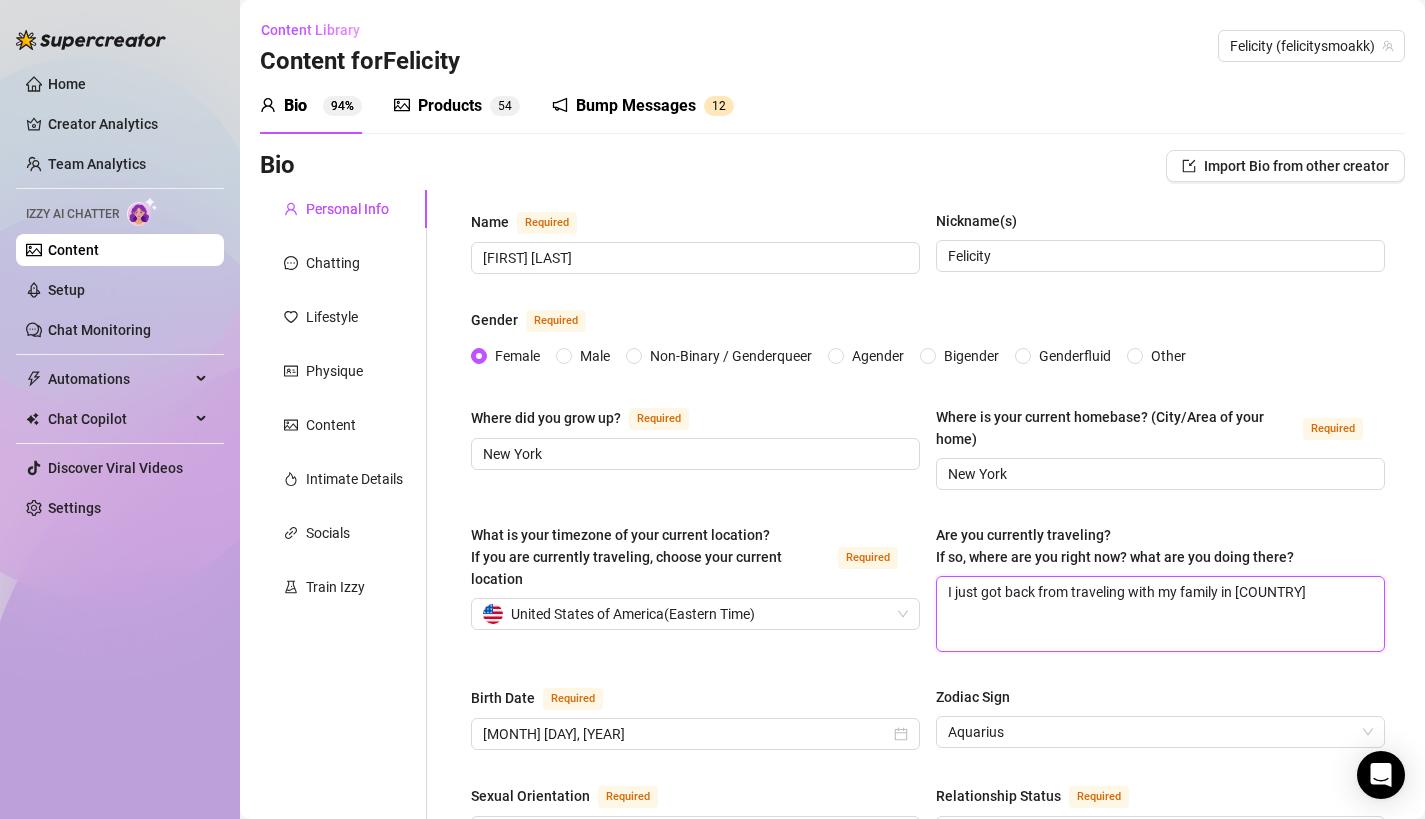 type 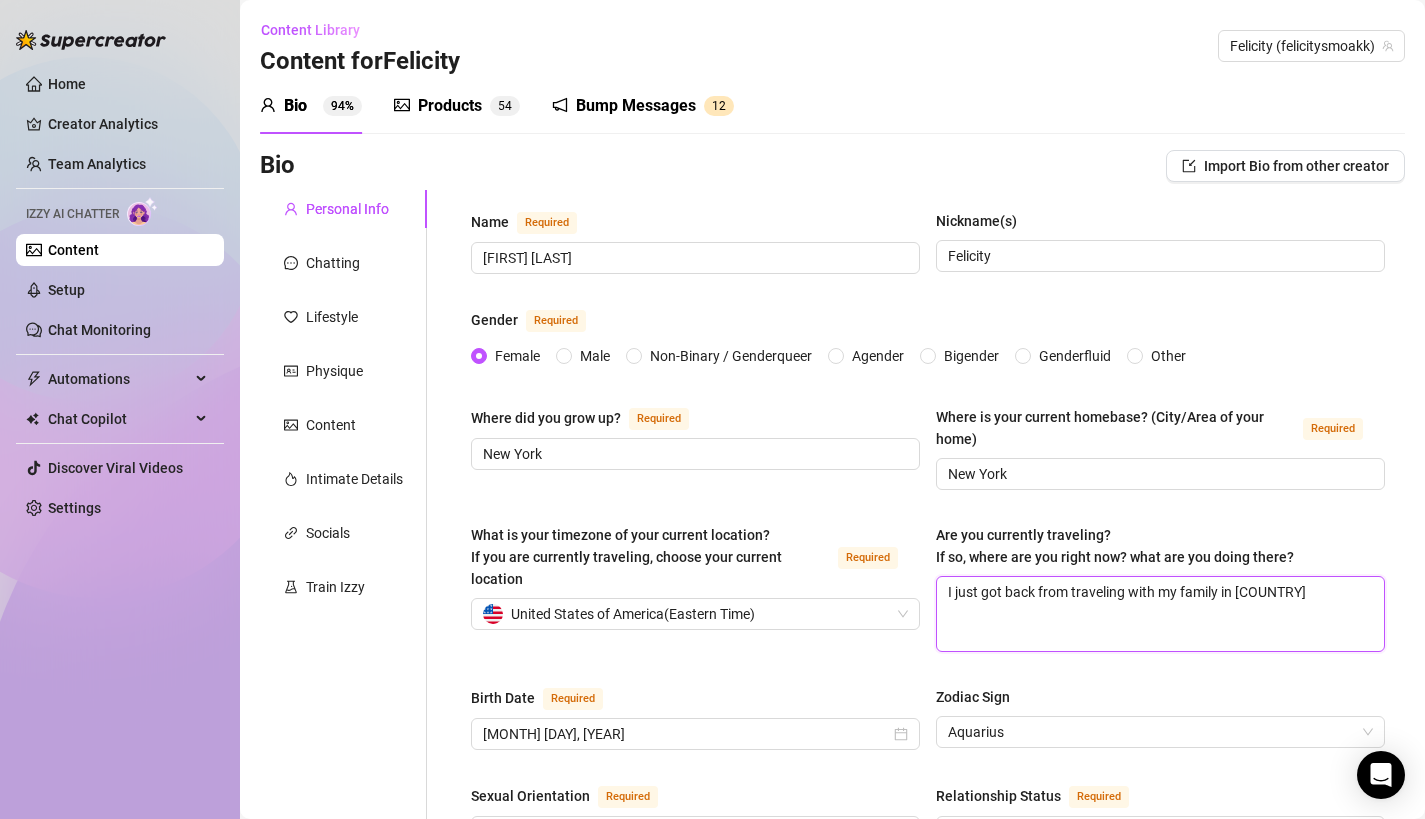 type on "I just got back from traveling with my family in Portugal" 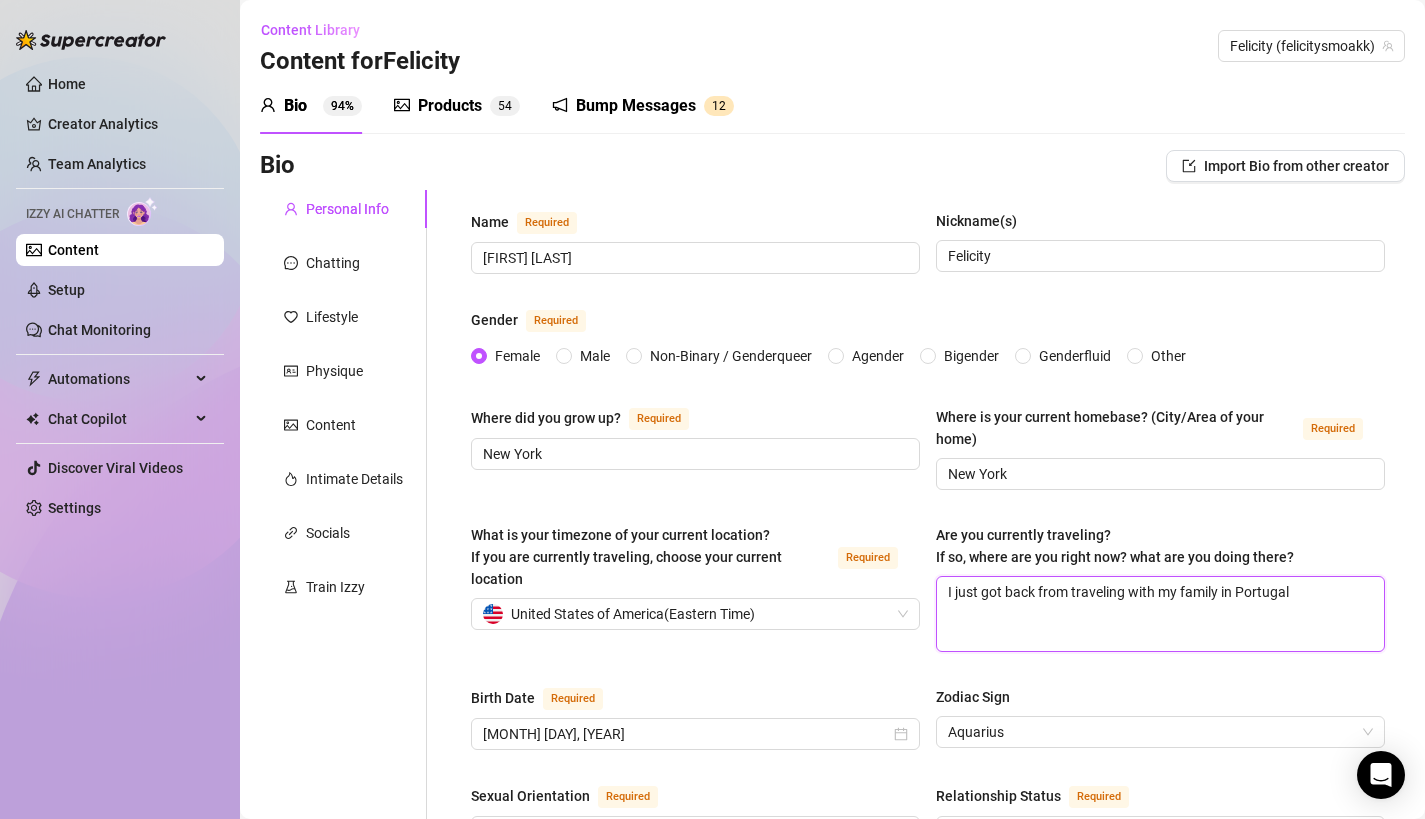 type 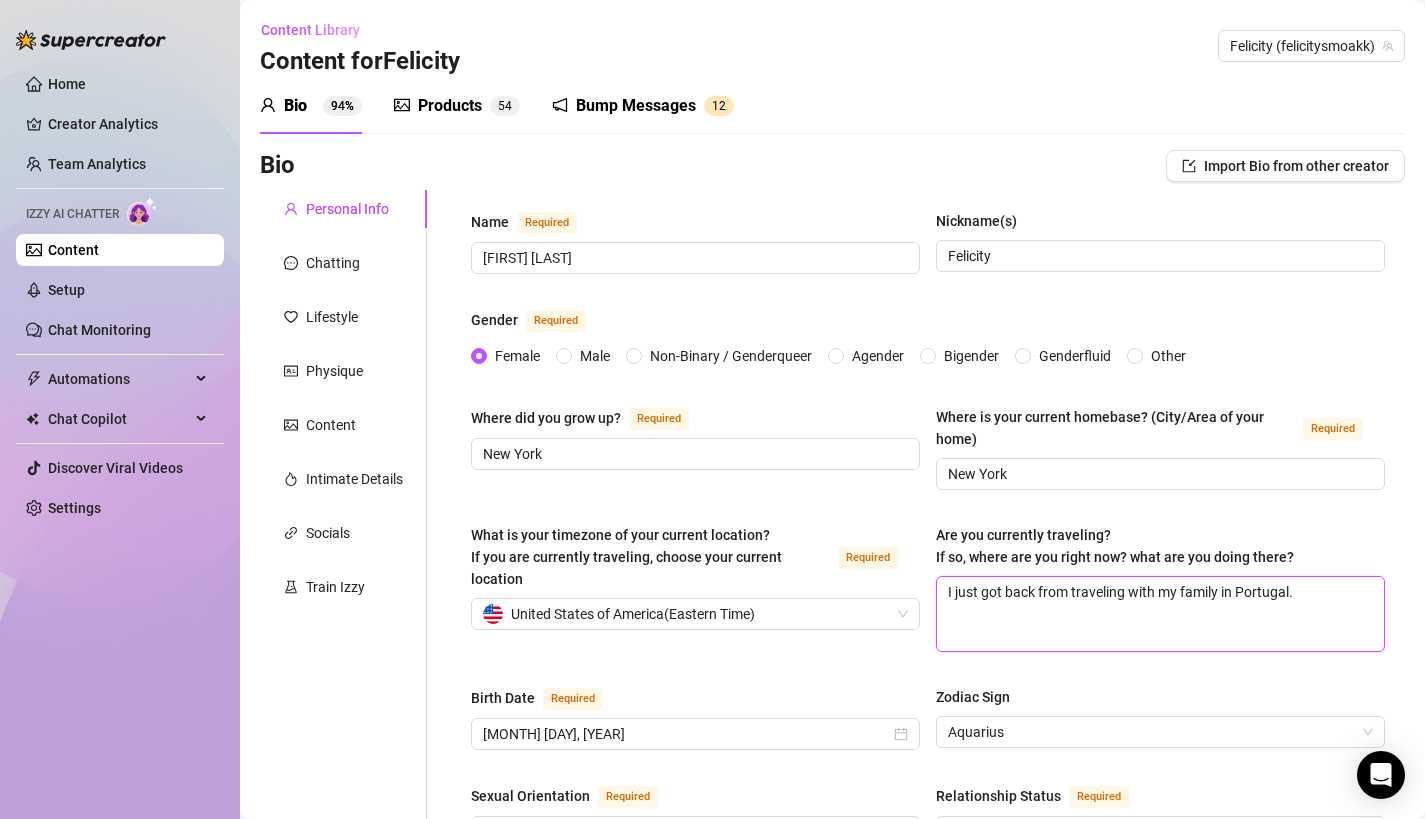 type on "I just got back from traveling with my family in Portugal." 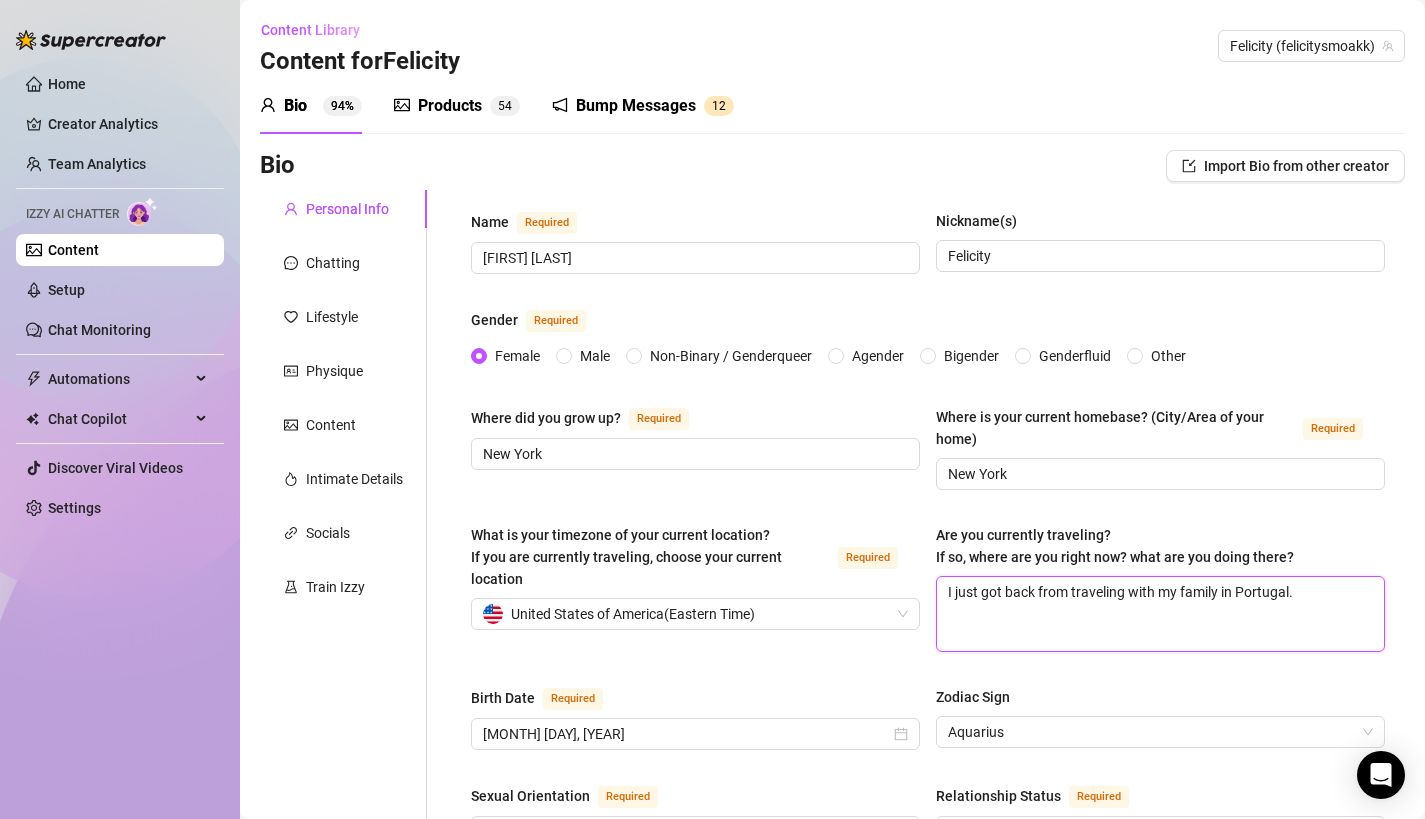 type 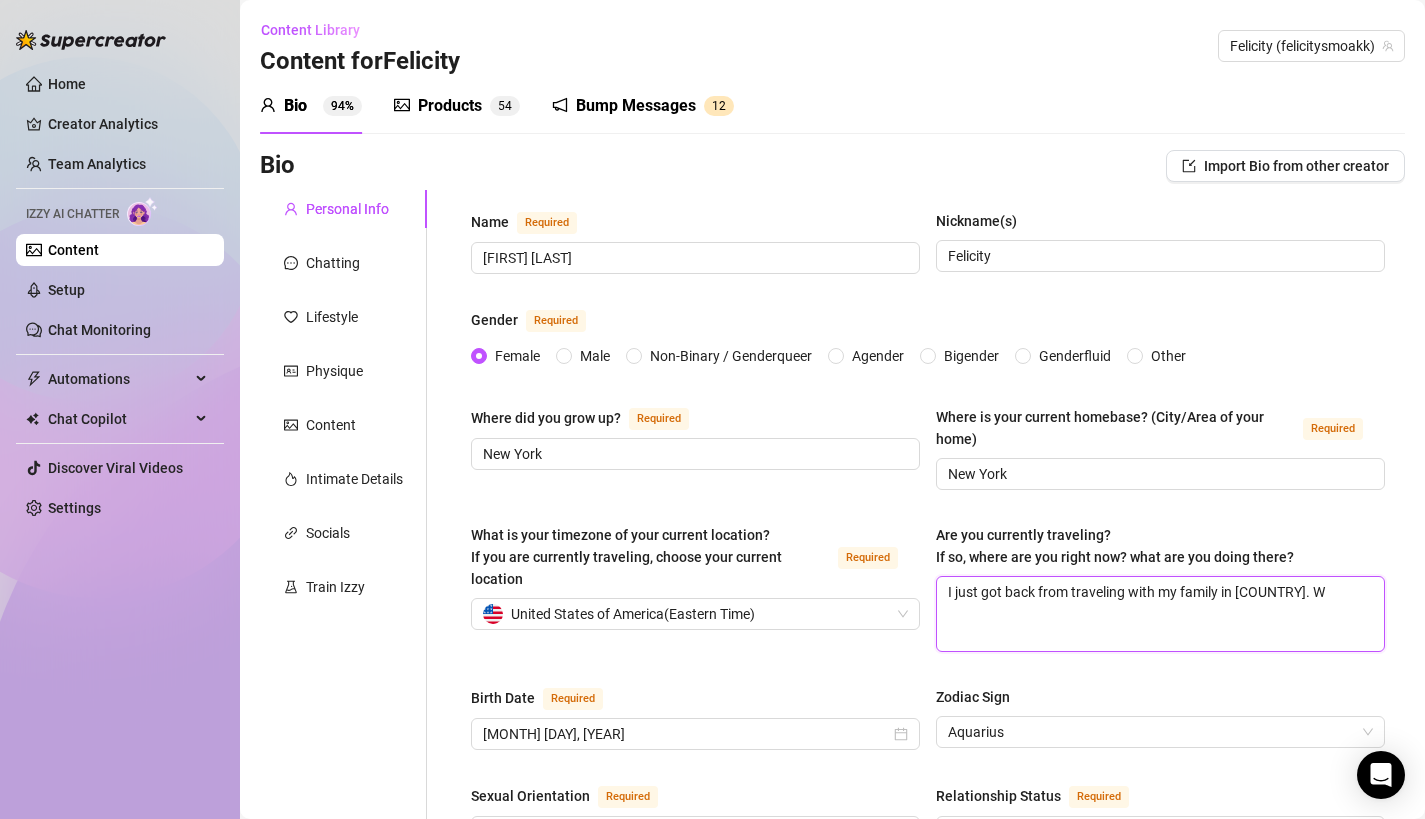 type 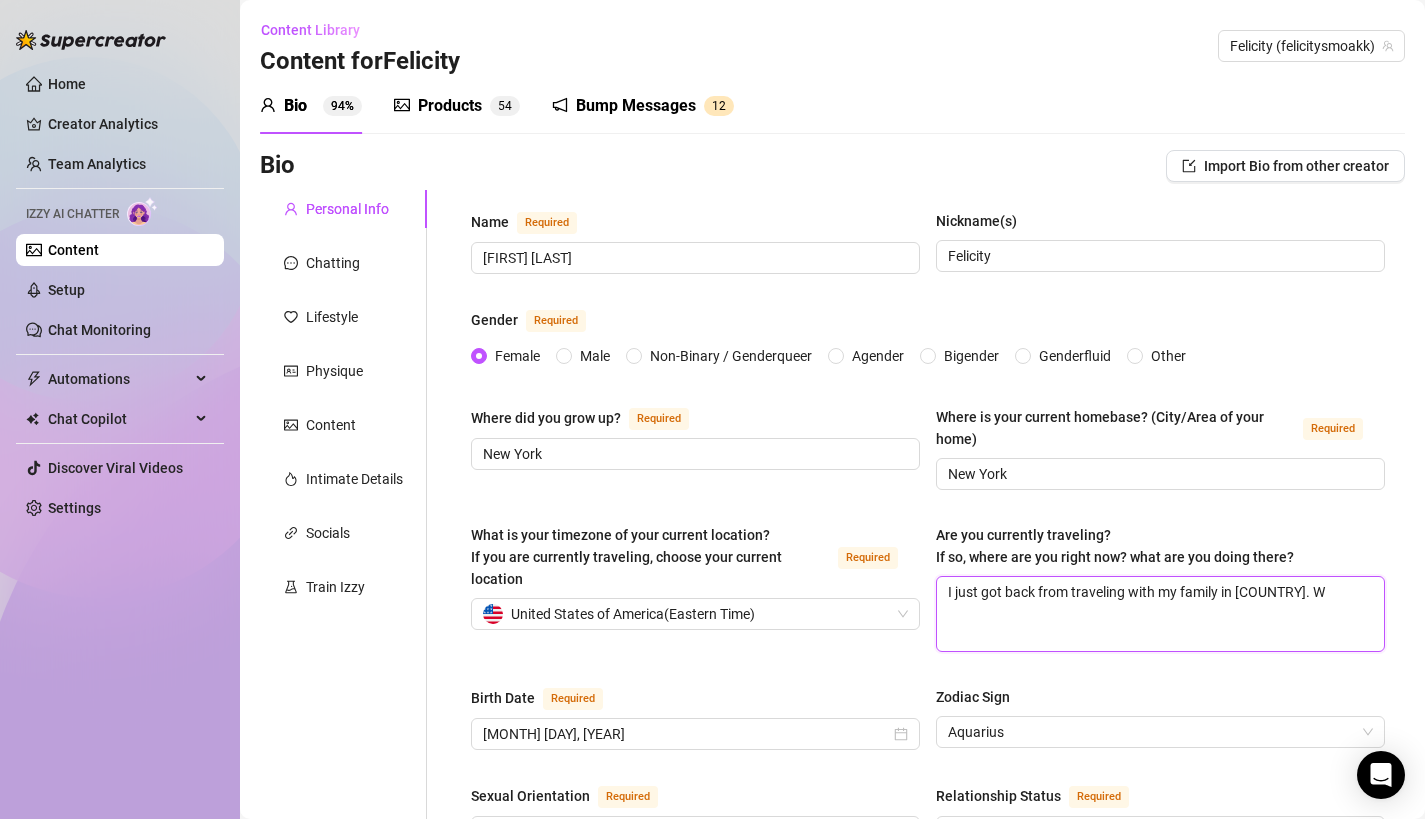 type on "I just got back from traveling with my family in Portugal. We" 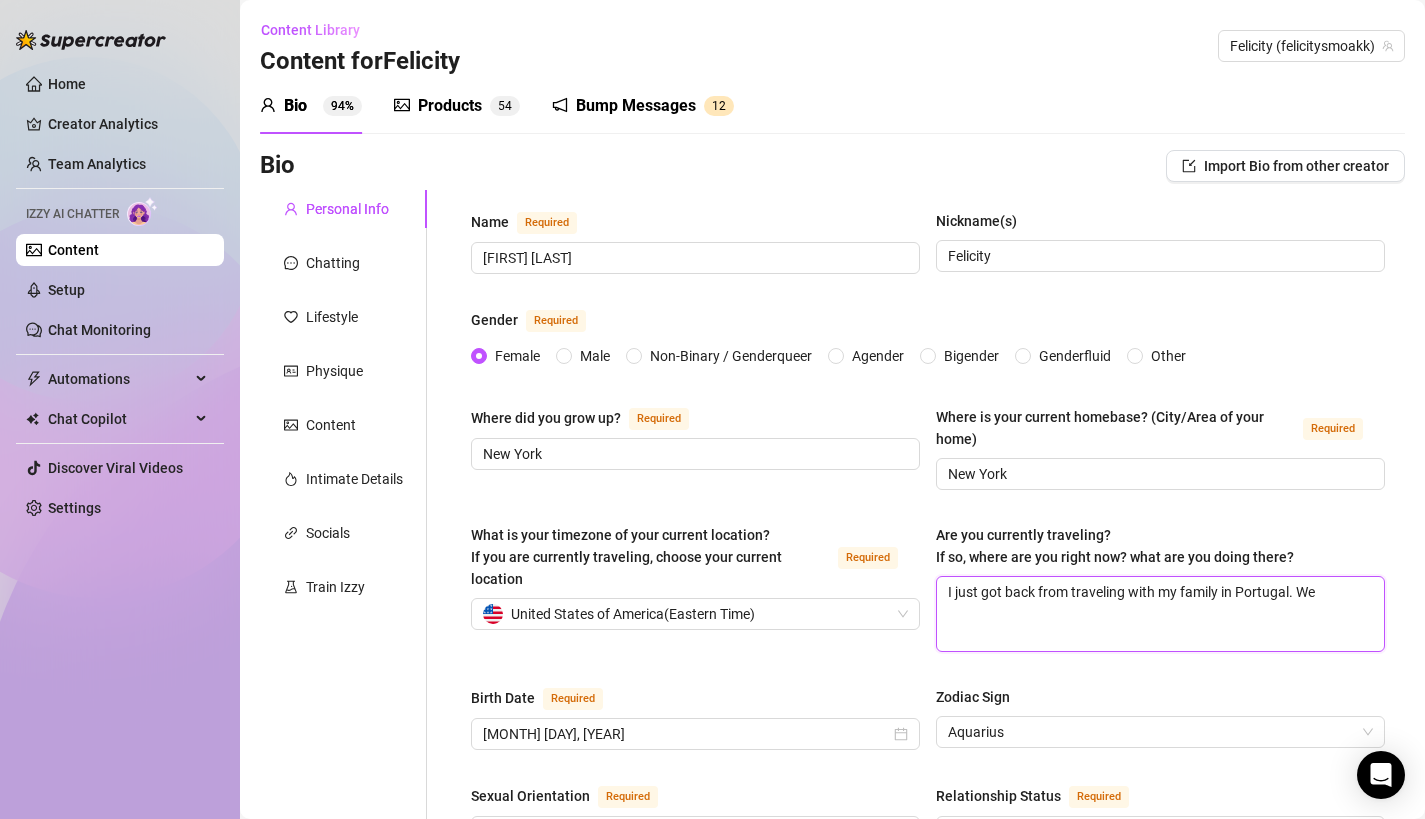 type 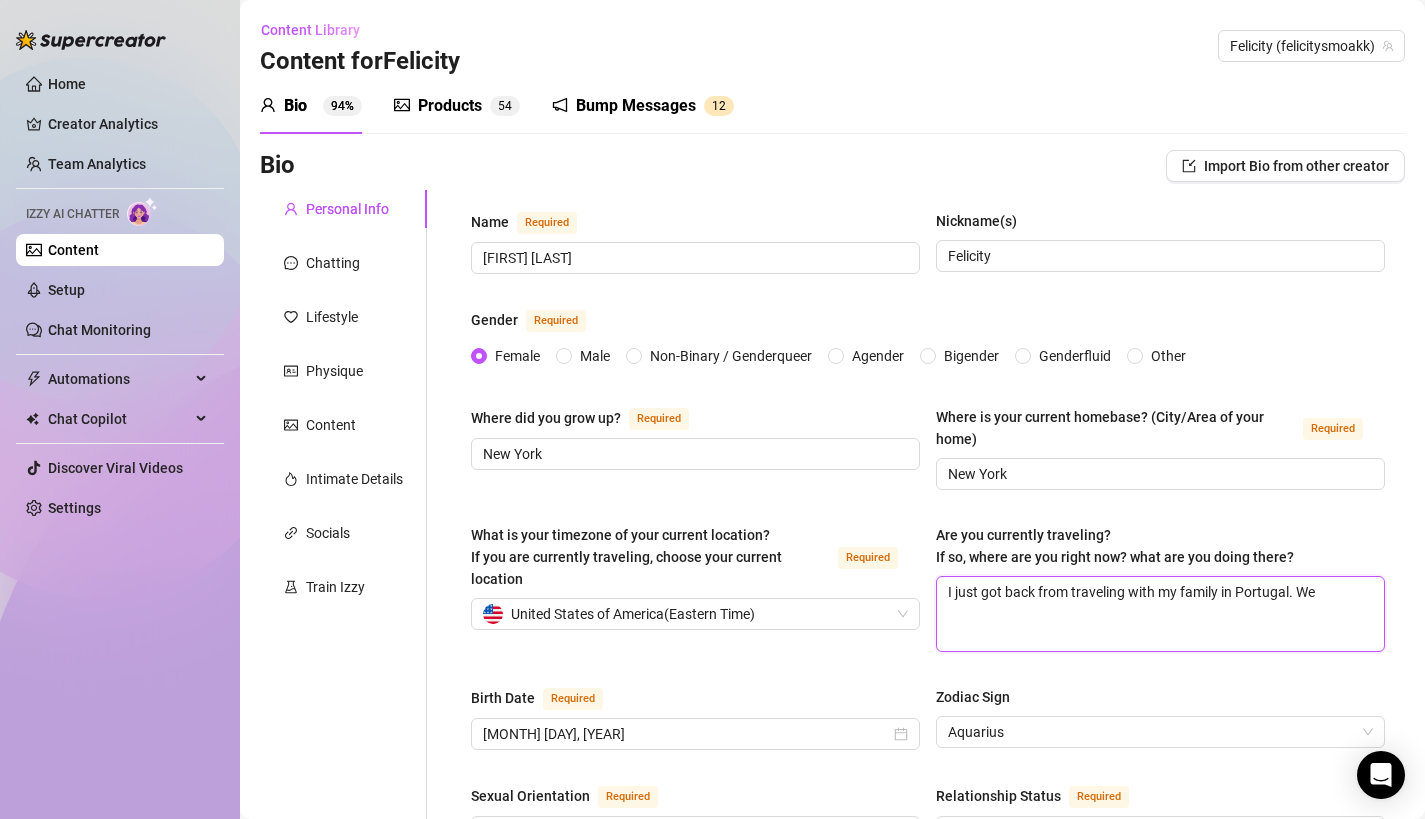 type on "I just got back from traveling with my family in [COUNTRY]. We s" 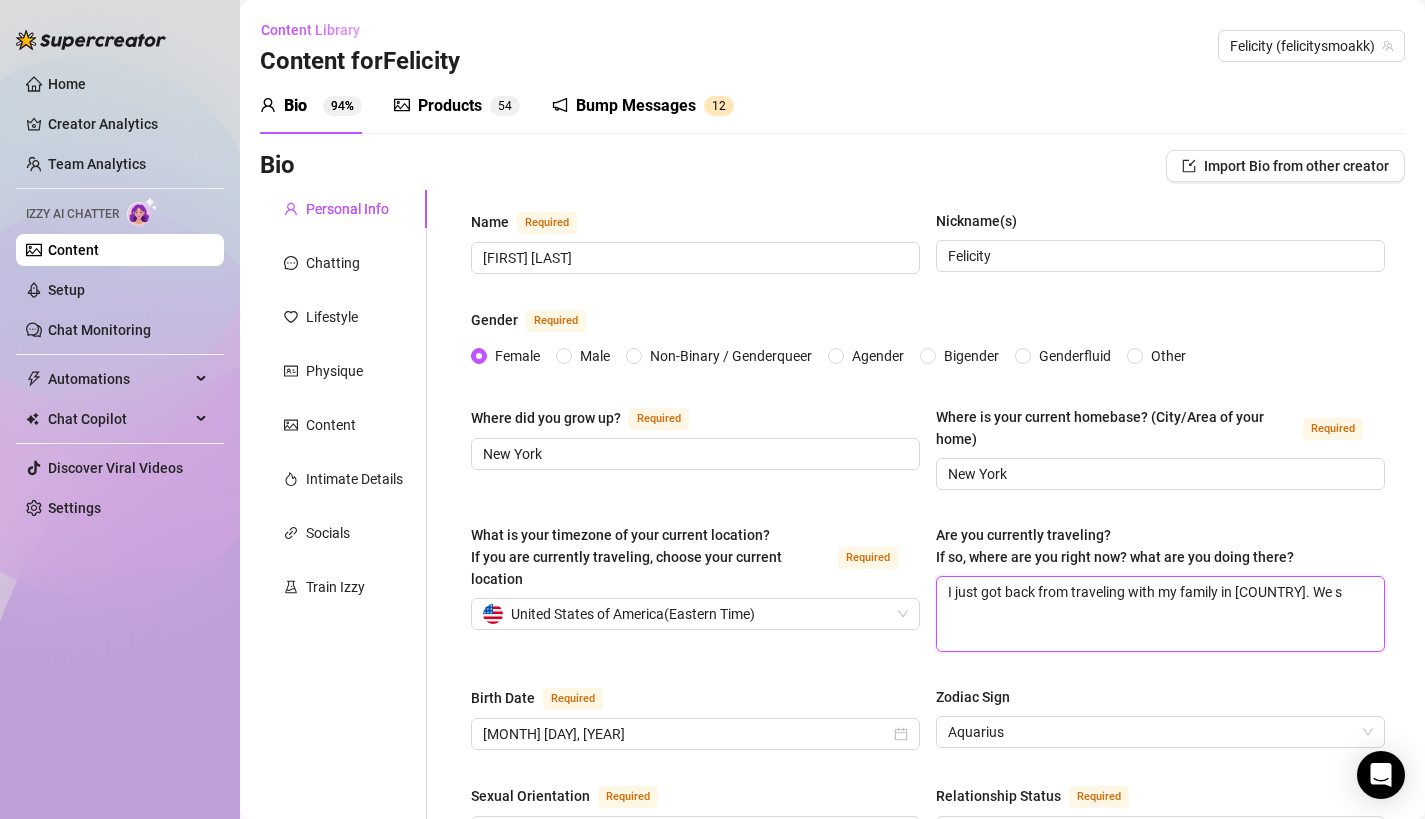 type 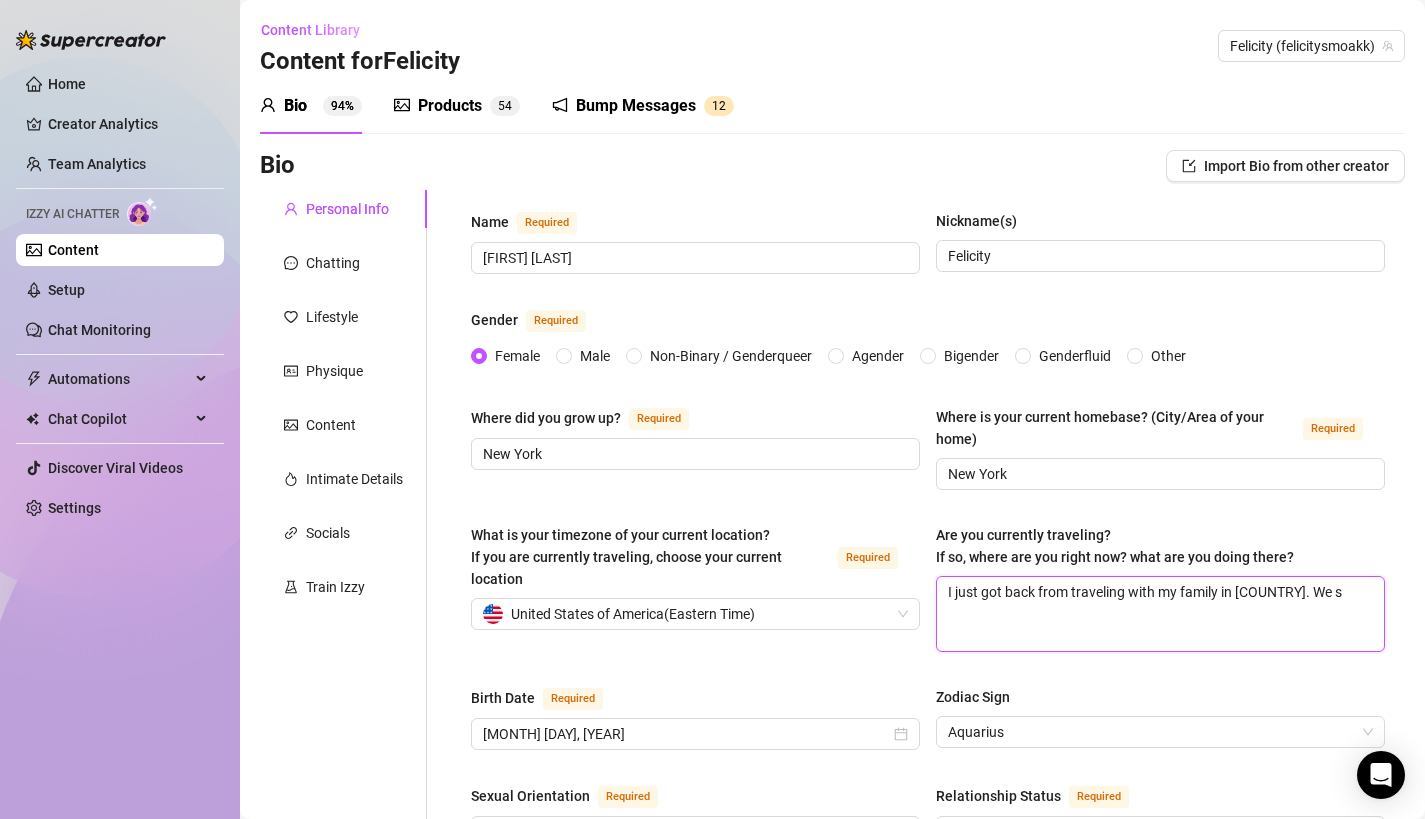 type on "I just got back from traveling with my family in [COUNTRY]. We st" 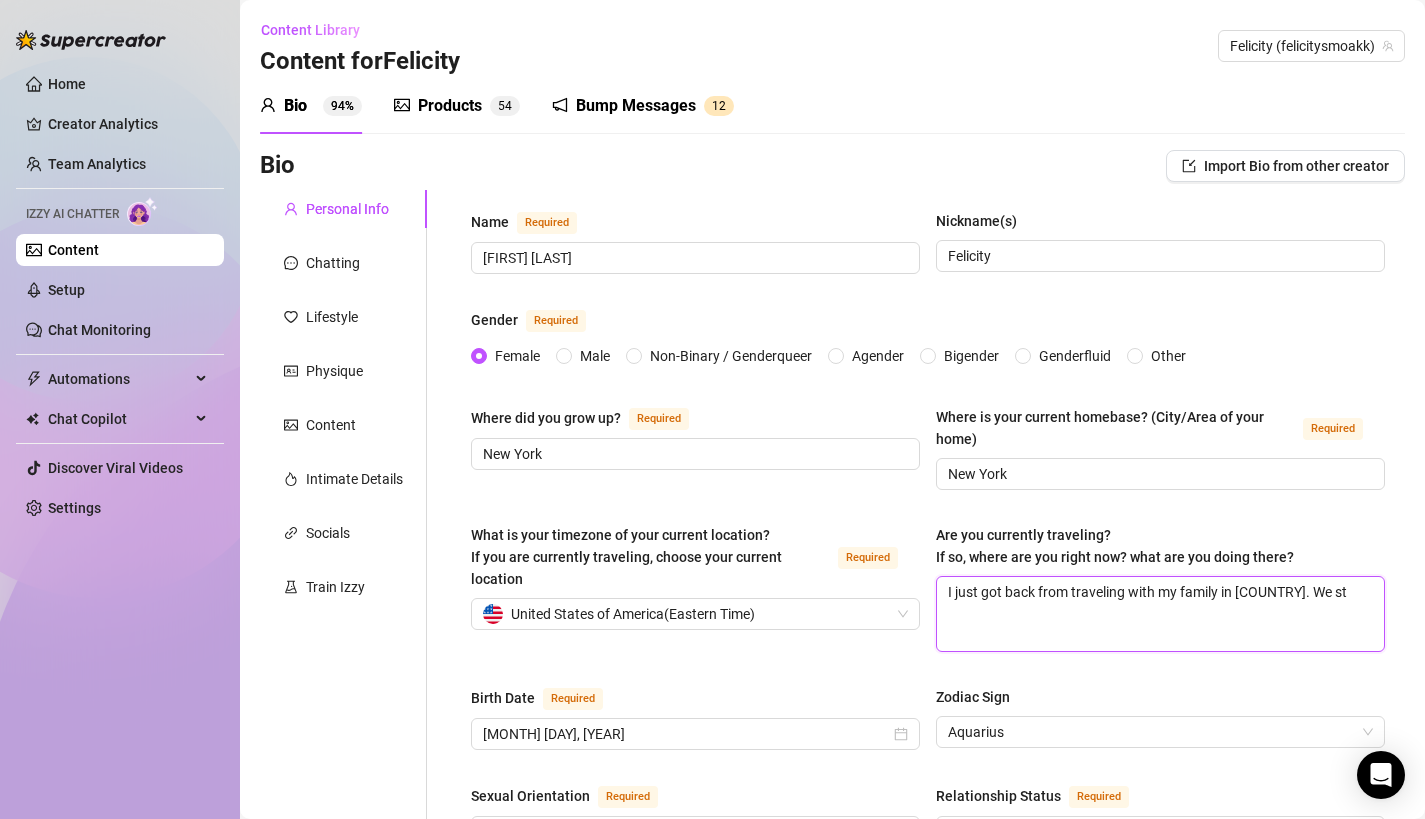 type 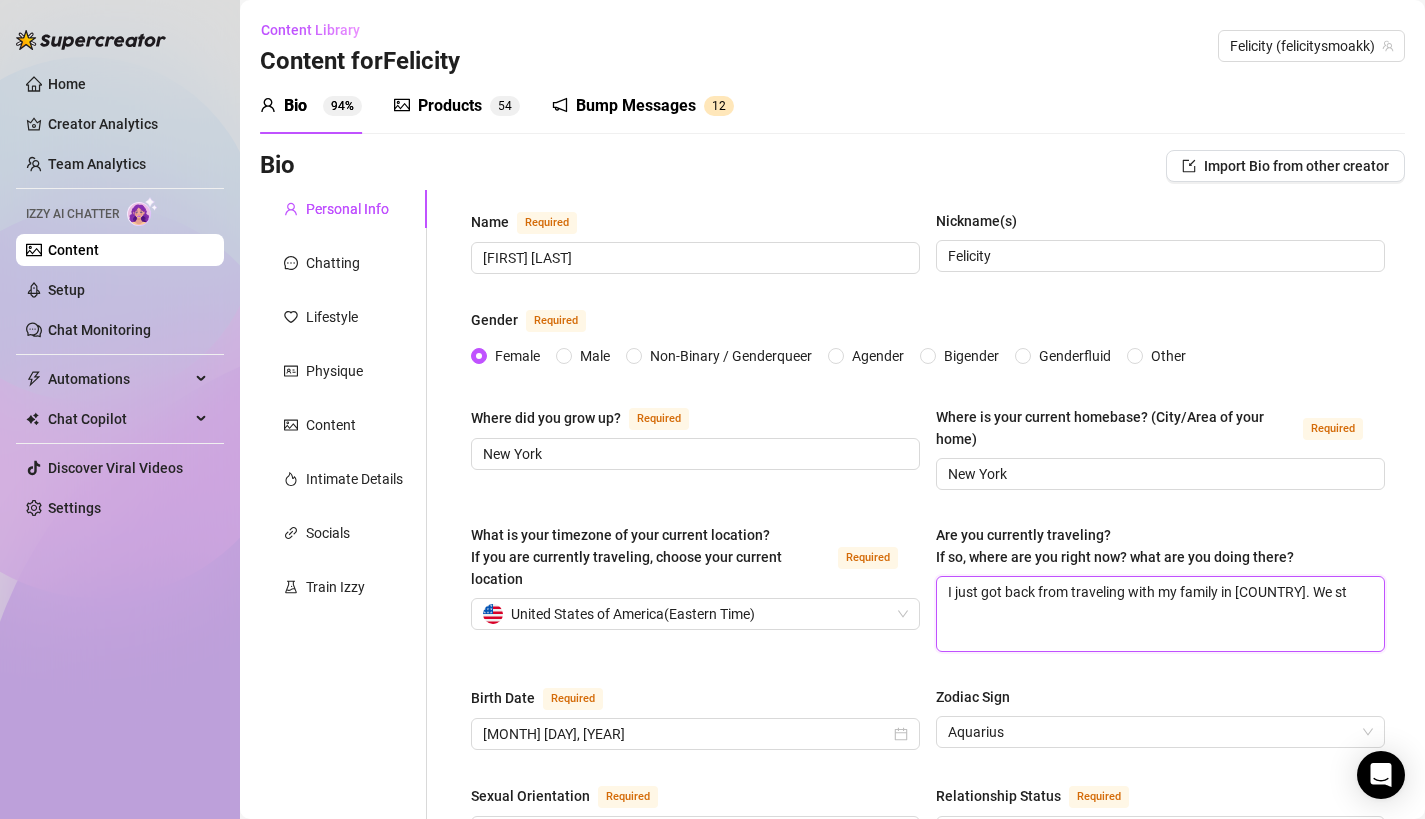 type on "I just got back from traveling with my family in [COUNTRY]. We sta" 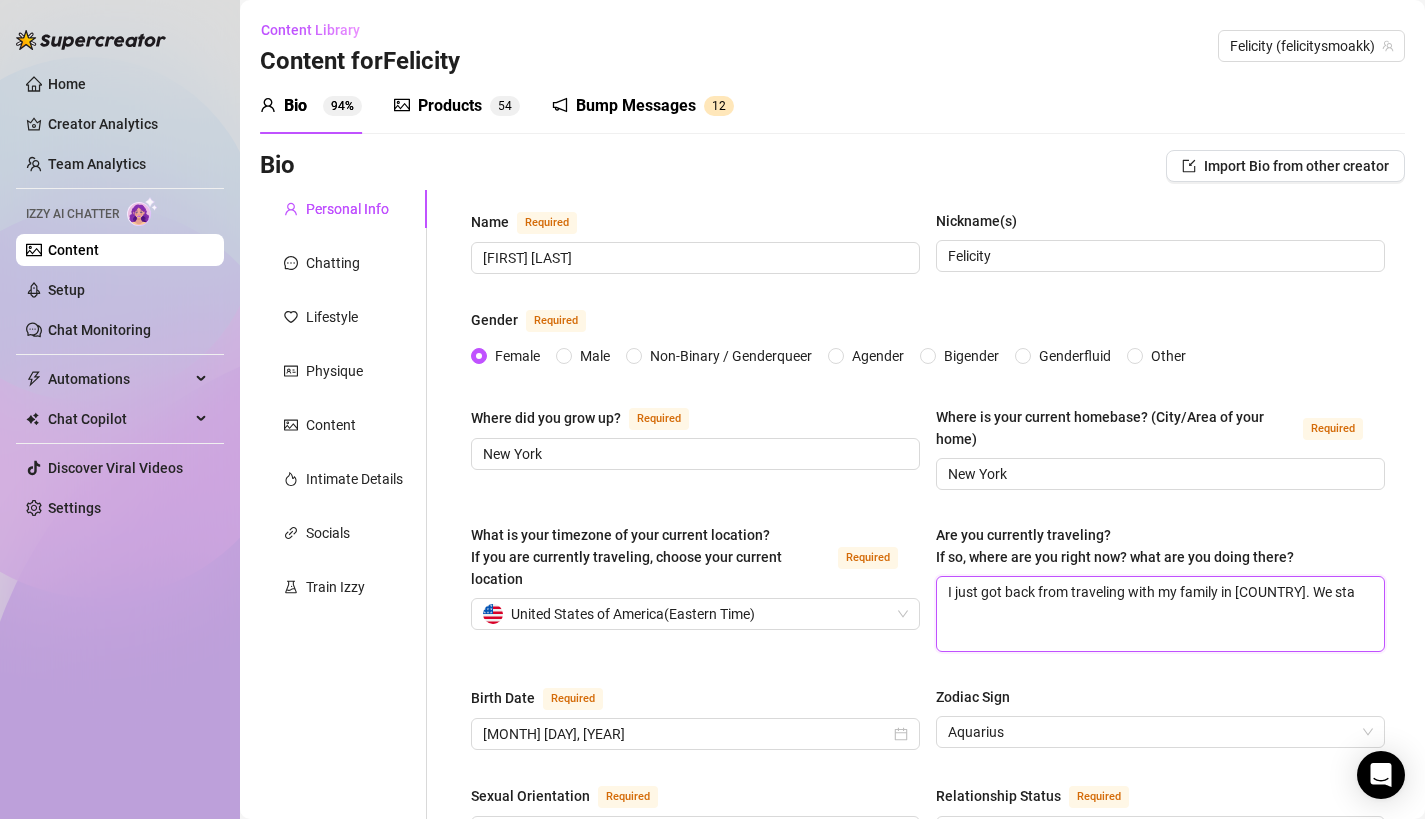type 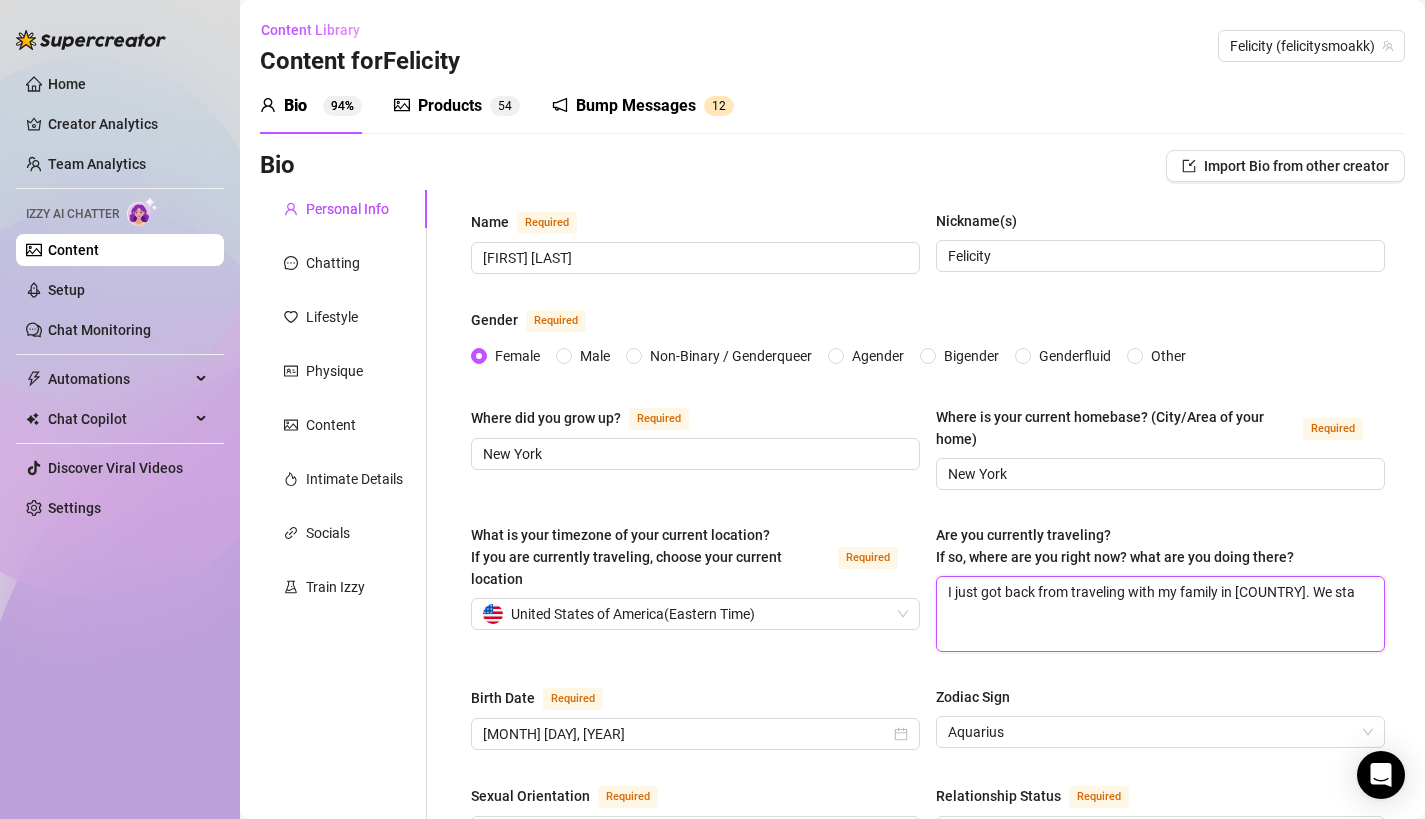 type on "I just got back from traveling with my family in [COUNTRY]. We stay" 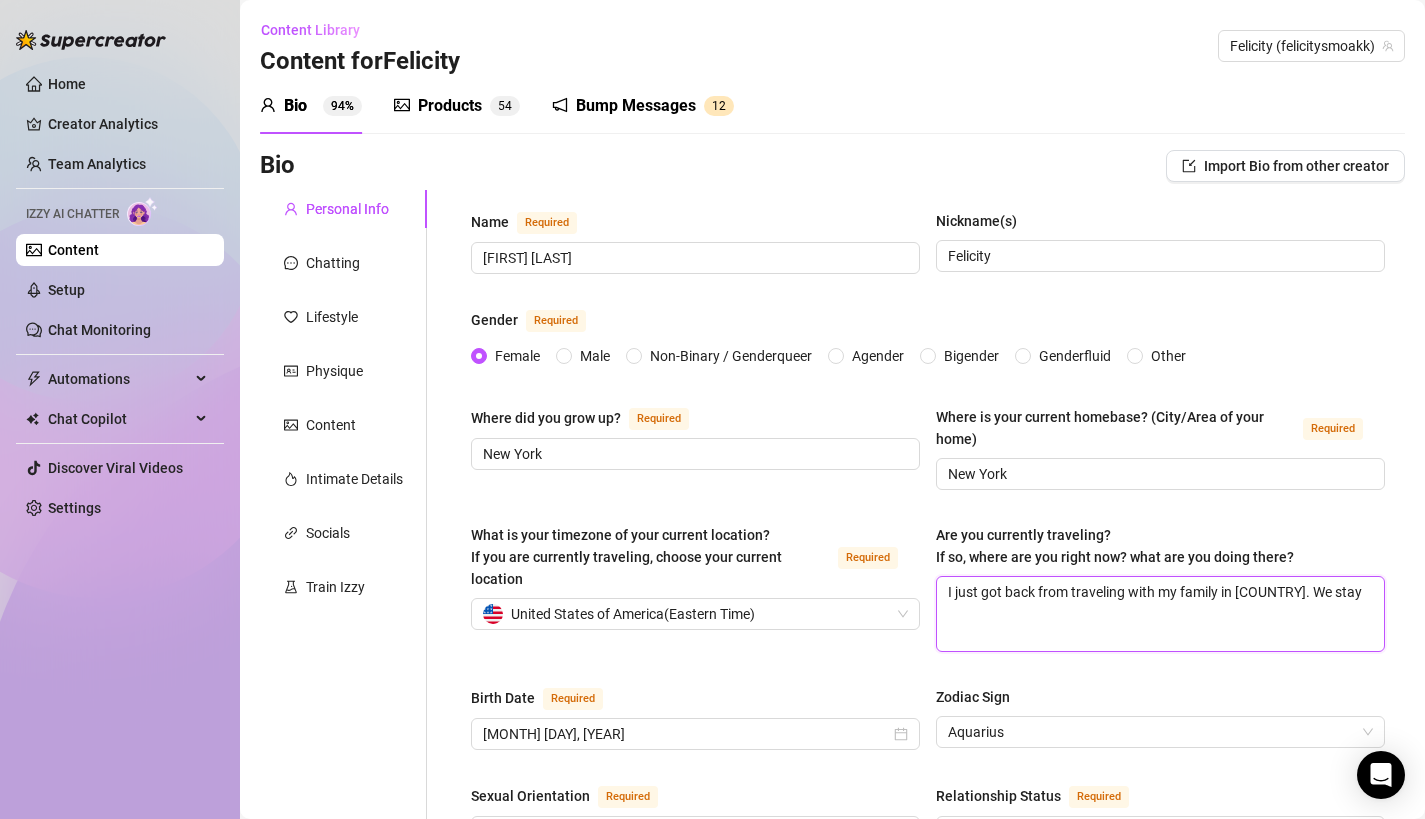 type 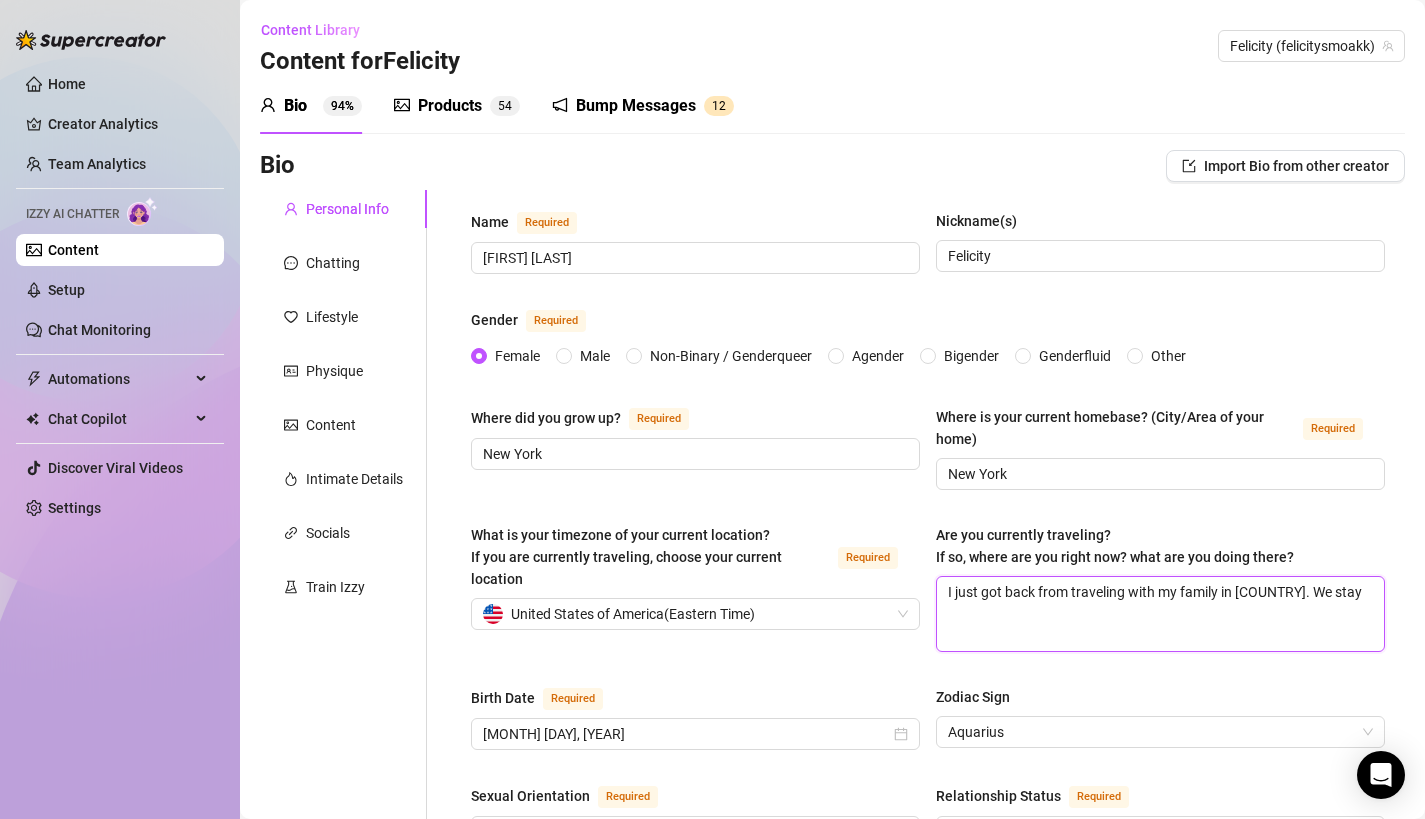 type on "I just got back from traveling with my family in Portugal. We staye" 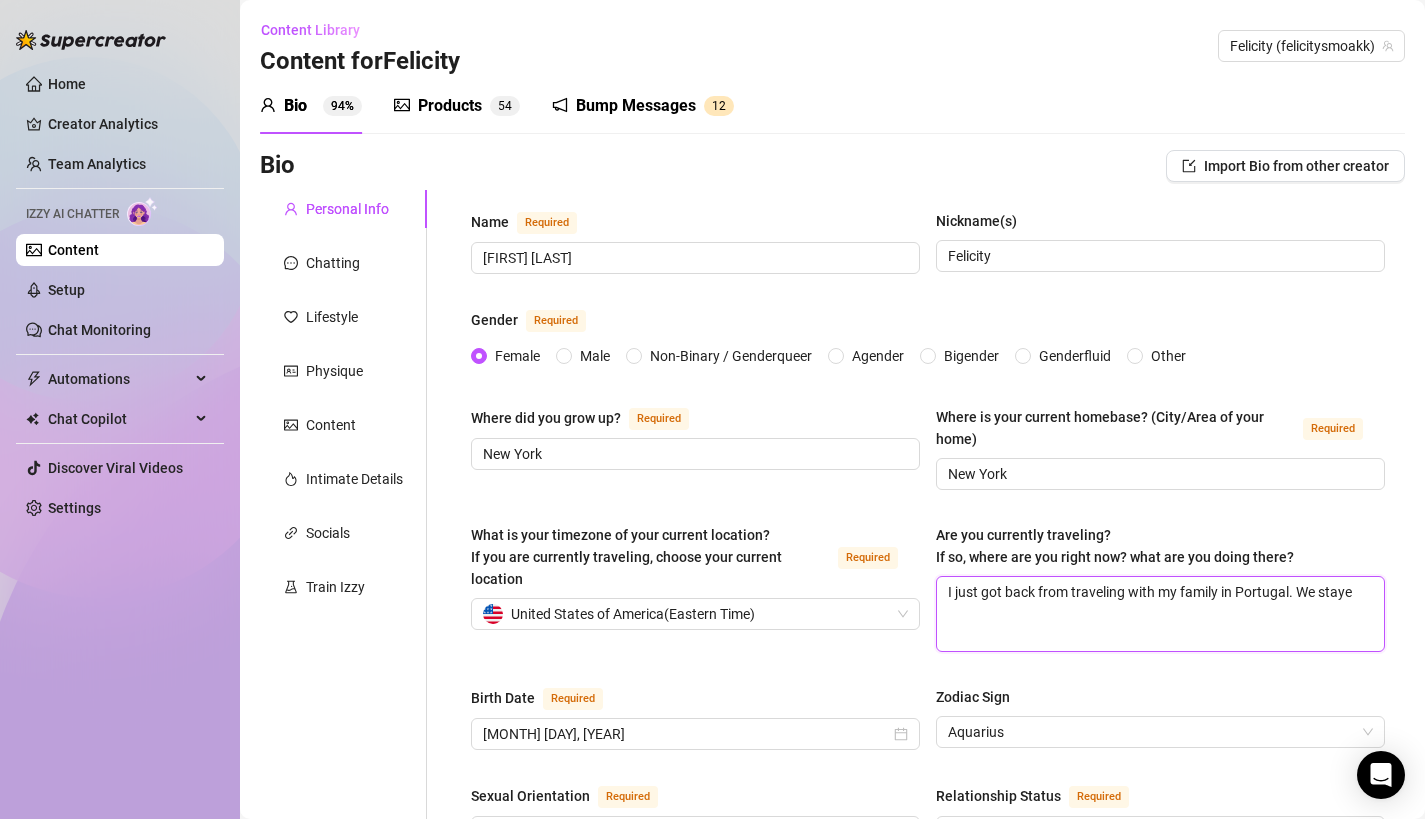 type 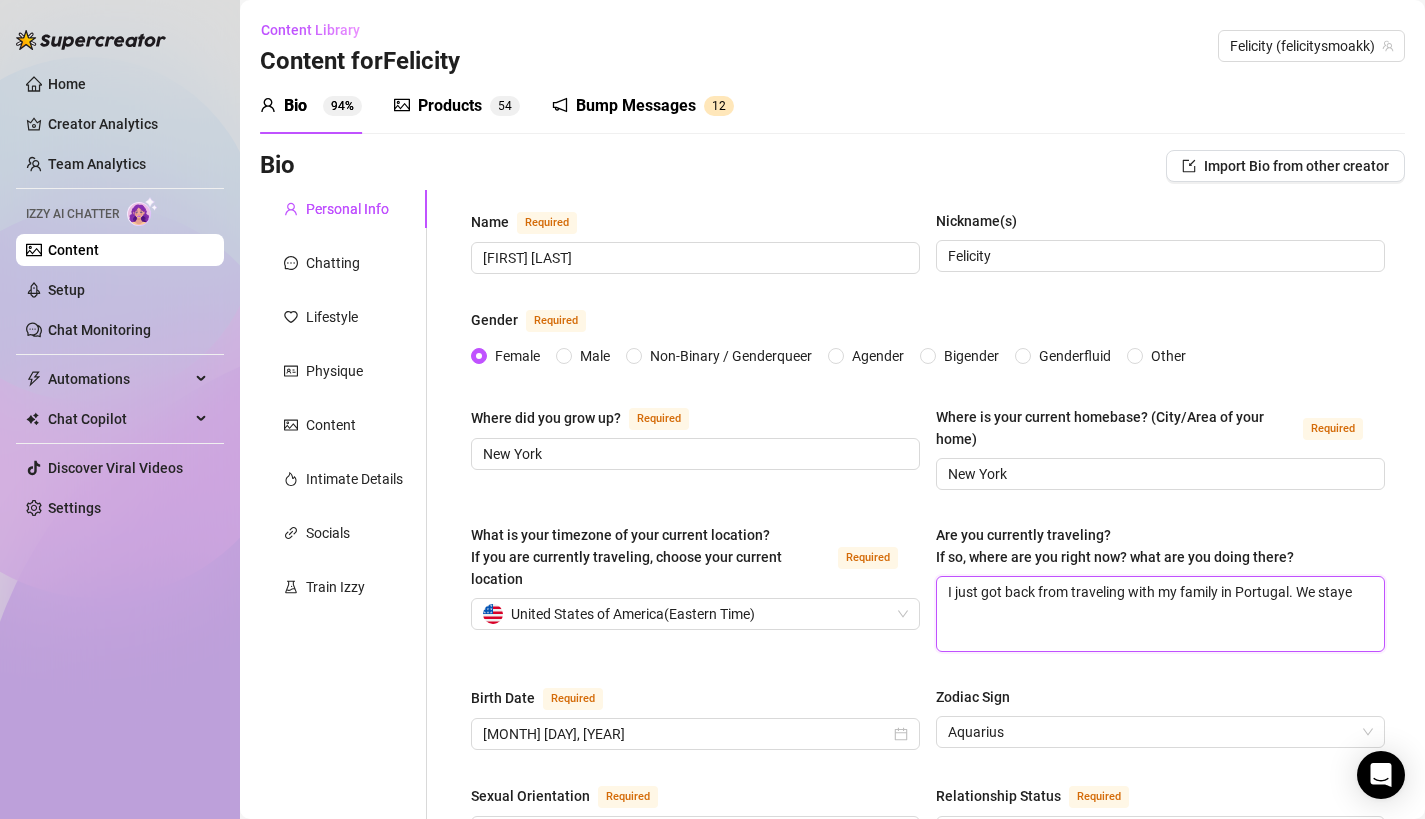 type on "I just got back from traveling with my family in [COUNTRY]. We stayed" 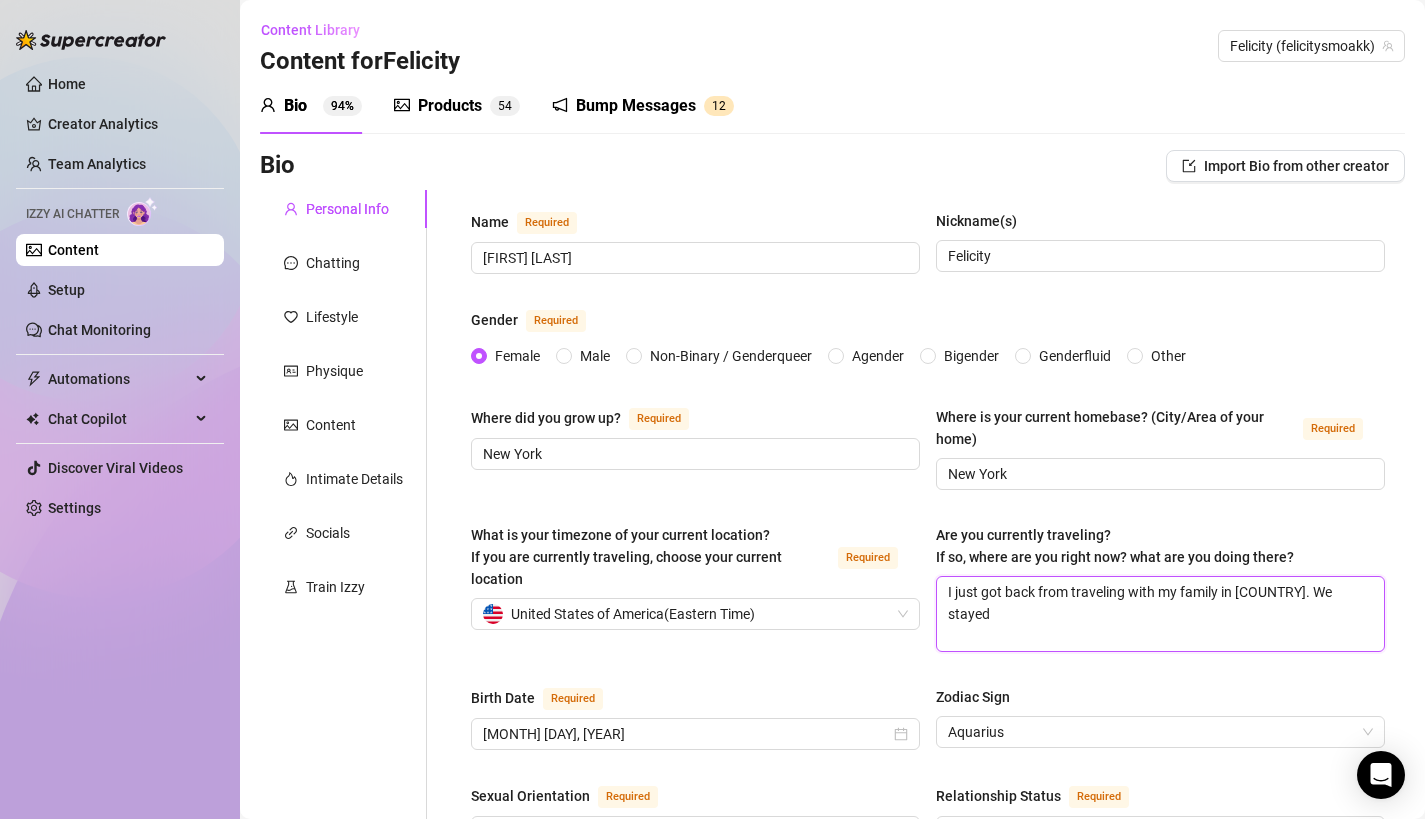 type 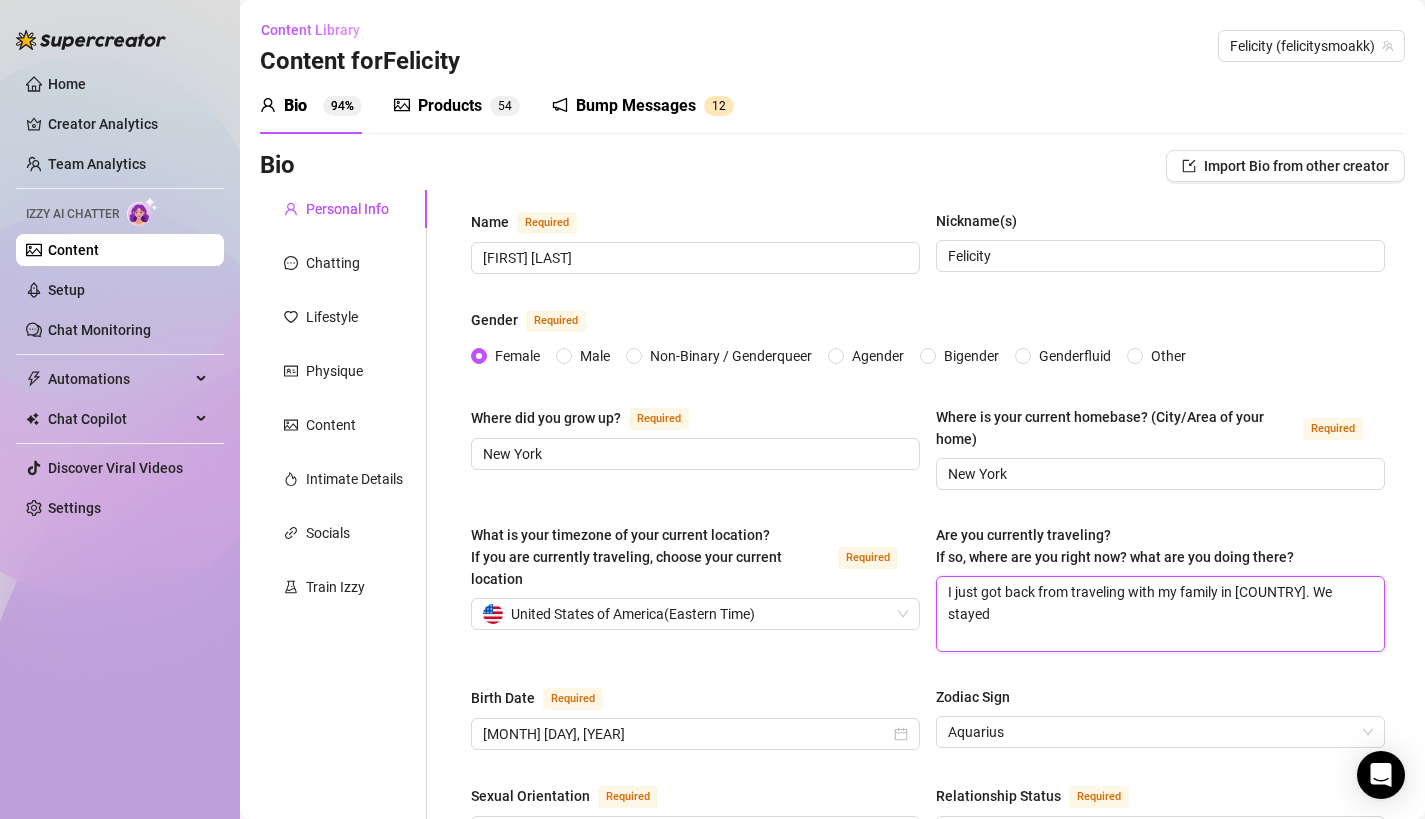 type on "I just got back from traveling with my family in [COUNTRY]. We stayed" 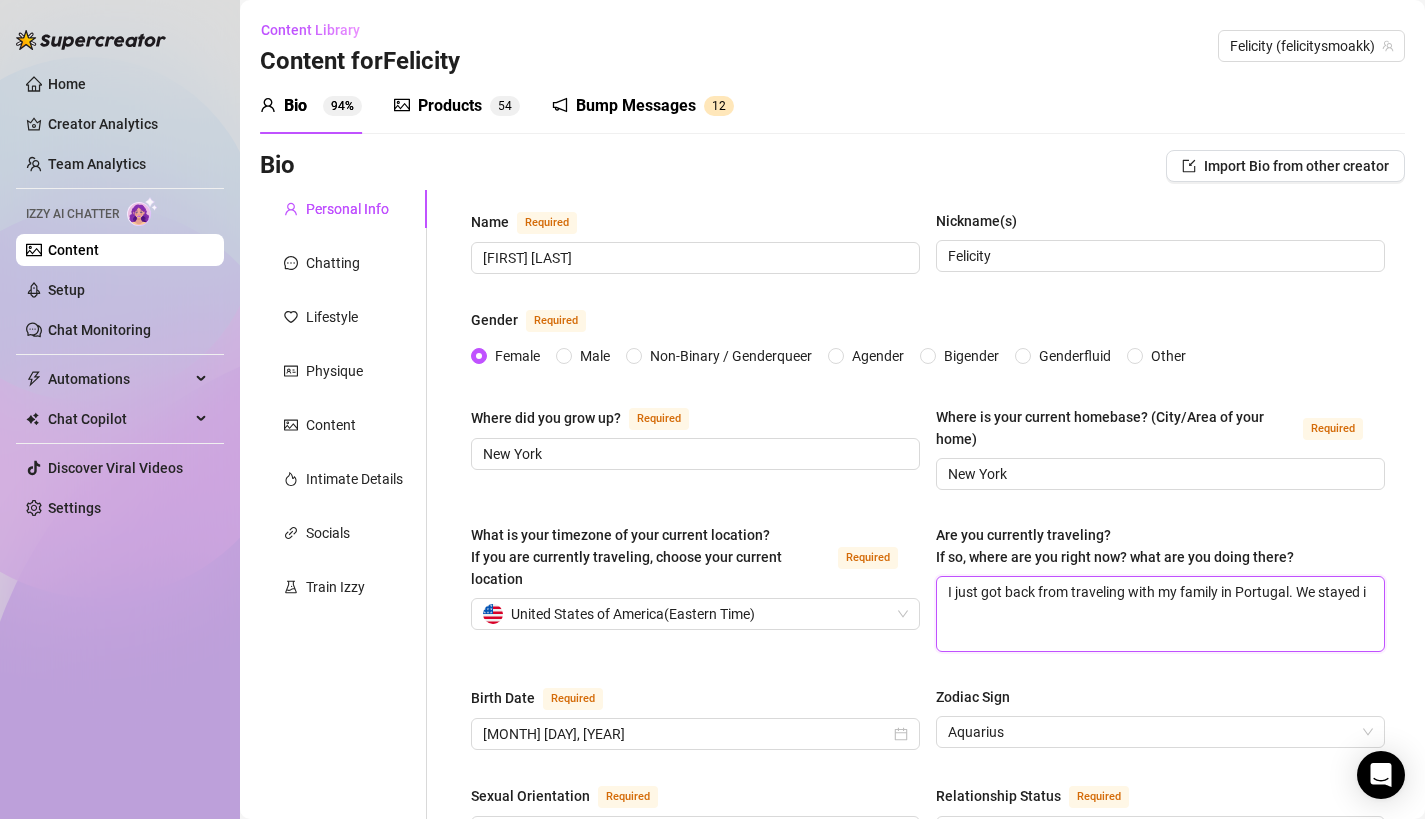 type 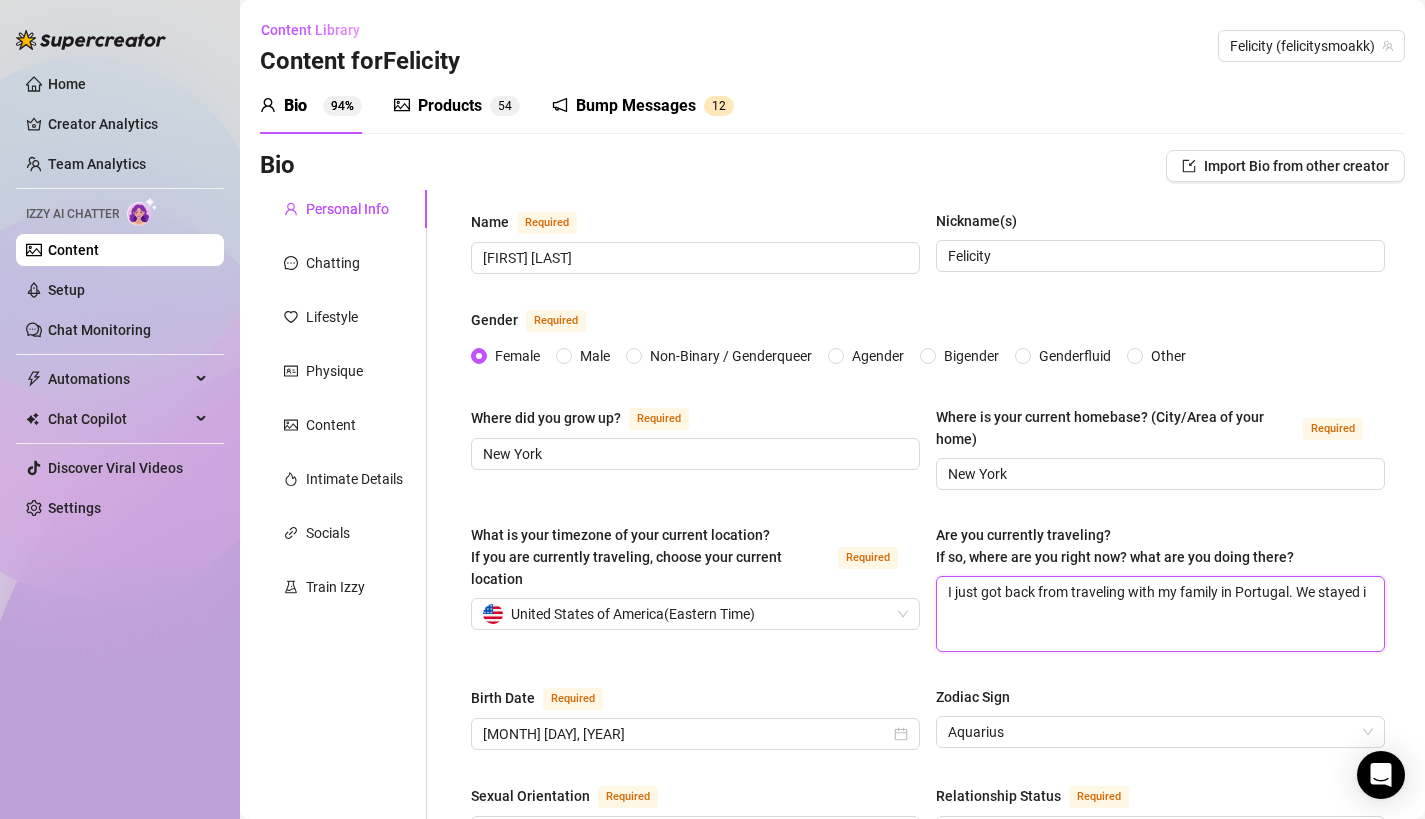 type on "I just got back from traveling with my family in [COUNTRY]. We stayed in" 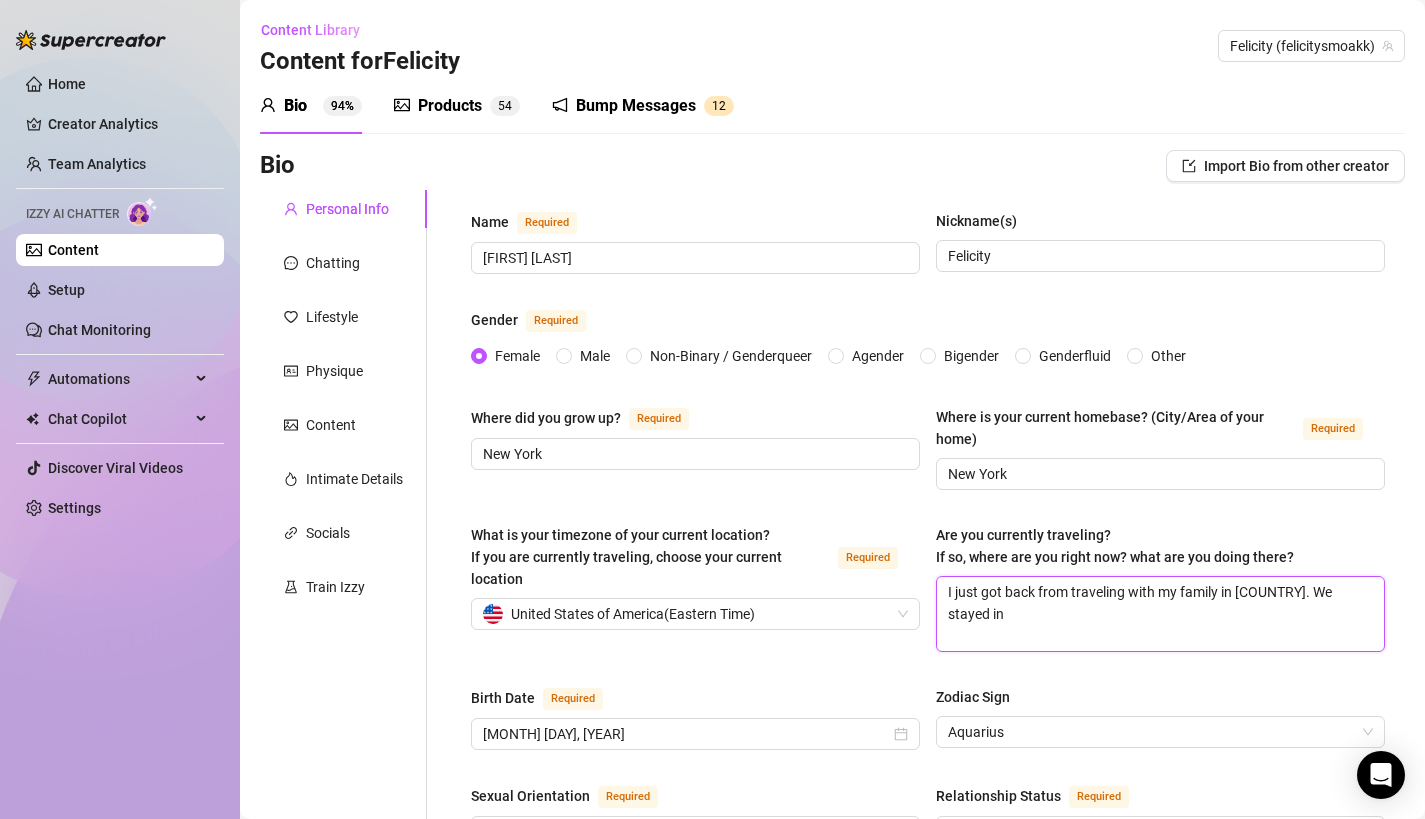 type 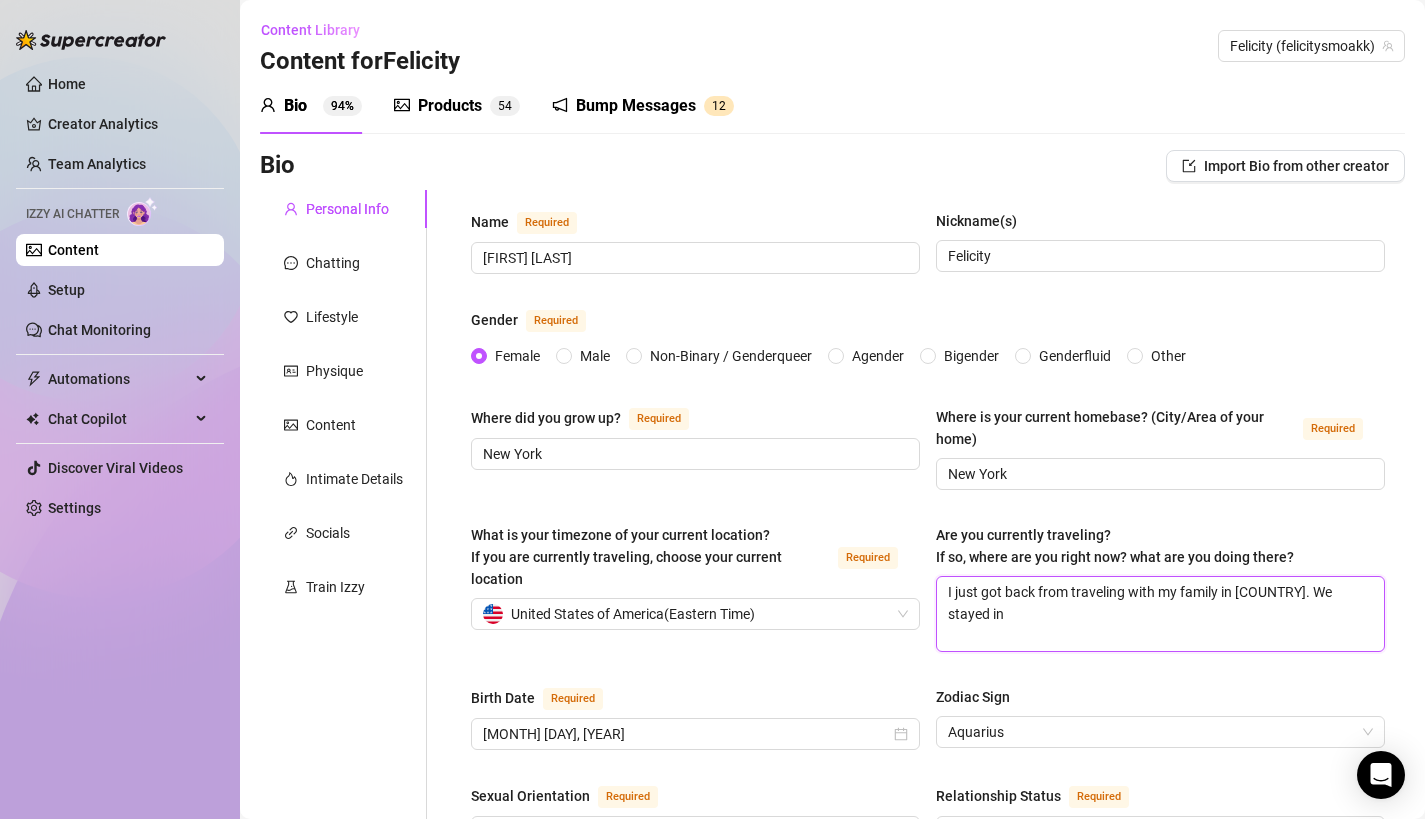 type on "I just got back from traveling with my family in [COUNTRY]. We stayed in" 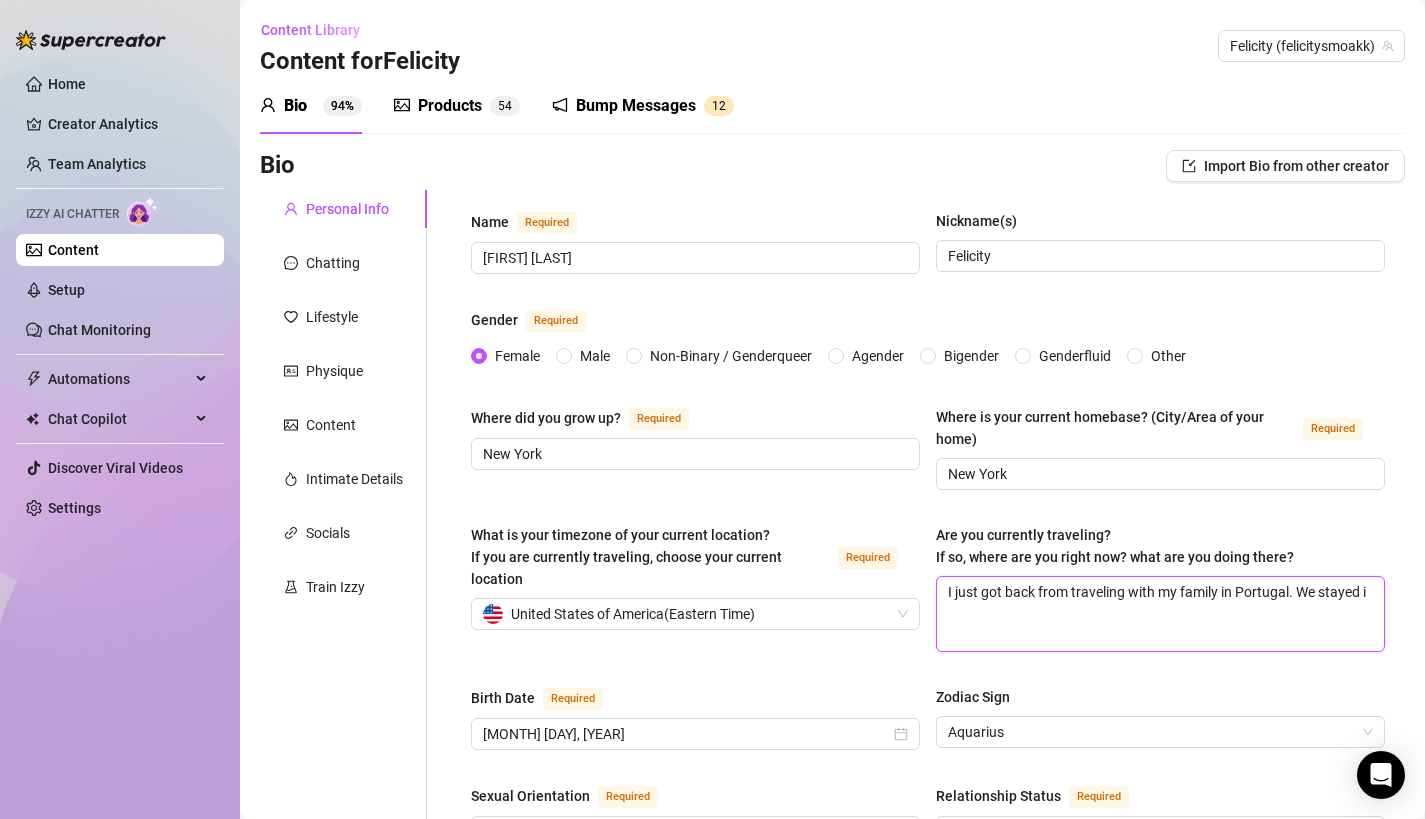 type 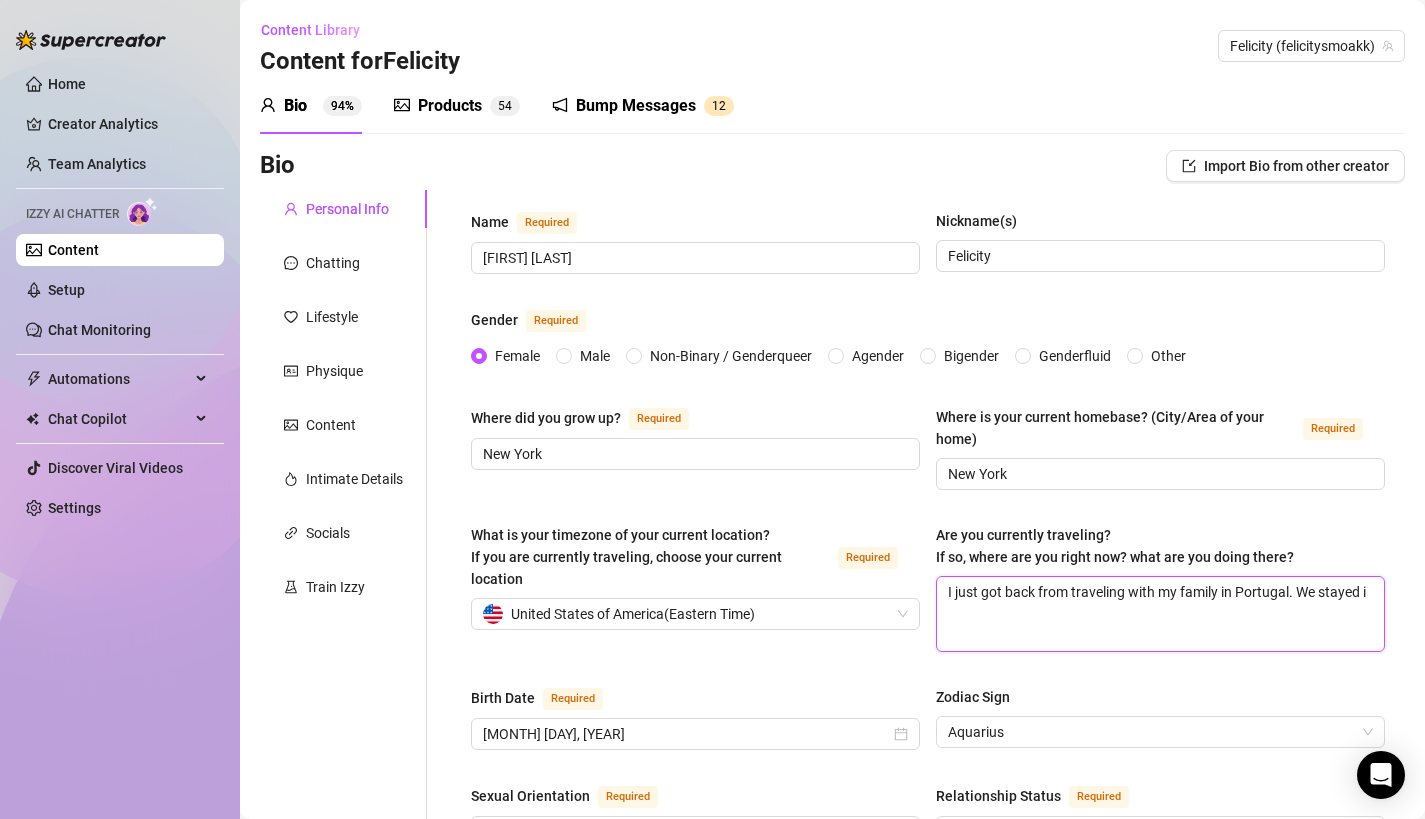 type on "I just got back from traveling with my family in [COUNTRY]. We stayed" 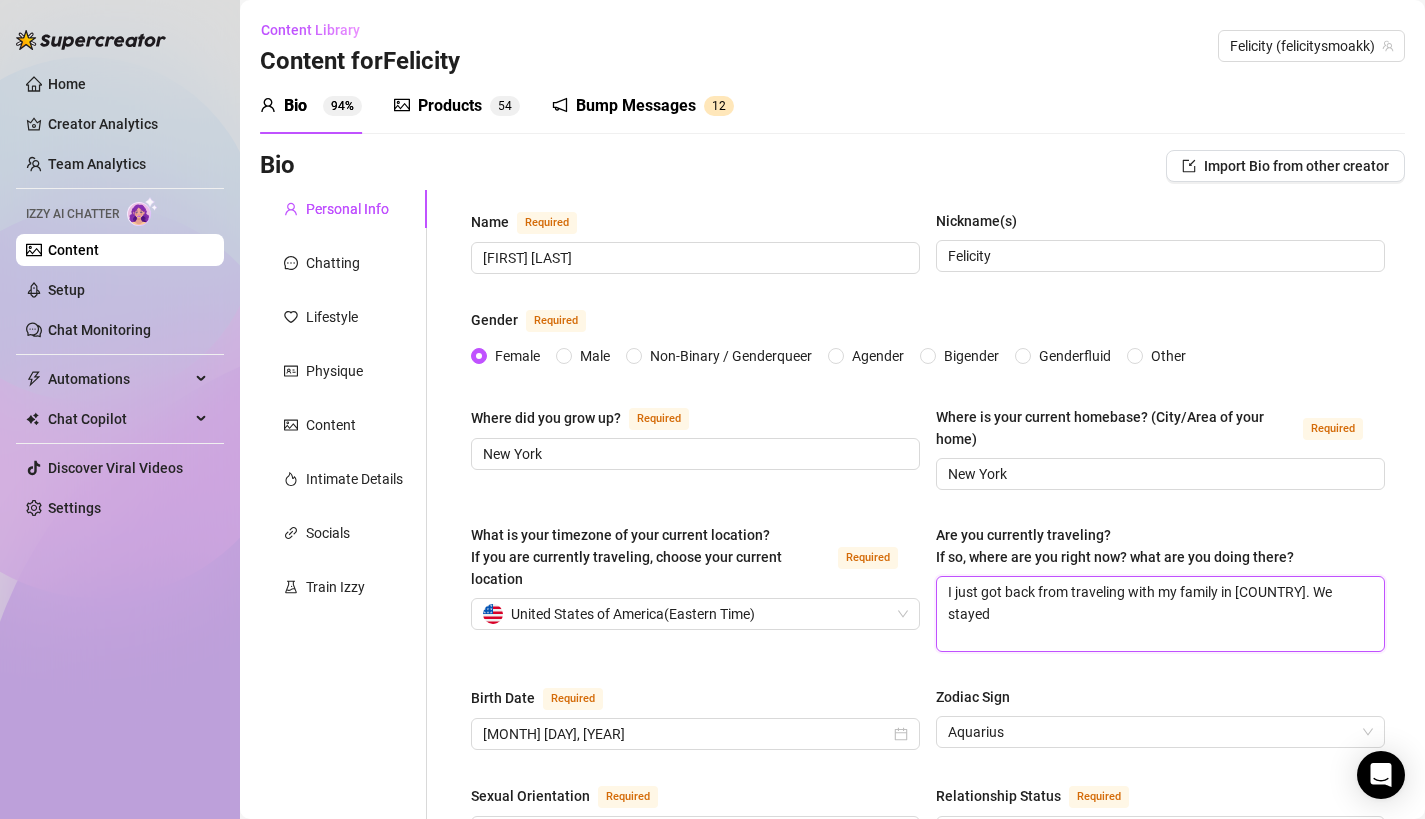 type 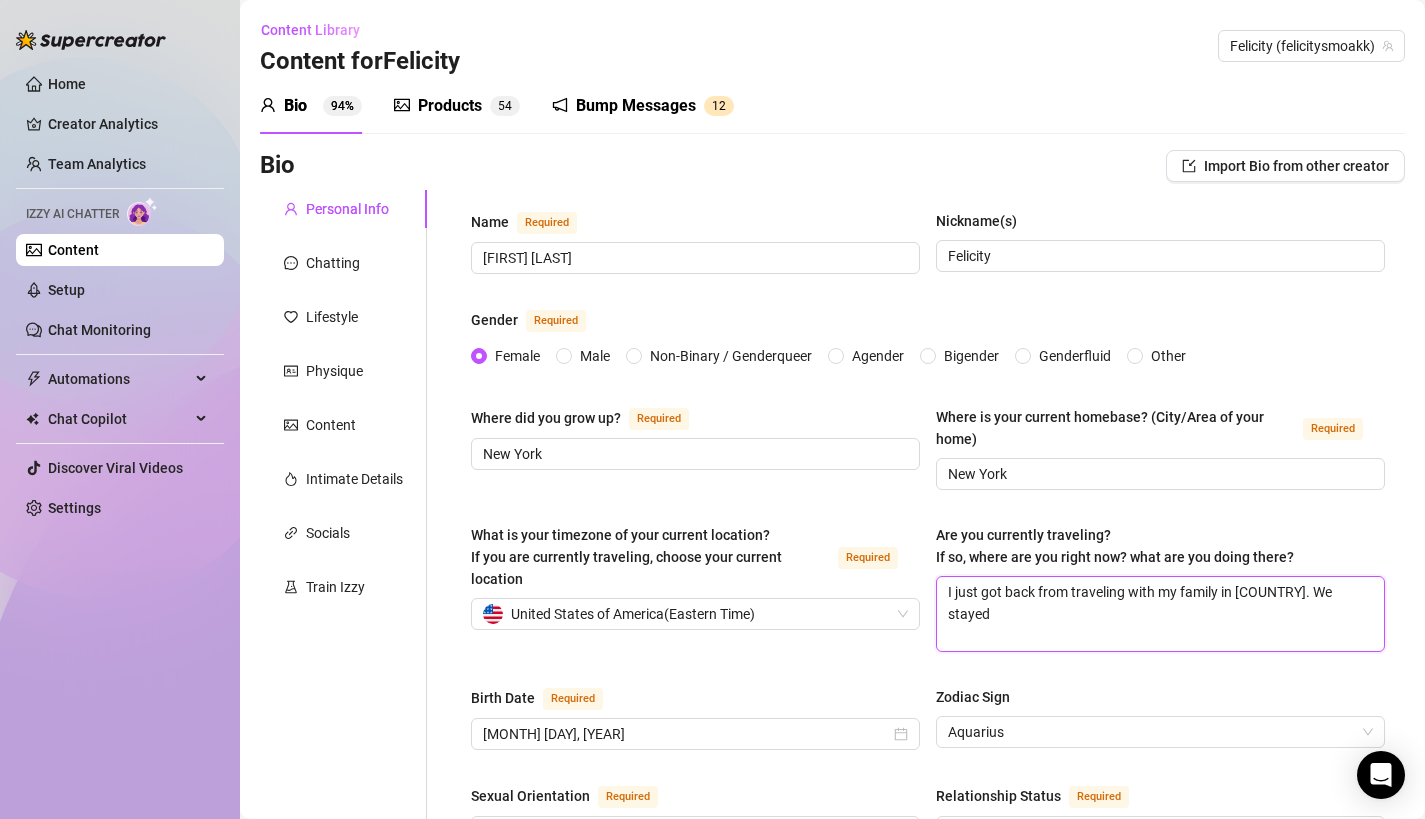 type on "I just got back from traveling with my family in Portugal. We stayed a" 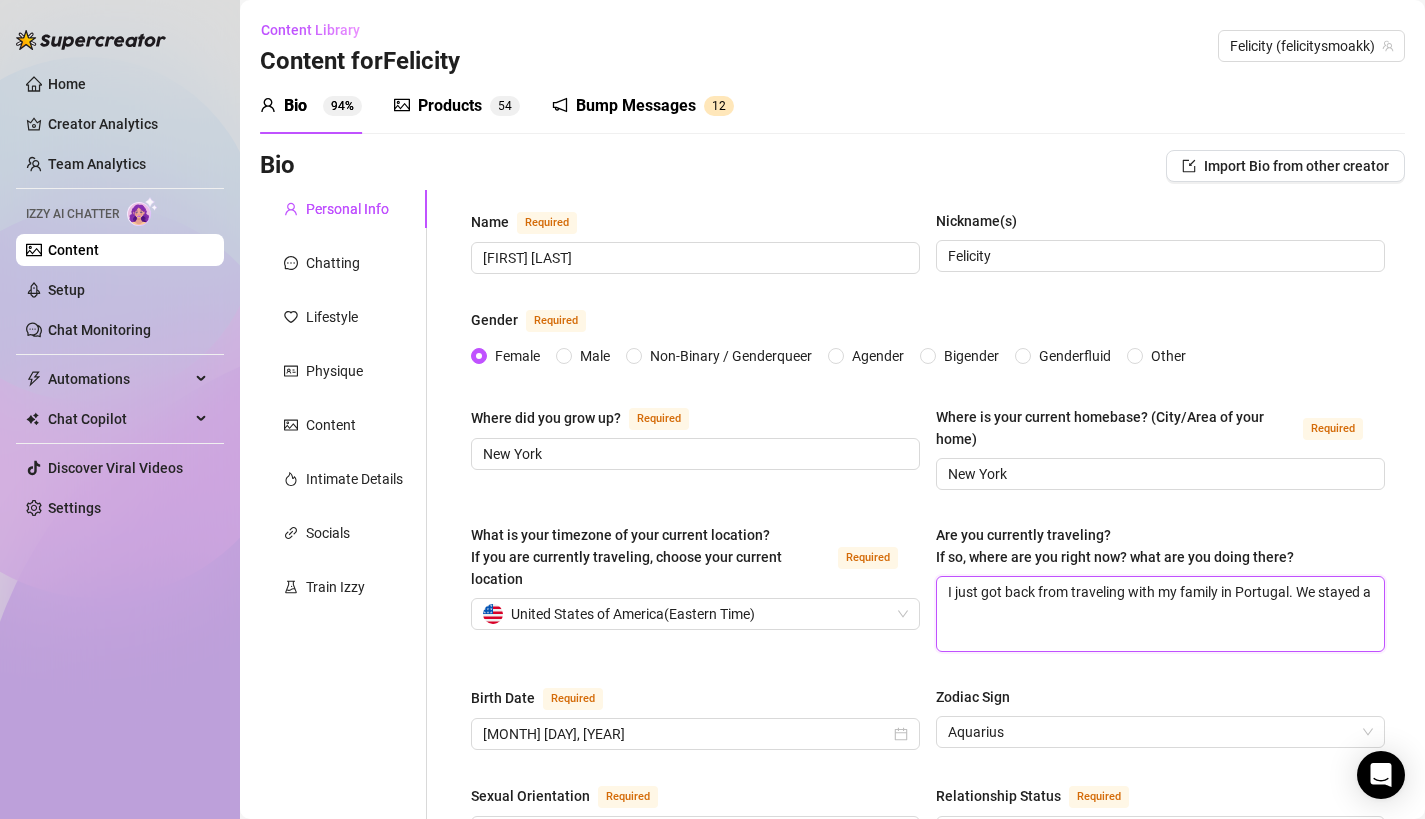 type 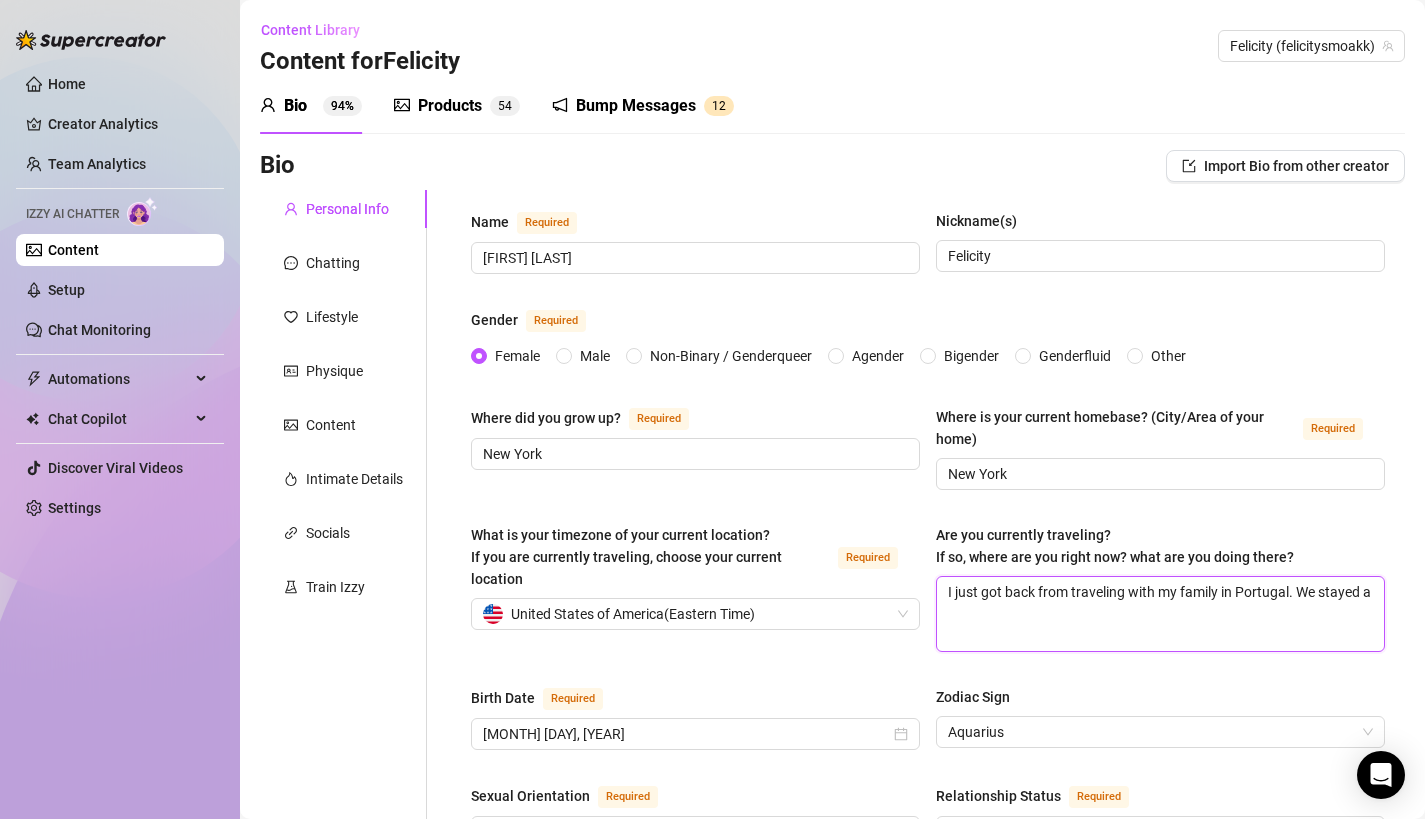 type on "I just got back from traveling with my family in Portugal. We stayed a" 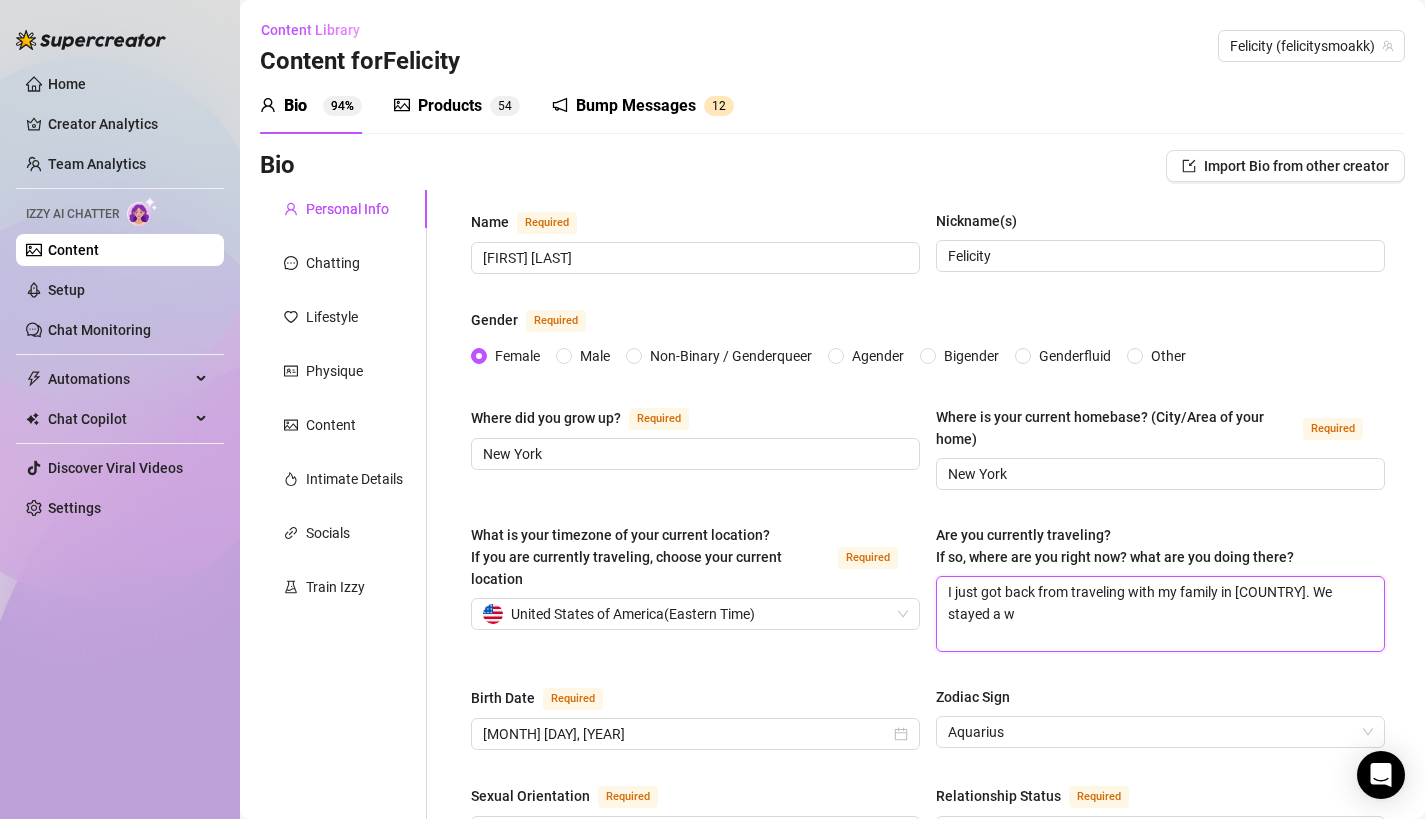 type 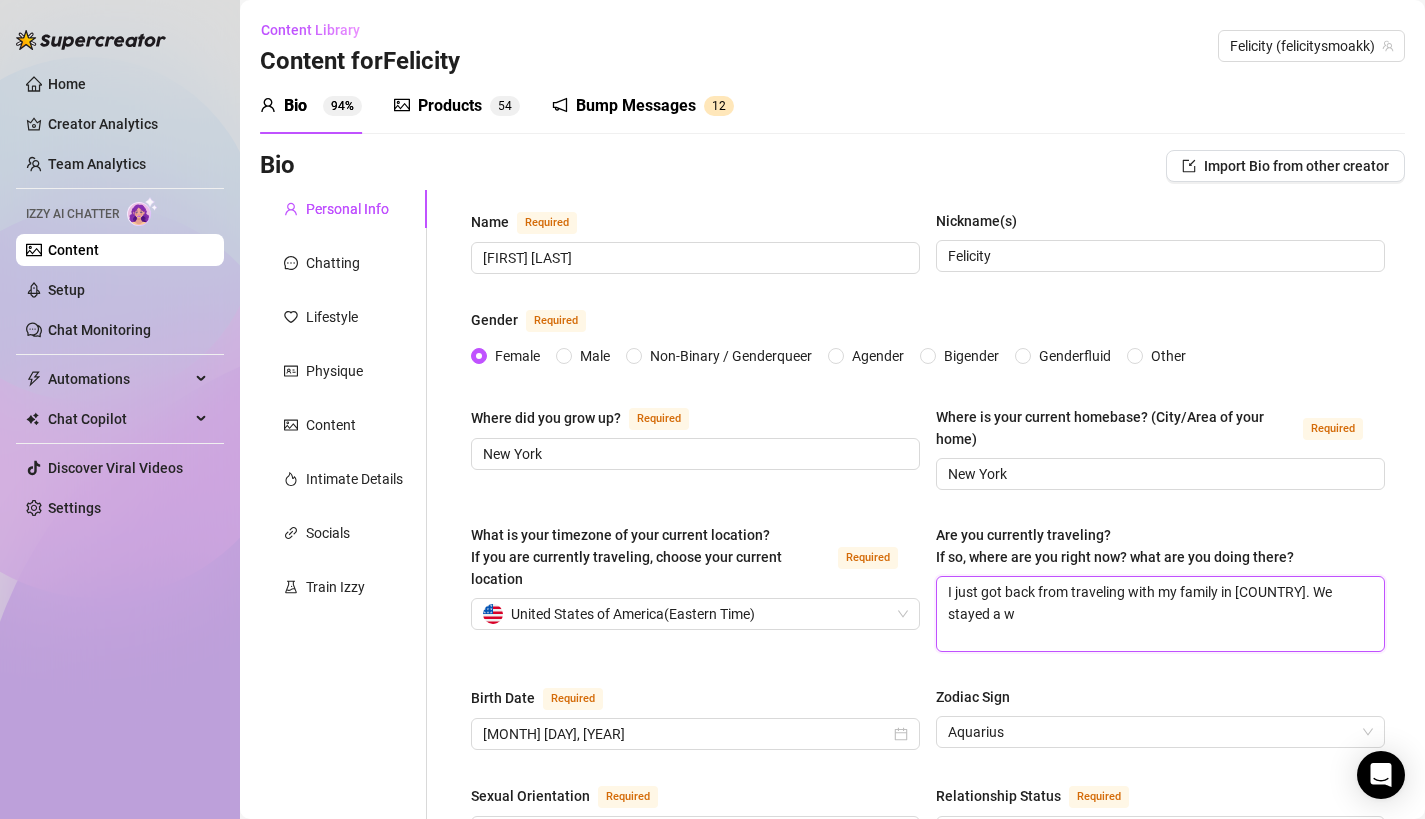 type on "I just got back from traveling with my family in [COUNTRY]. We stayed a we" 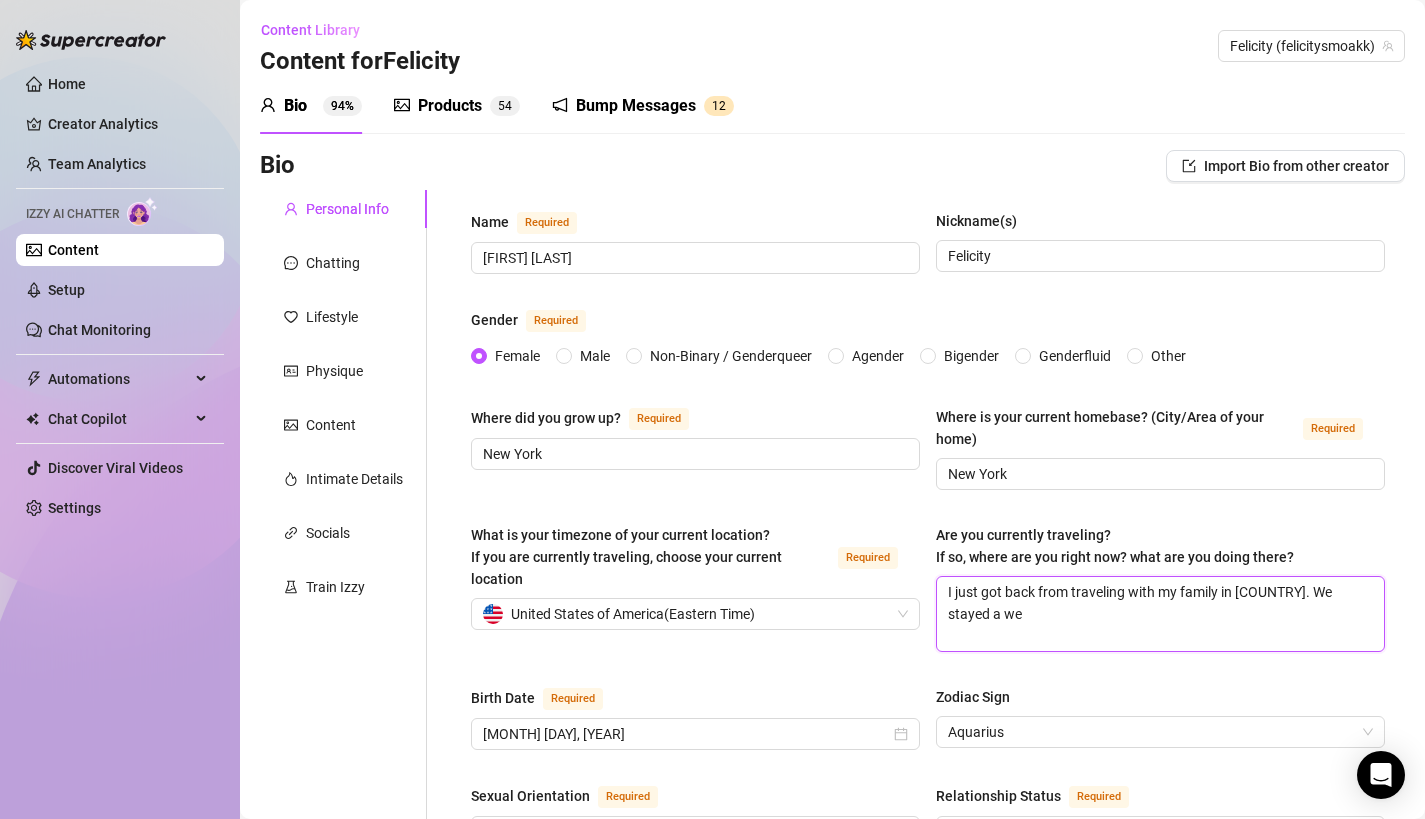 type 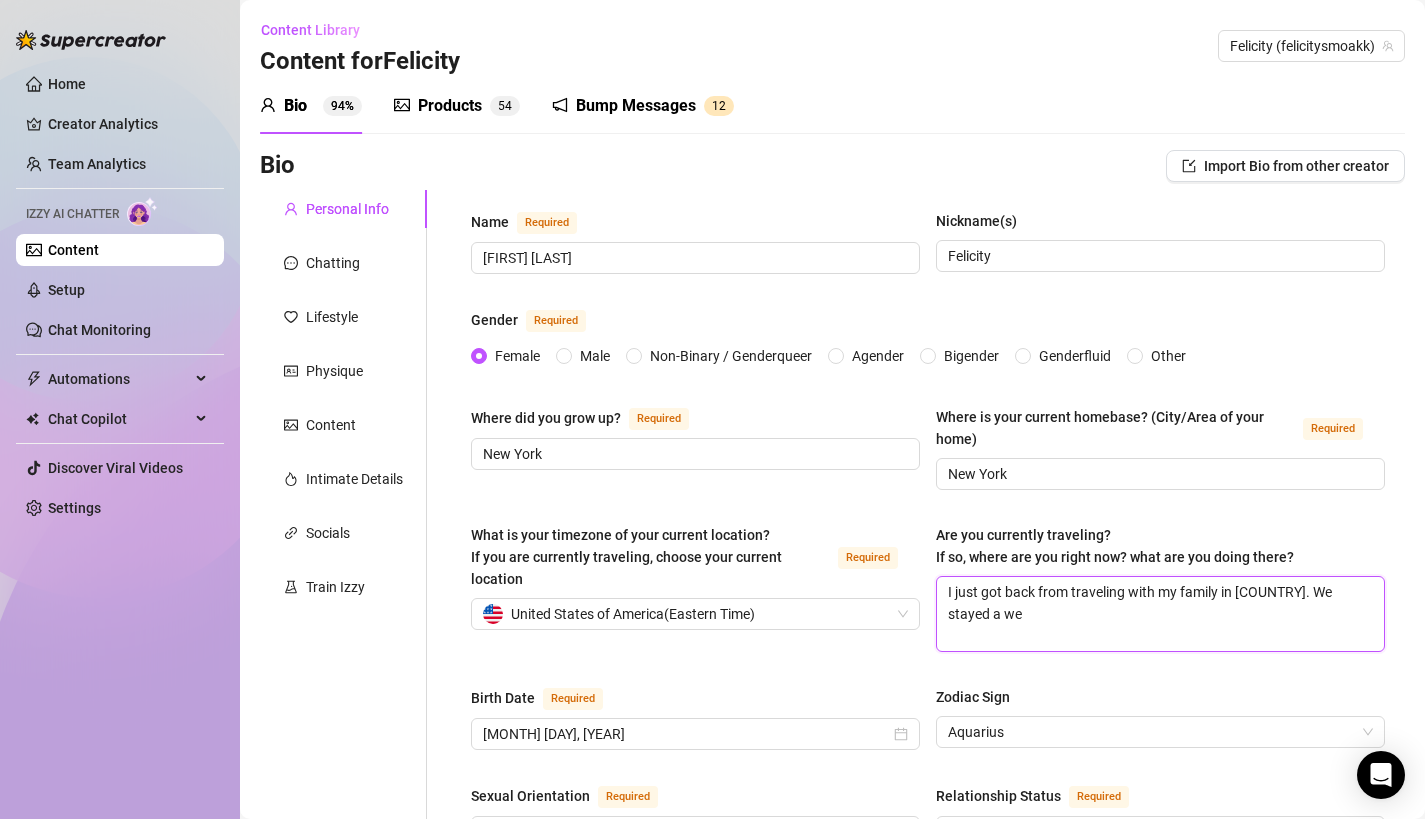 type on "I just got back from traveling with my family in Portugal. We stayed a wee" 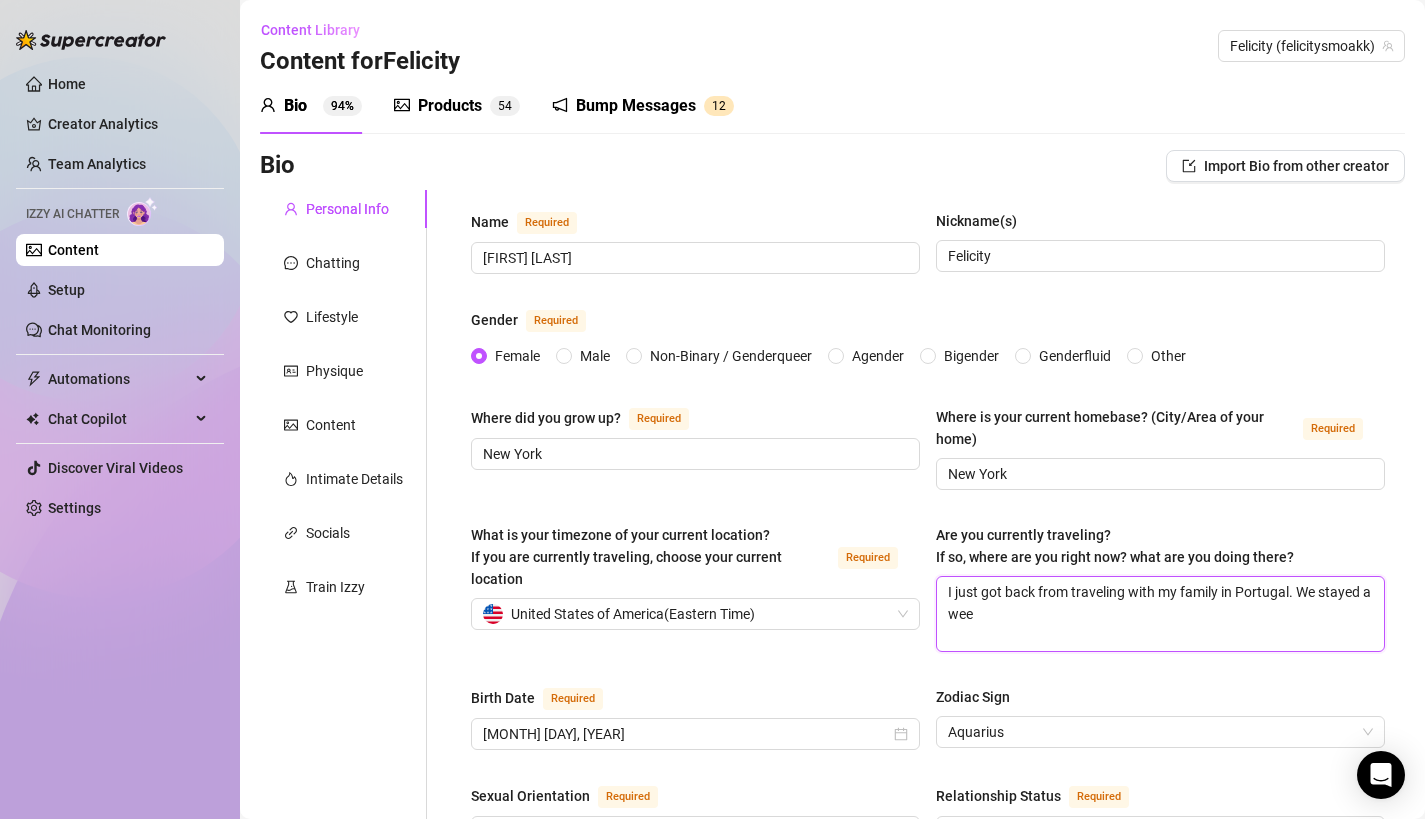 type 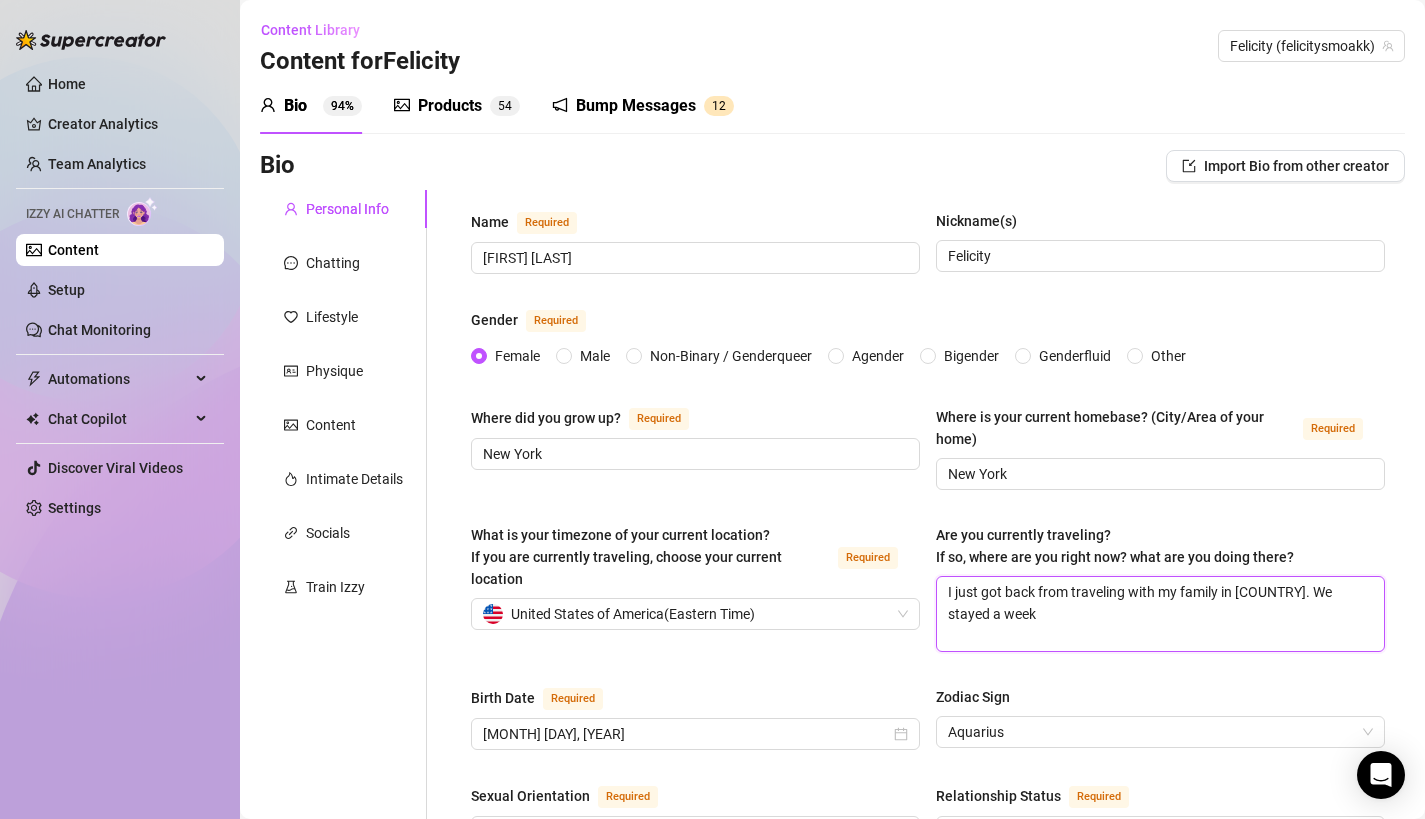 type on "I just got back from traveling with my family in [COUNTRY]. We stayed a week" 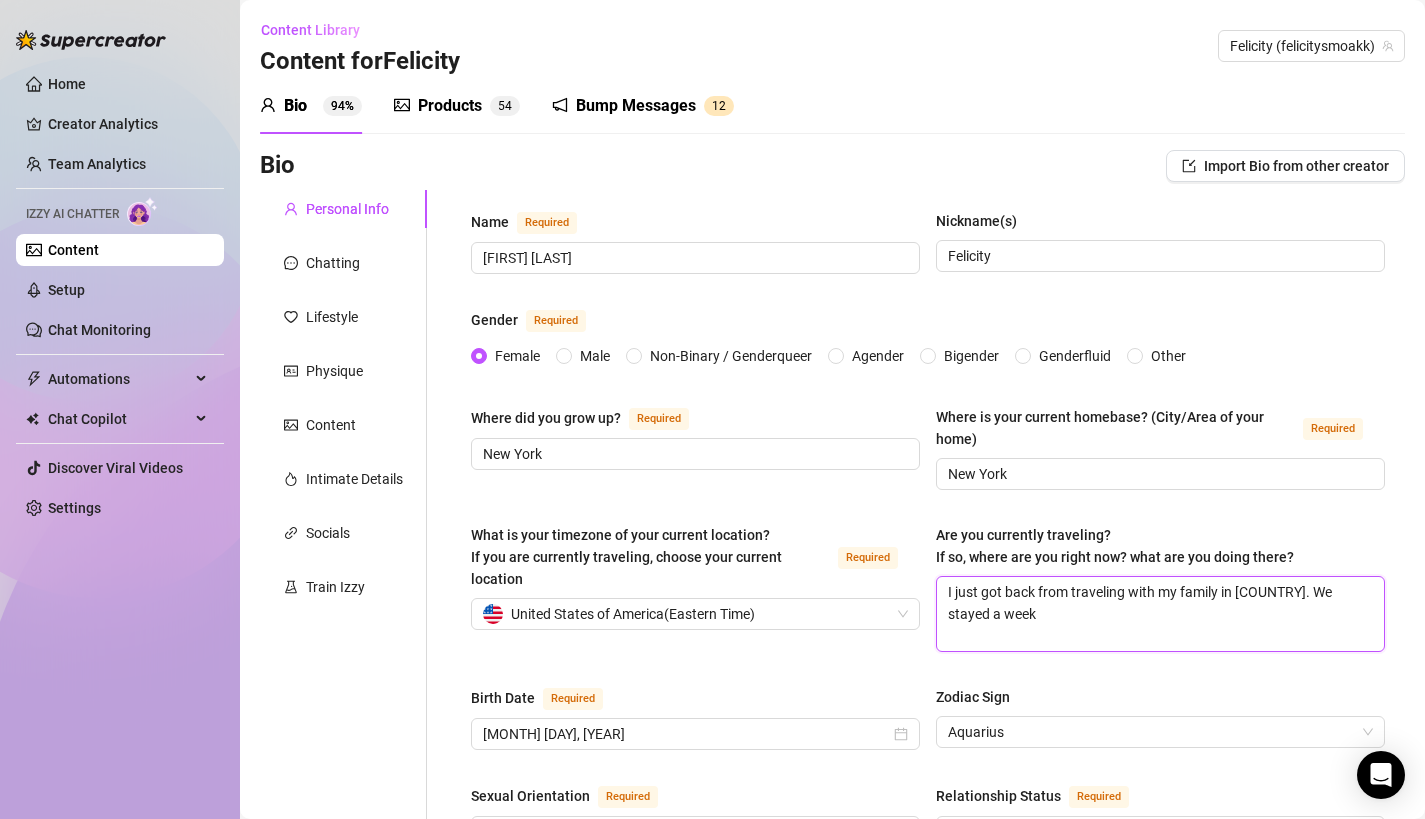 type 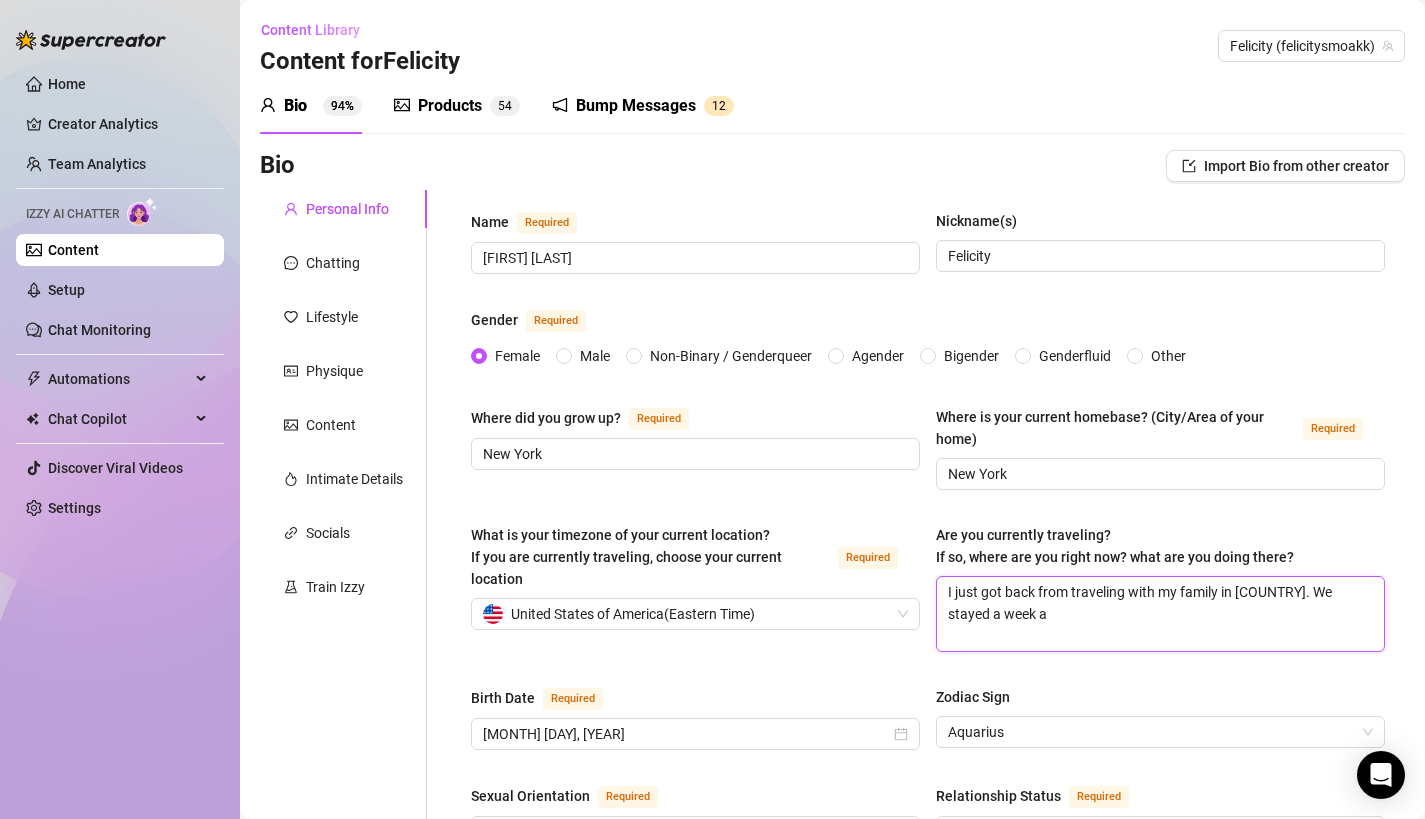 type 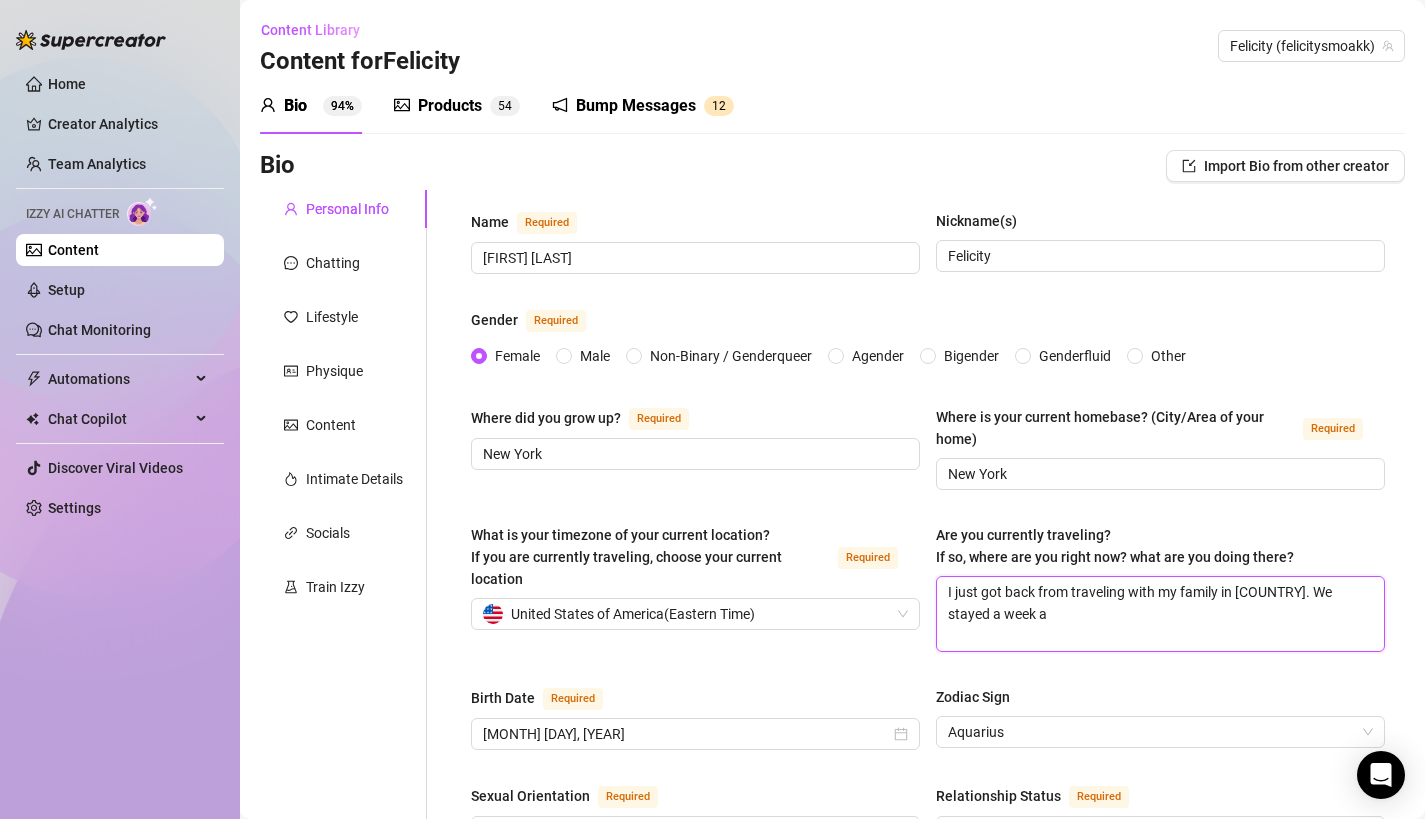 type on "I just got back from traveling with my family in [COUNTRY]. We stayed a week ai" 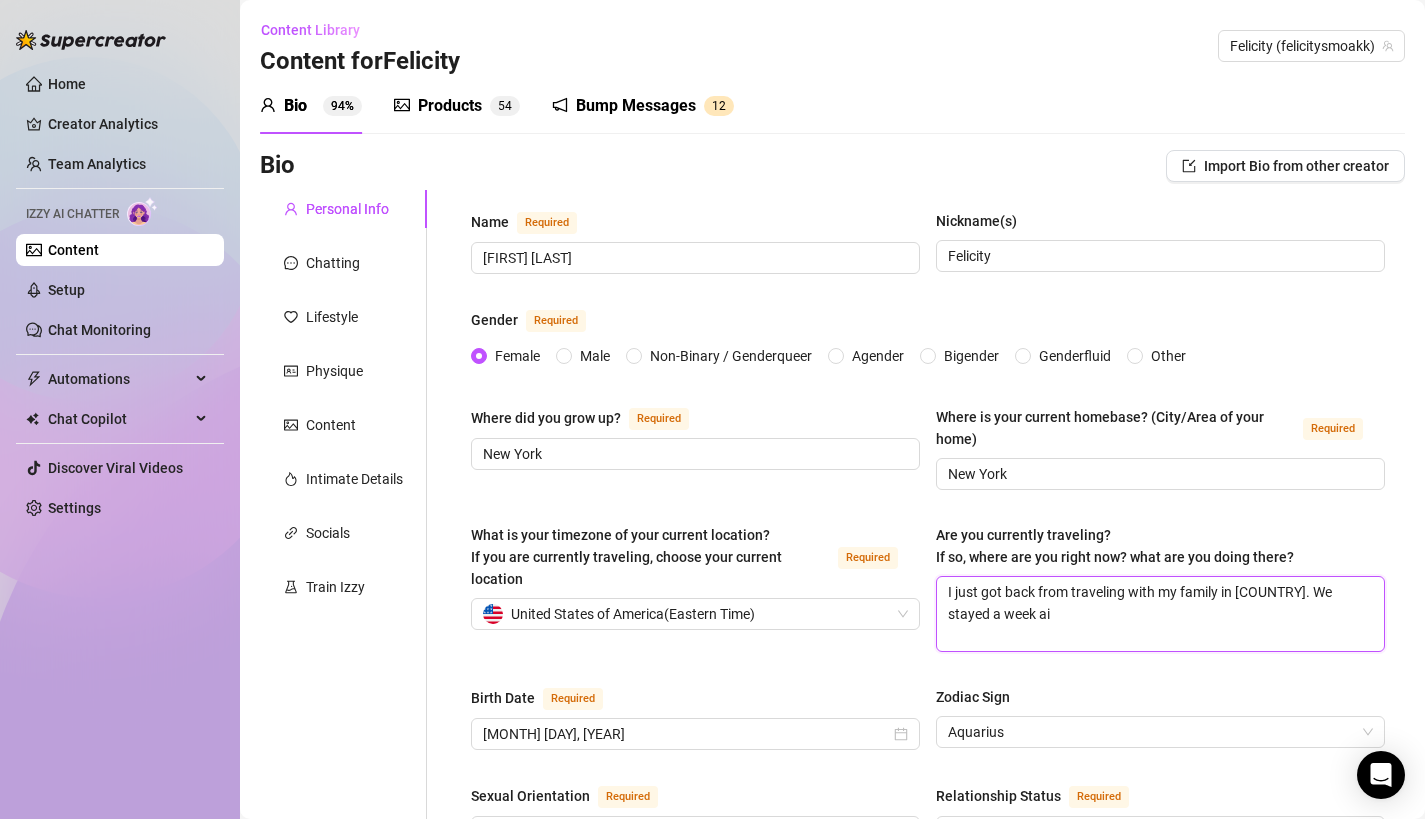 type 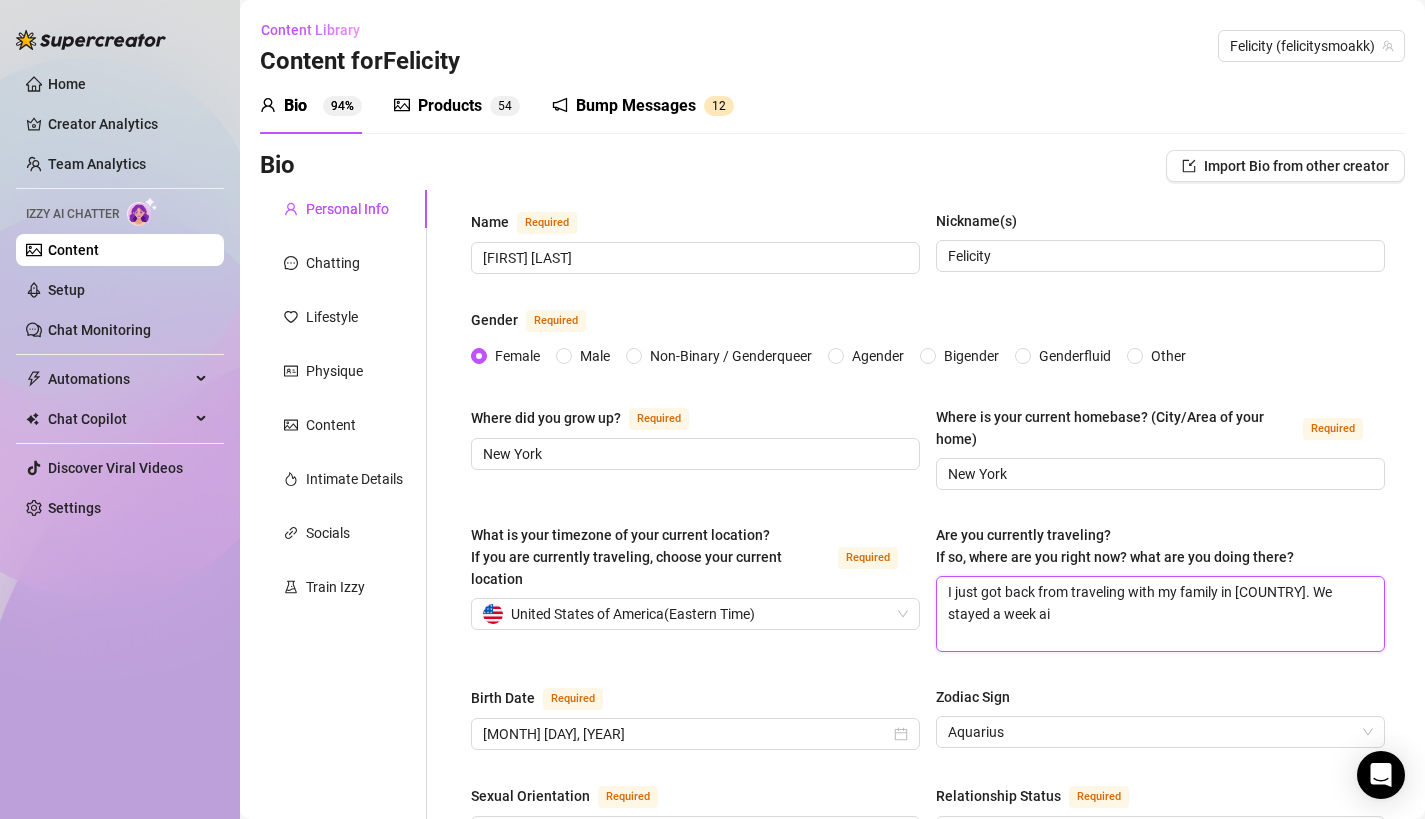 type on "I just got back from traveling with my family in [COUNTRY]. We stayed a week a" 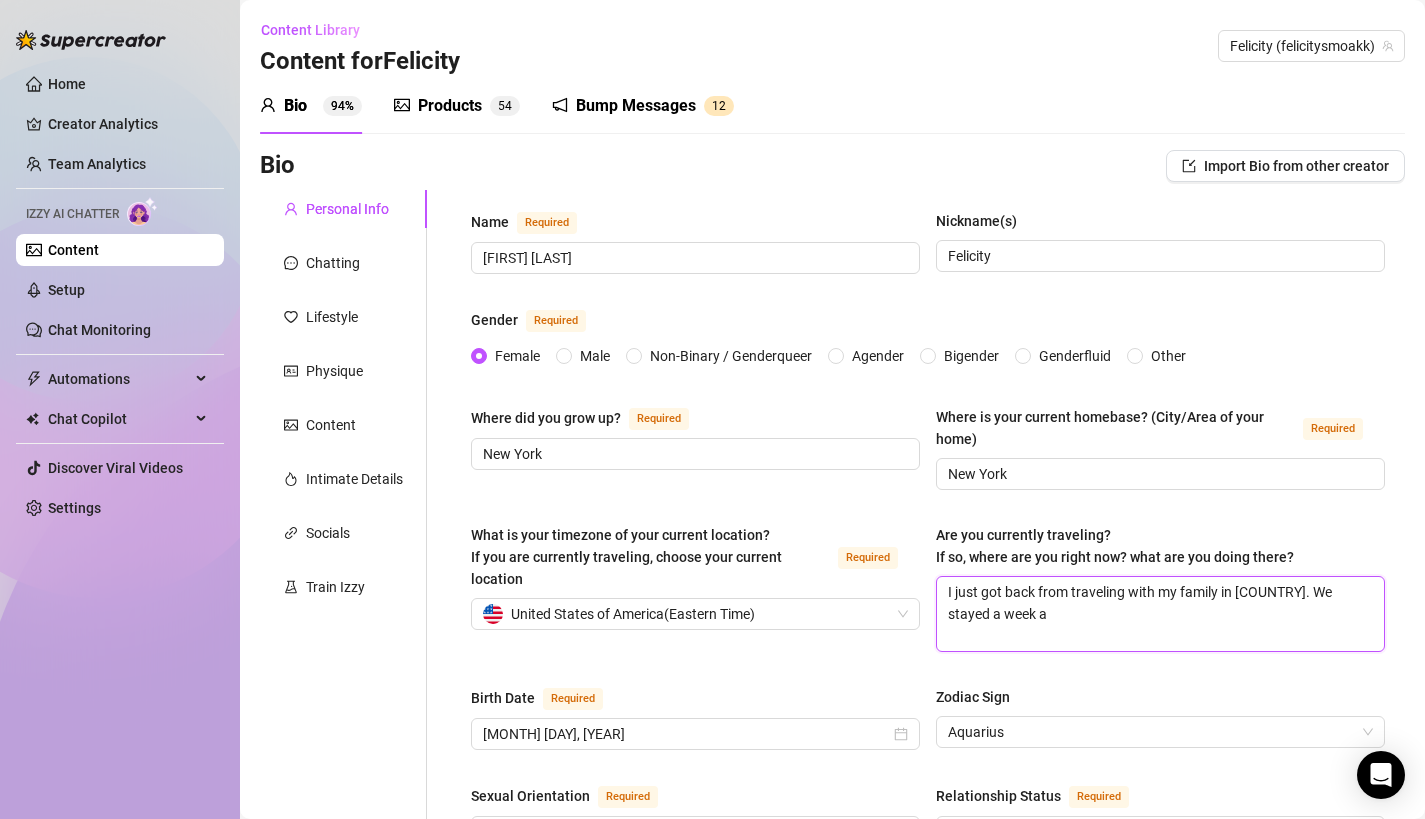 type 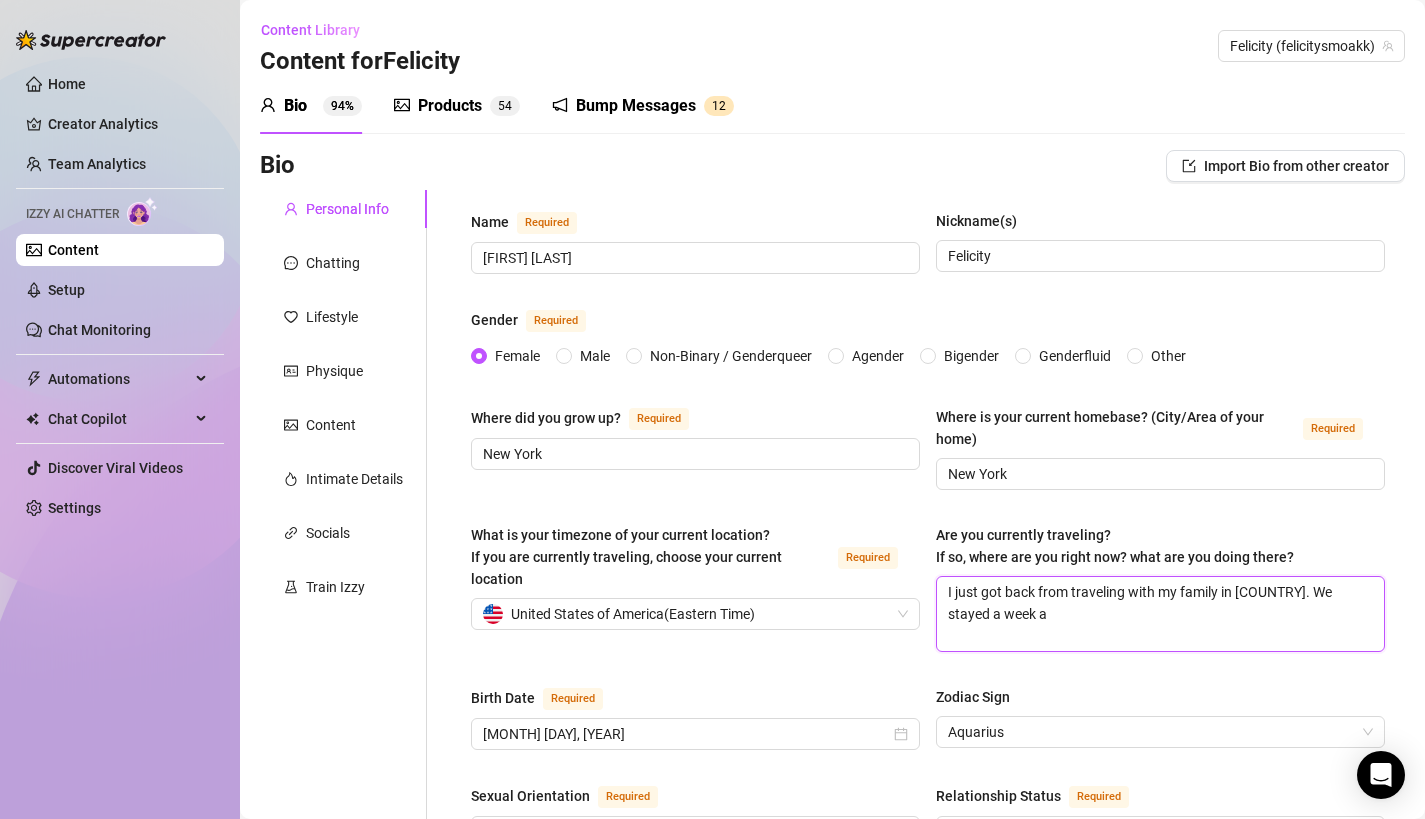 type on "I just got back from traveling with my family in [COUNTRY]. We stayed a week" 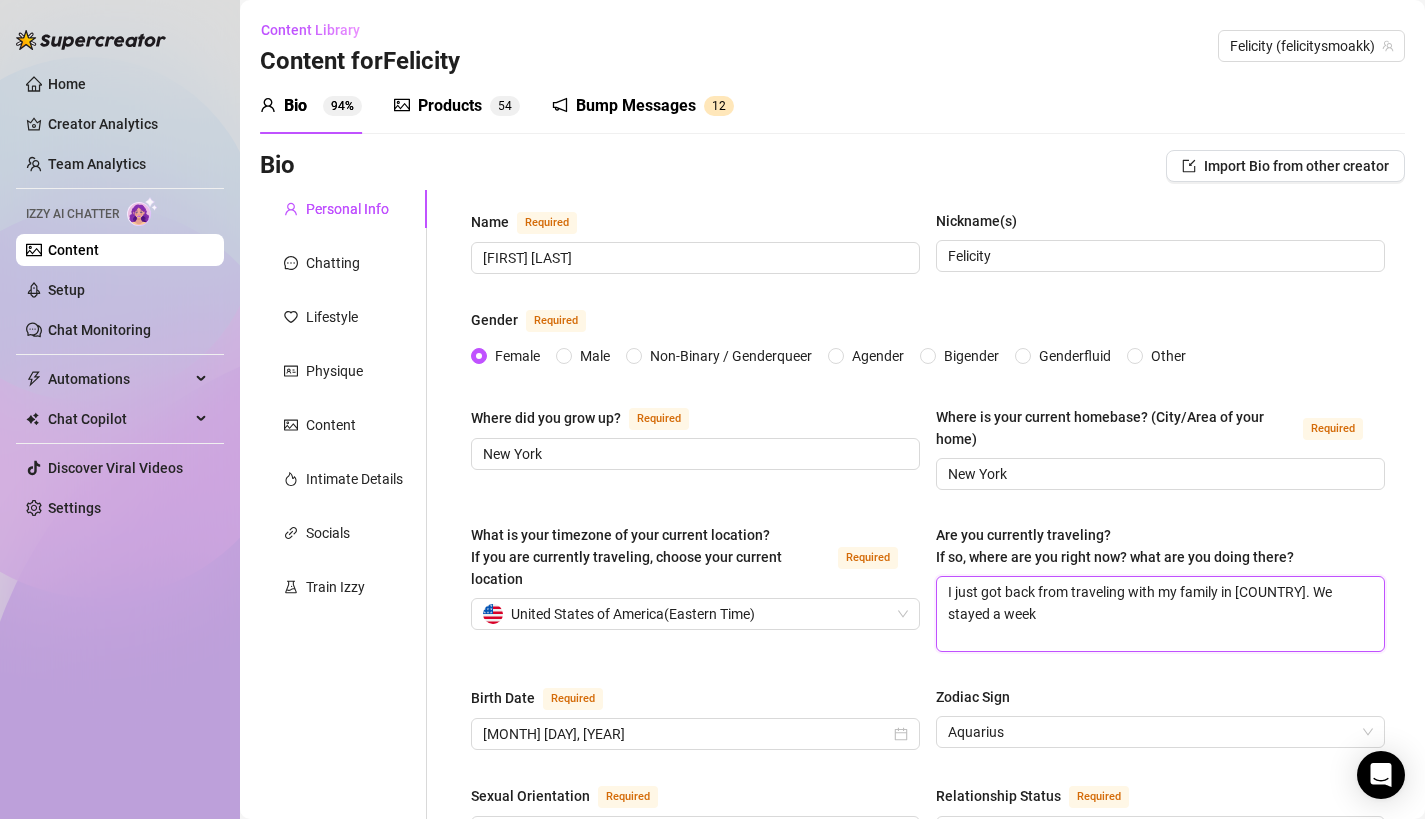 type 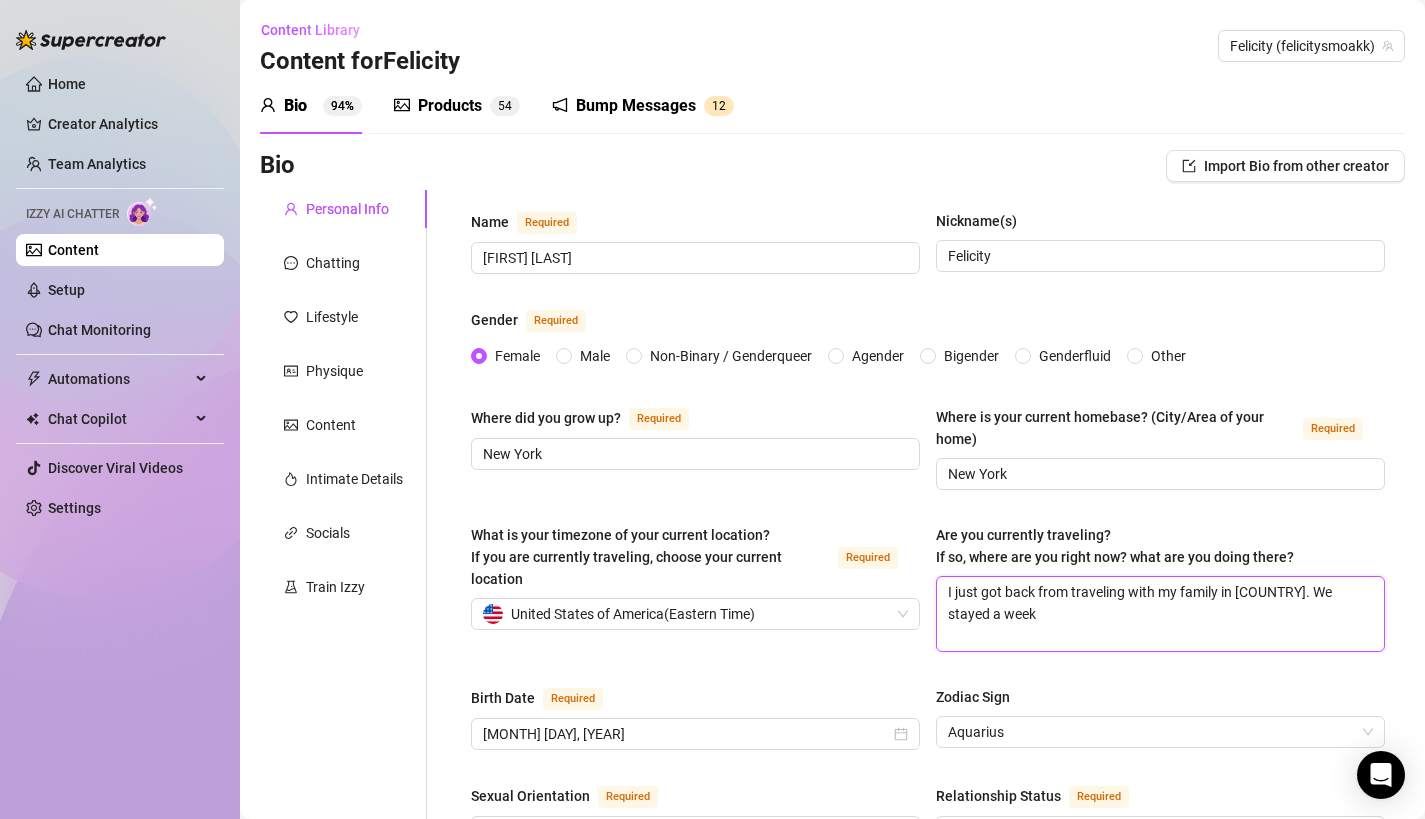 type on "I just got back from traveling with my family in Portugal. We stayed a week i" 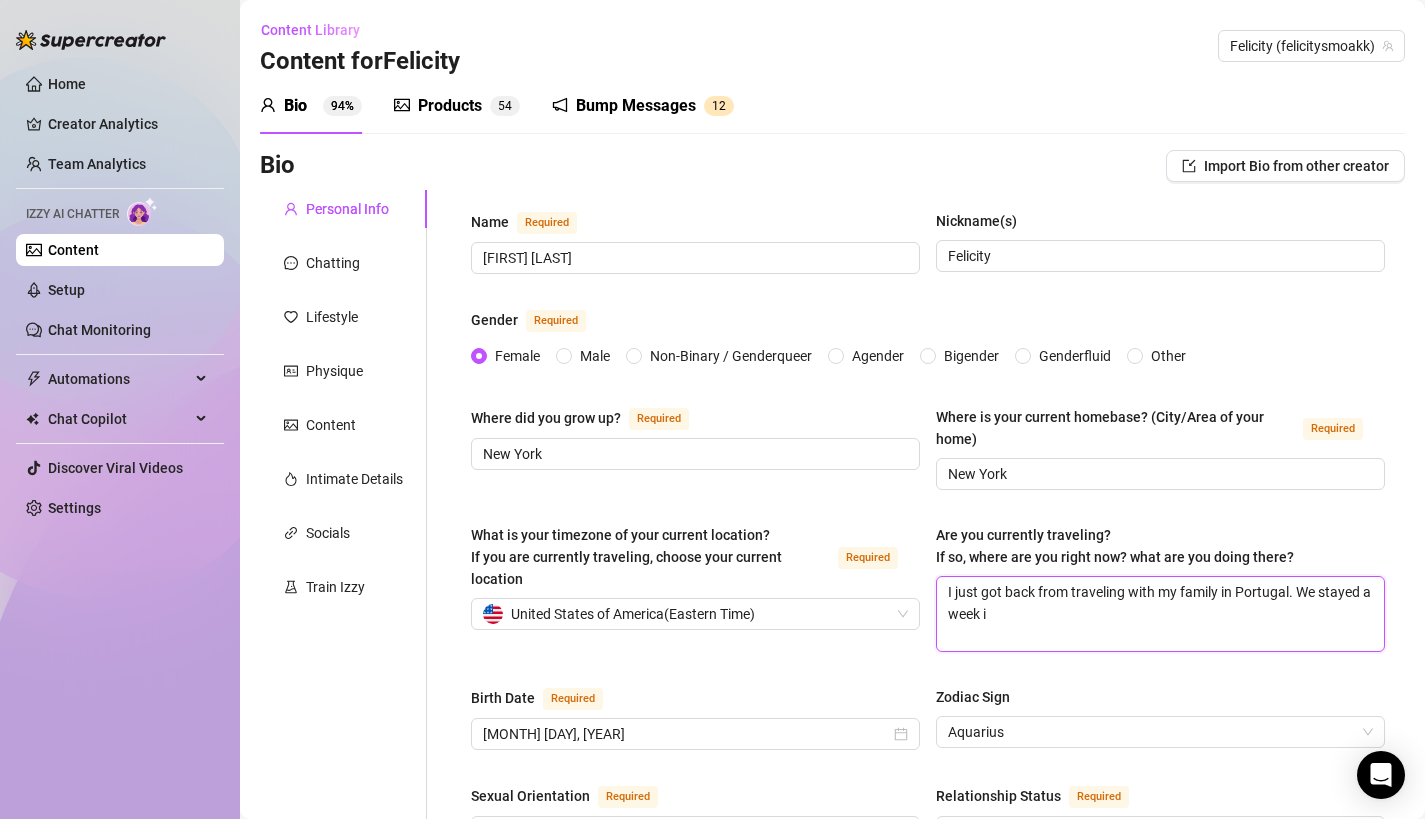 type 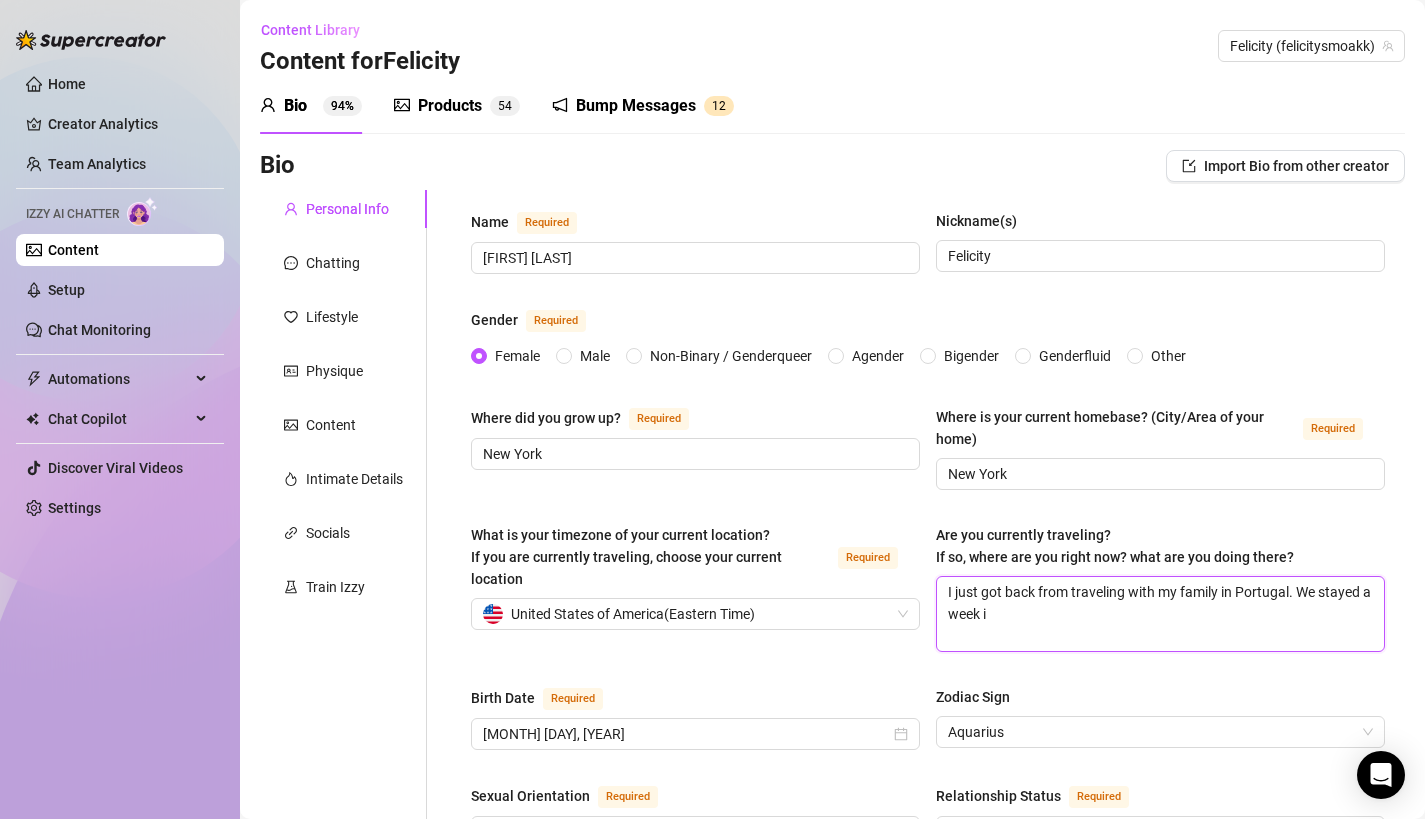 type on "I just got back from traveling with my family in Portugal. We stayed a week in" 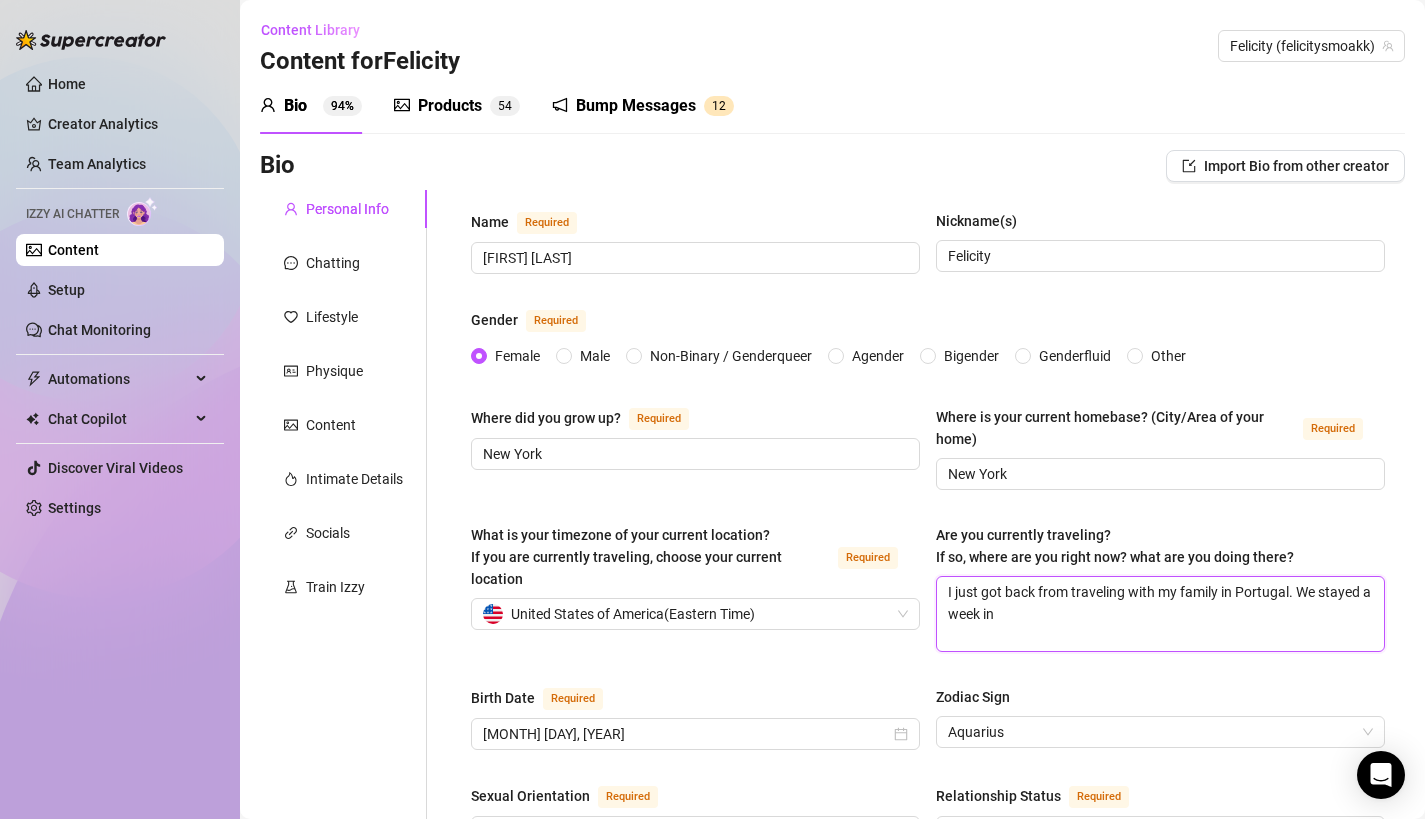 type 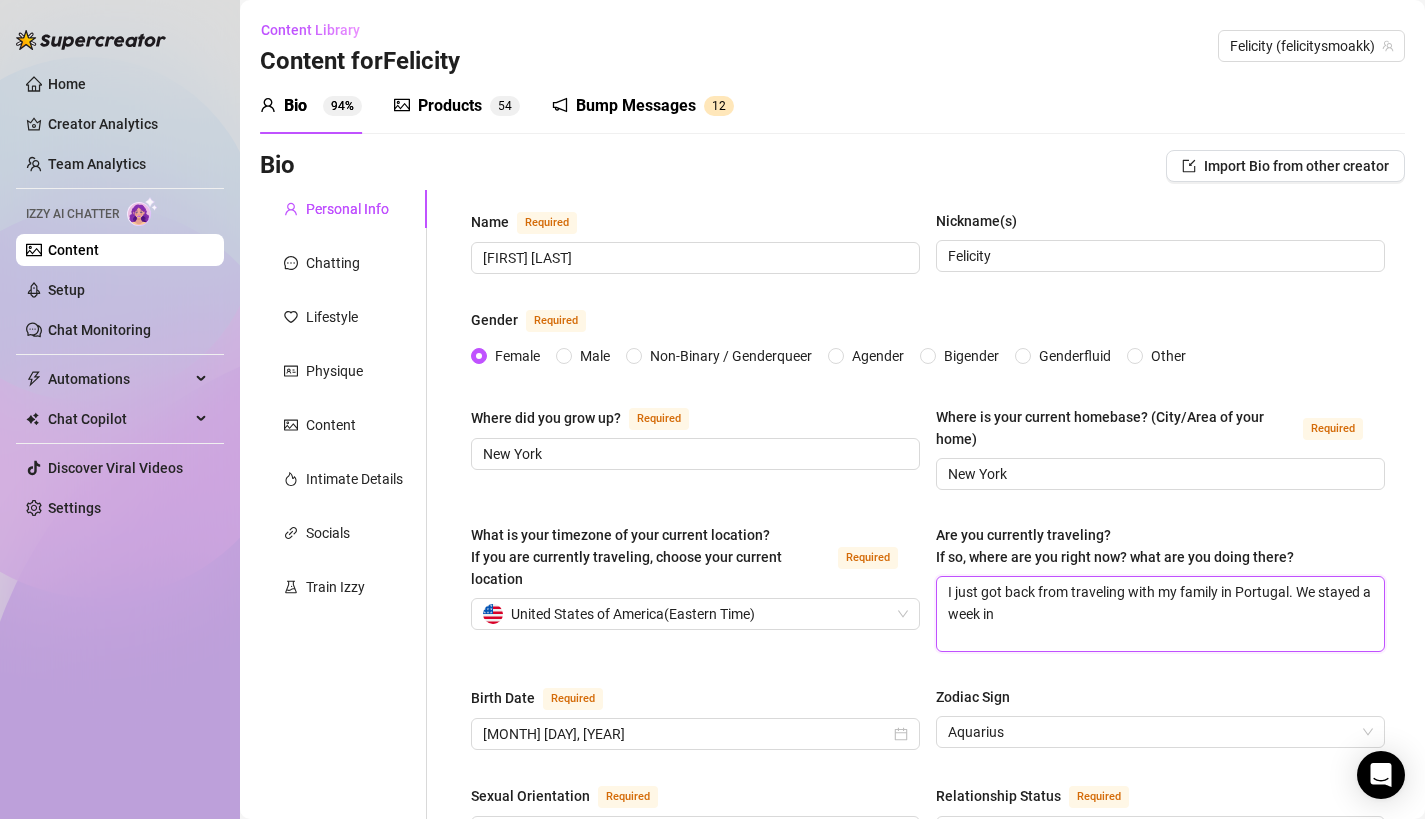 type on "I just got back from traveling with my family in Portugal. We stayed a week in" 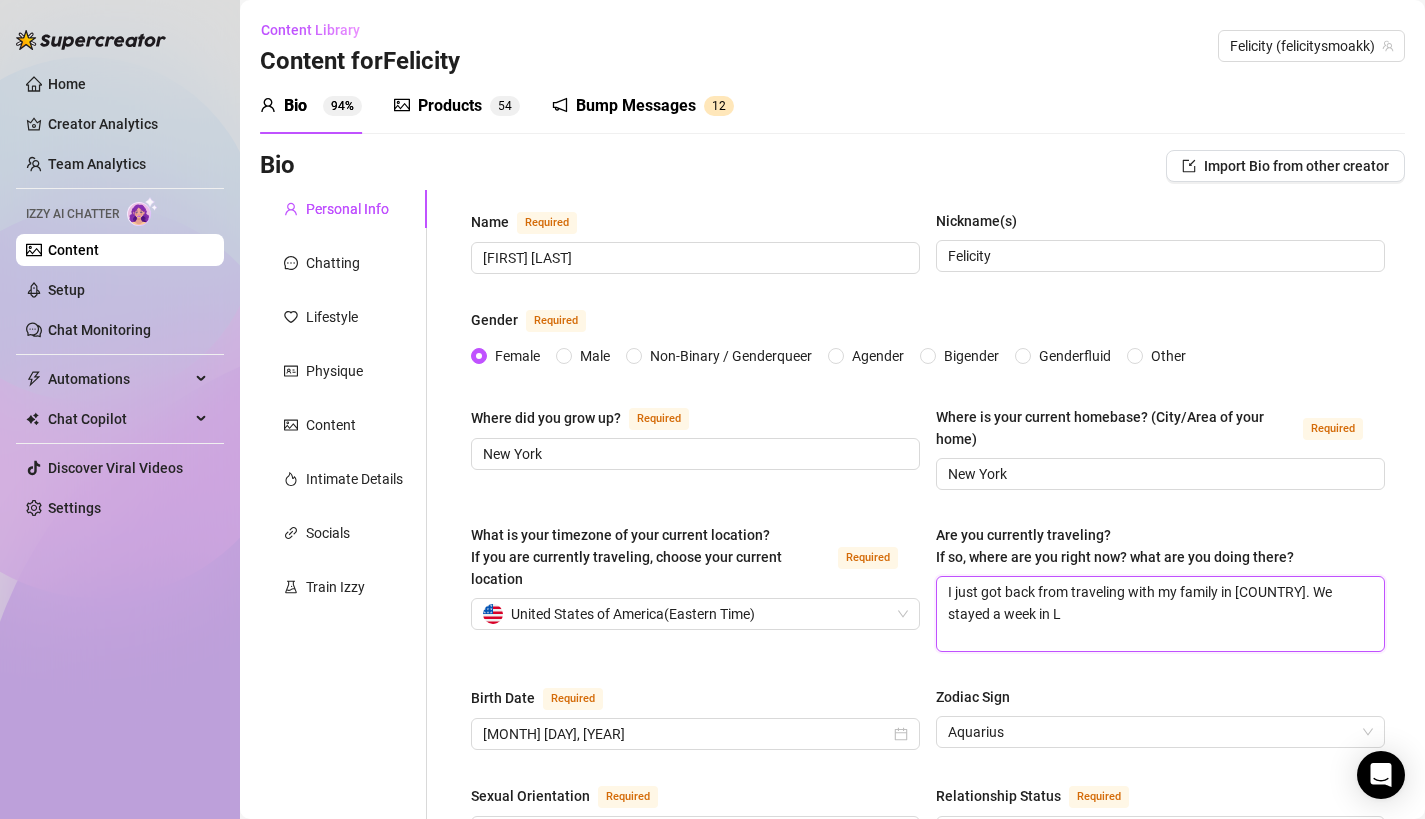 type 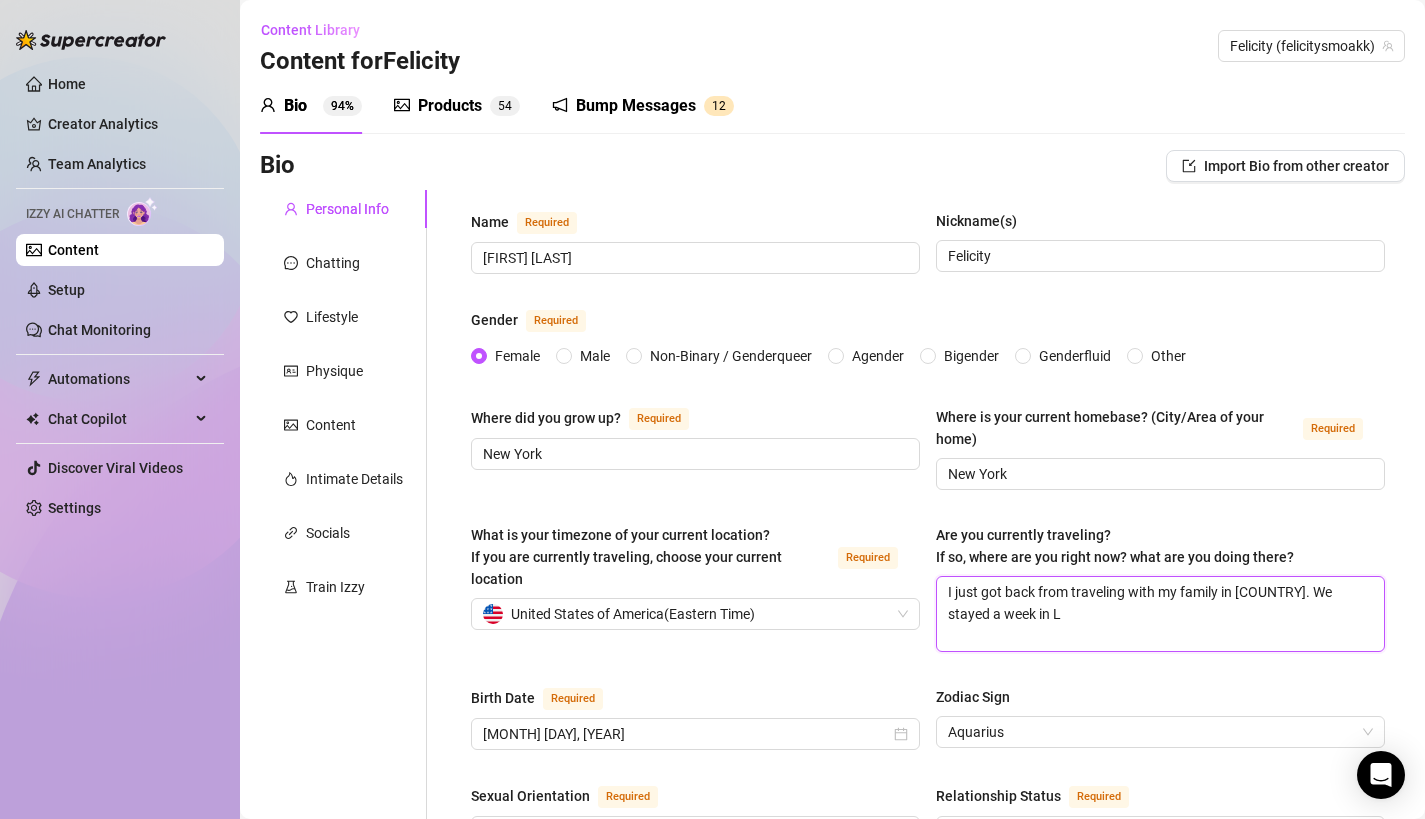 type on "I just got back from traveling with my family in Portugal. We stayed a week in La" 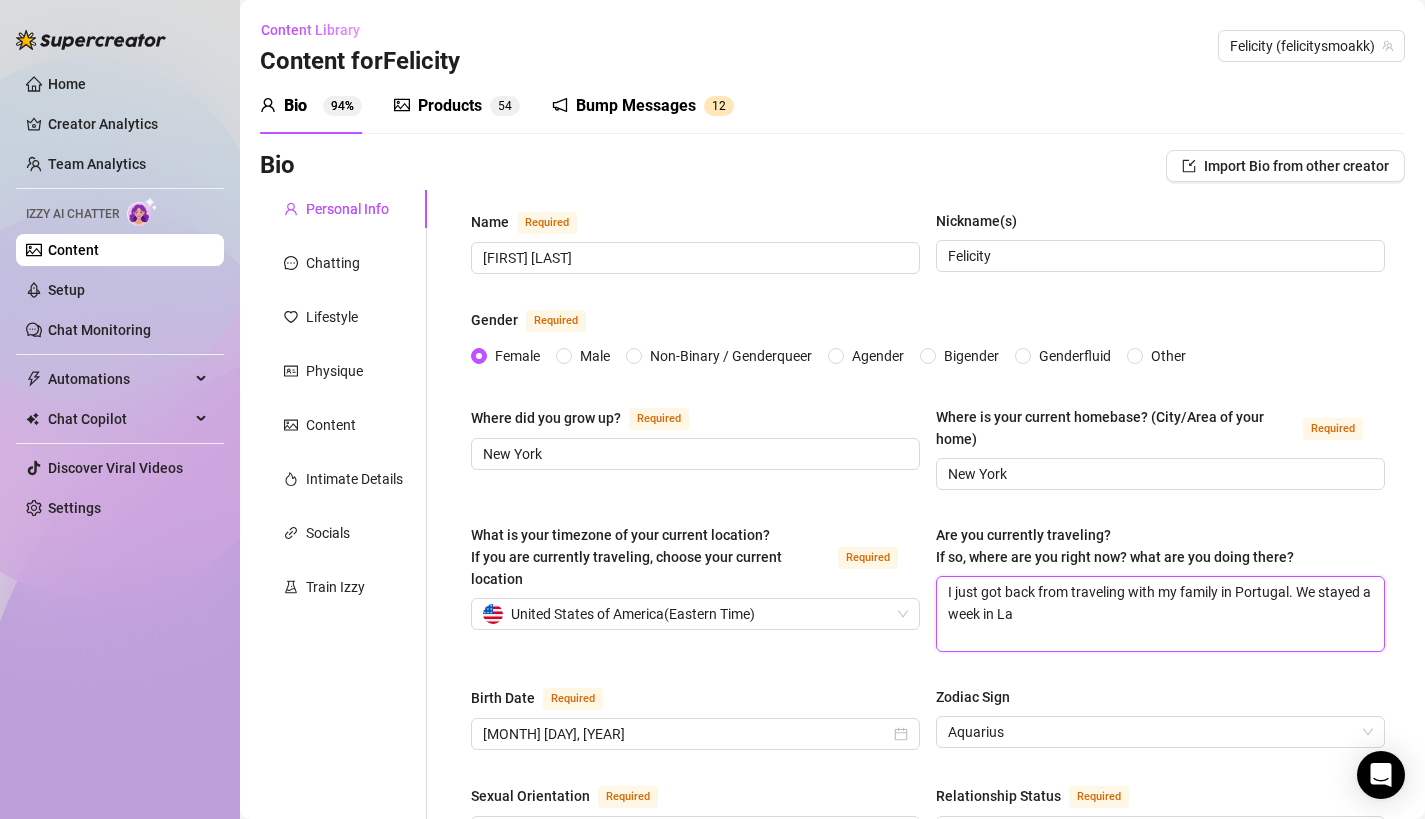 type 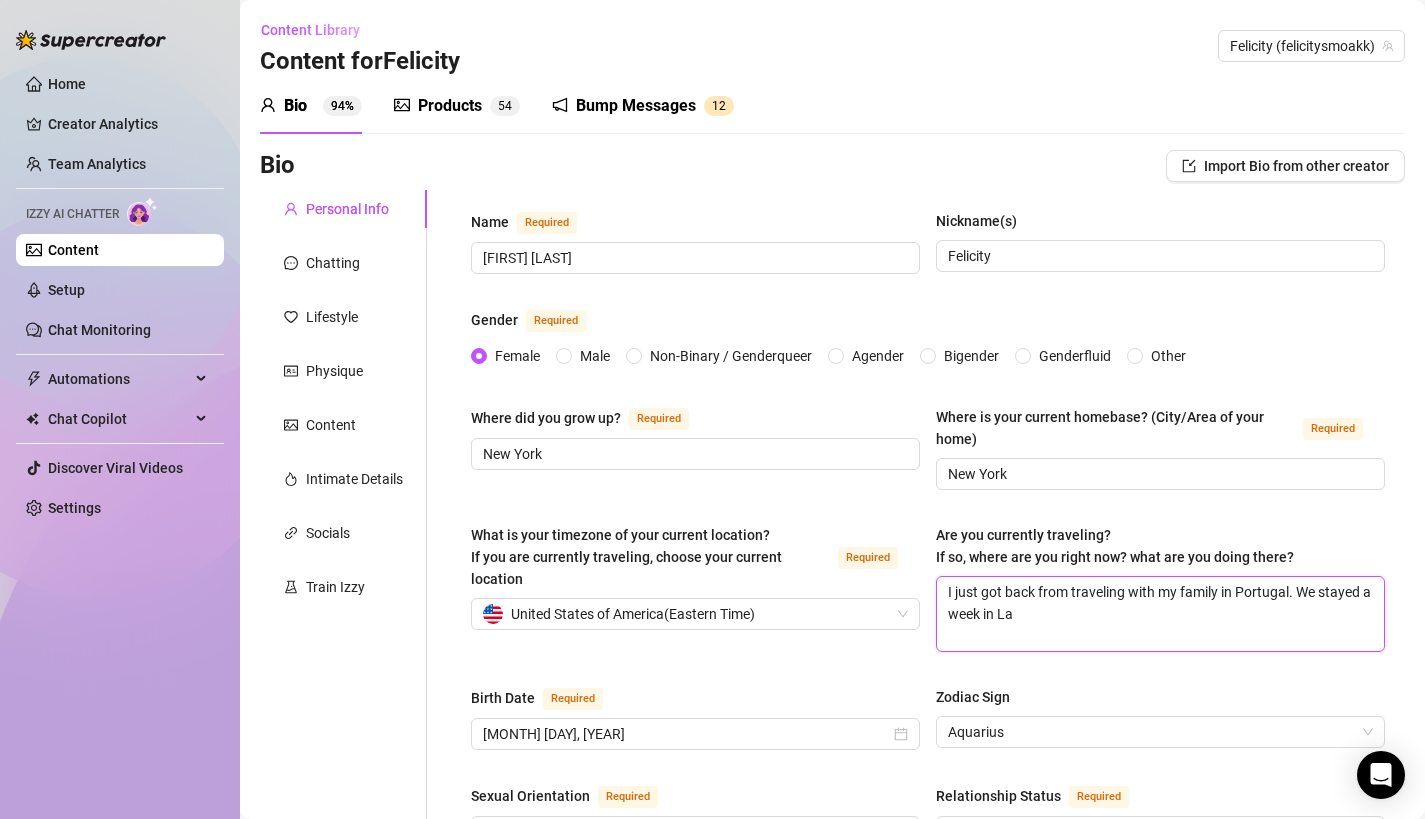 type 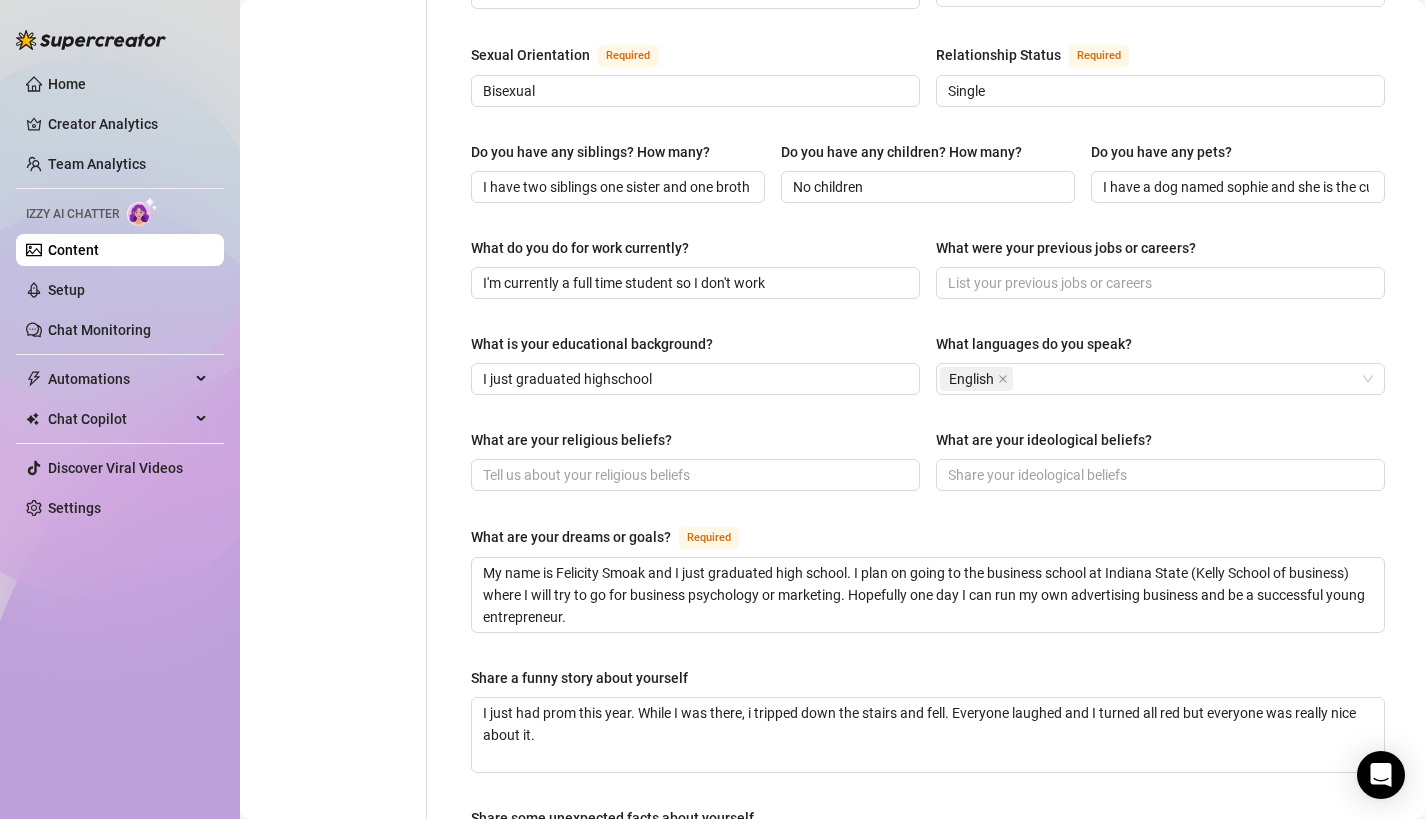 scroll, scrollTop: 1183, scrollLeft: 0, axis: vertical 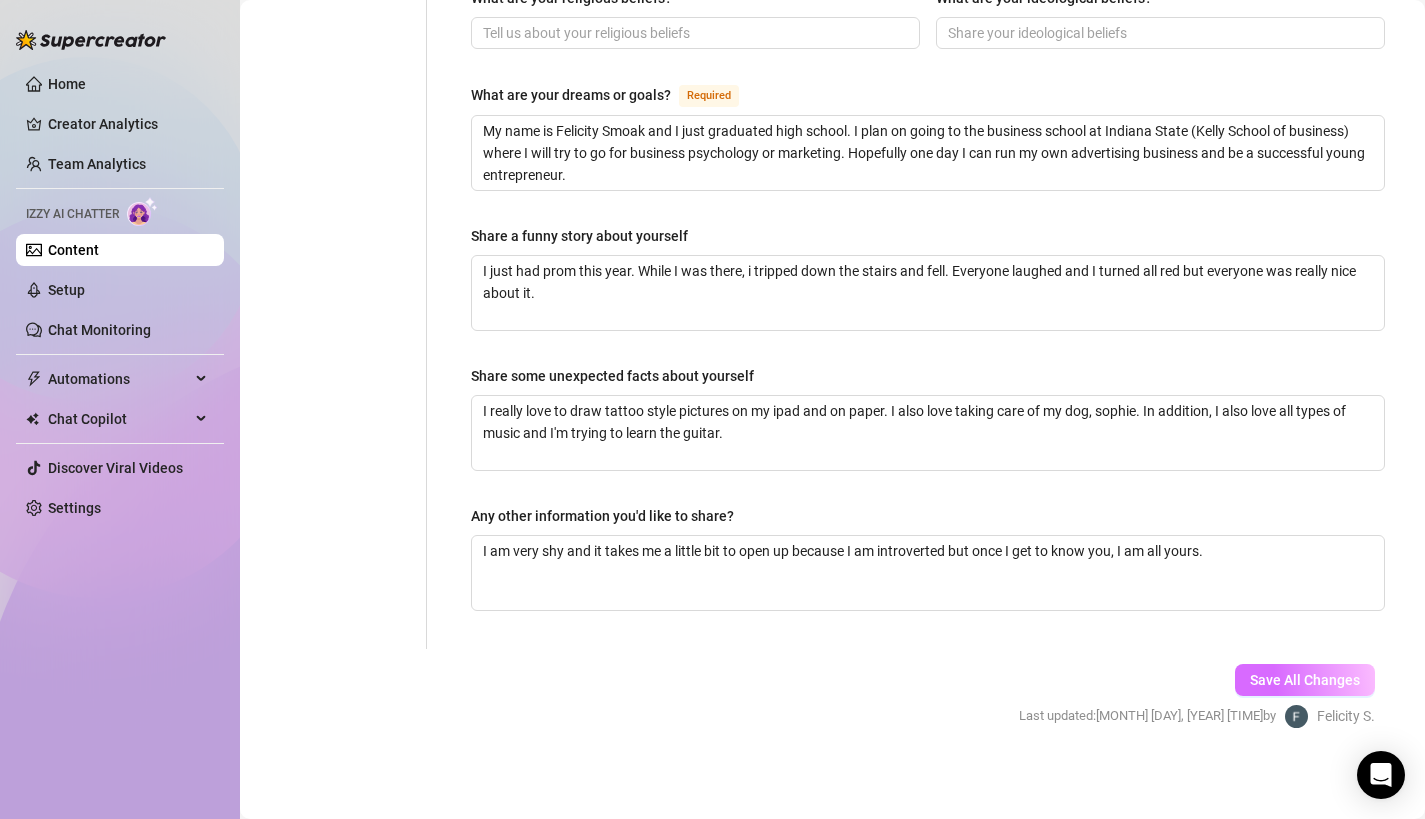 click on "Save All Changes" at bounding box center (1305, 680) 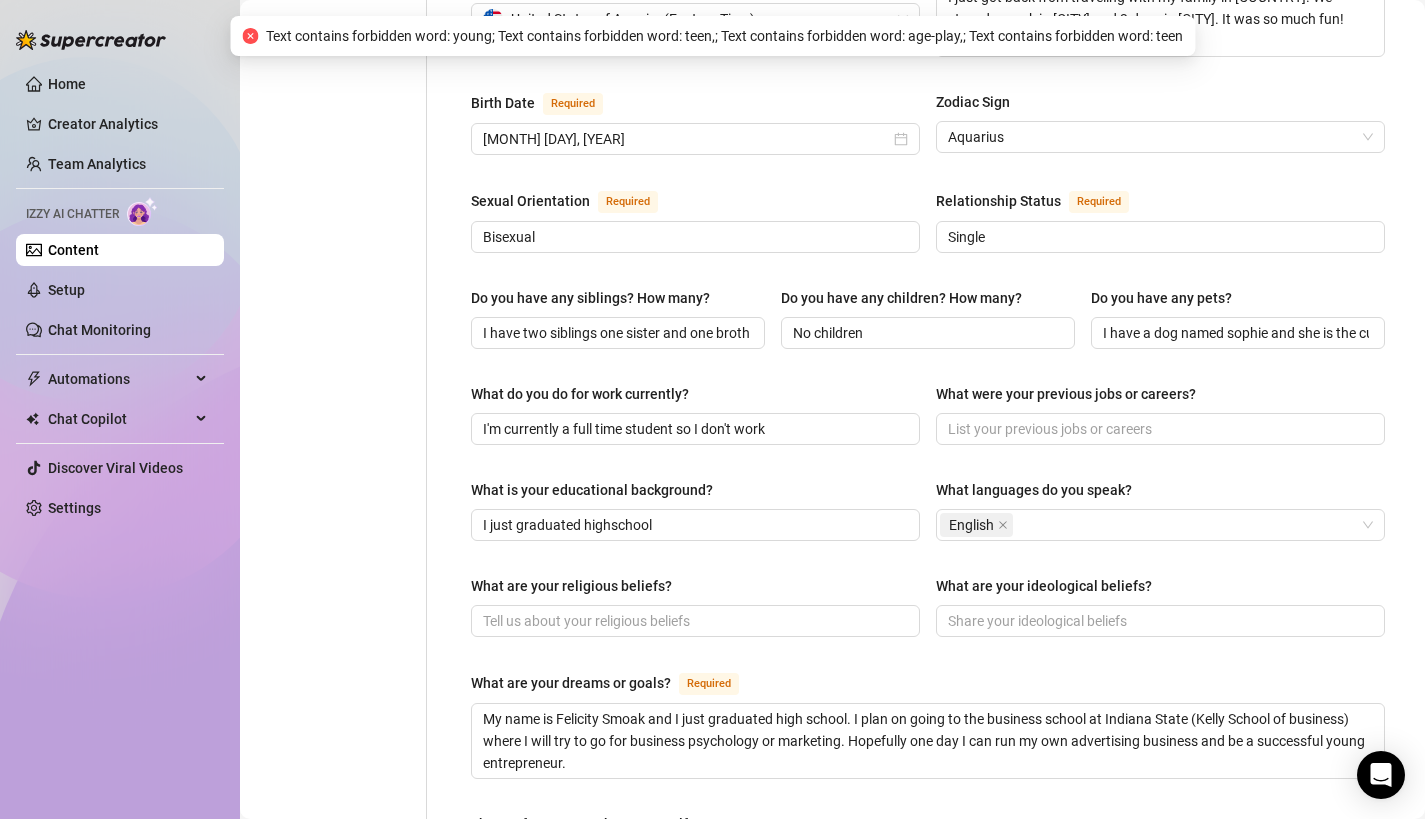 scroll, scrollTop: 589, scrollLeft: 0, axis: vertical 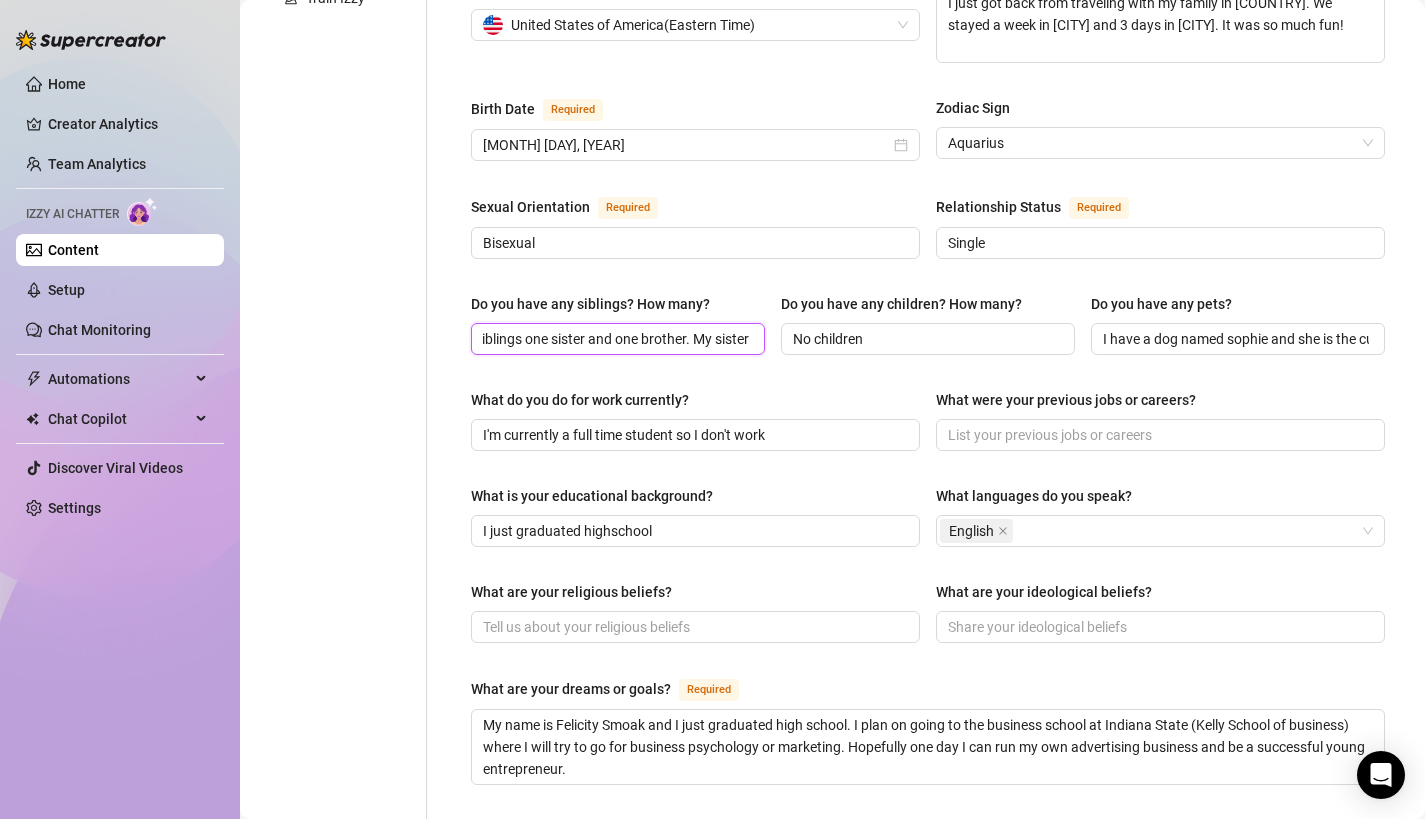 drag, startPoint x: 659, startPoint y: 331, endPoint x: 645, endPoint y: 339, distance: 16.124516 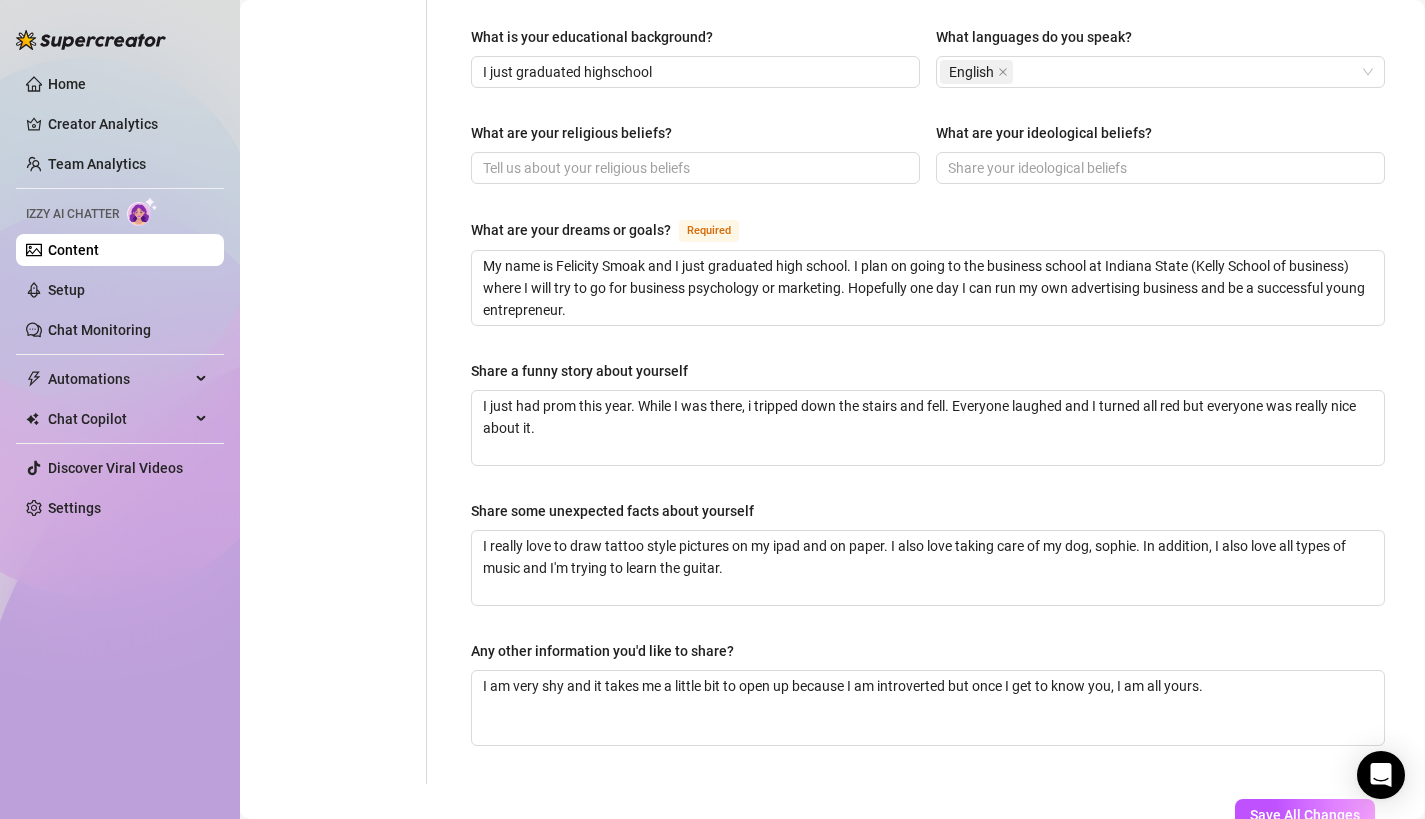 scroll, scrollTop: 1183, scrollLeft: 0, axis: vertical 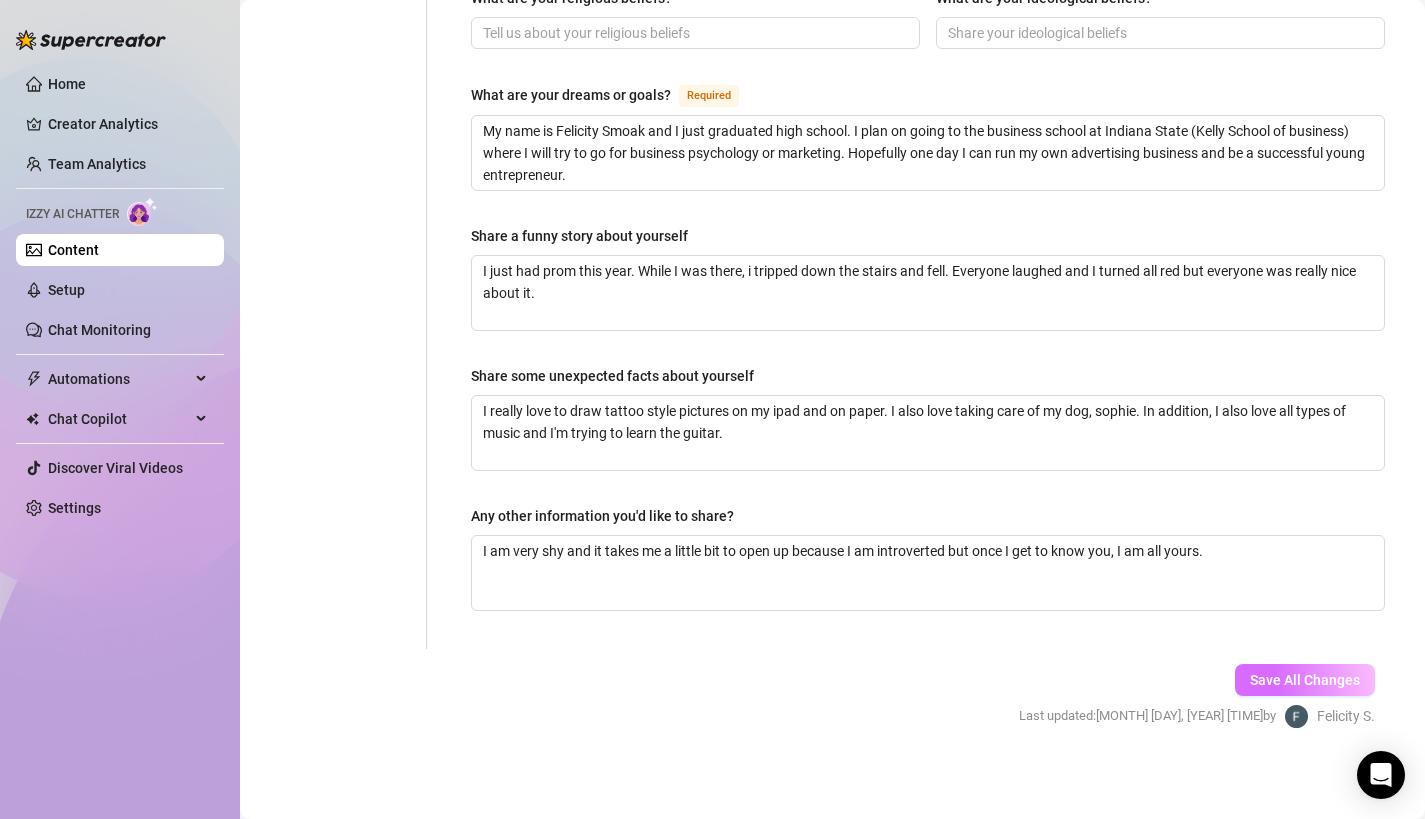 click on "Save All Changes" at bounding box center [1305, 680] 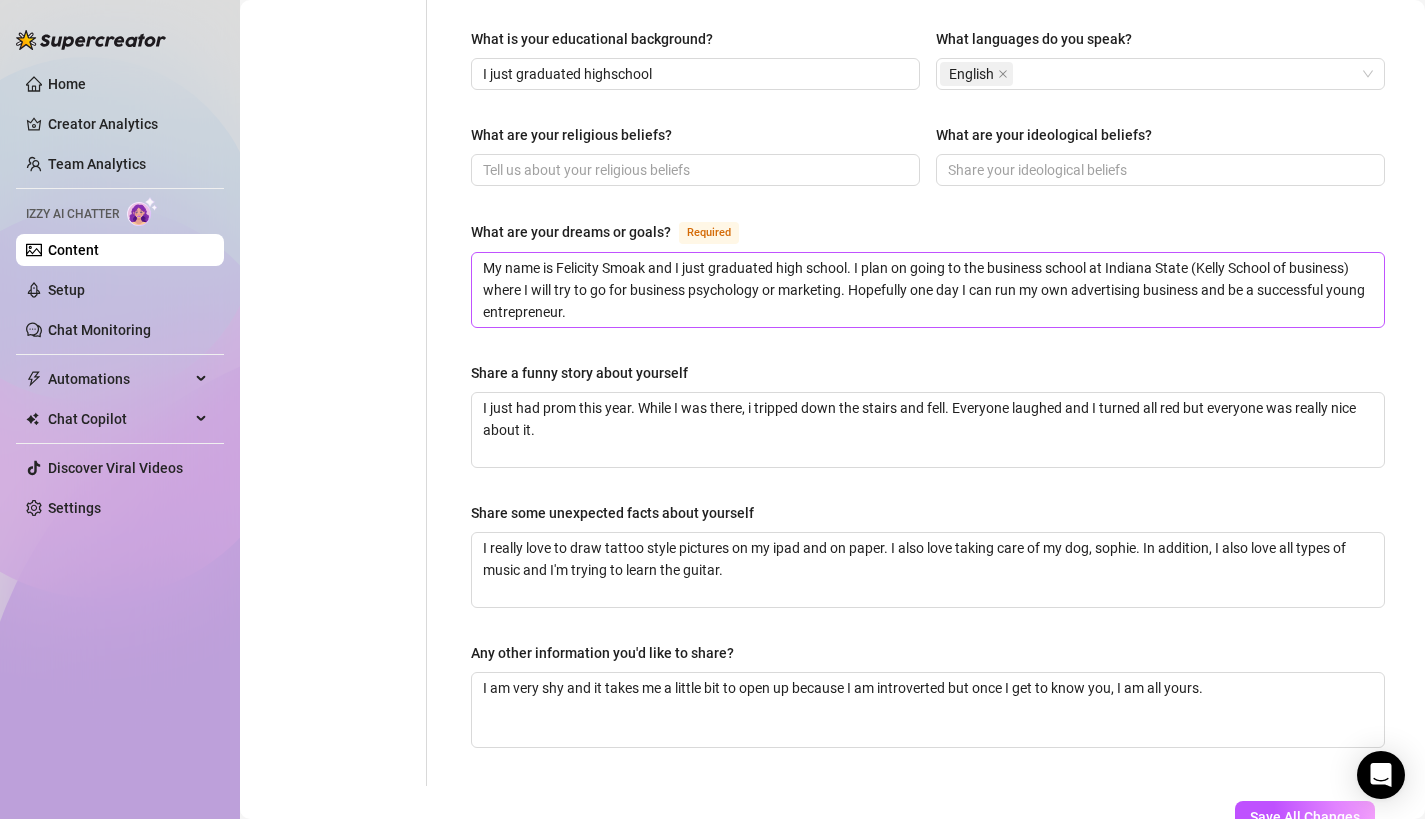 scroll, scrollTop: 1183, scrollLeft: 0, axis: vertical 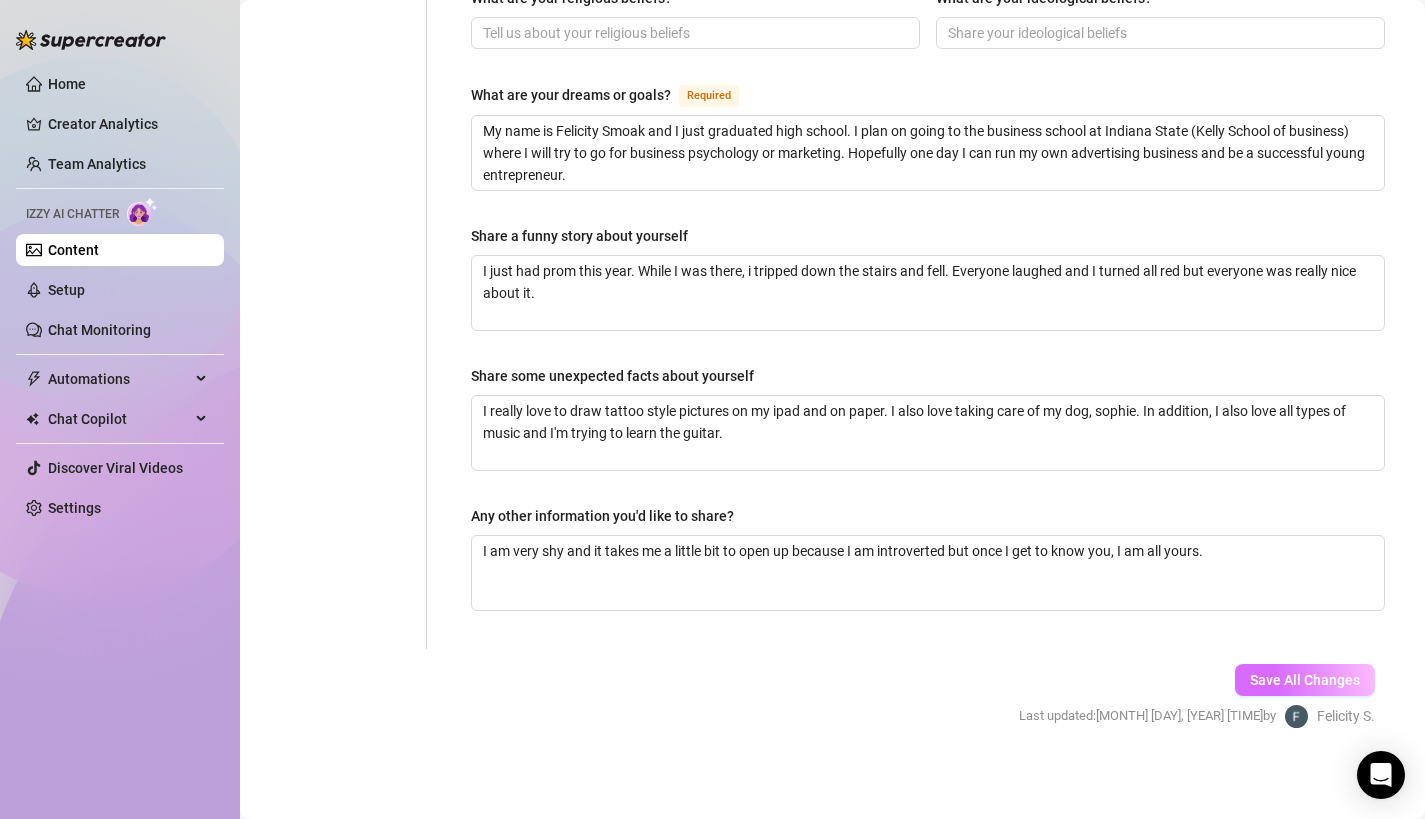 click on "Save All Changes" at bounding box center [1305, 680] 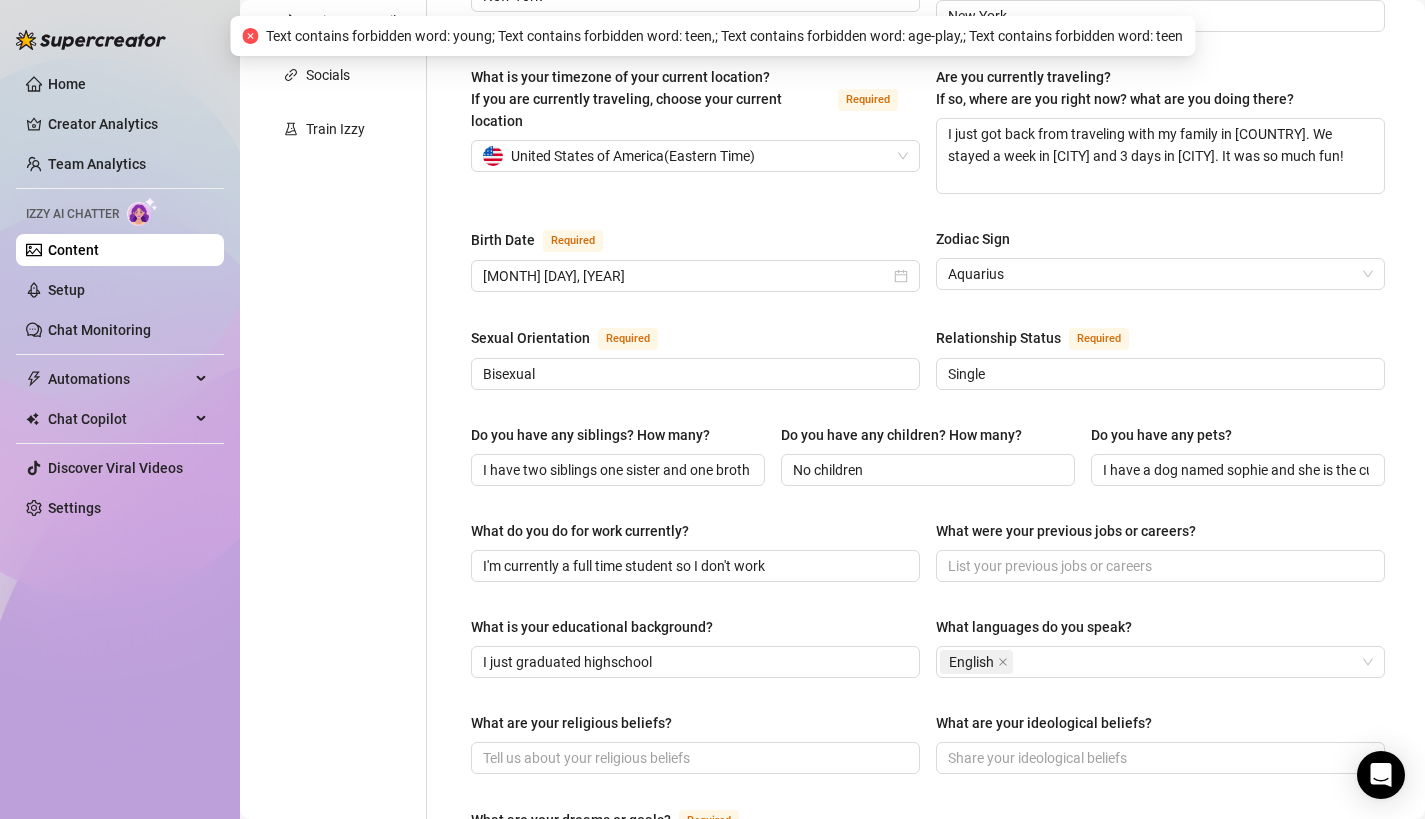 scroll, scrollTop: 0, scrollLeft: 0, axis: both 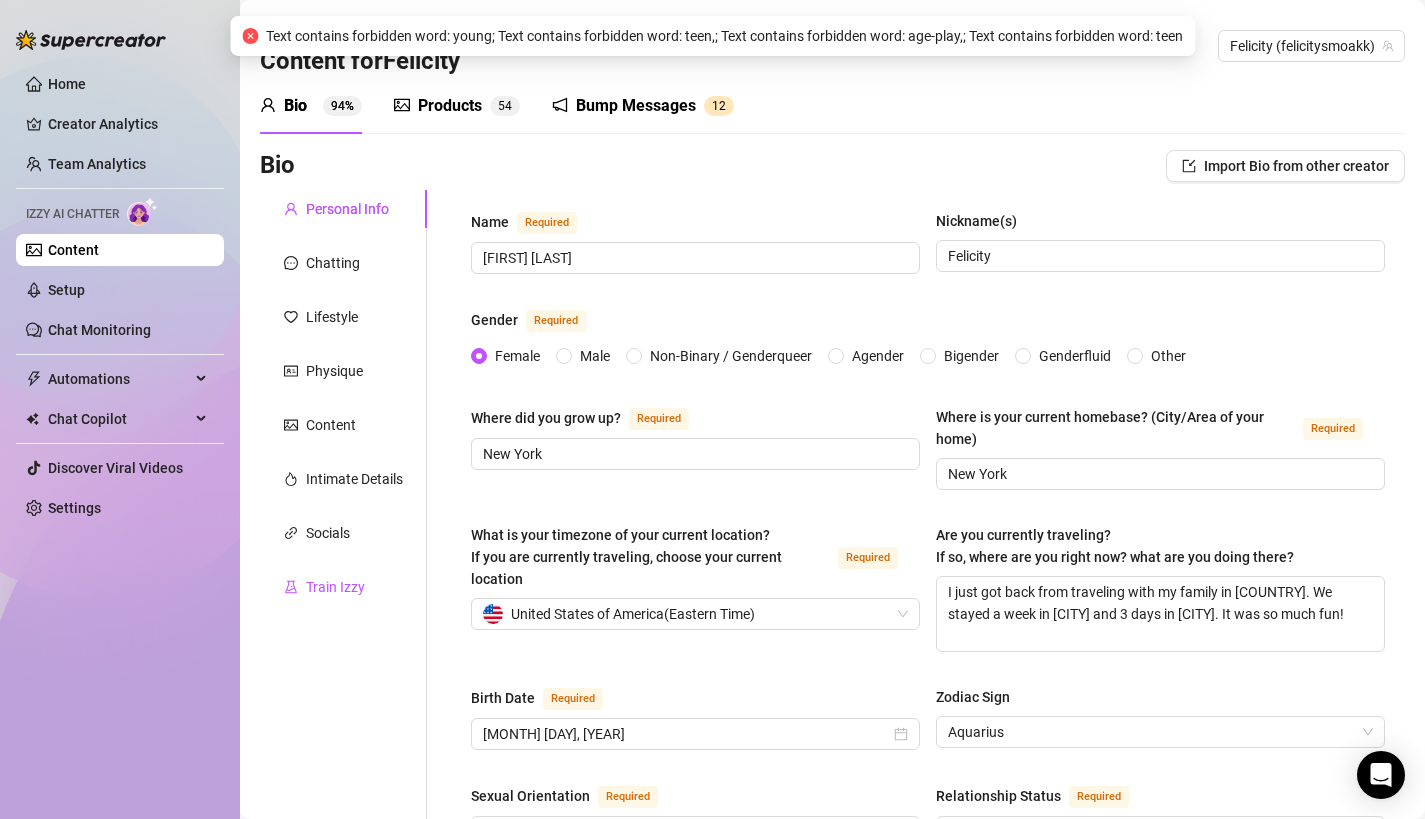 click on "Train Izzy" at bounding box center [335, 587] 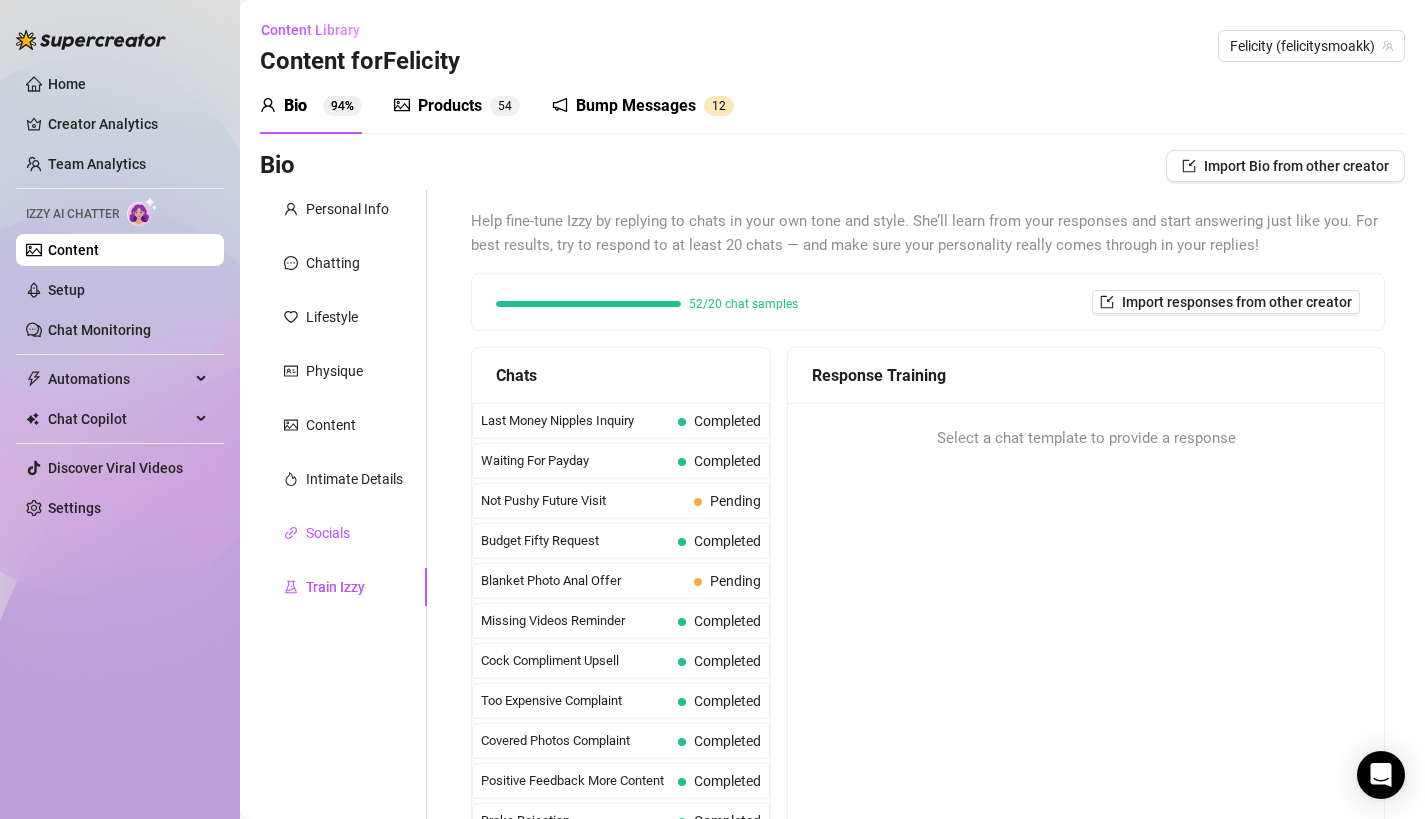 click on "Socials" at bounding box center [328, 533] 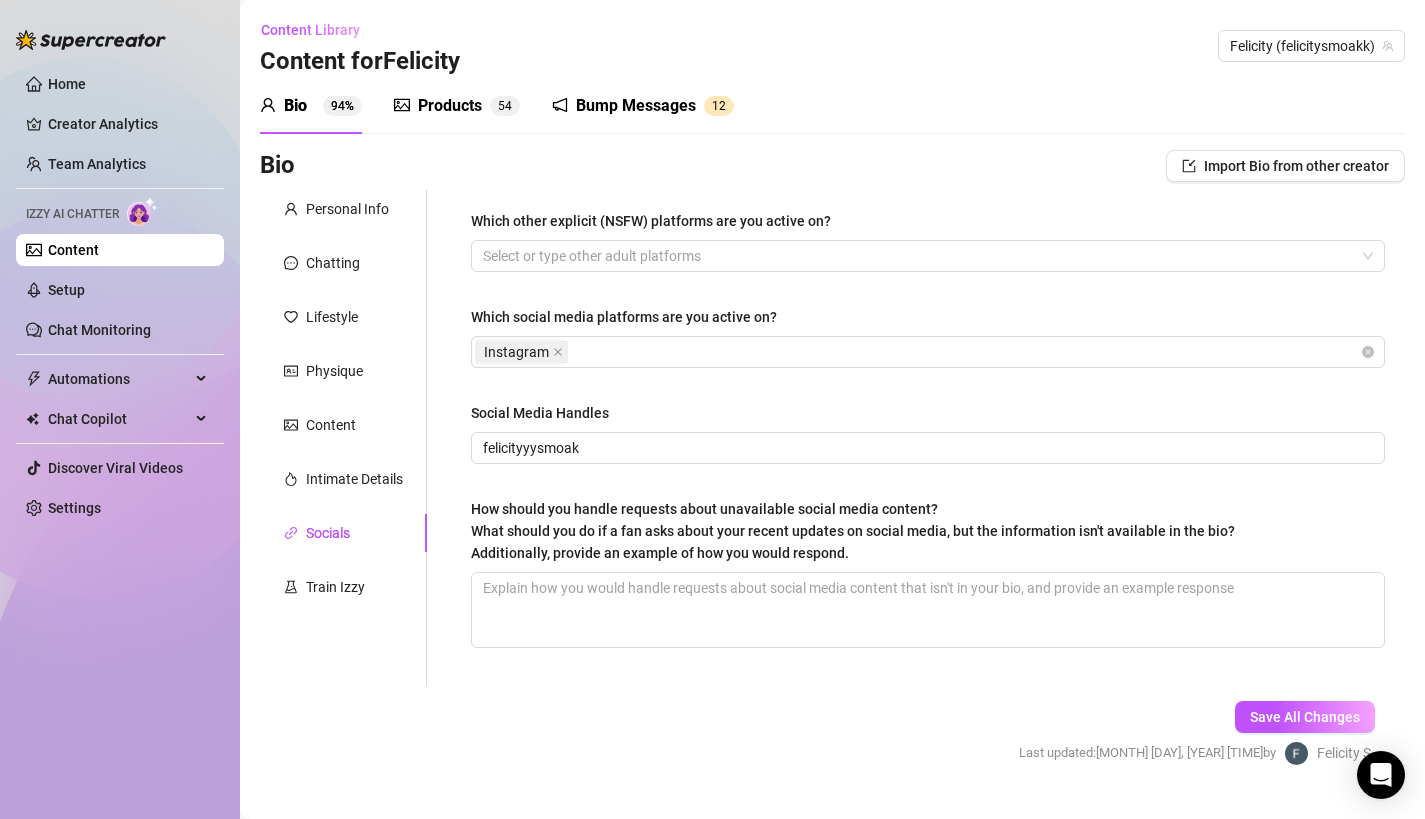 click on "Personal Info Chatting Lifestyle Physique Content Intimate Details Socials Train Izzy" at bounding box center (343, 438) 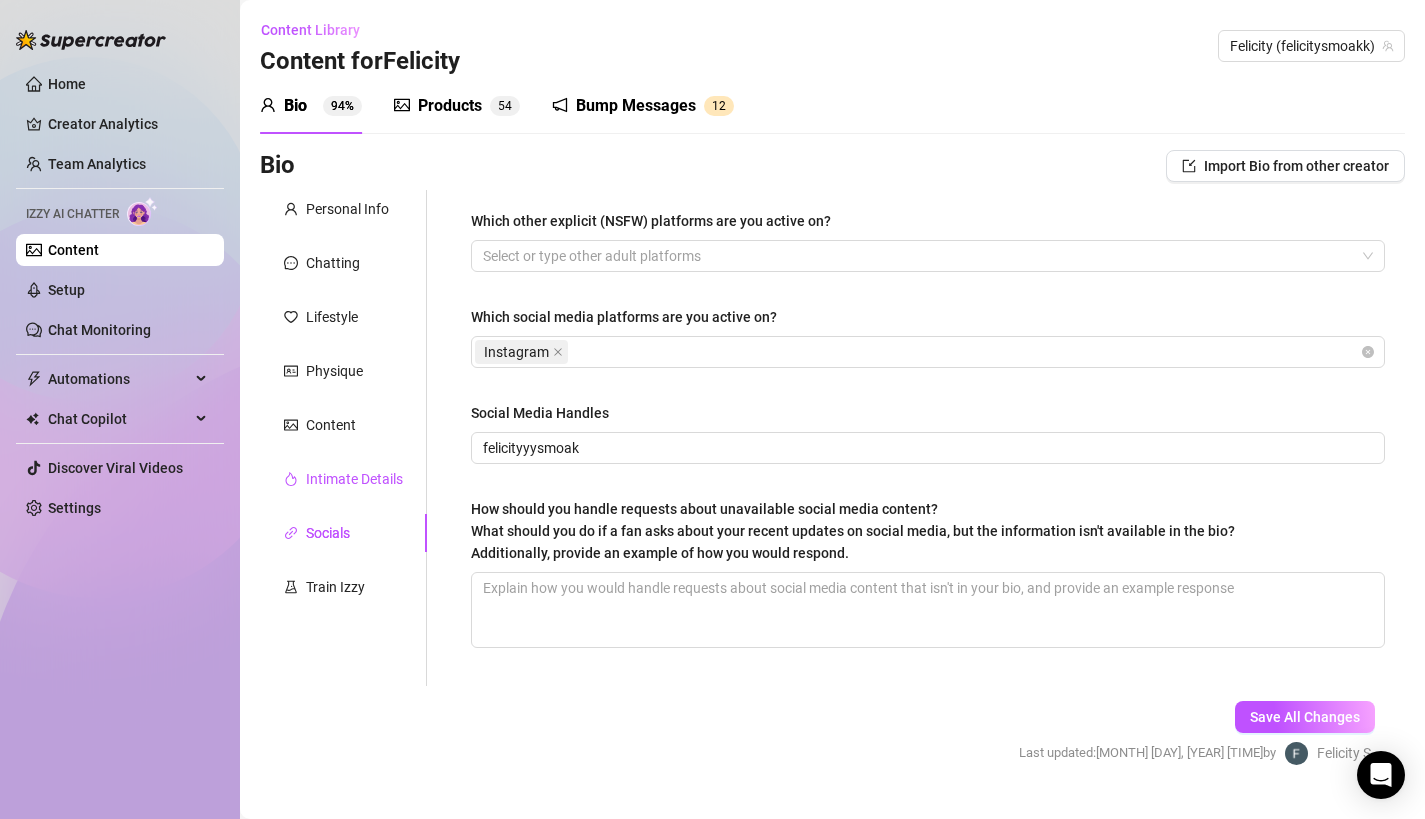 click on "Intimate Details" at bounding box center (354, 479) 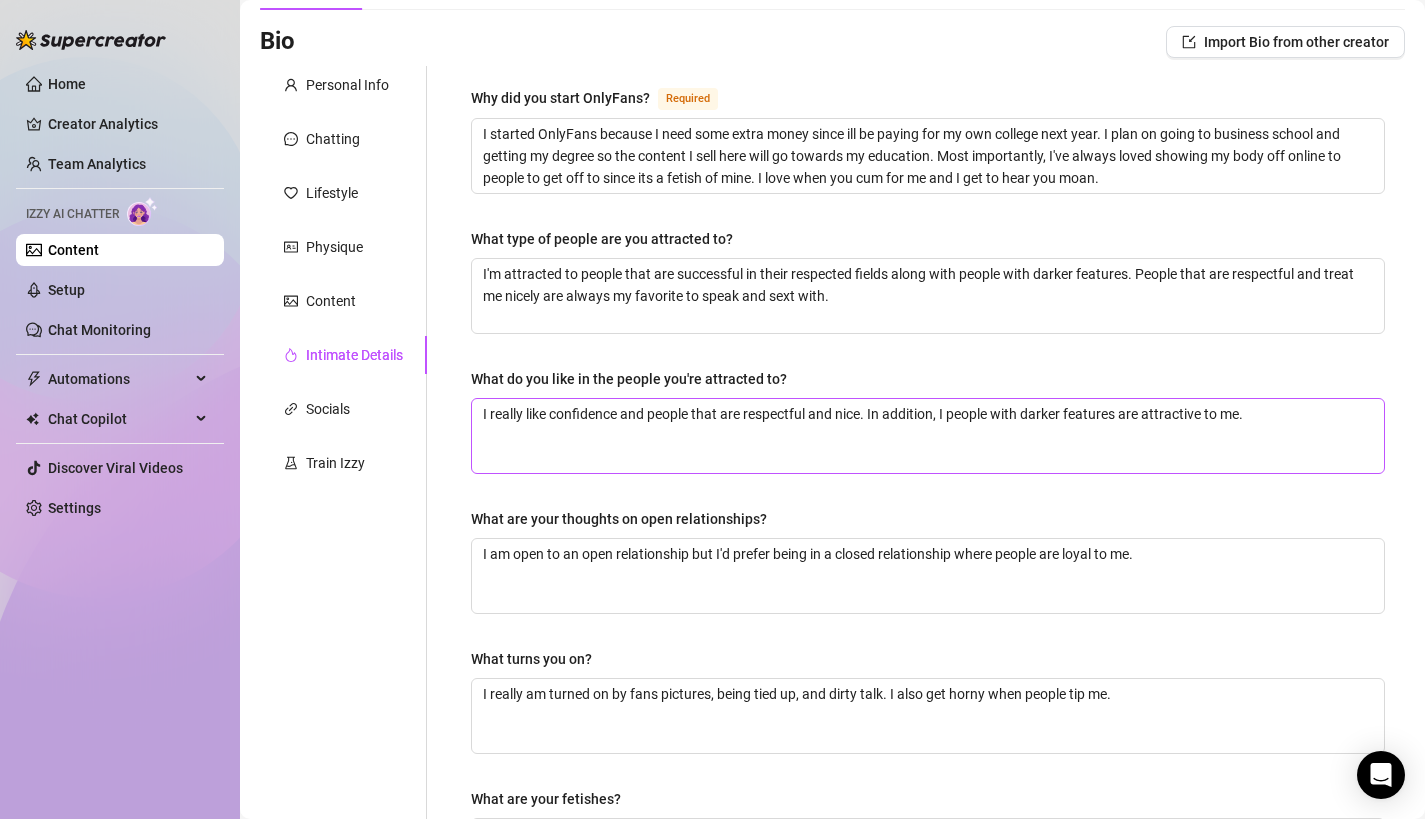 scroll, scrollTop: 0, scrollLeft: 0, axis: both 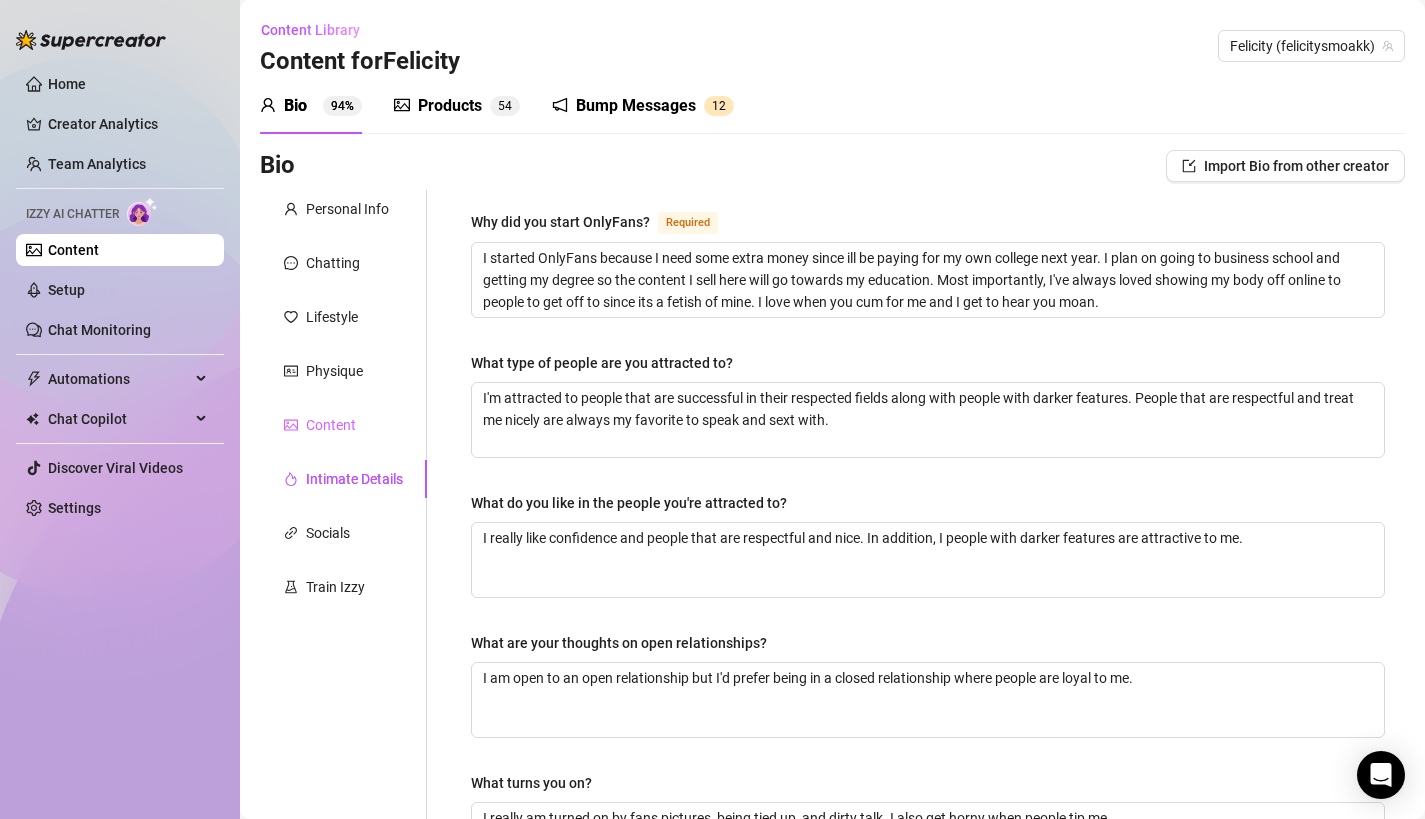 click on "Content" at bounding box center [343, 425] 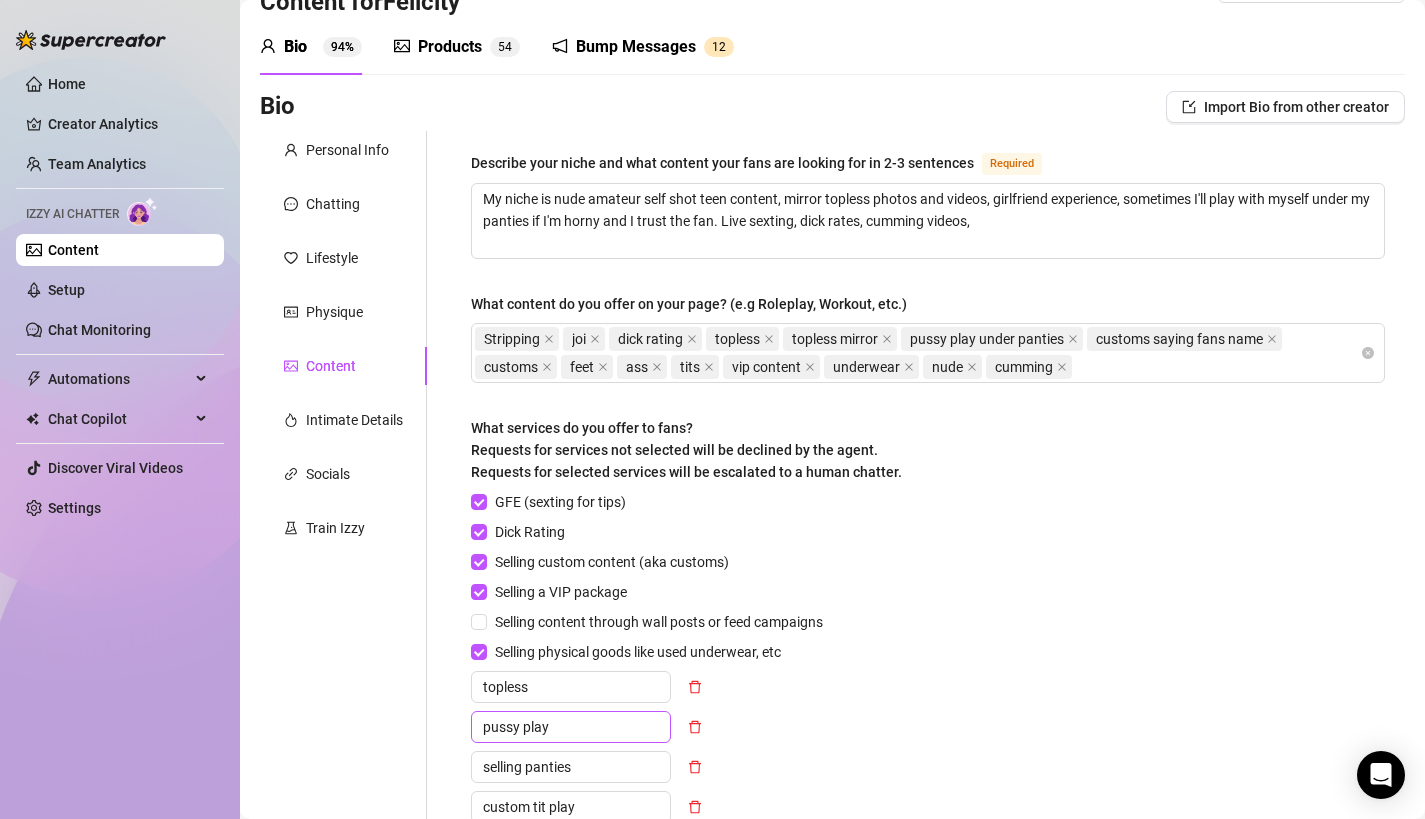 scroll, scrollTop: 46, scrollLeft: 0, axis: vertical 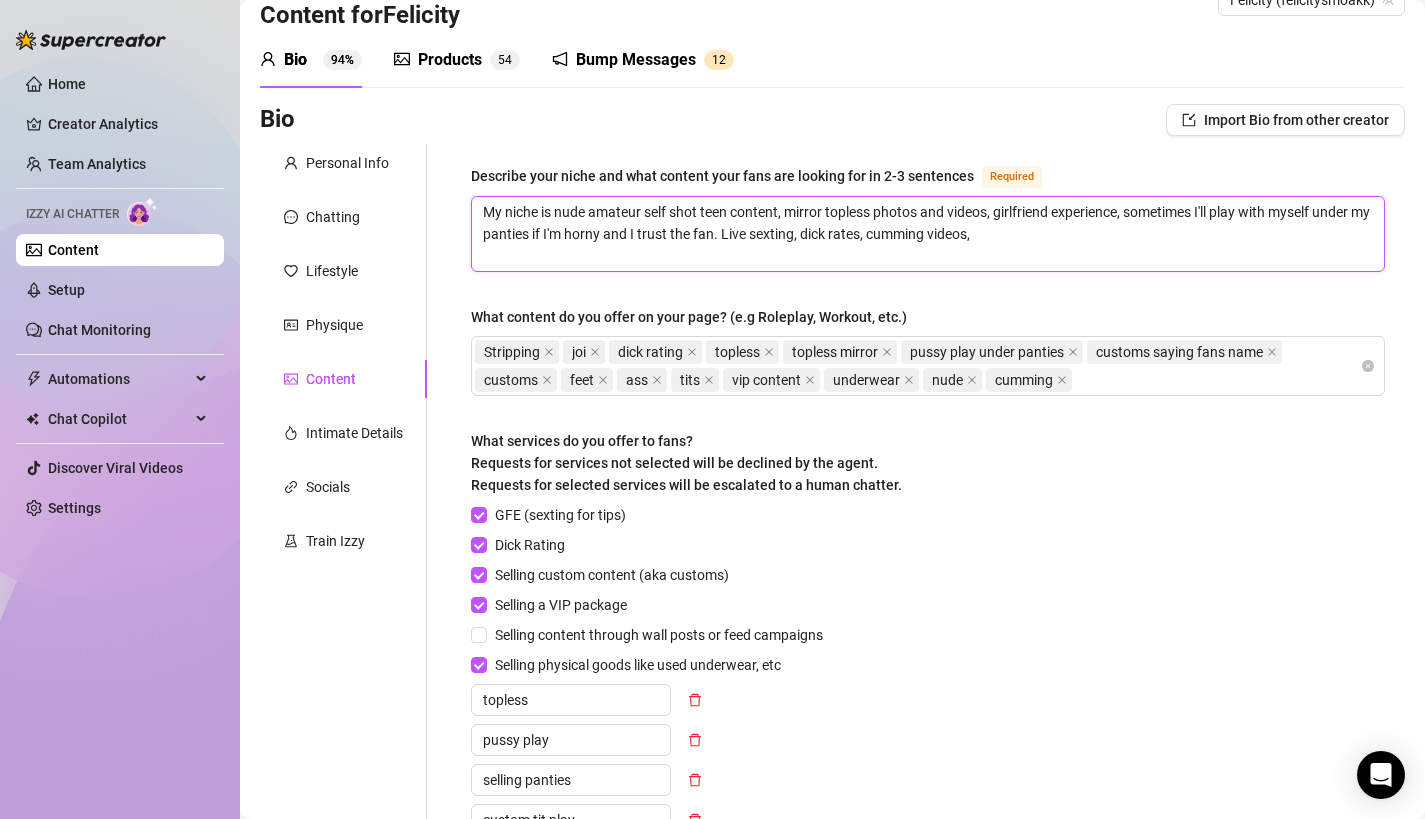 click on "My niche is nude amateur self shot teen content, mirror topless photos and videos, girlfriend experience, sometimes I'll play with myself under my panties if I'm horny and I trust the fan. Live sexting, dick rates, cumming videos," at bounding box center [928, 234] 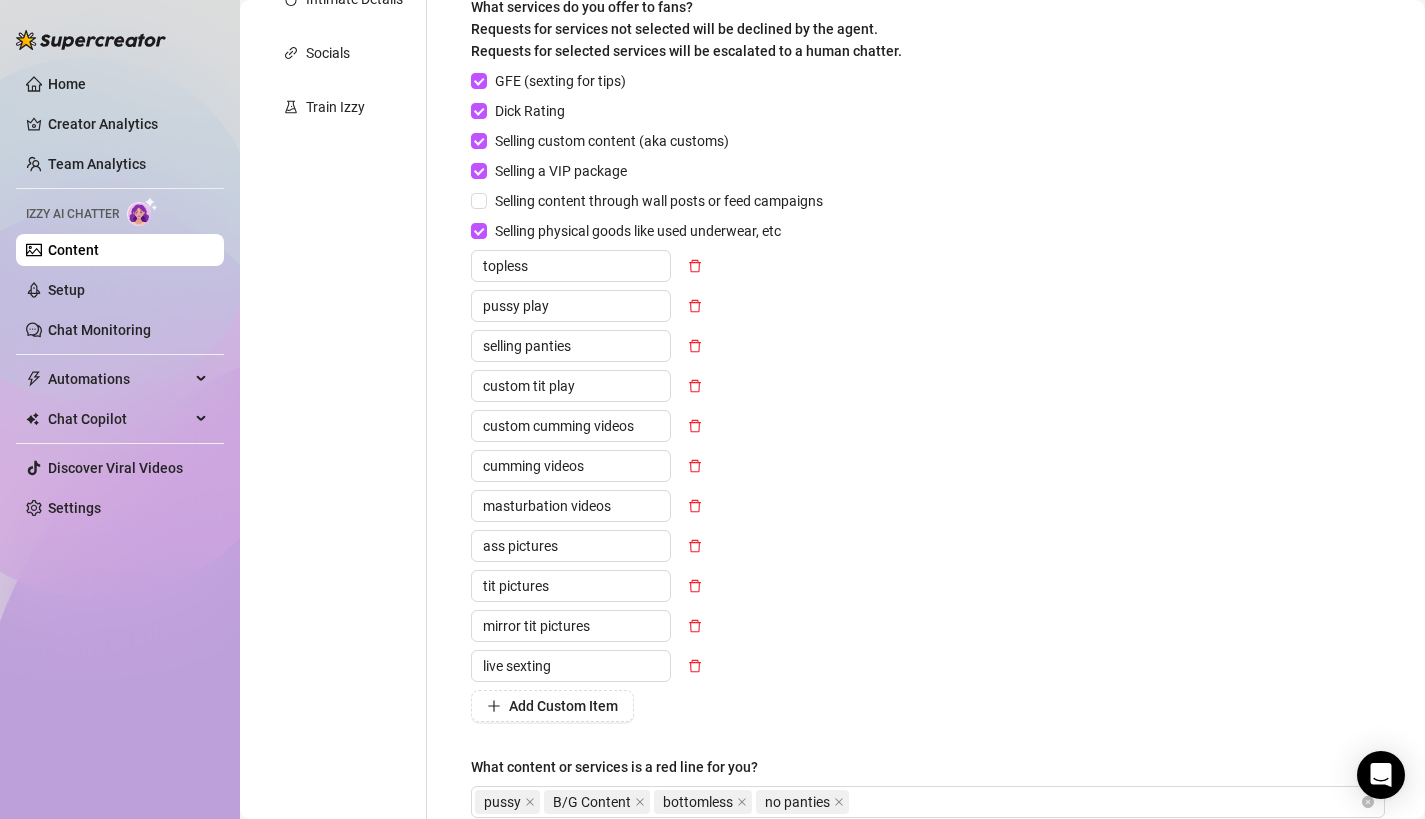 scroll, scrollTop: 691, scrollLeft: 0, axis: vertical 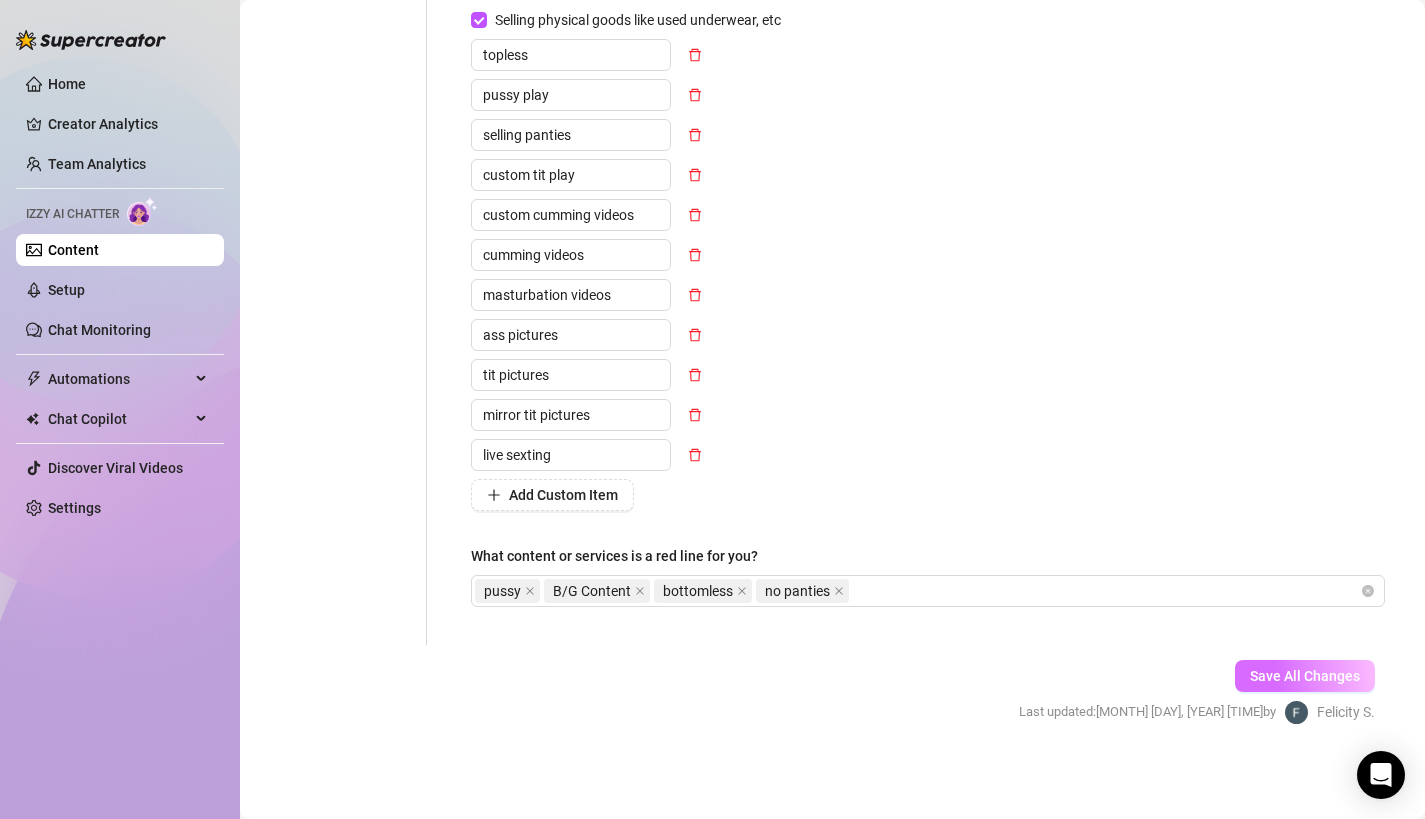 click on "Save All Changes" at bounding box center [1305, 676] 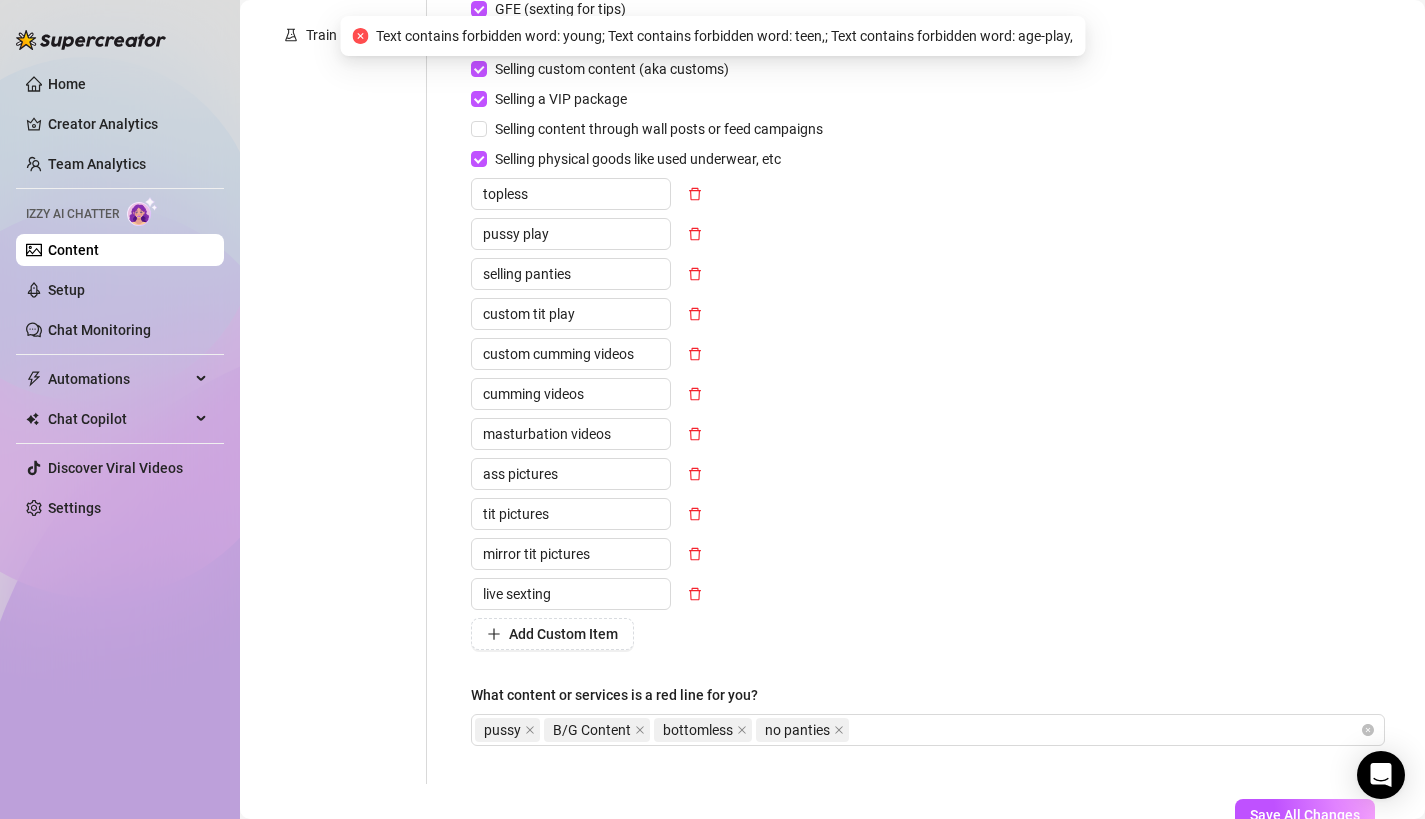scroll, scrollTop: 0, scrollLeft: 0, axis: both 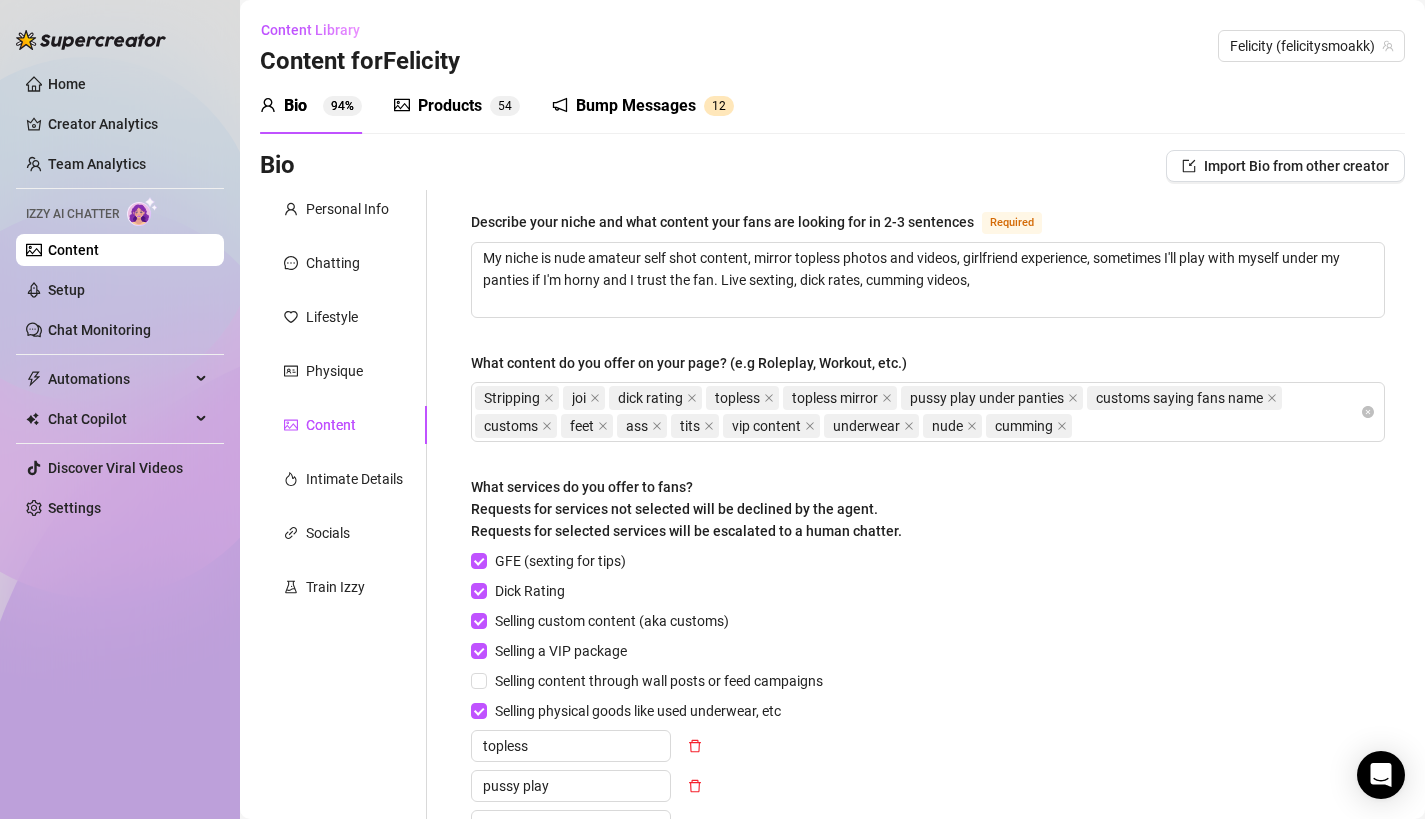 click on "Personal Info Chatting Lifestyle Physique Content Intimate Details Socials Train Izzy" at bounding box center (343, 763) 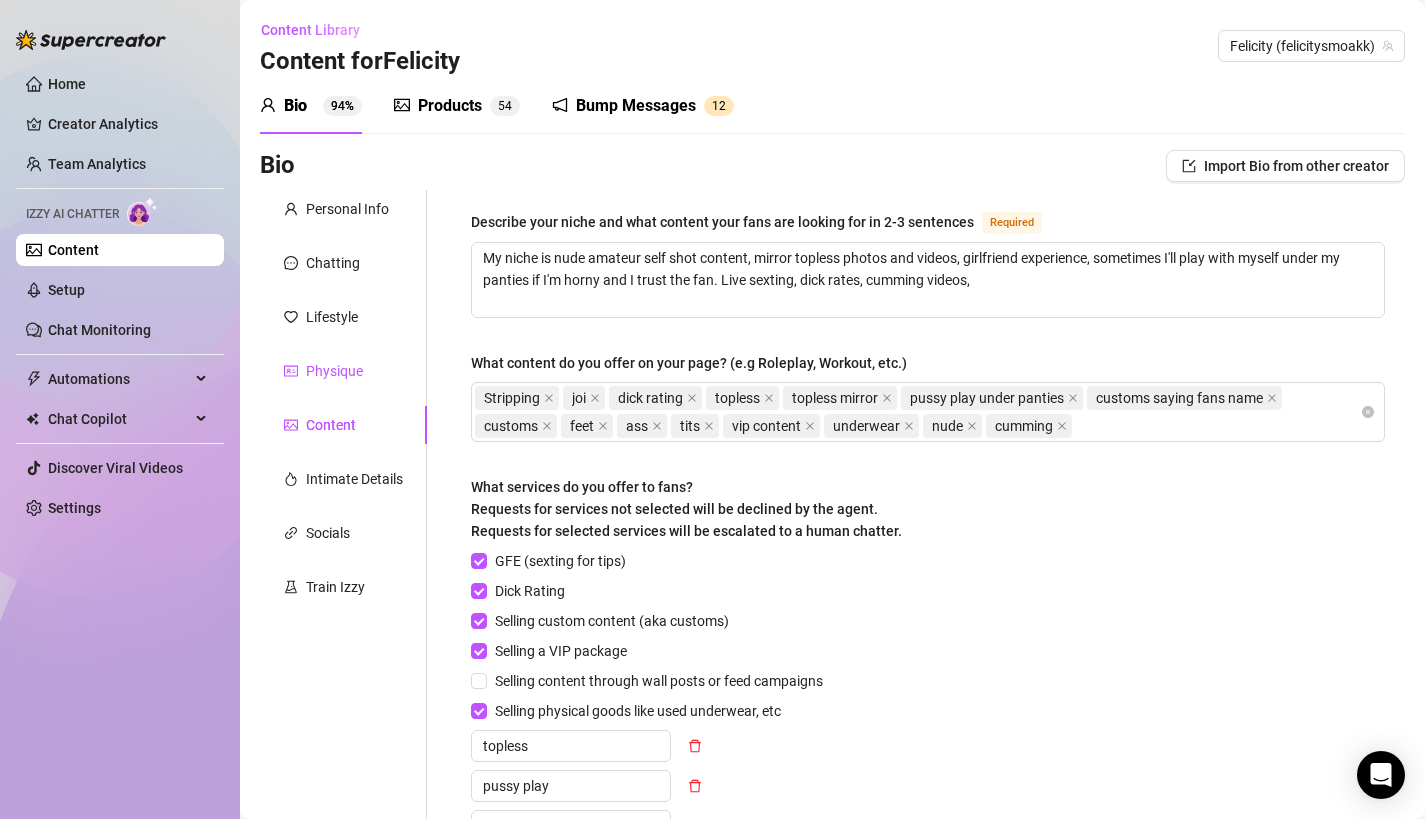 click on "Physique" at bounding box center (334, 371) 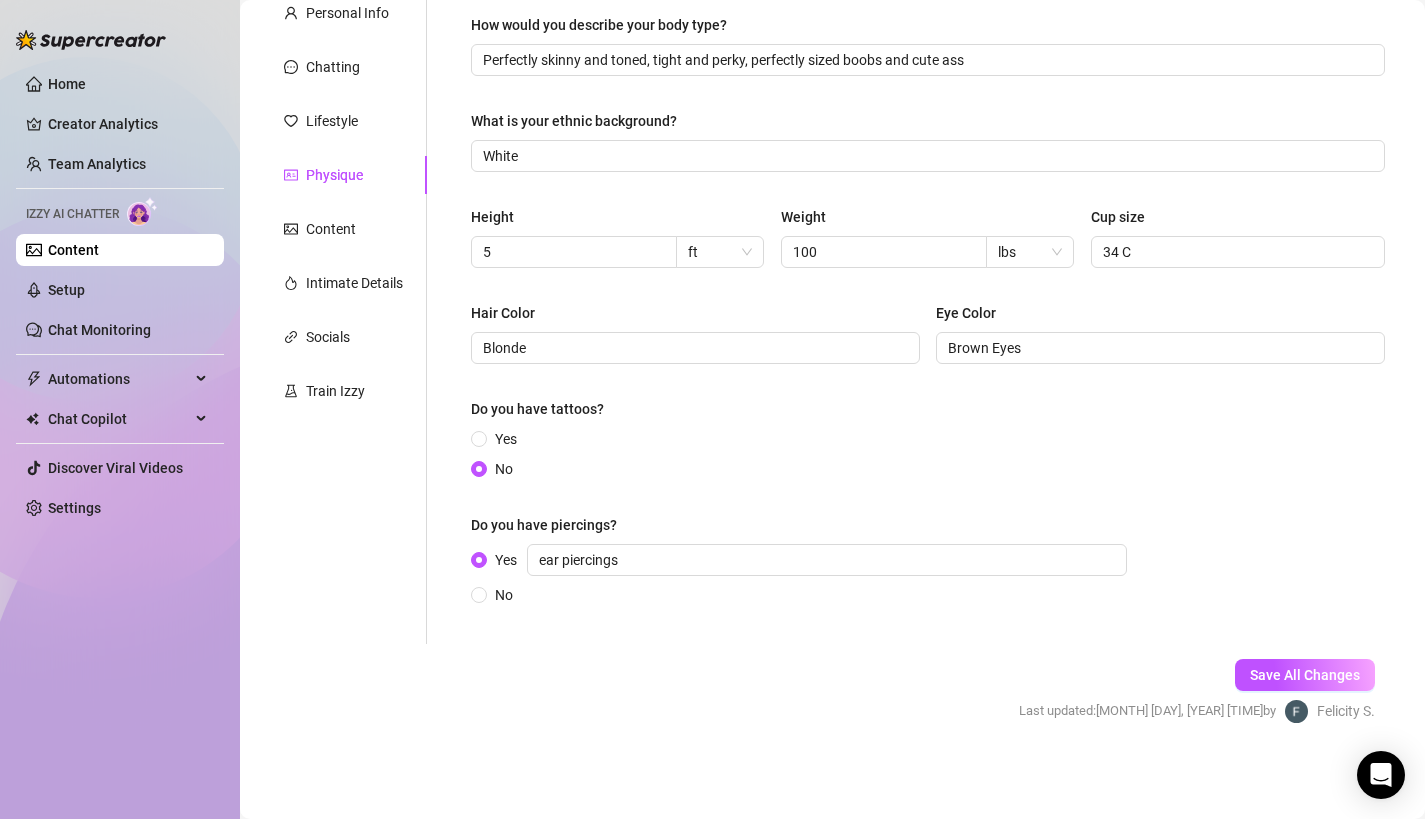 scroll, scrollTop: 0, scrollLeft: 0, axis: both 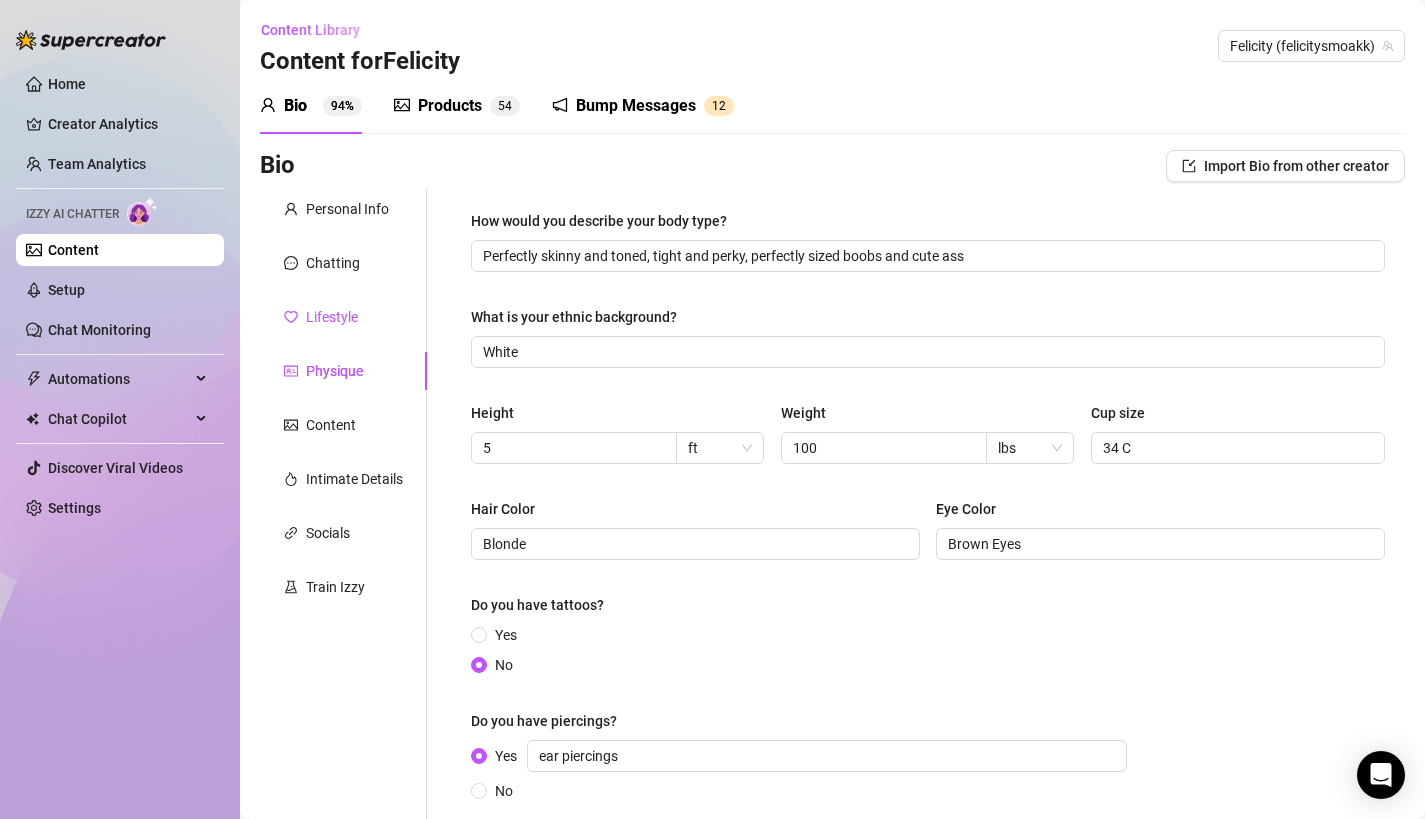 click on "Lifestyle" at bounding box center [332, 317] 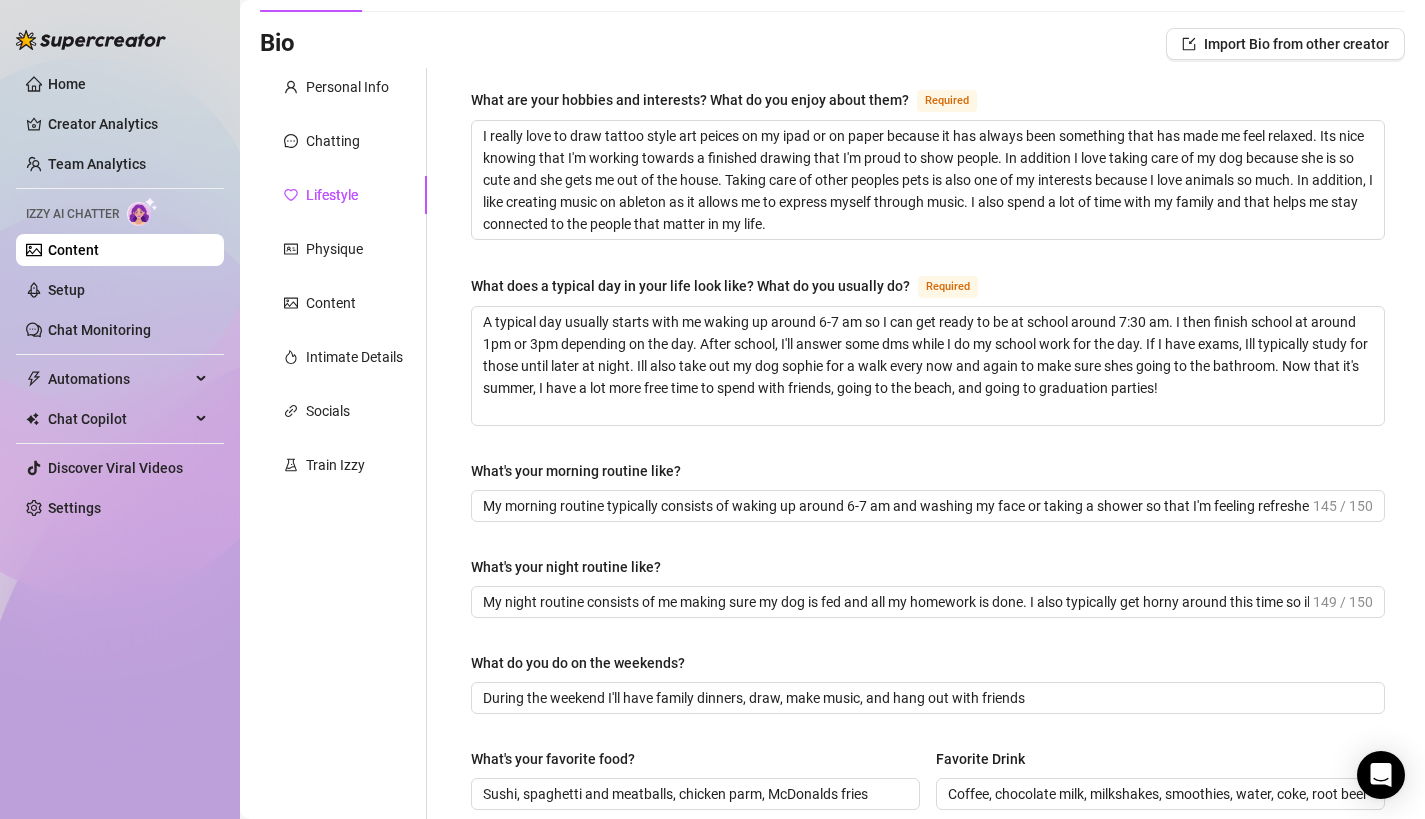 scroll, scrollTop: 54, scrollLeft: 0, axis: vertical 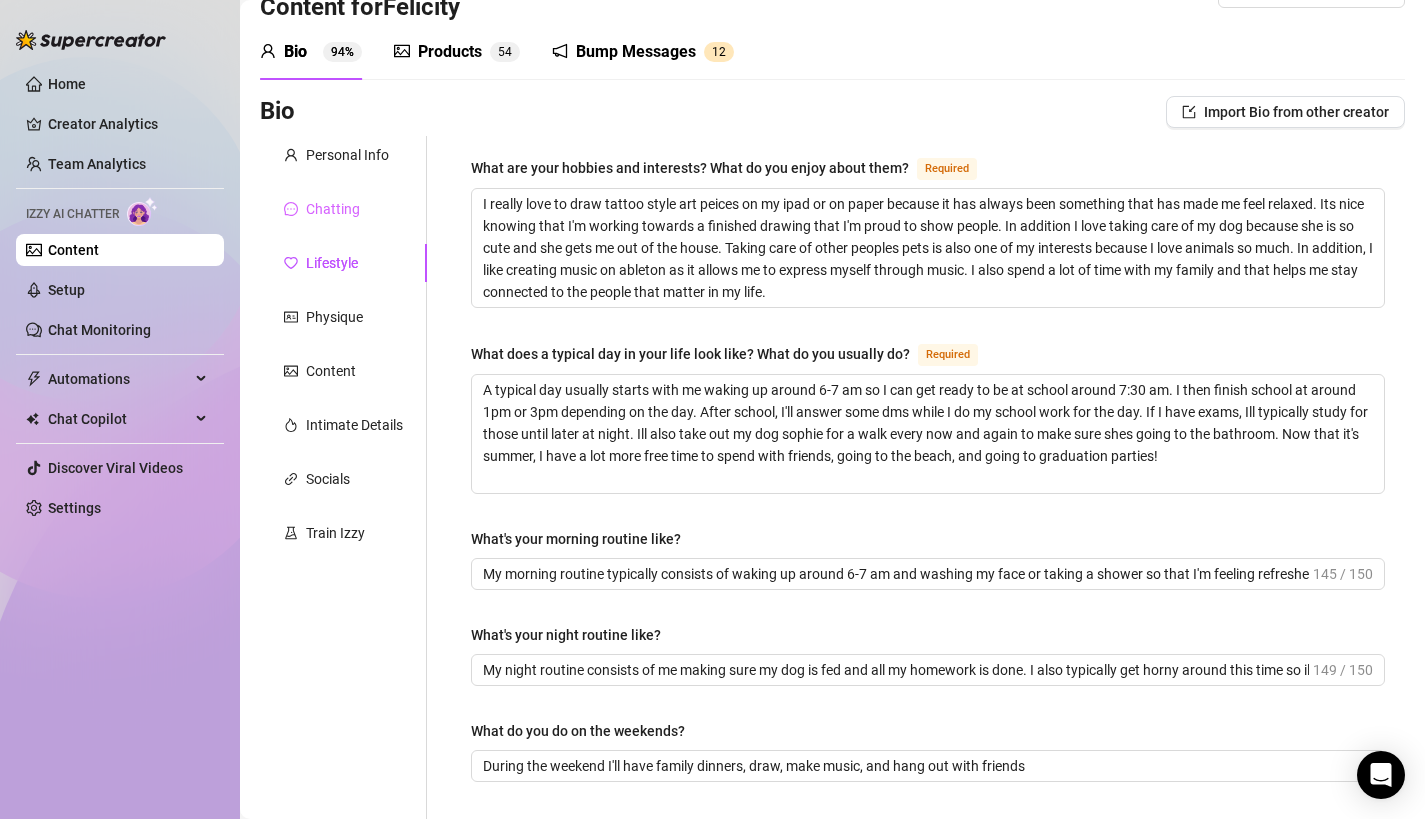 click on "Chatting" at bounding box center [343, 209] 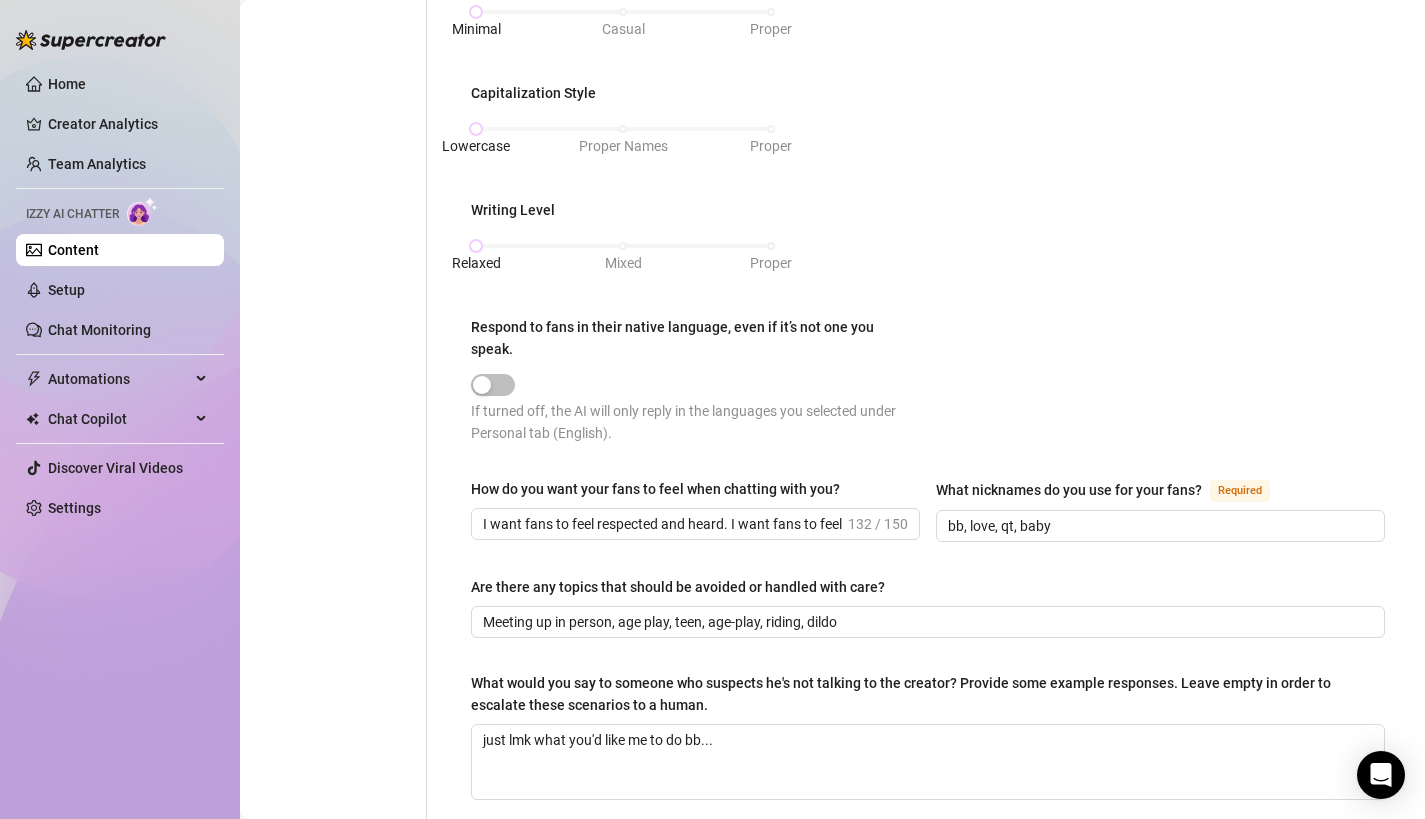 scroll, scrollTop: 1080, scrollLeft: 0, axis: vertical 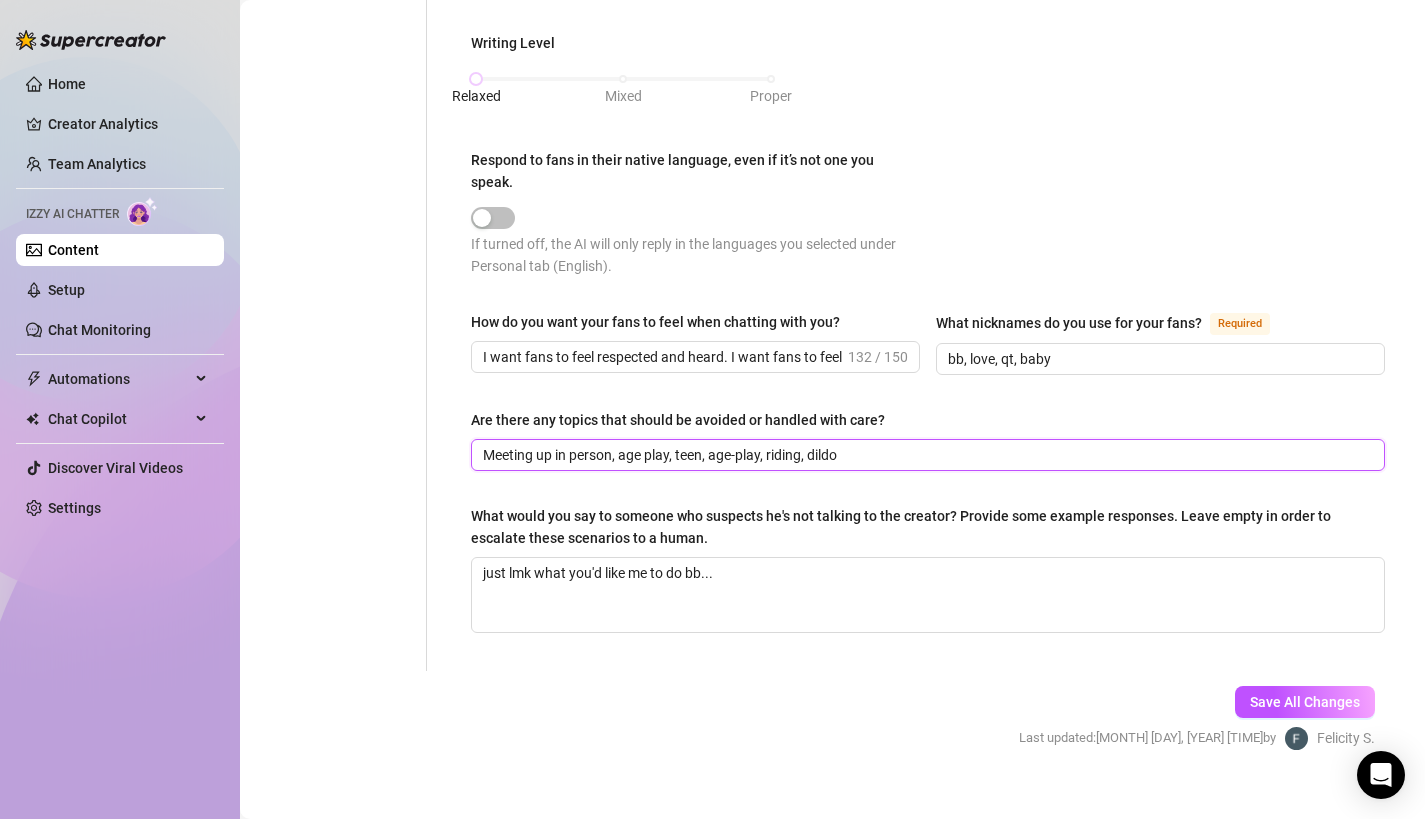 drag, startPoint x: 870, startPoint y: 430, endPoint x: 404, endPoint y: 396, distance: 467.2387 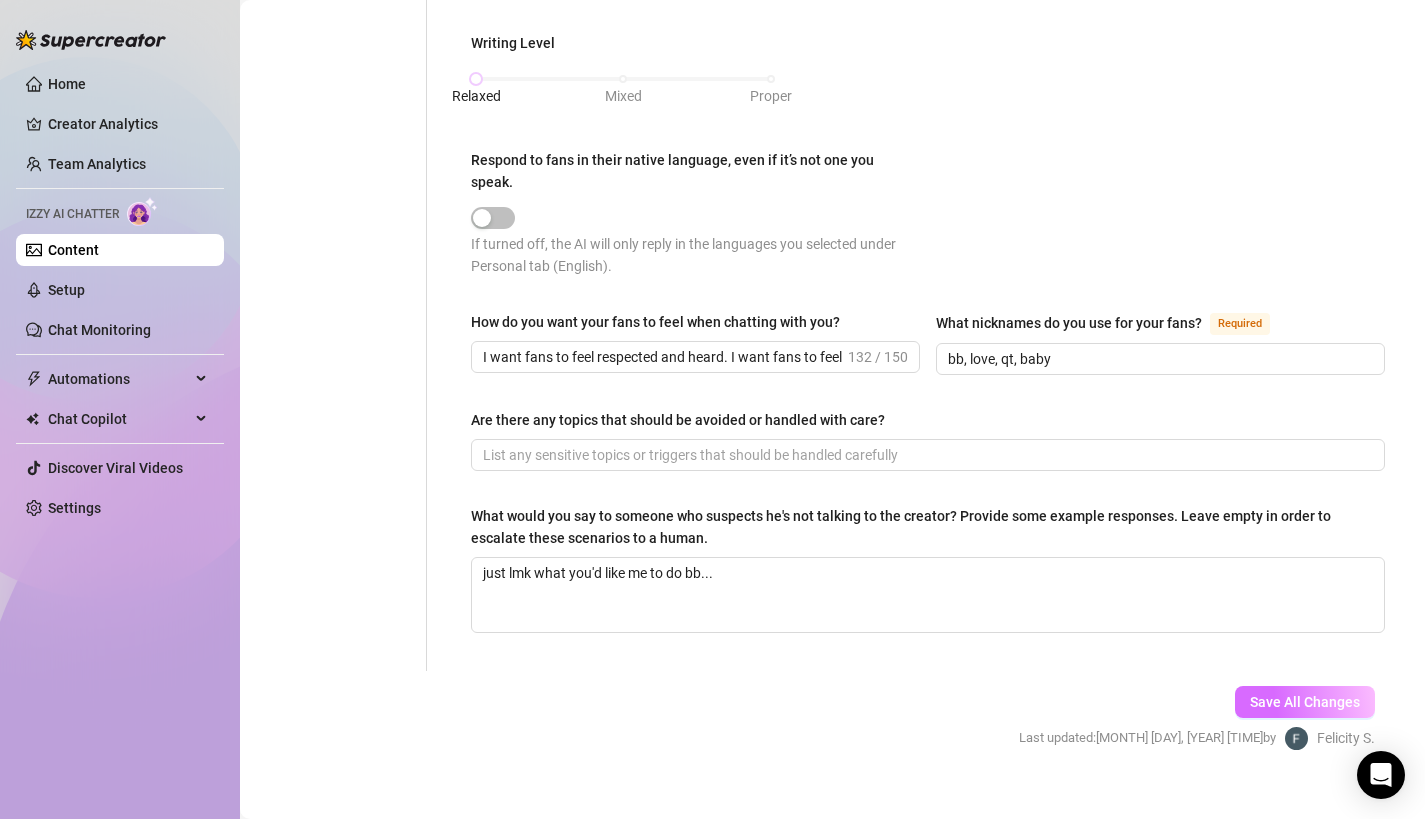 click on "Save All Changes" at bounding box center (1305, 702) 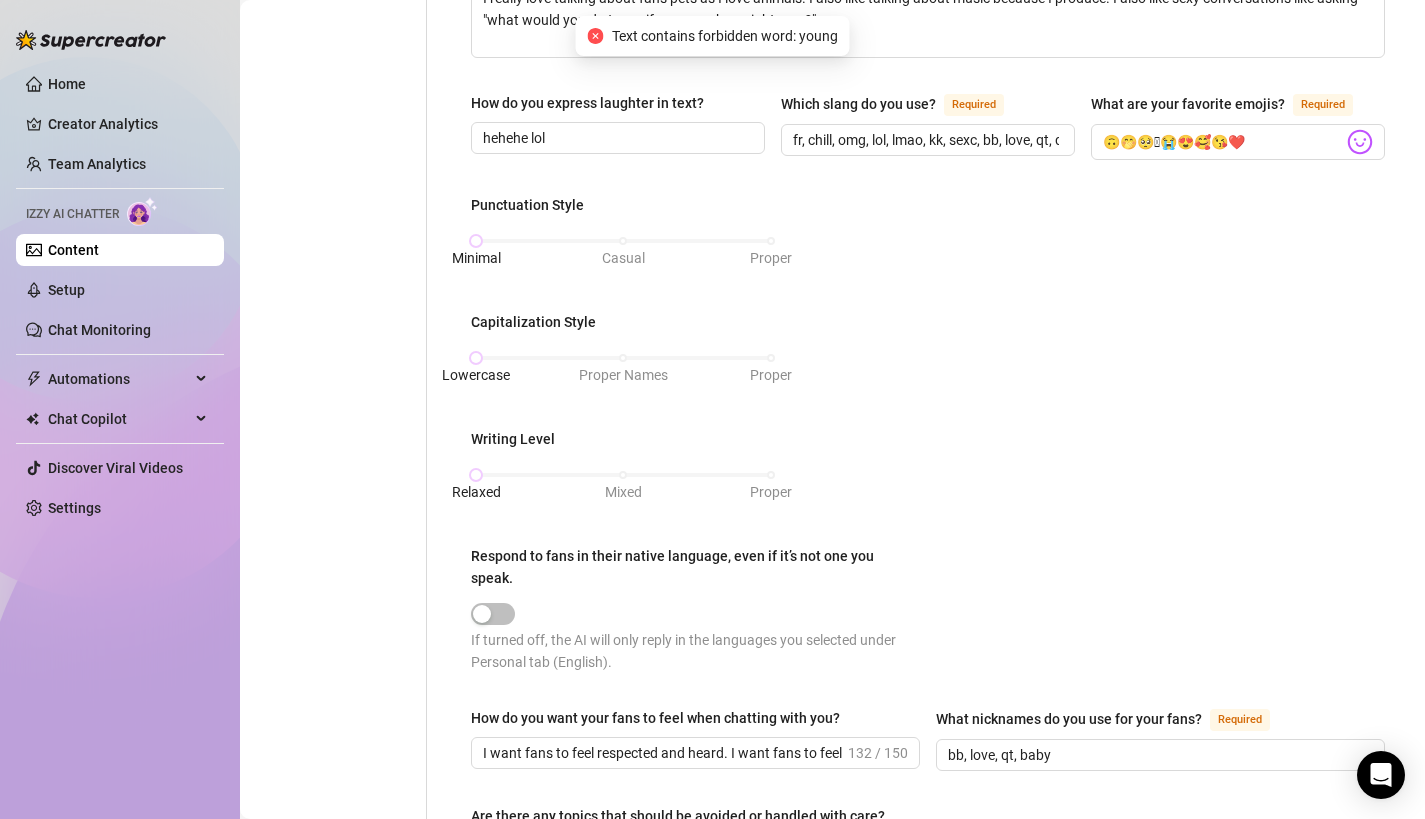 scroll, scrollTop: 1080, scrollLeft: 0, axis: vertical 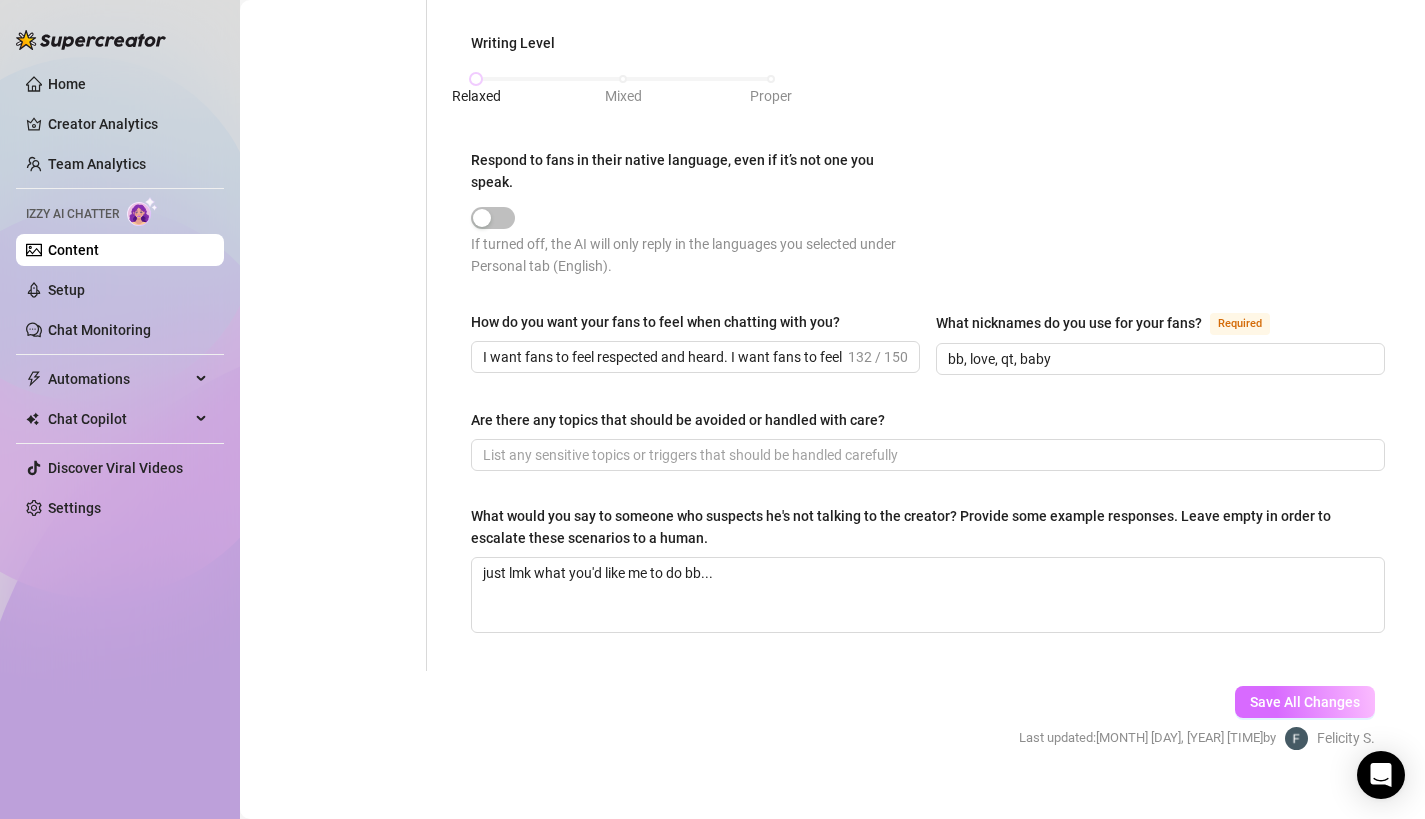 click on "Save All Changes" at bounding box center (1305, 702) 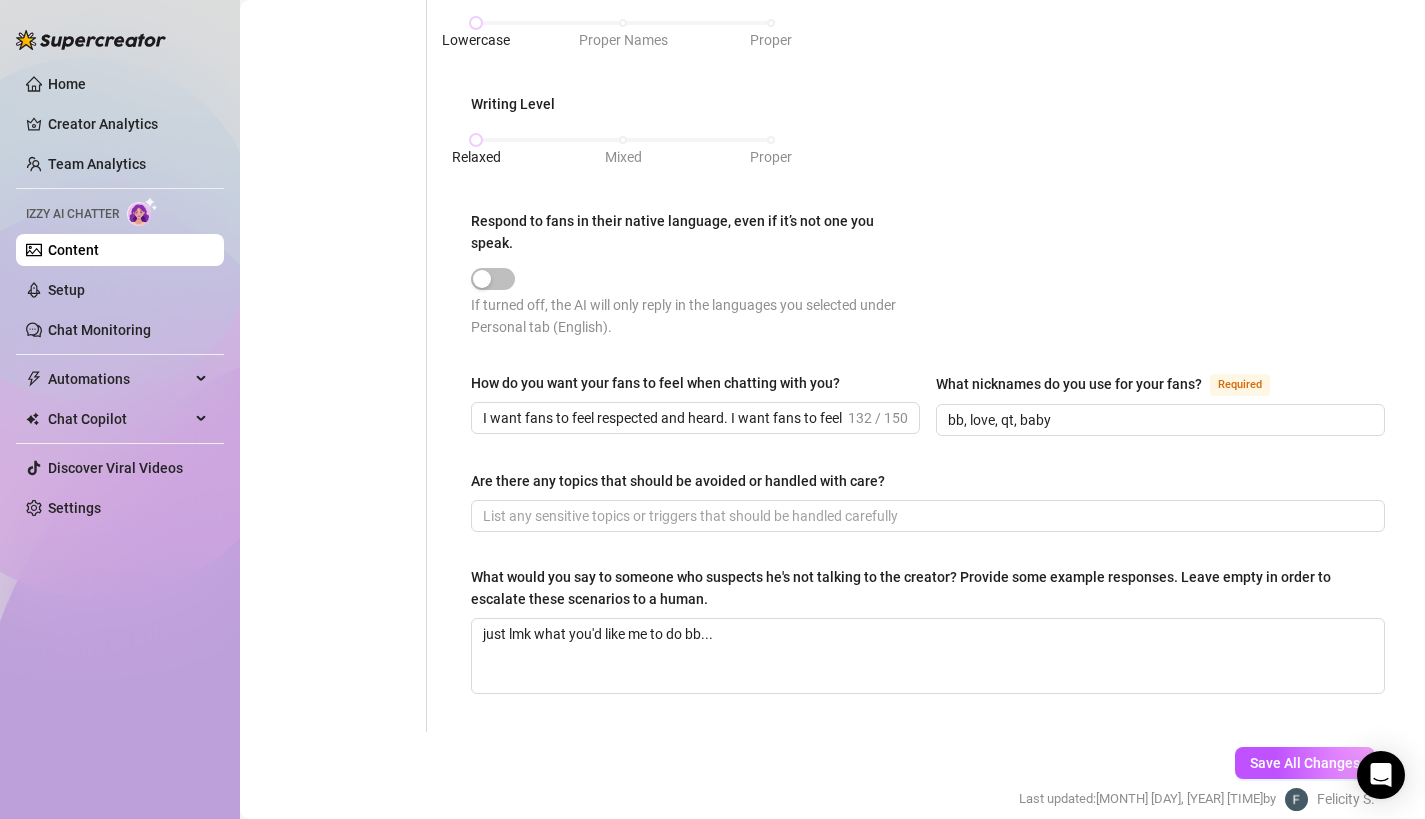 scroll, scrollTop: 1080, scrollLeft: 0, axis: vertical 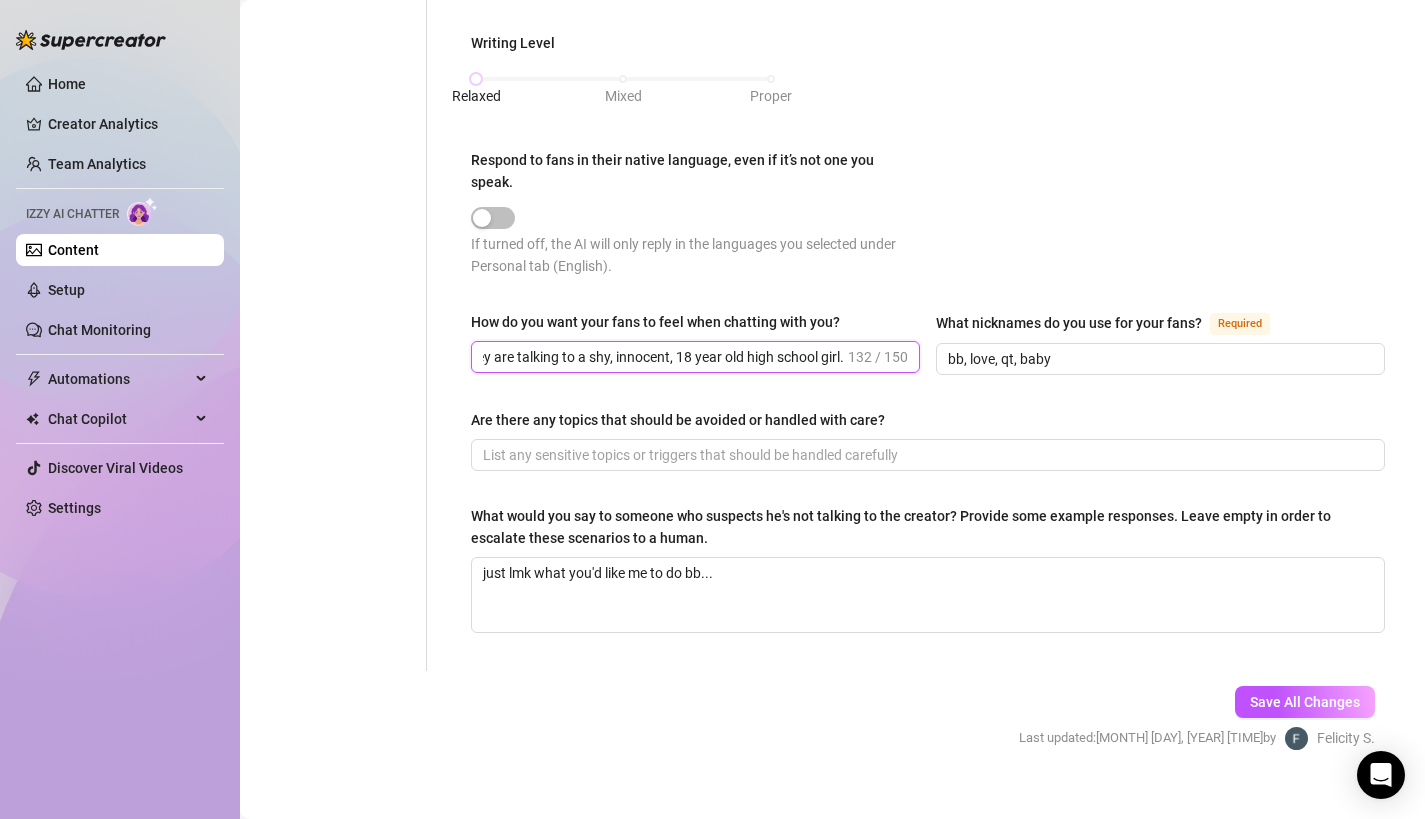 drag, startPoint x: 631, startPoint y: 321, endPoint x: 879, endPoint y: 340, distance: 248.72676 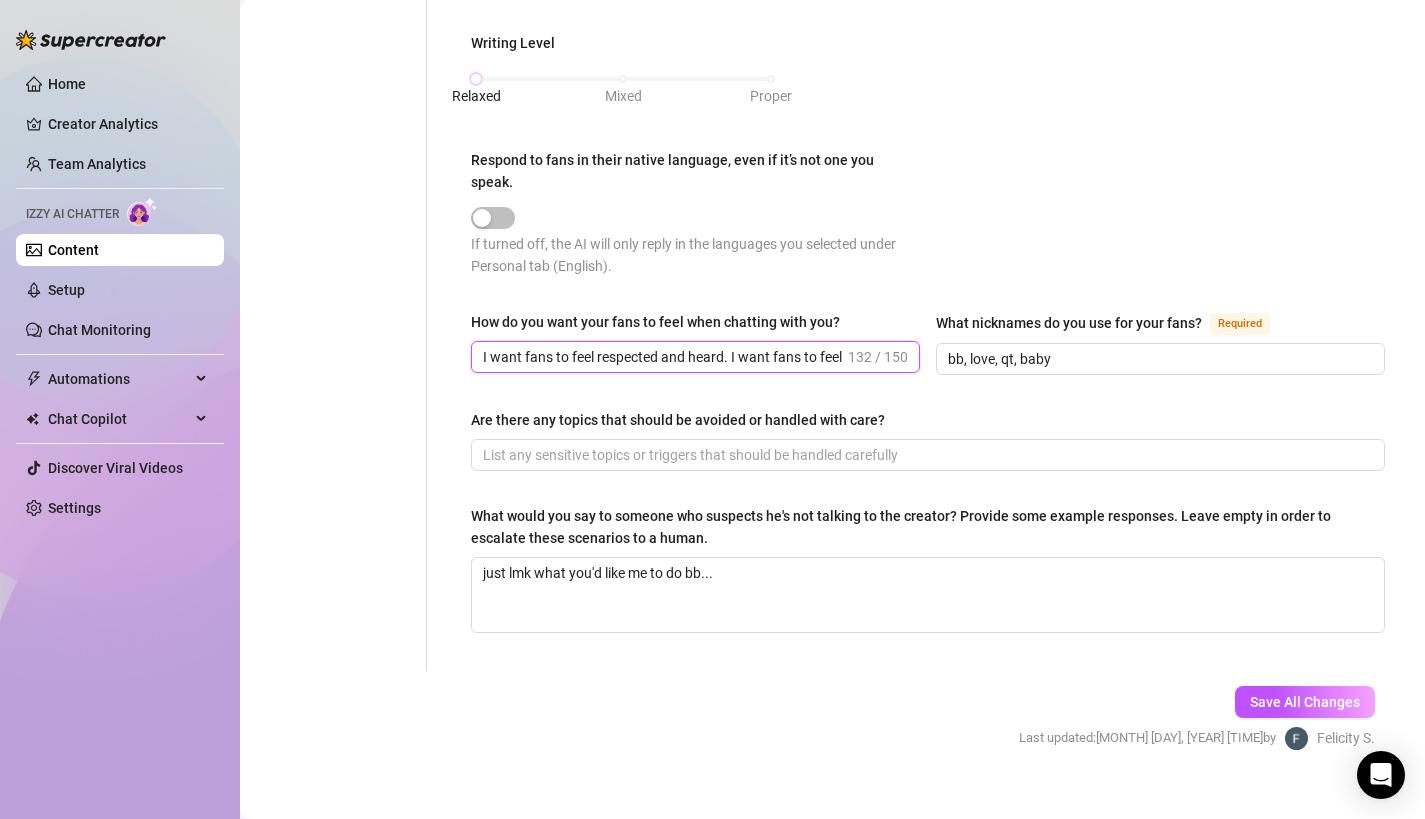 scroll, scrollTop: 0, scrollLeft: 0, axis: both 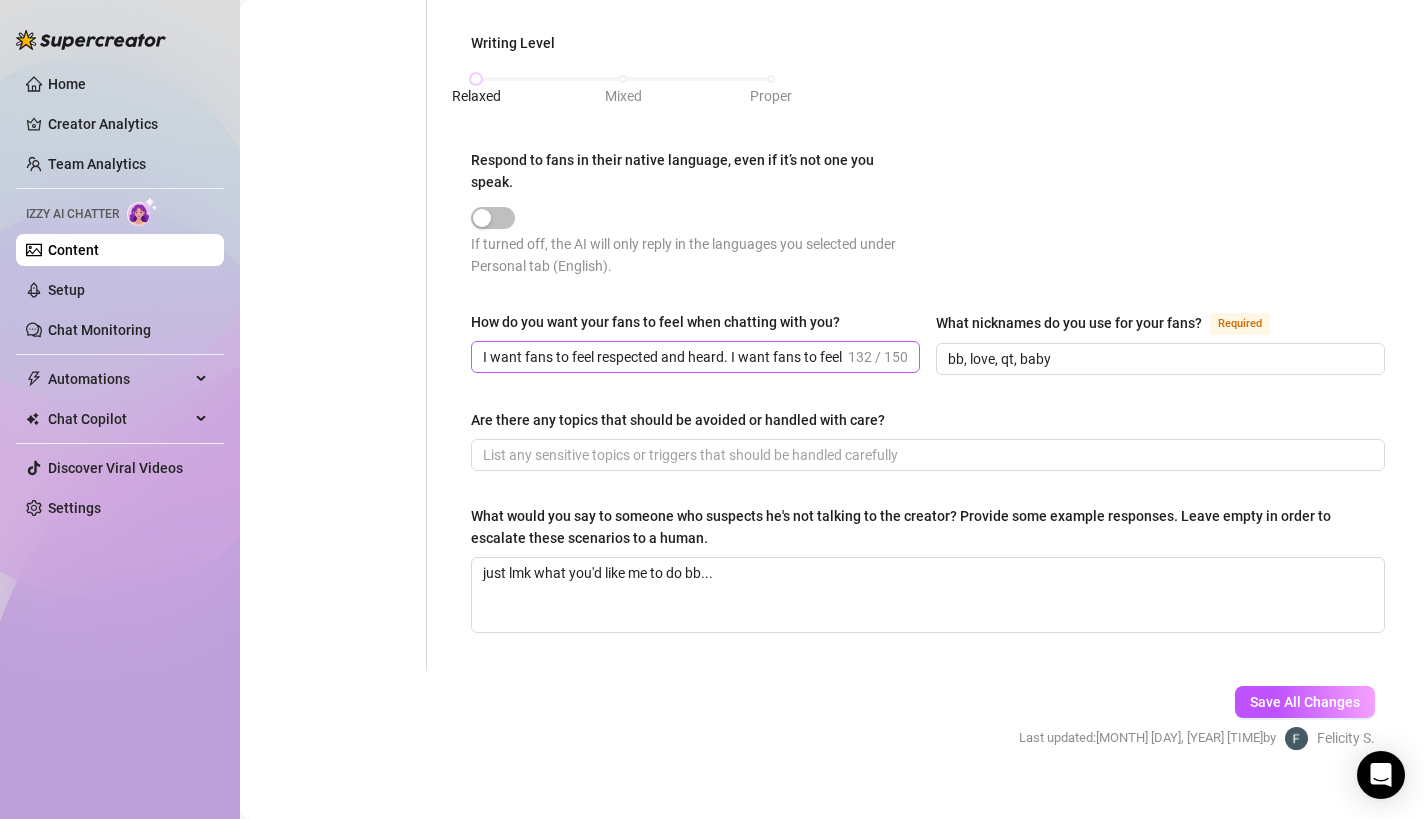 click on "I want fans to feel respected and heard. I want fans to feel like they are talking to a shy, innocent, 18 year old high school girl. 132 / 150" at bounding box center [695, 357] 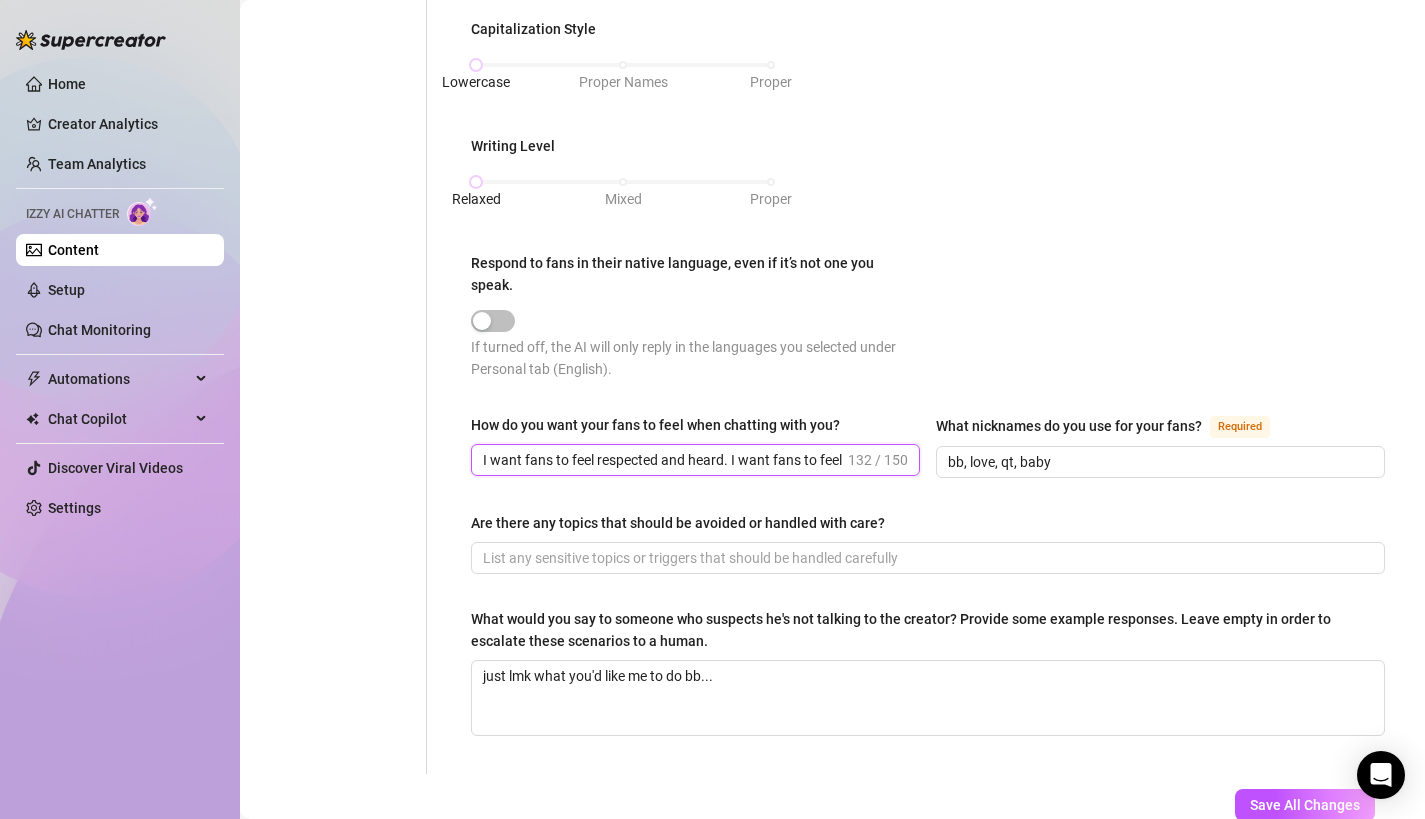 scroll, scrollTop: 1080, scrollLeft: 0, axis: vertical 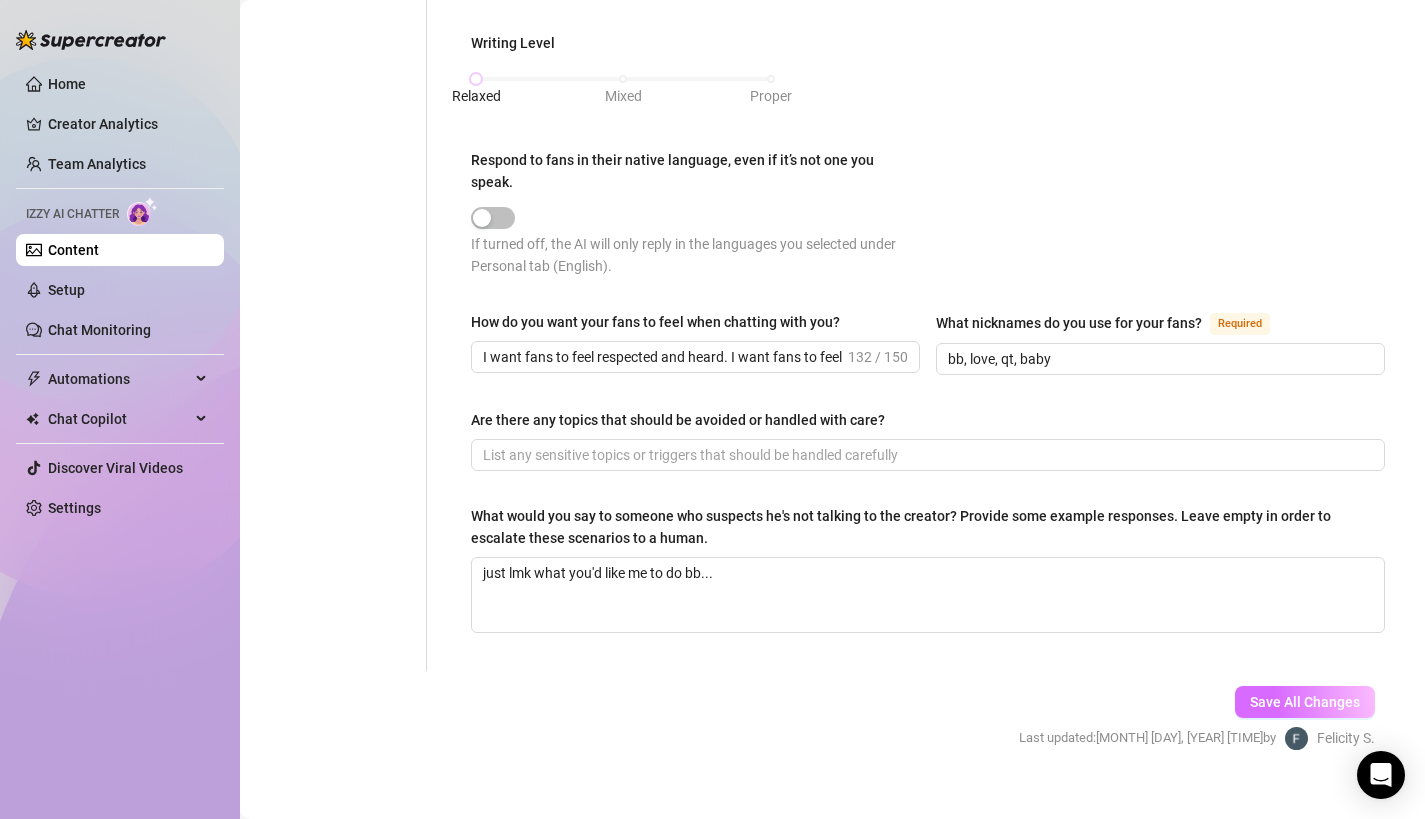 click on "Save All Changes" at bounding box center (1305, 702) 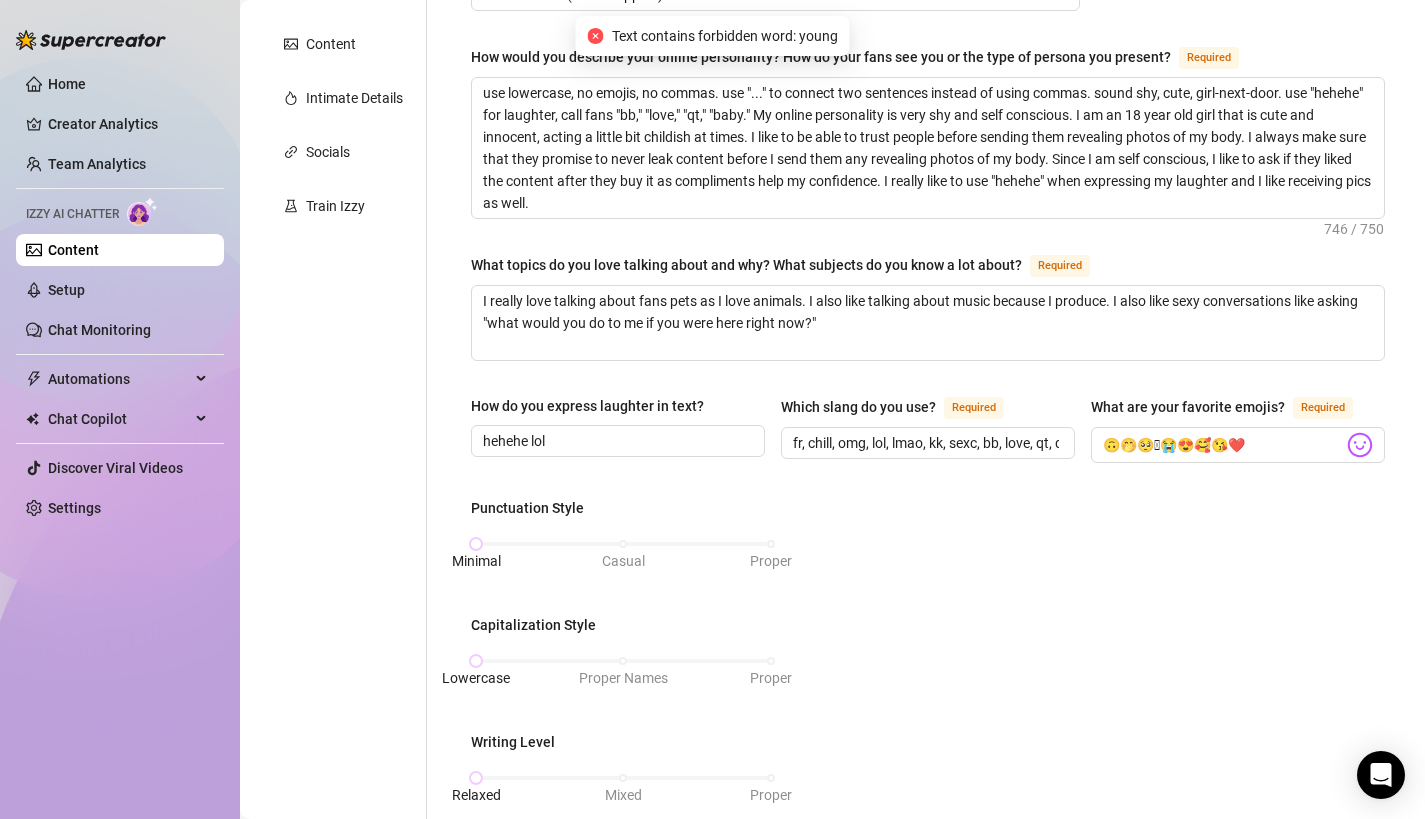 scroll, scrollTop: 0, scrollLeft: 0, axis: both 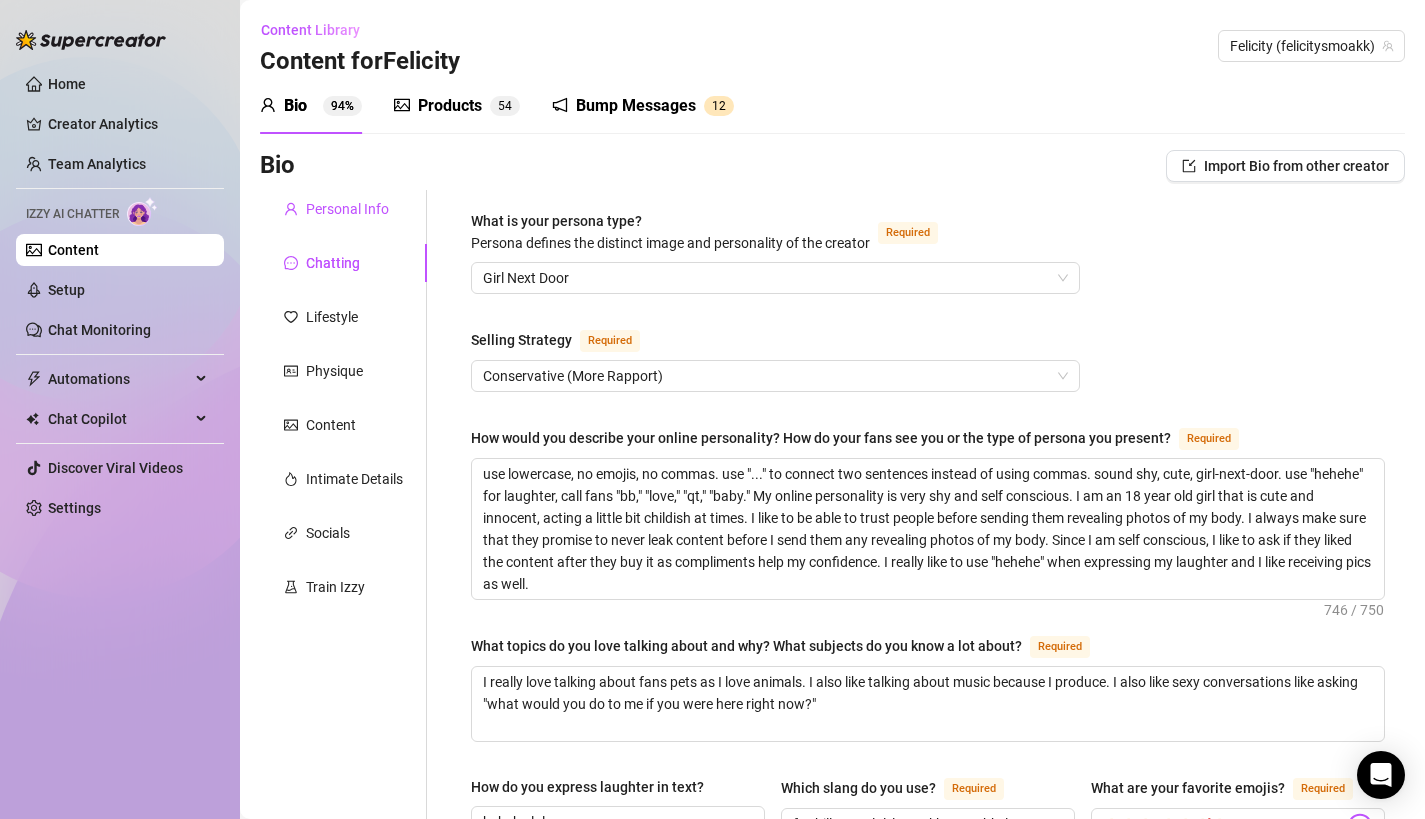 click on "Personal Info" at bounding box center (347, 209) 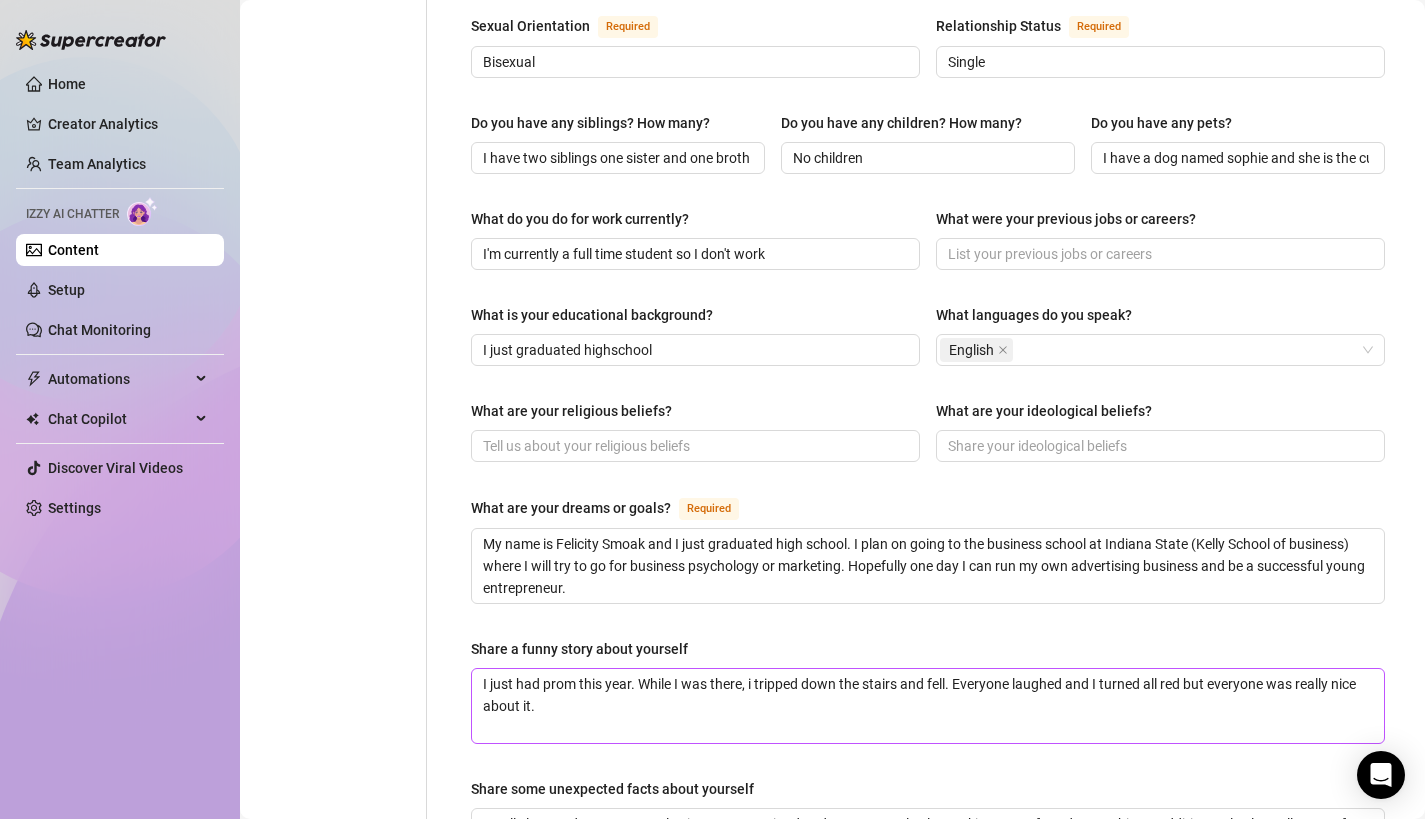 scroll, scrollTop: 341, scrollLeft: 0, axis: vertical 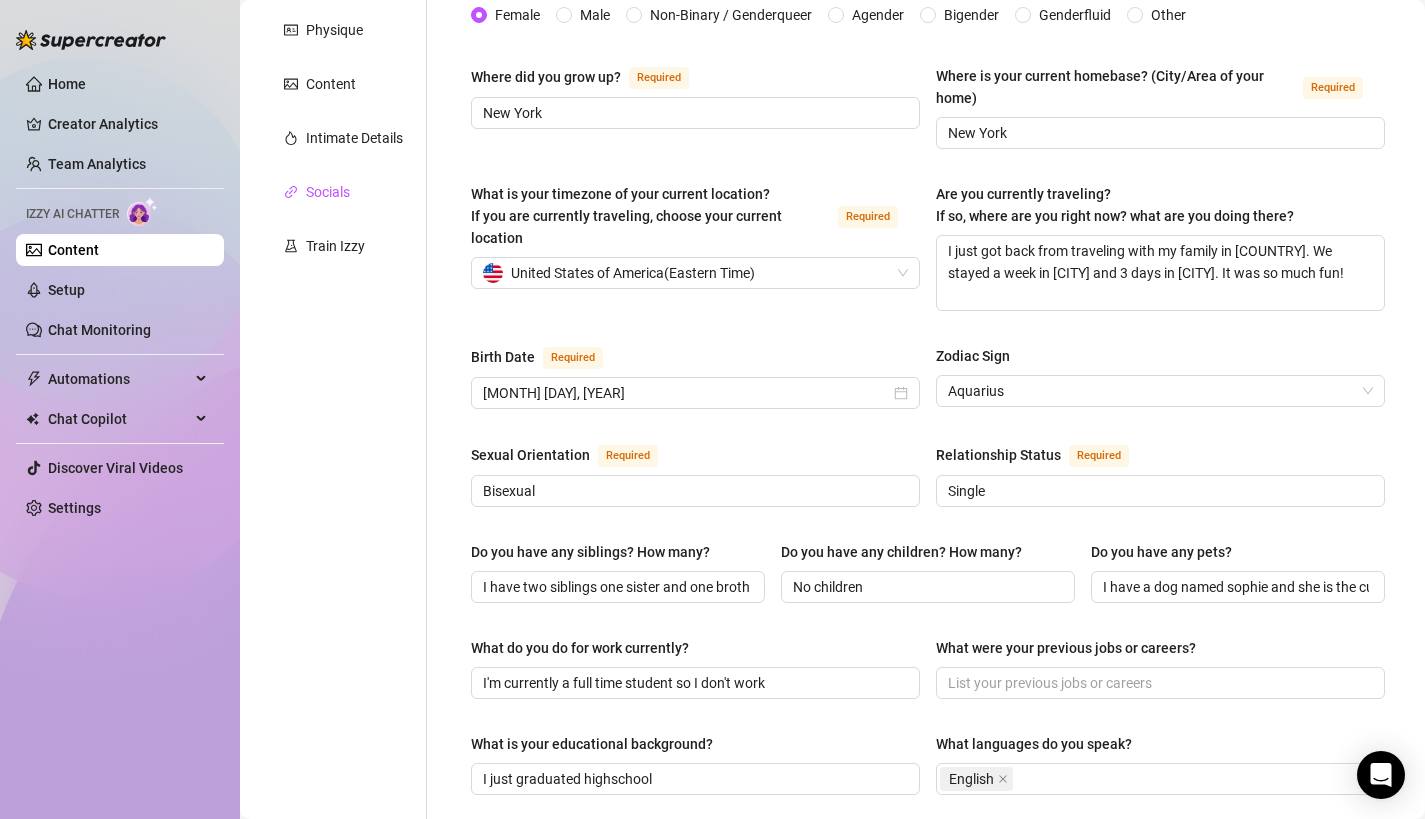 click on "Socials" at bounding box center [328, 192] 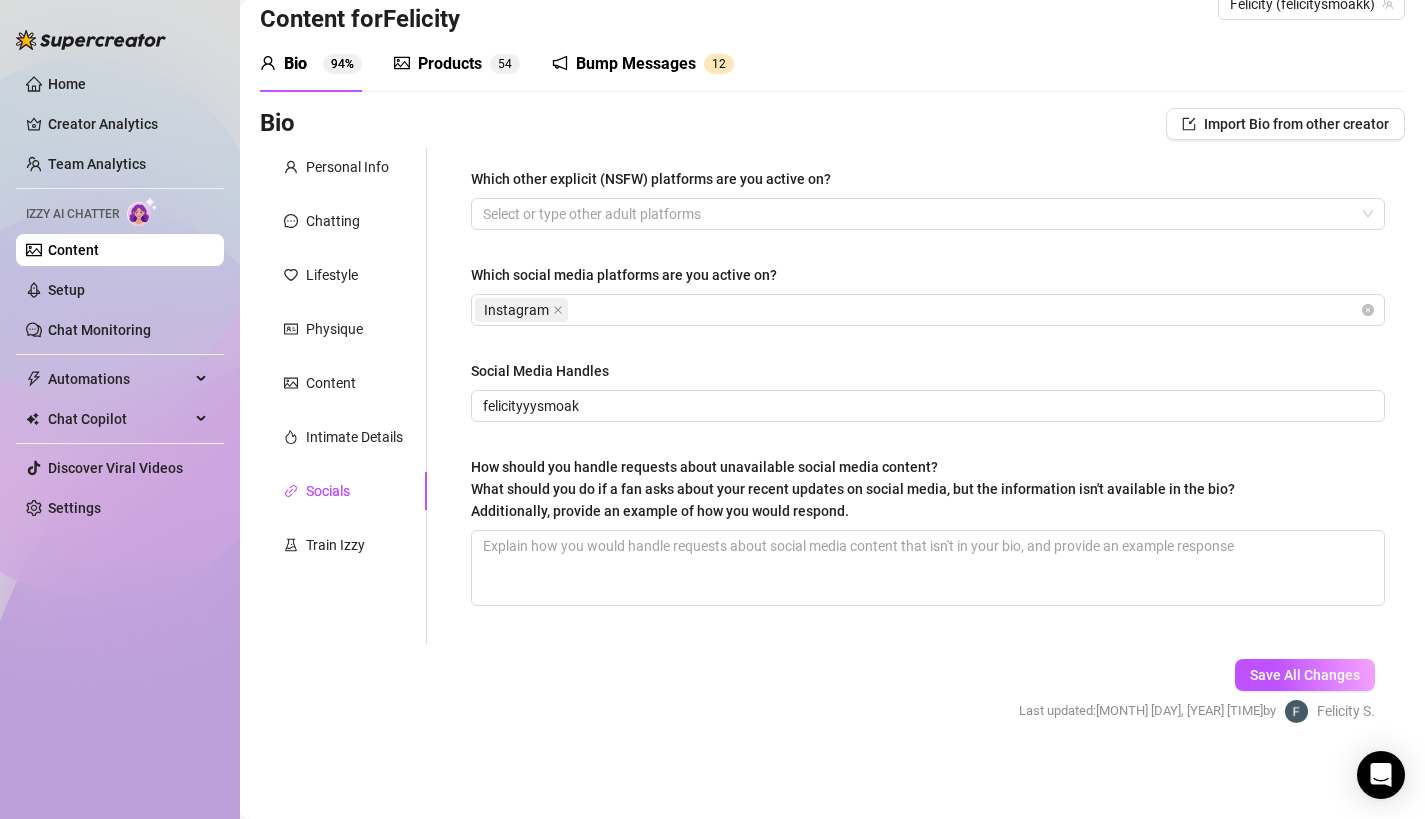 scroll, scrollTop: 42, scrollLeft: 0, axis: vertical 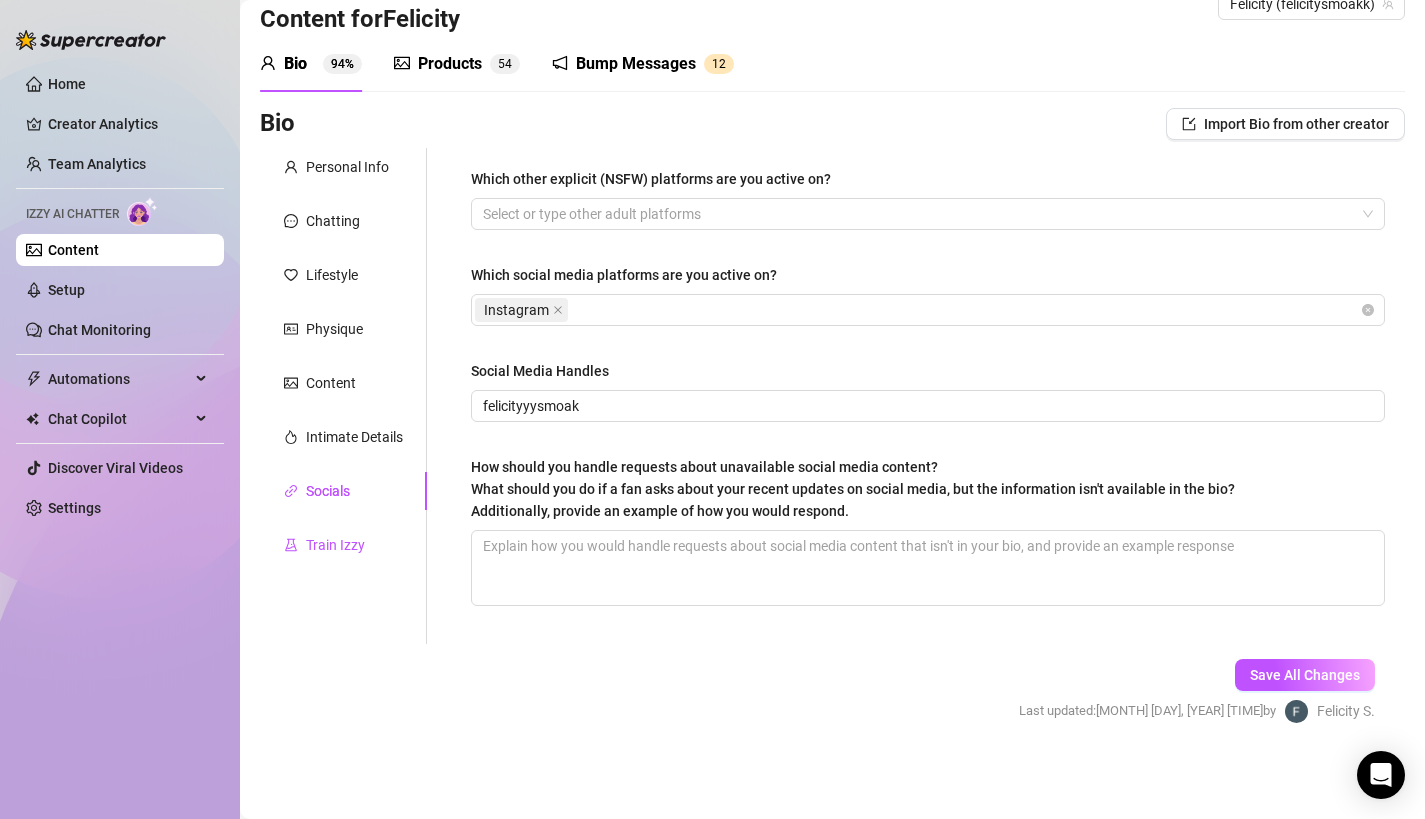 click on "Train Izzy" at bounding box center [335, 545] 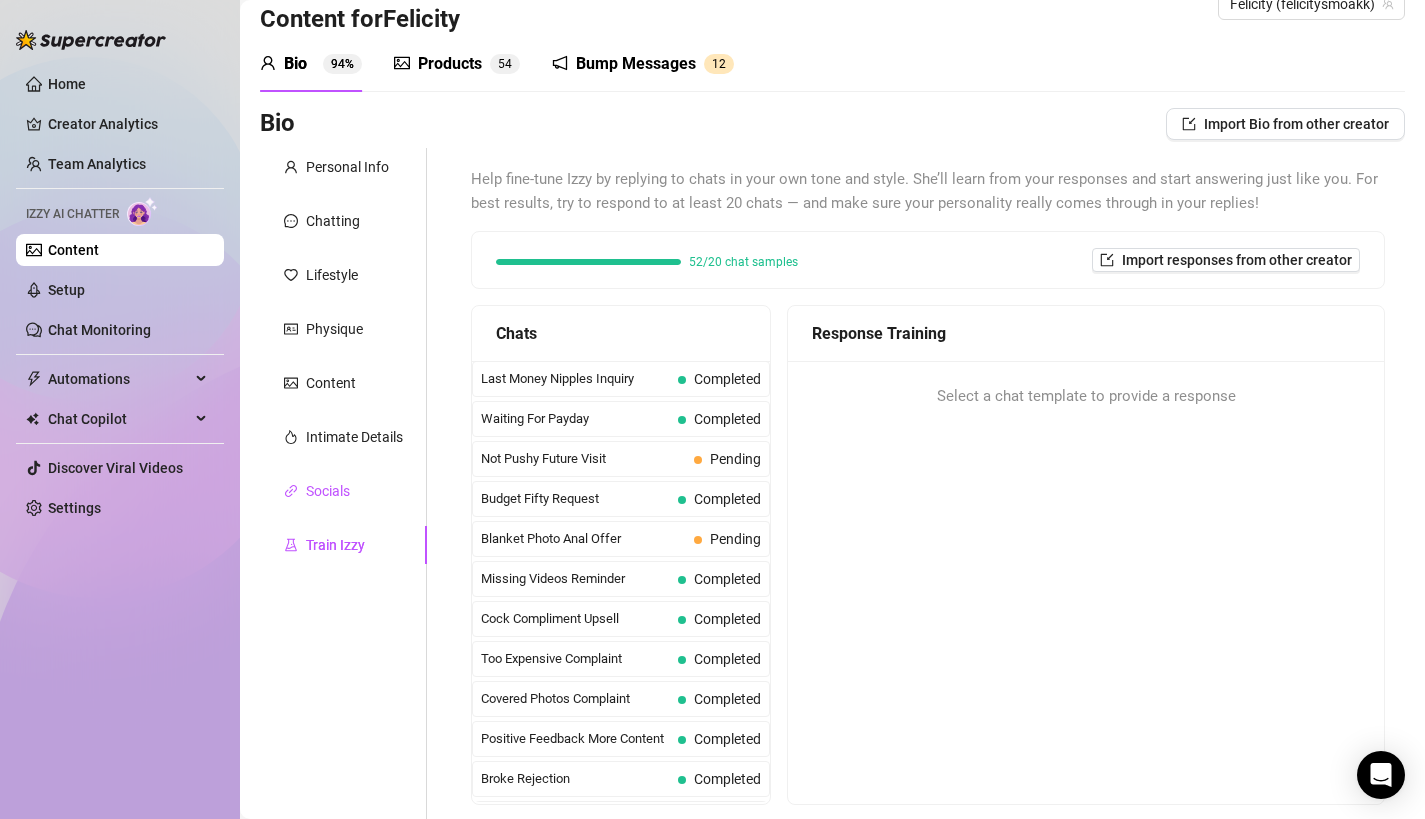 click on "Socials" at bounding box center (328, 491) 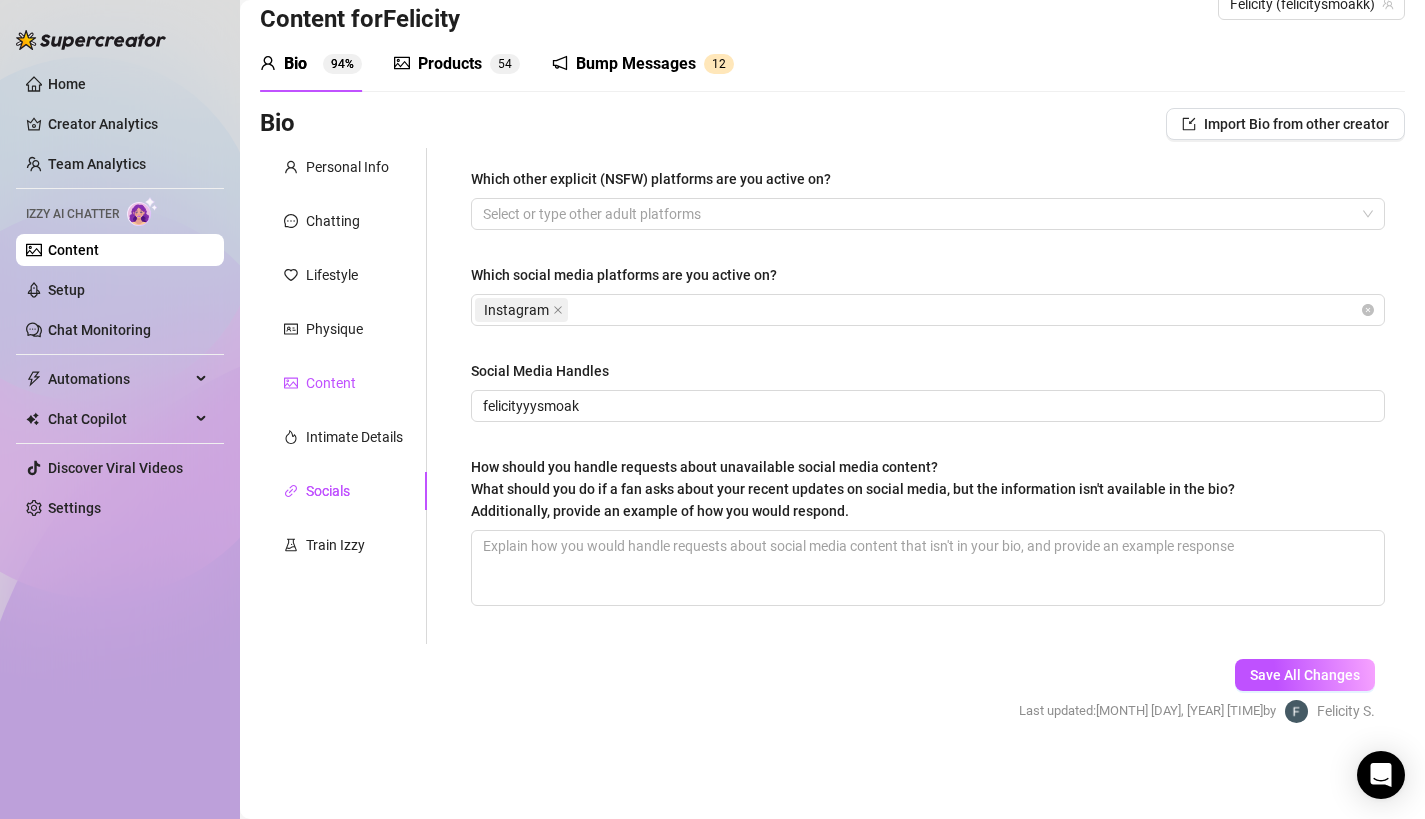 click on "Content" at bounding box center (331, 383) 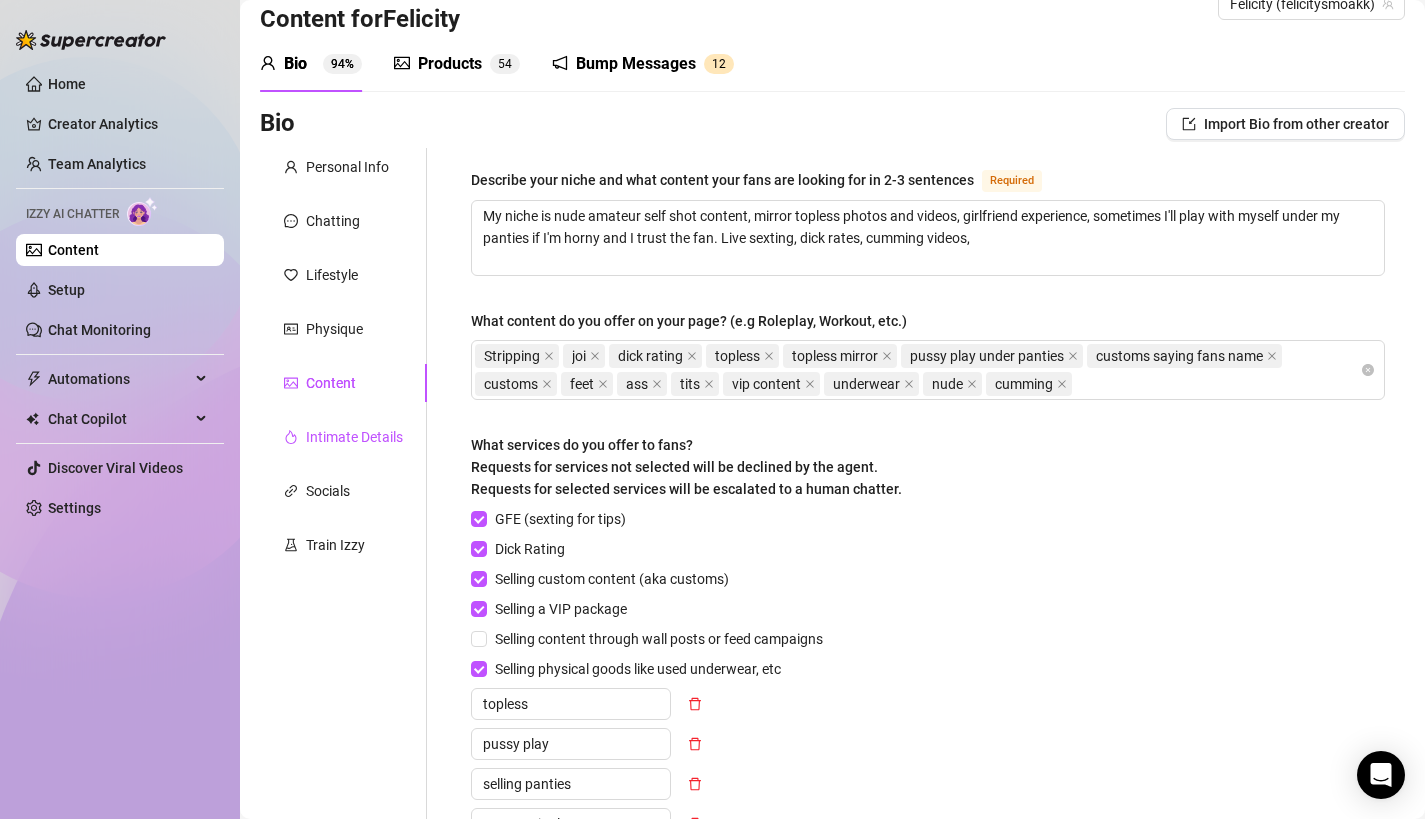 click on "Intimate Details" at bounding box center [354, 437] 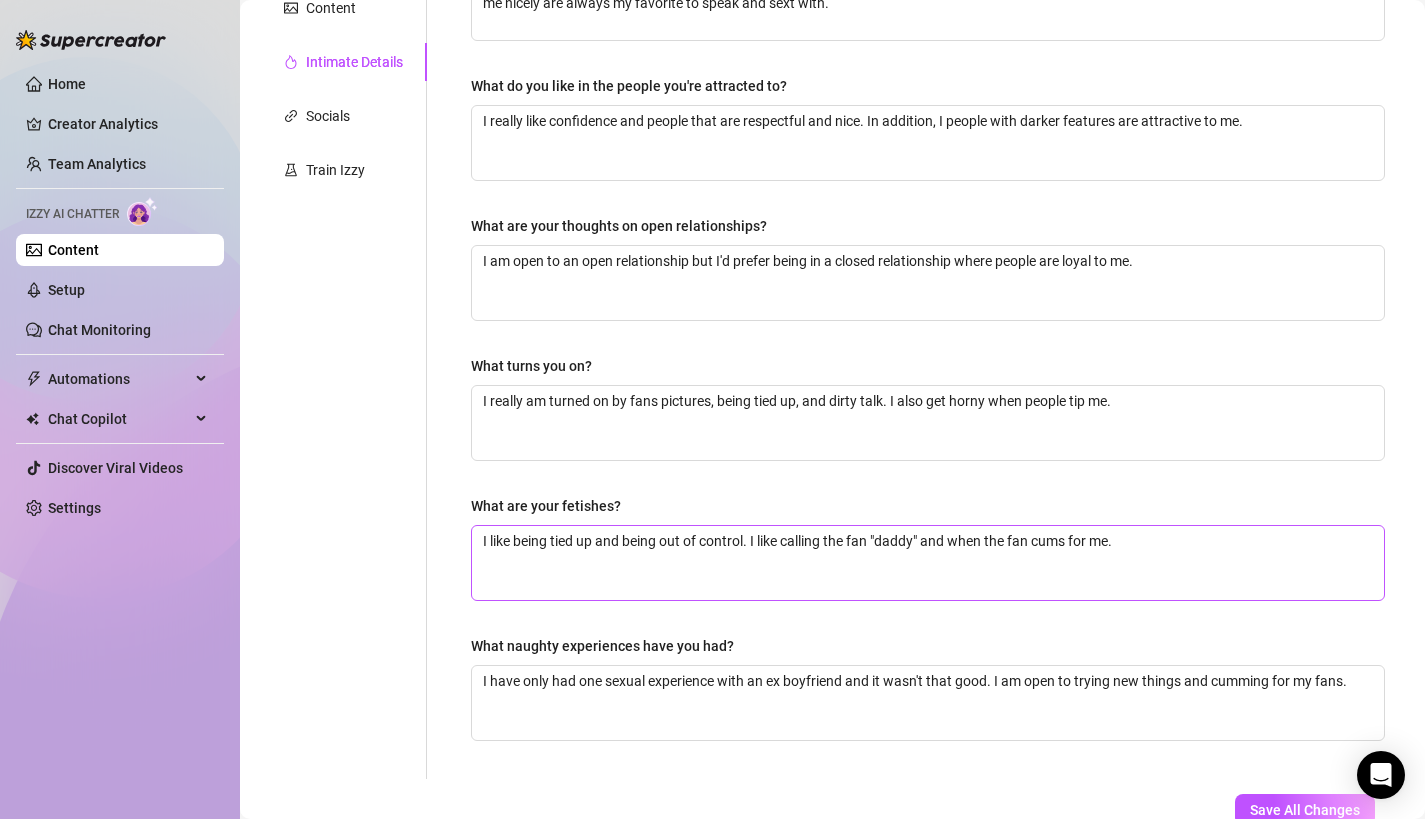 scroll, scrollTop: 0, scrollLeft: 0, axis: both 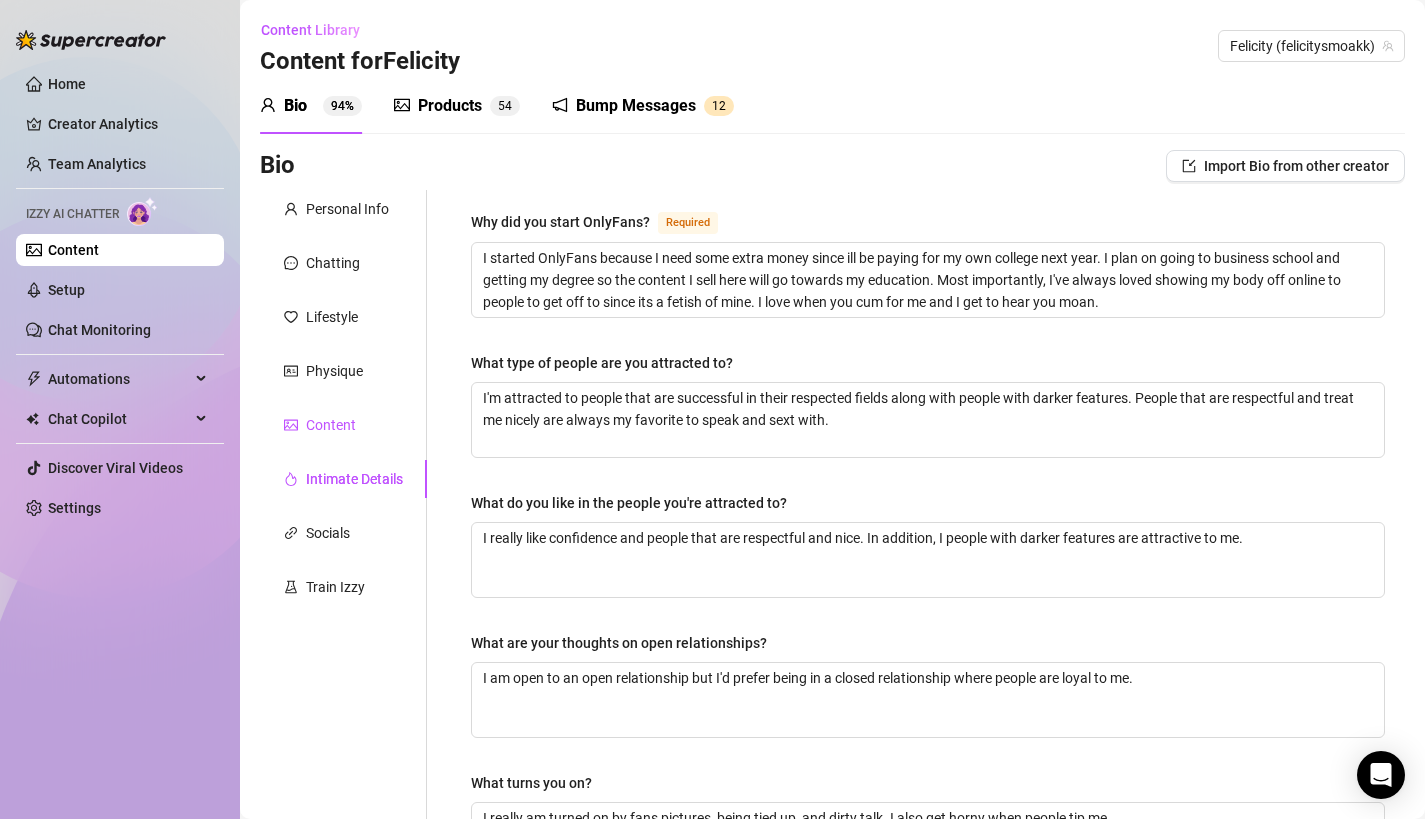 click on "Content" at bounding box center [331, 425] 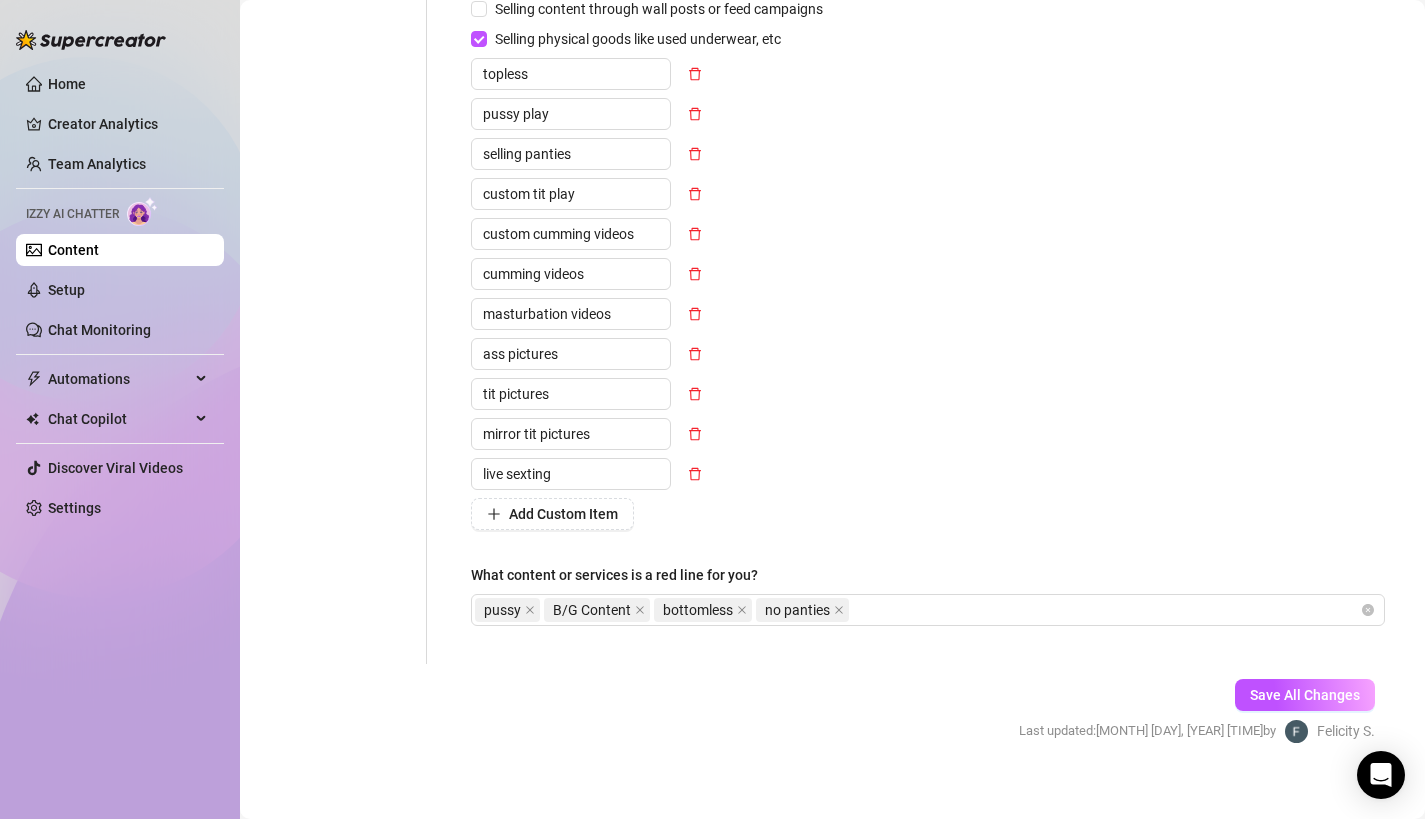 scroll, scrollTop: 691, scrollLeft: 0, axis: vertical 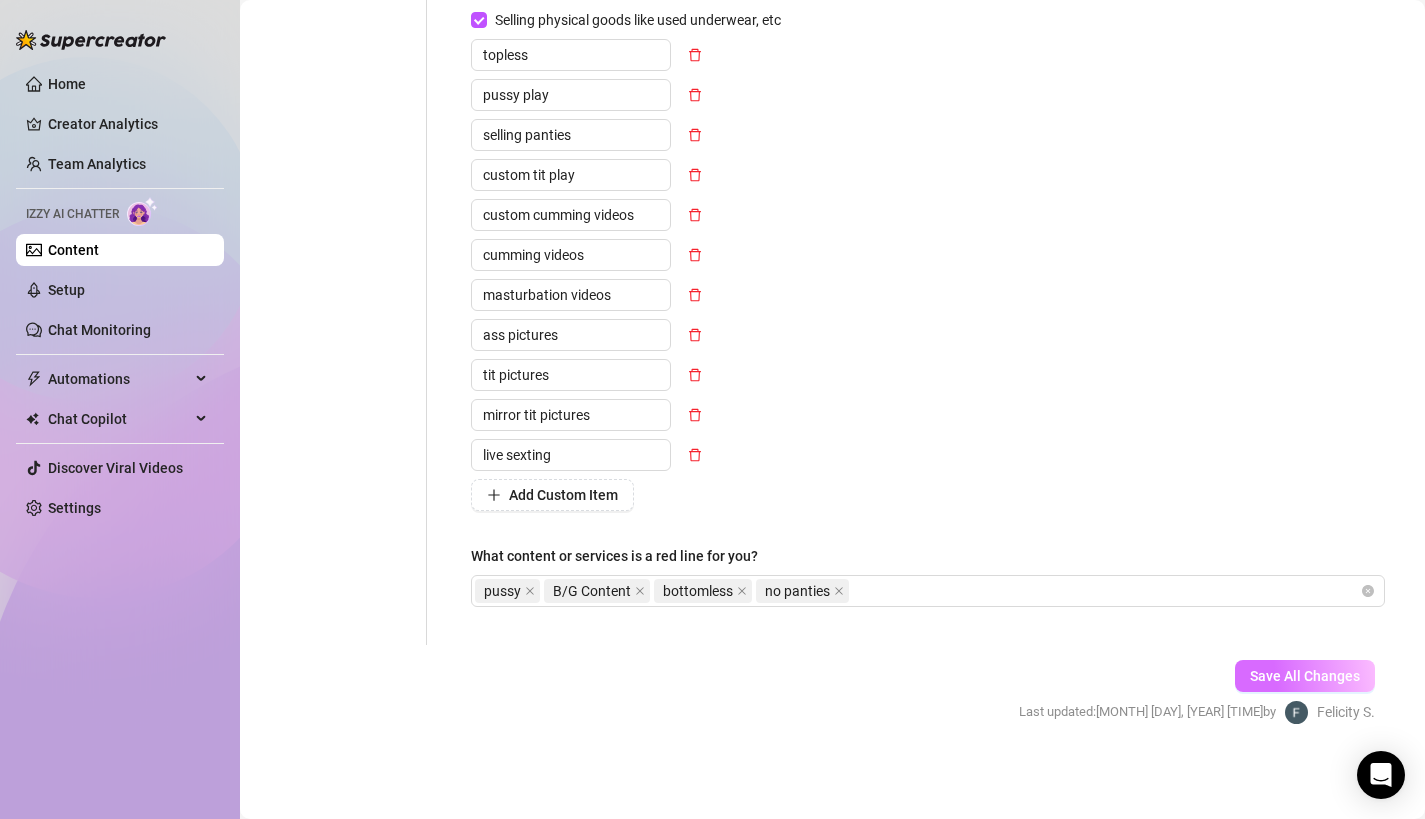 click on "Save All Changes" at bounding box center [1305, 676] 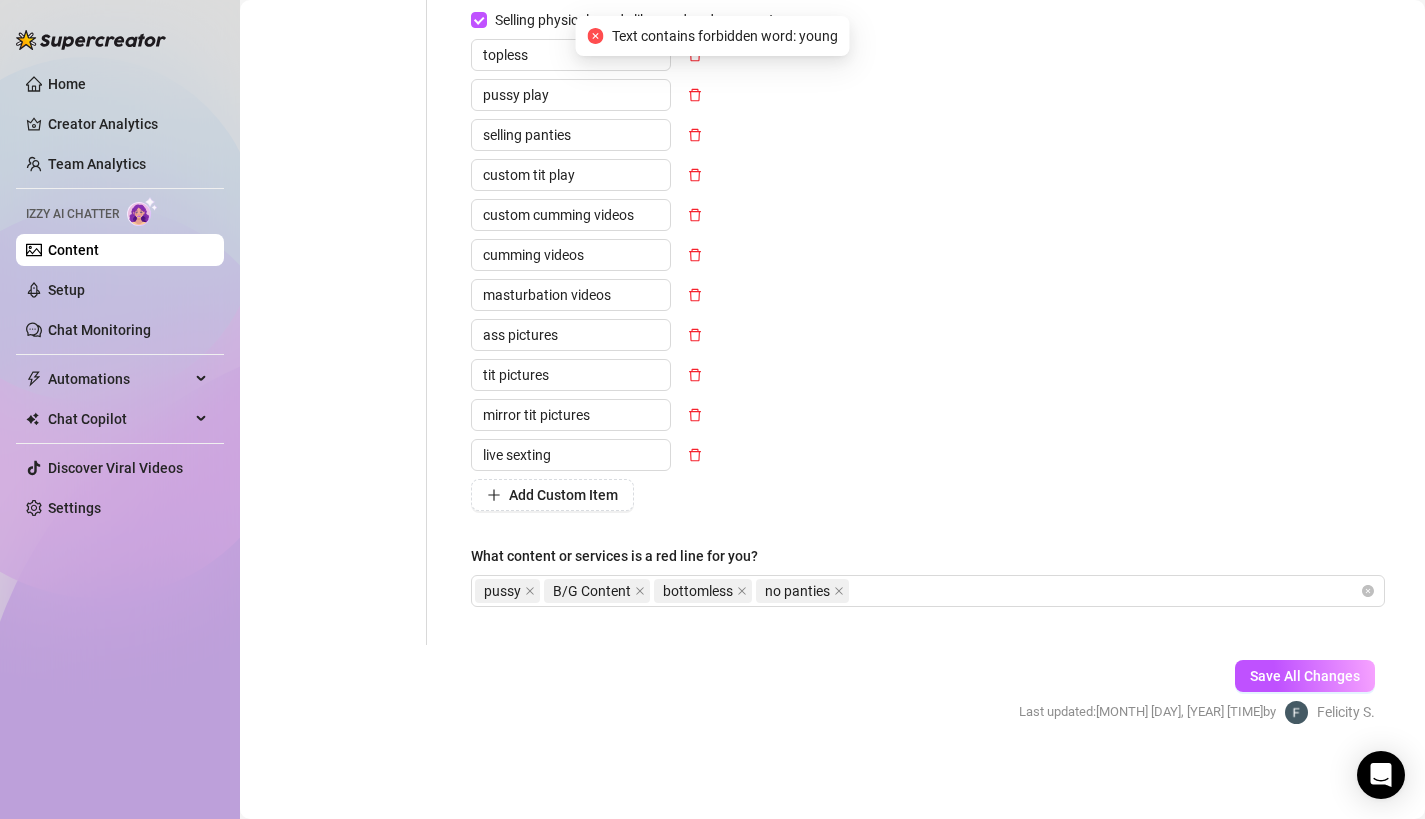 scroll, scrollTop: 0, scrollLeft: 0, axis: both 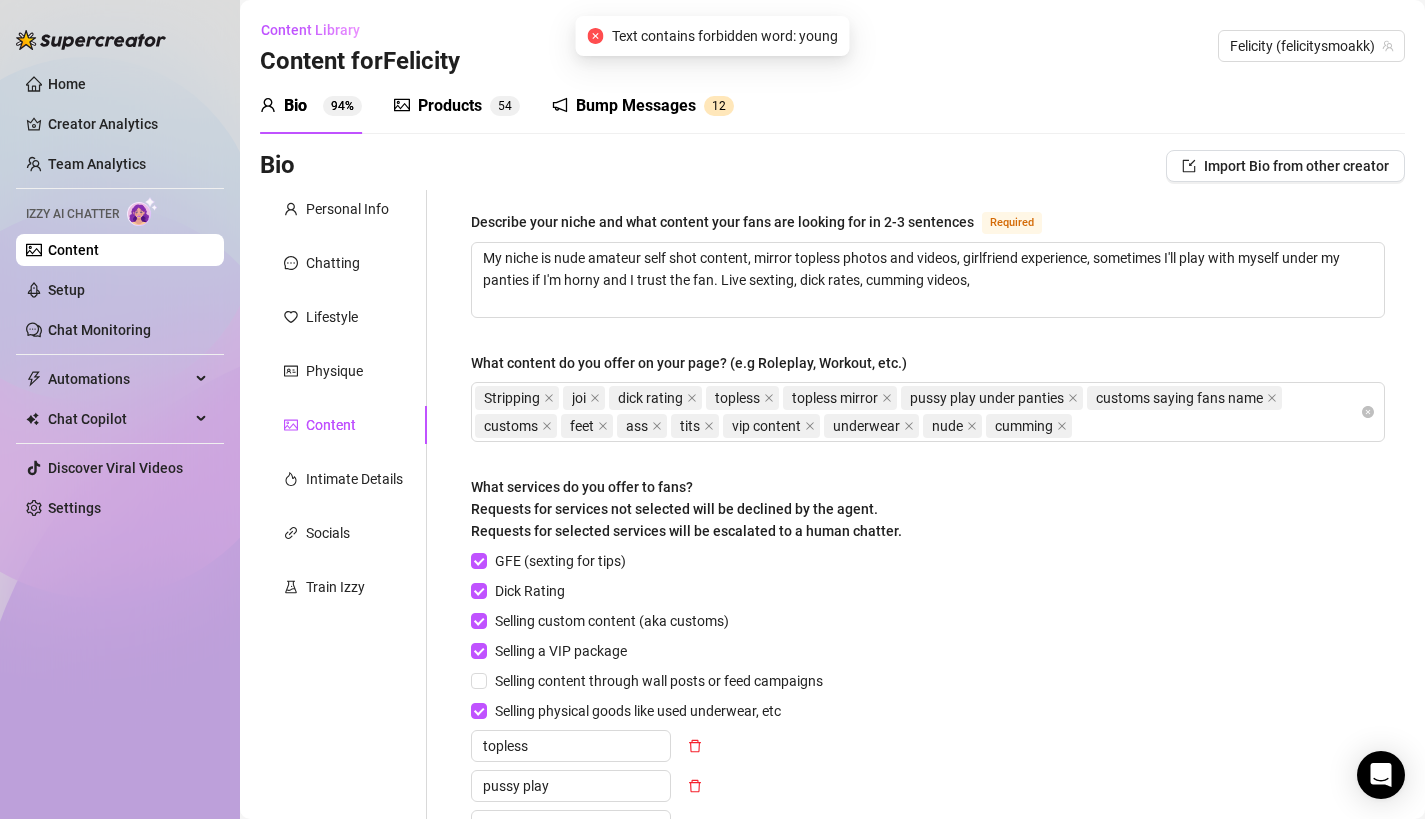 click on "Text contains forbidden word: young" at bounding box center [725, 36] 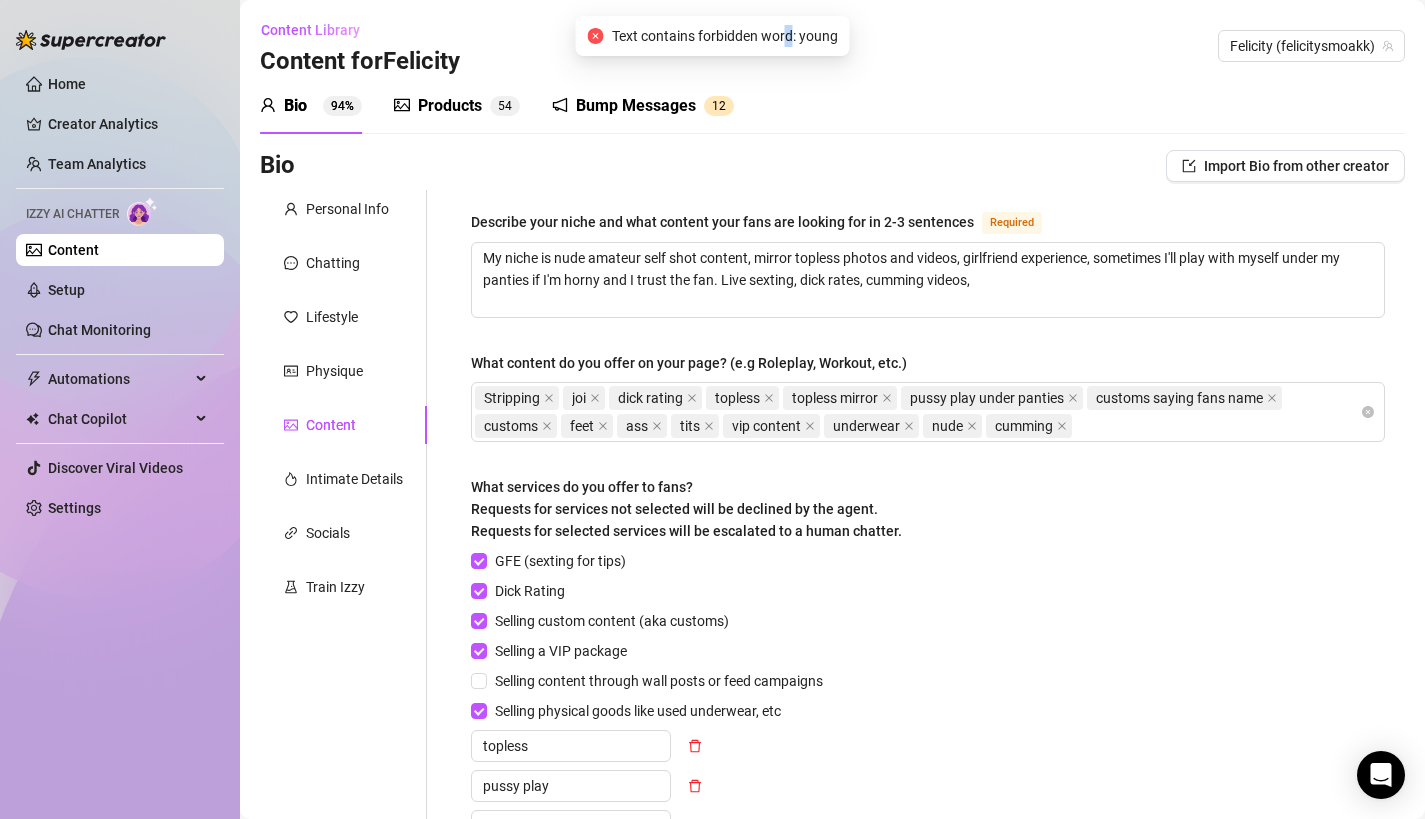 click on "Text contains forbidden word: young" at bounding box center (725, 36) 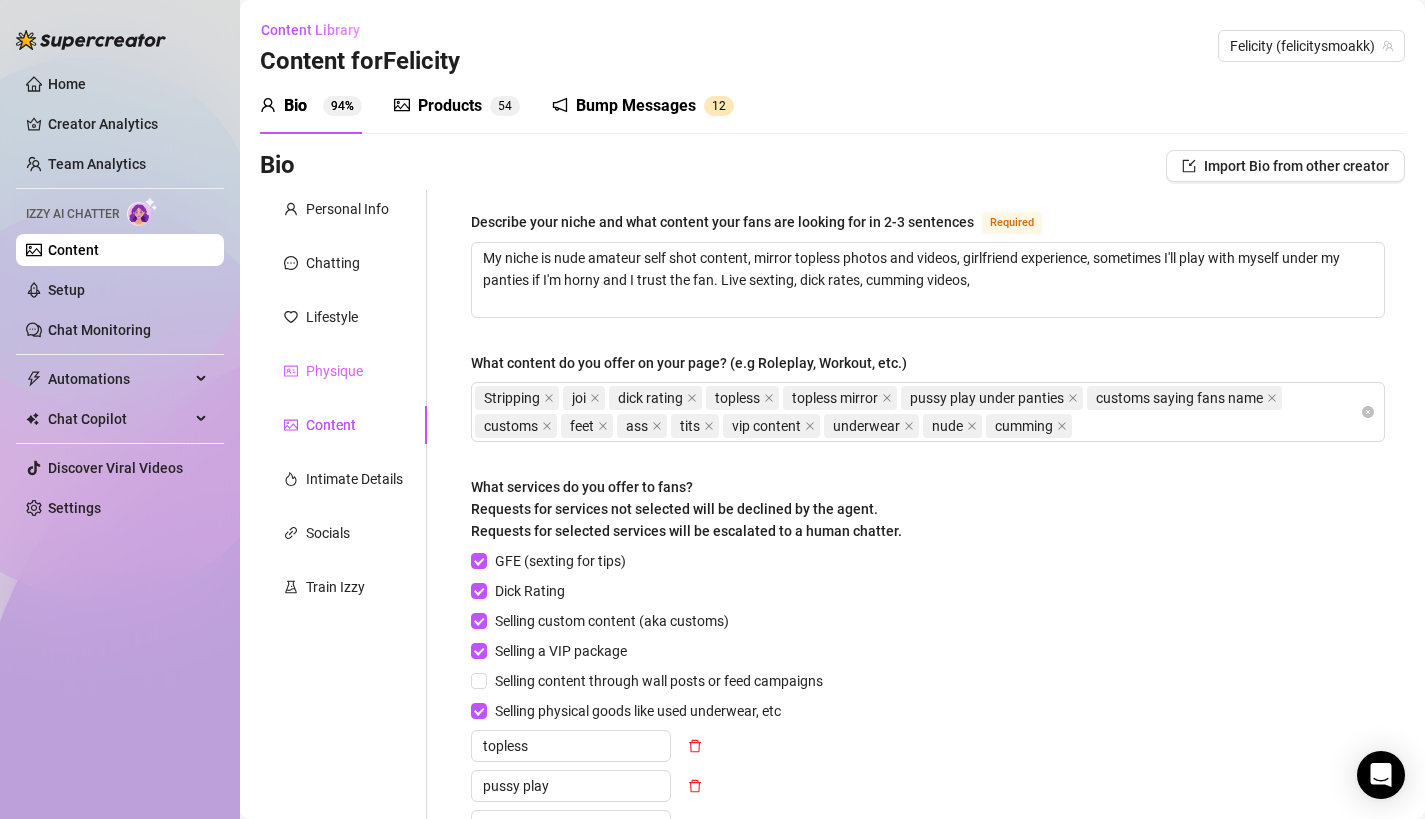 click on "Physique" at bounding box center [343, 371] 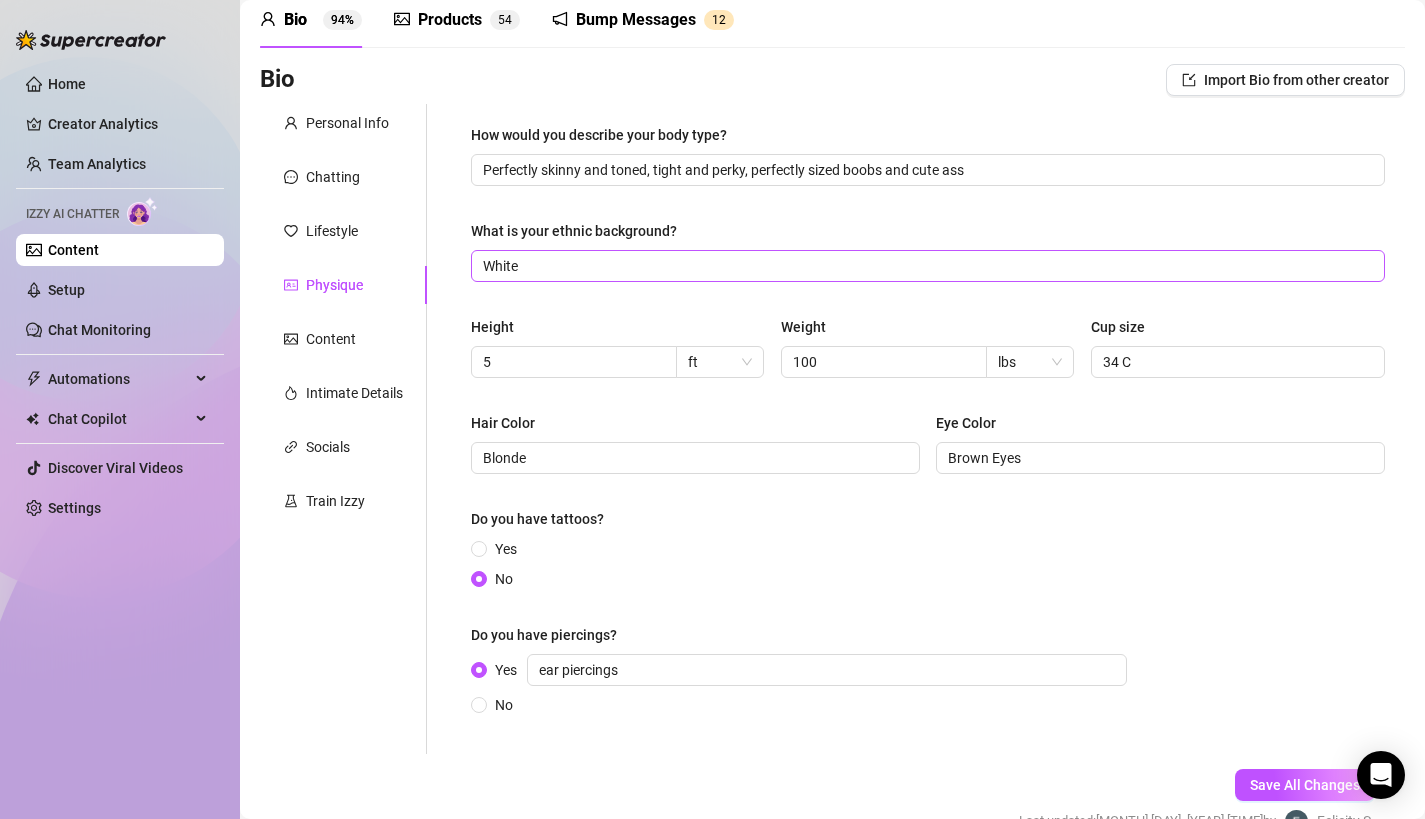 scroll, scrollTop: 0, scrollLeft: 0, axis: both 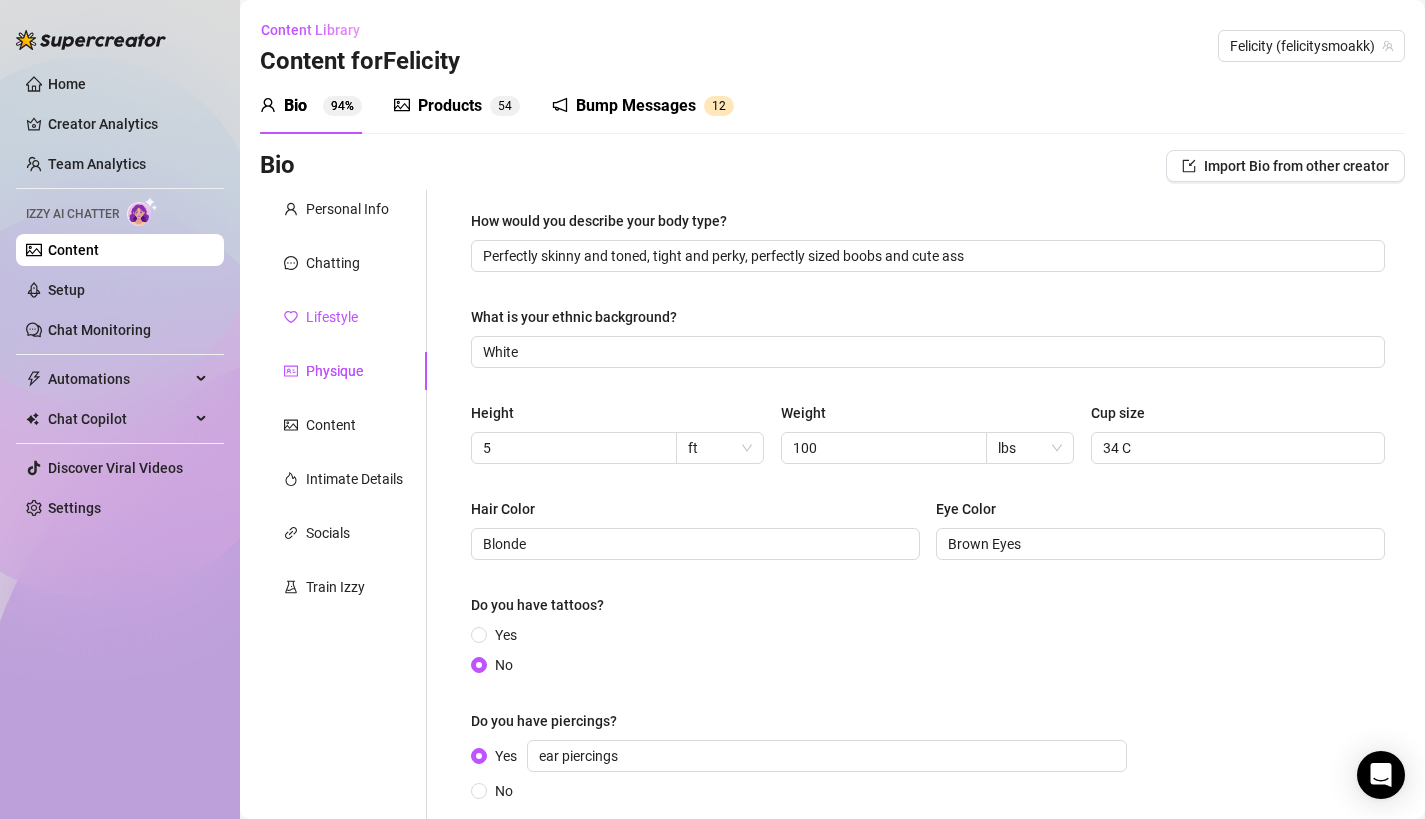 click on "Lifestyle" at bounding box center (332, 317) 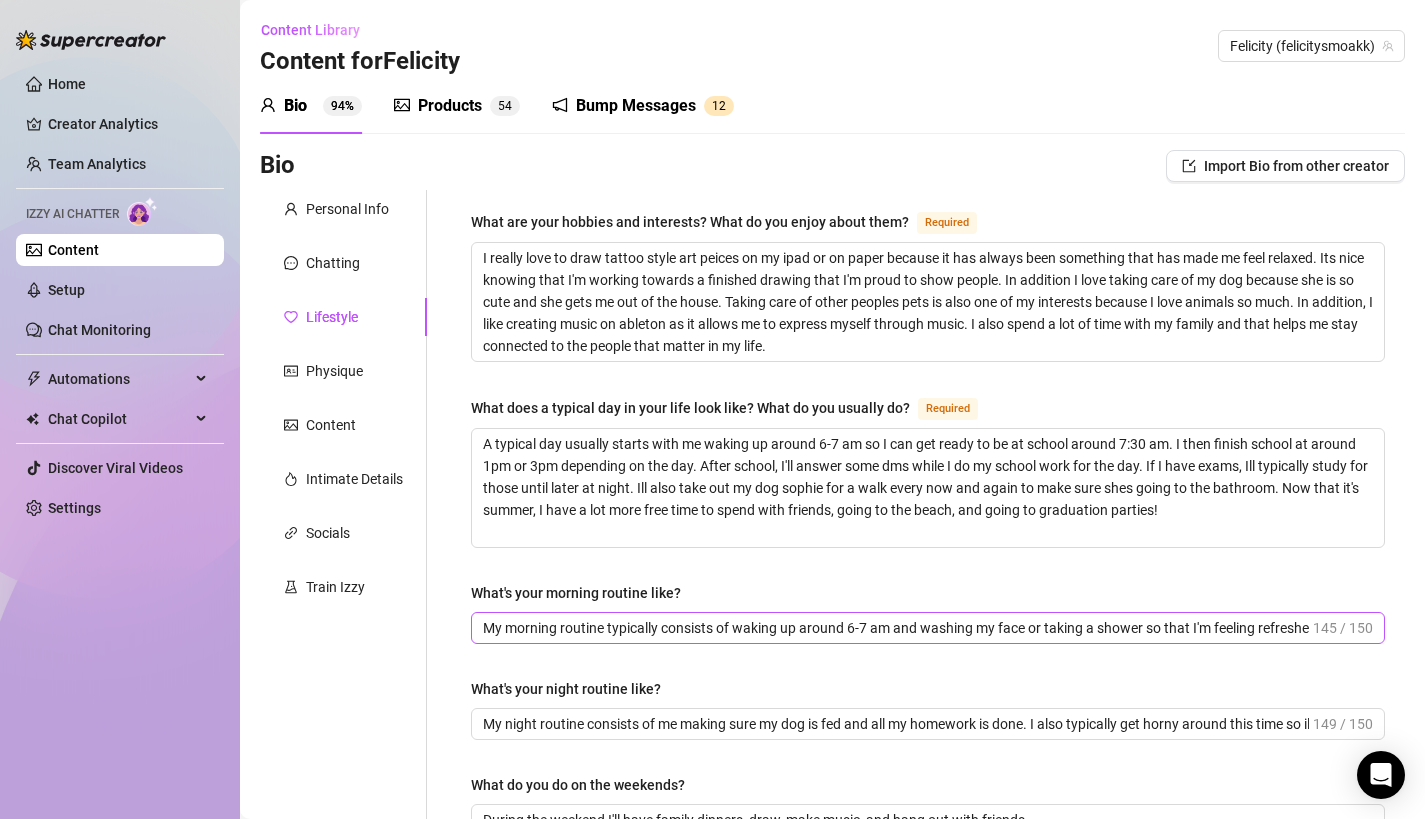 drag, startPoint x: 943, startPoint y: 611, endPoint x: 1138, endPoint y: 624, distance: 195.43285 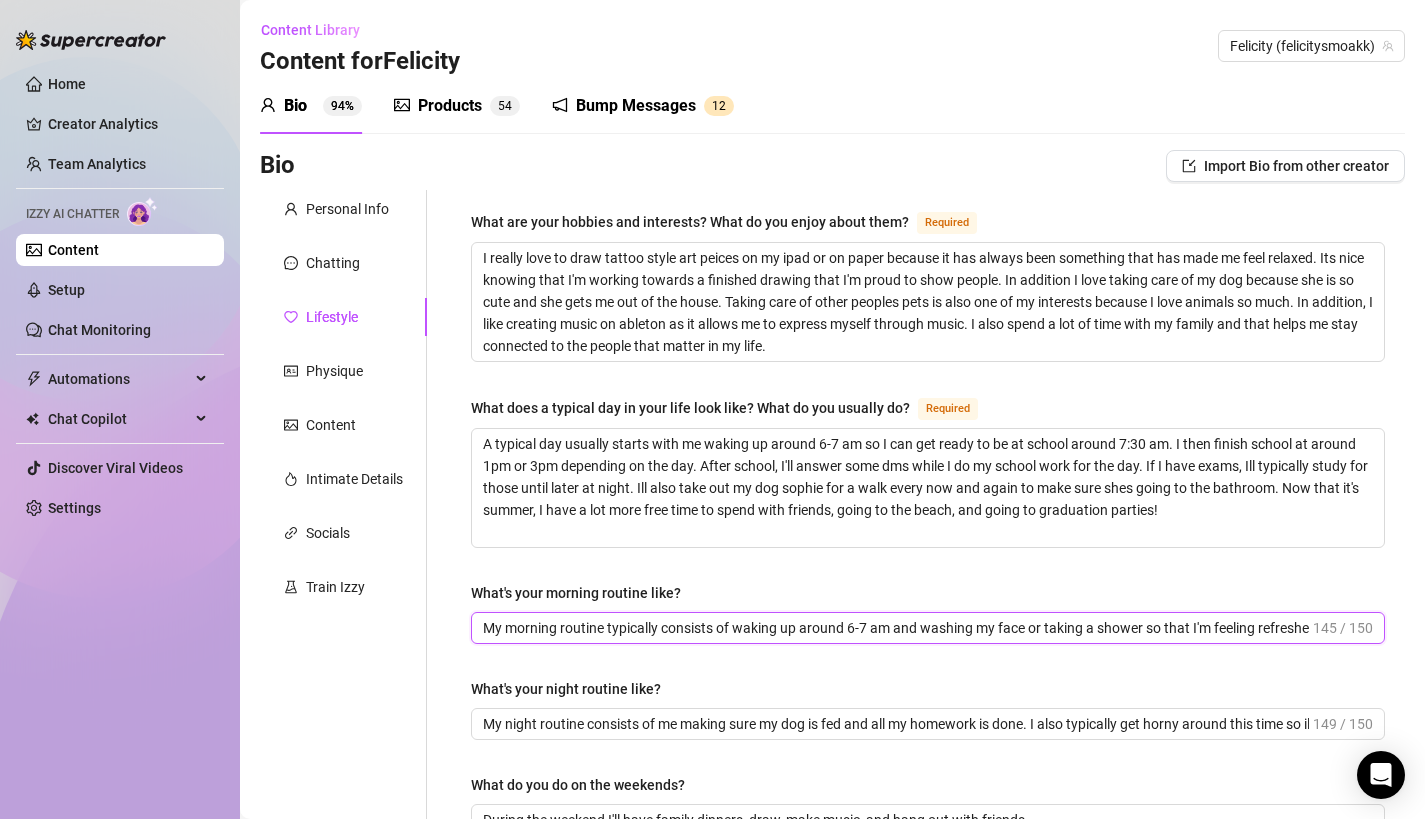 scroll, scrollTop: 0, scrollLeft: 82, axis: horizontal 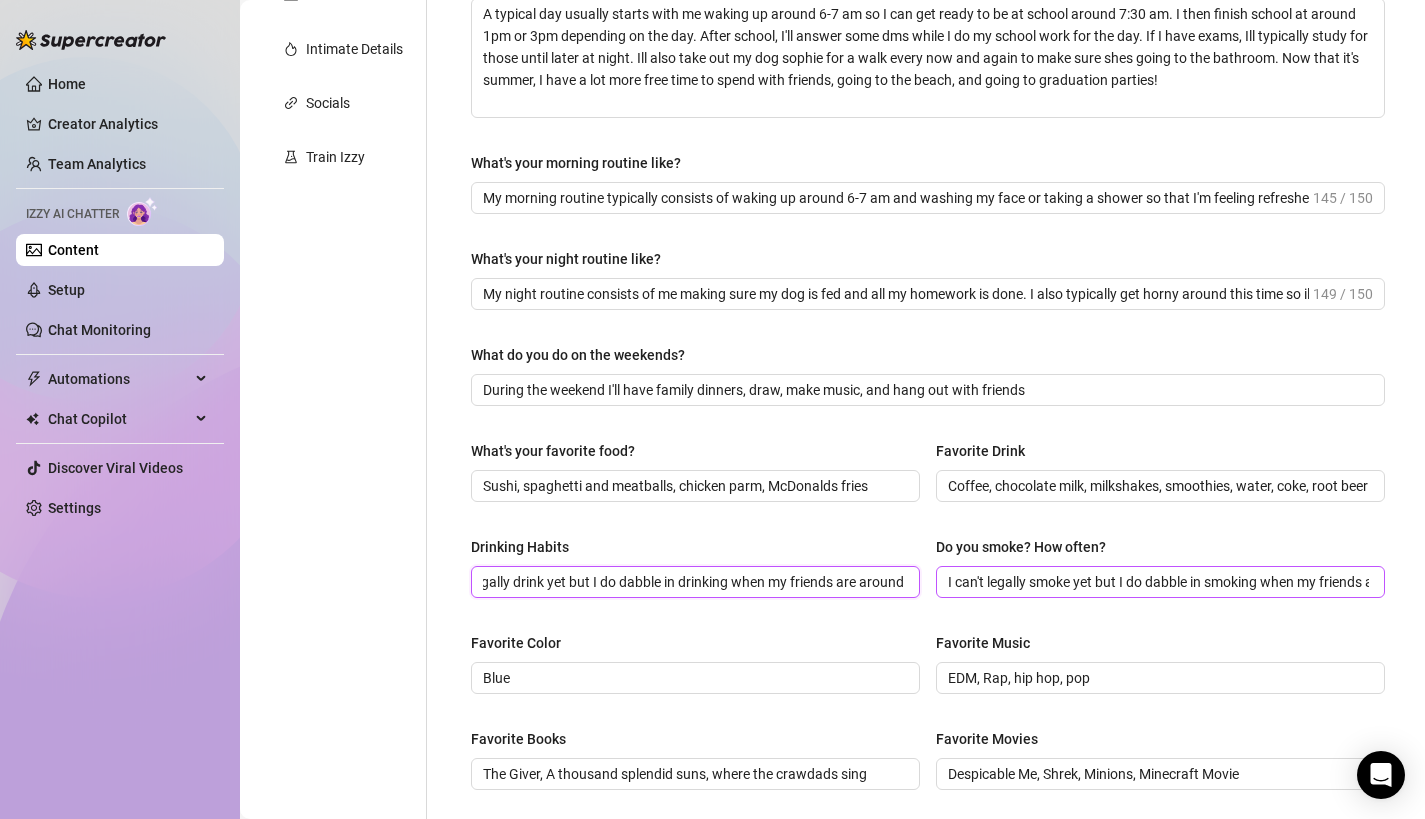 drag, startPoint x: 626, startPoint y: 574, endPoint x: 950, endPoint y: 575, distance: 324.00156 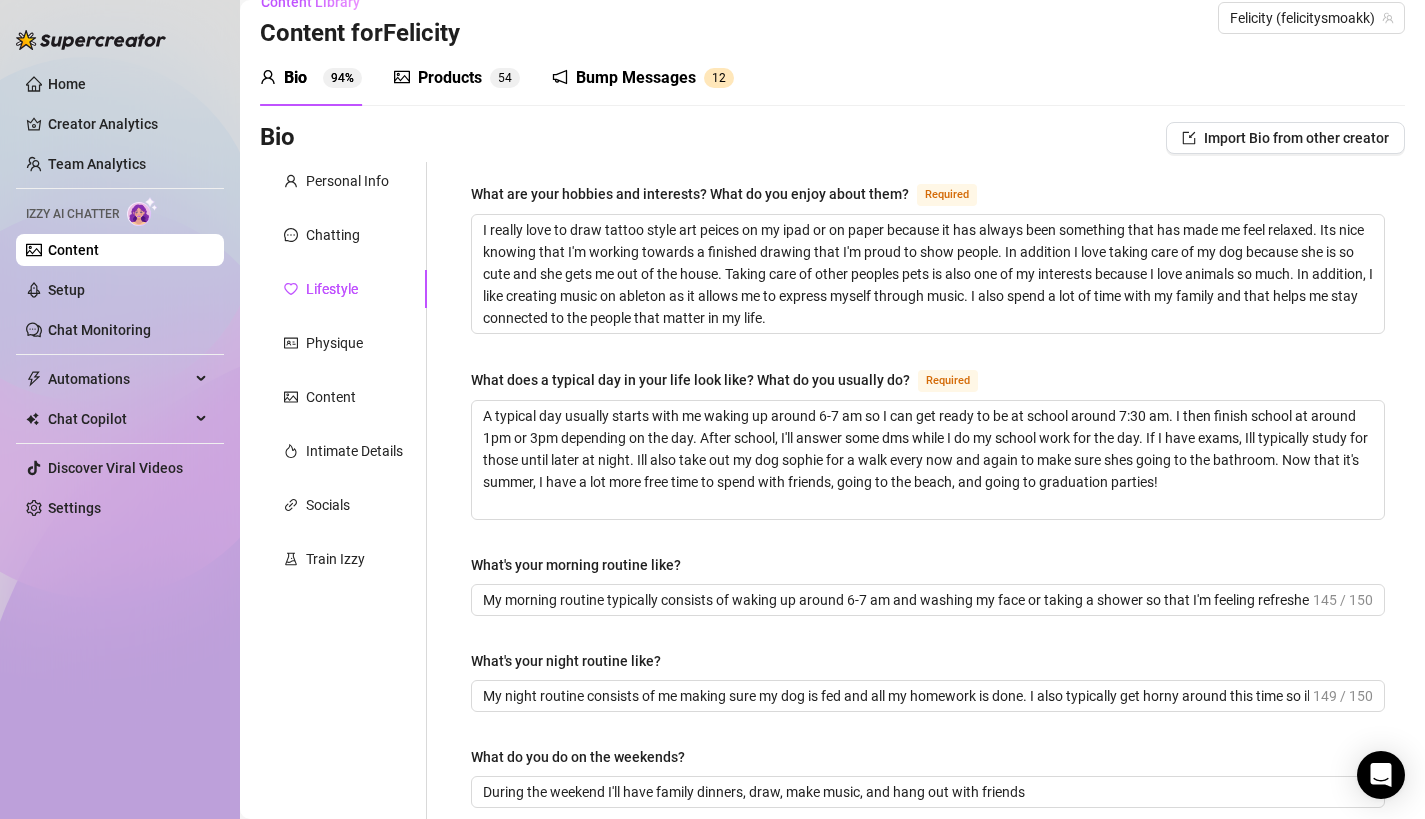 scroll, scrollTop: 0, scrollLeft: 0, axis: both 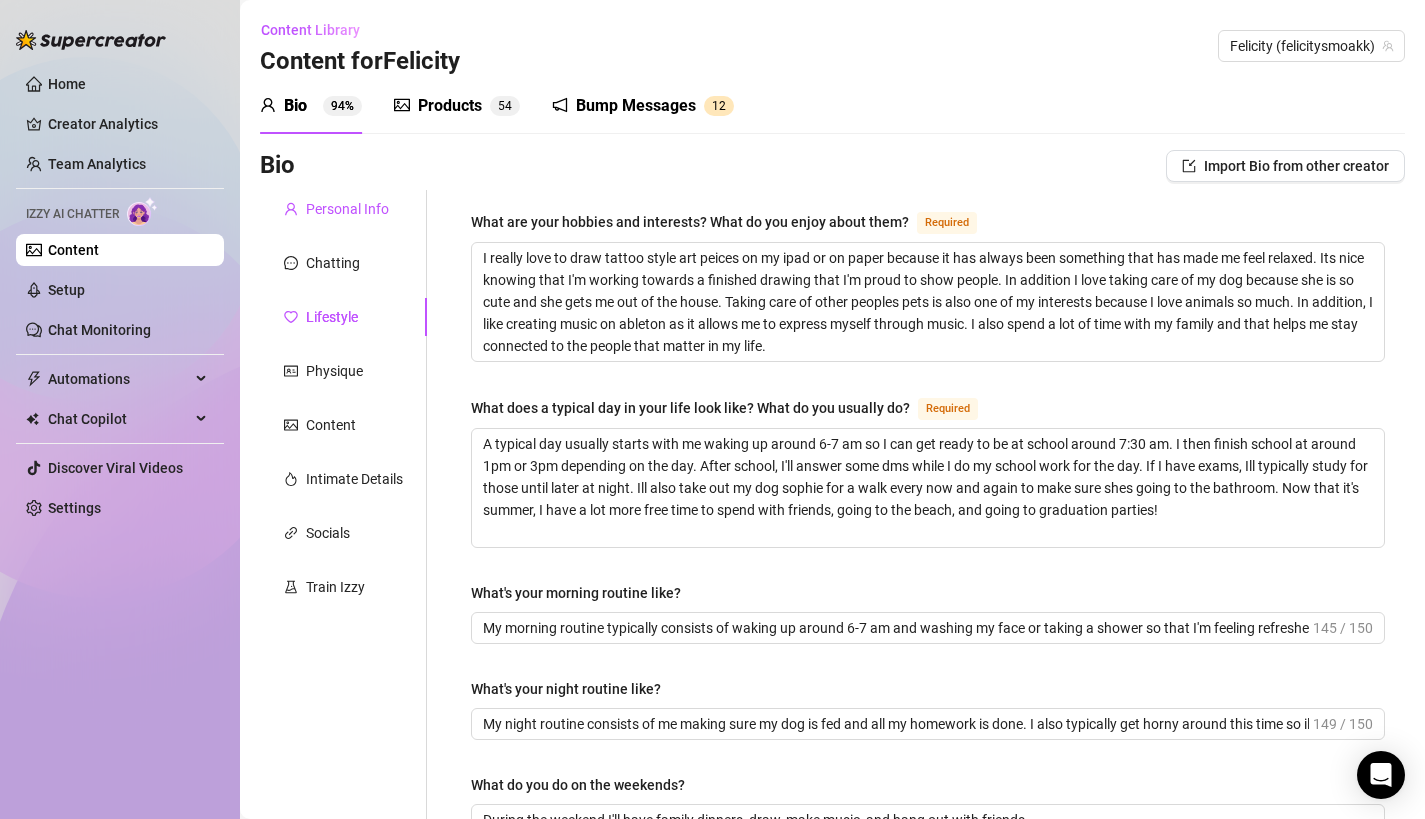 click on "Personal Info" at bounding box center [347, 209] 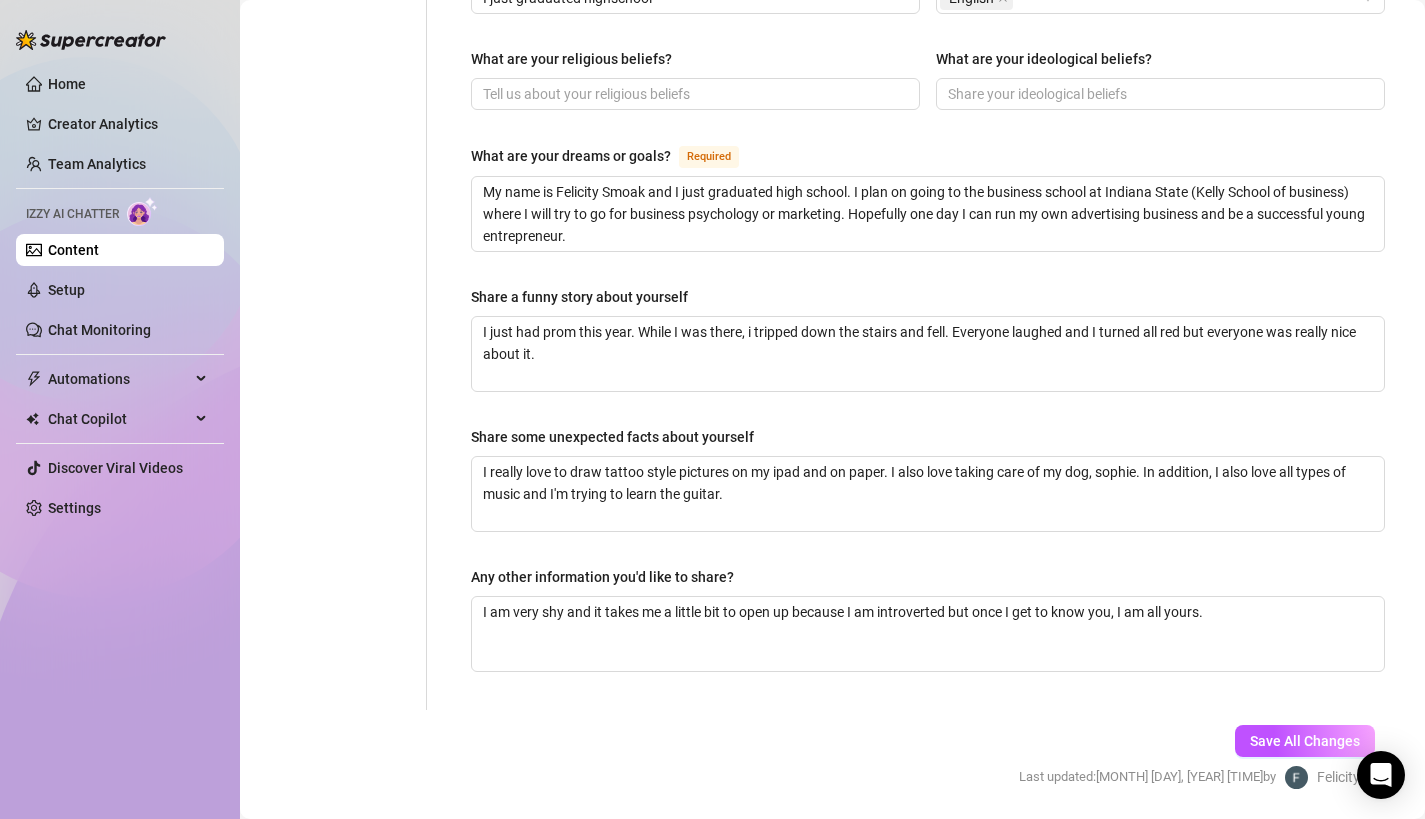 scroll, scrollTop: 1135, scrollLeft: 0, axis: vertical 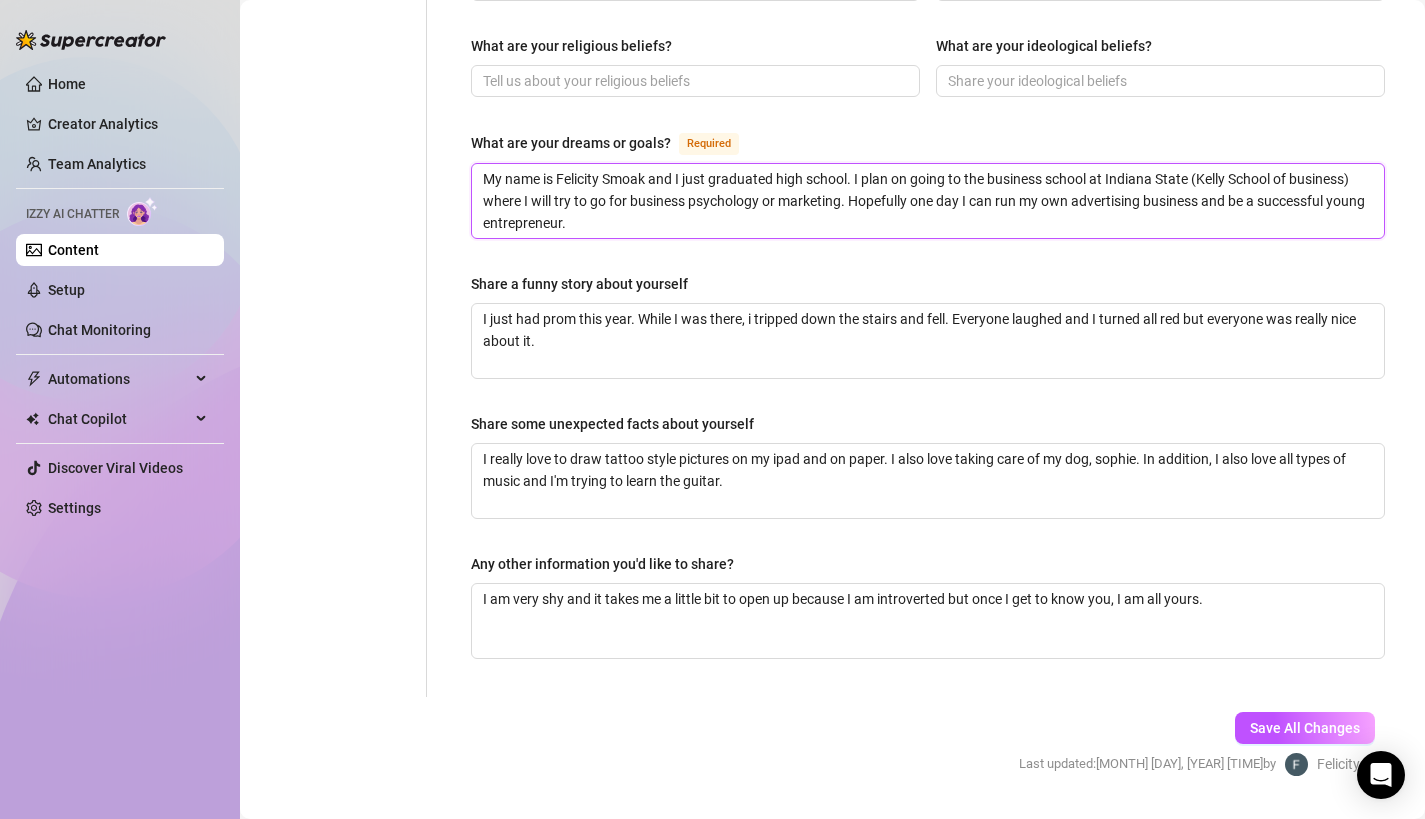 click on "My name is Felicity Smoak and I just graduated high school. I plan on going to the business school at Indiana State (Kelly School of business) where I will try to go for business psychology or marketing. Hopefully one day I can run my own advertising business and be a successful young entrepreneur." at bounding box center (928, 201) 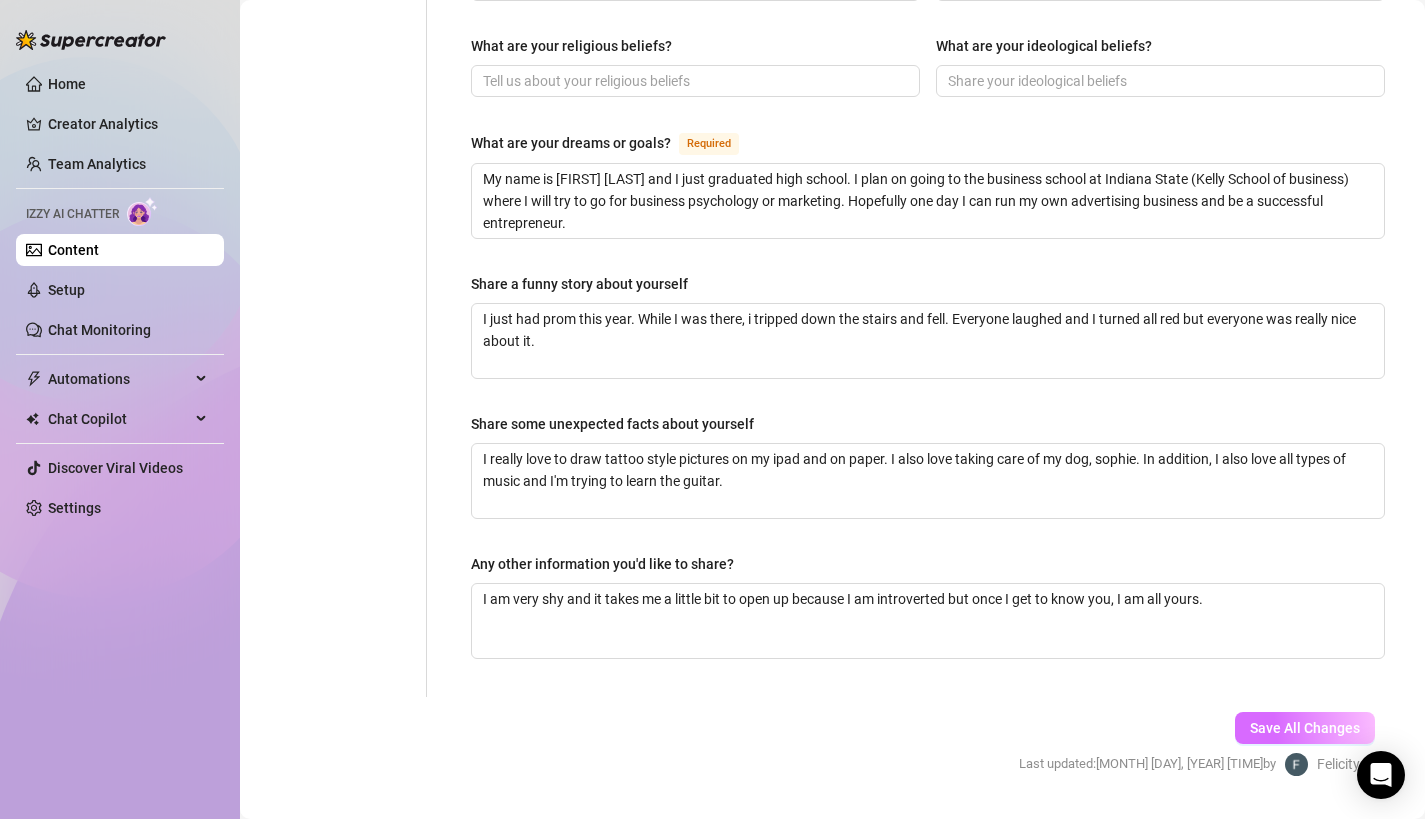 click on "Save All Changes" at bounding box center (1305, 728) 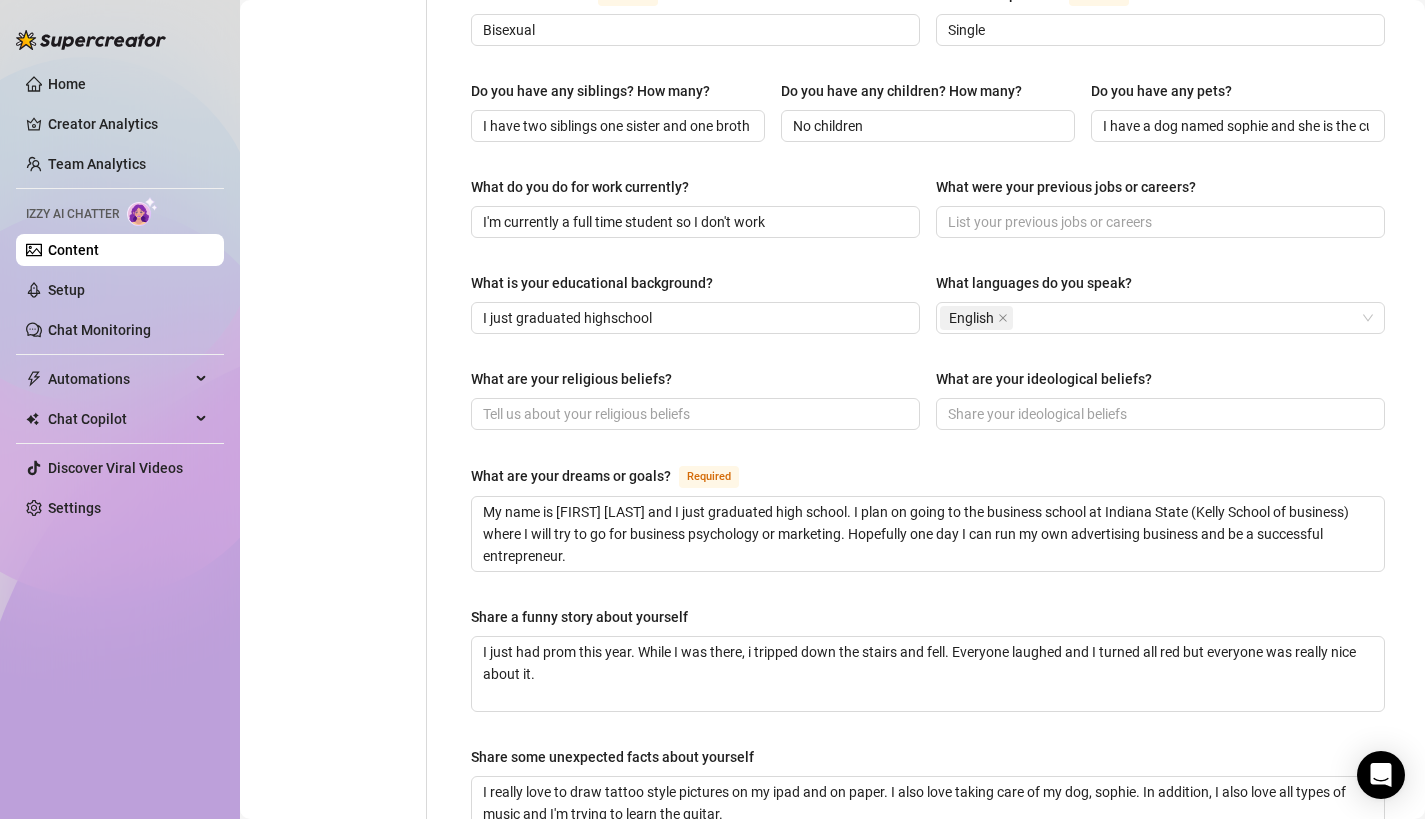 scroll, scrollTop: 0, scrollLeft: 0, axis: both 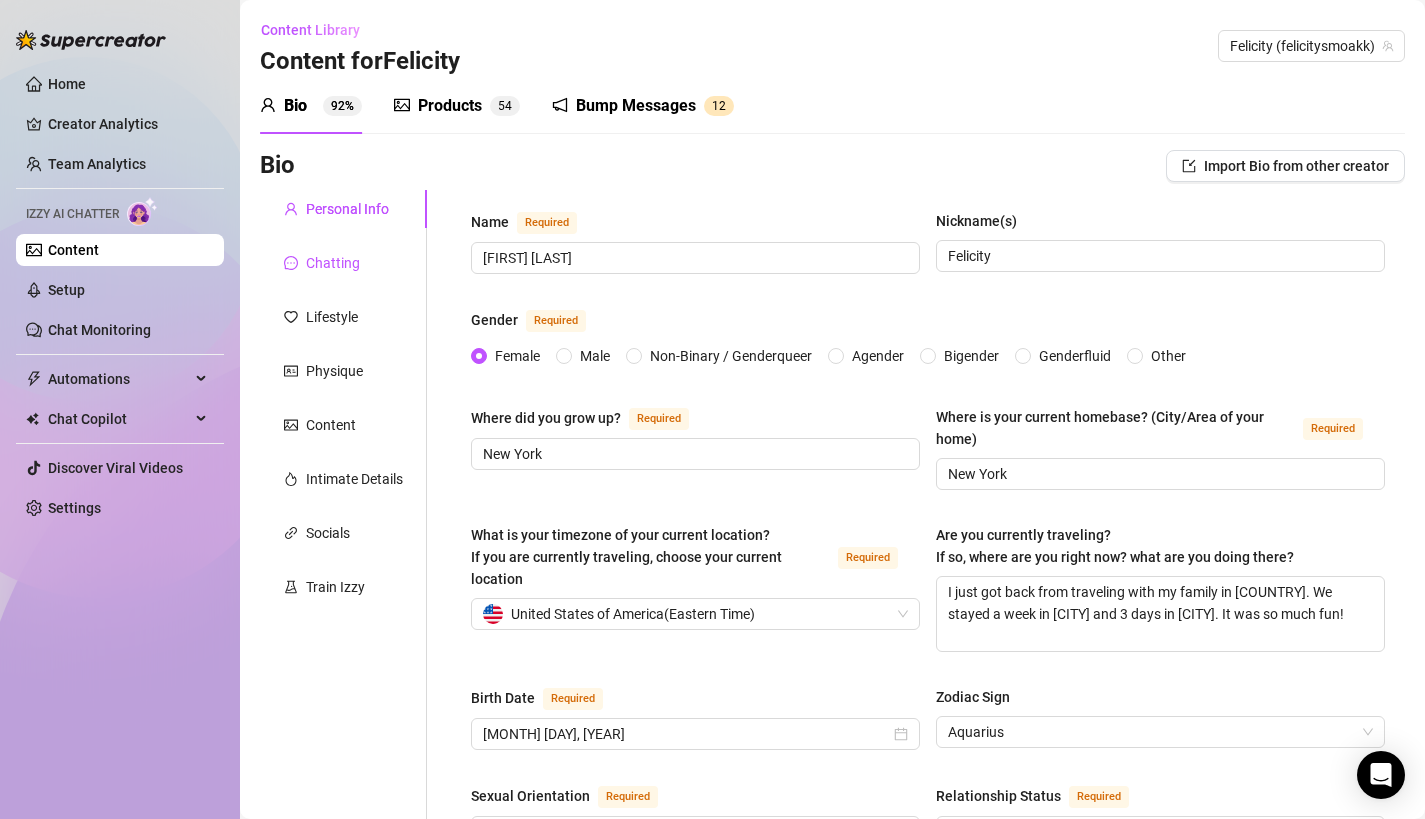 click on "Chatting" at bounding box center [333, 263] 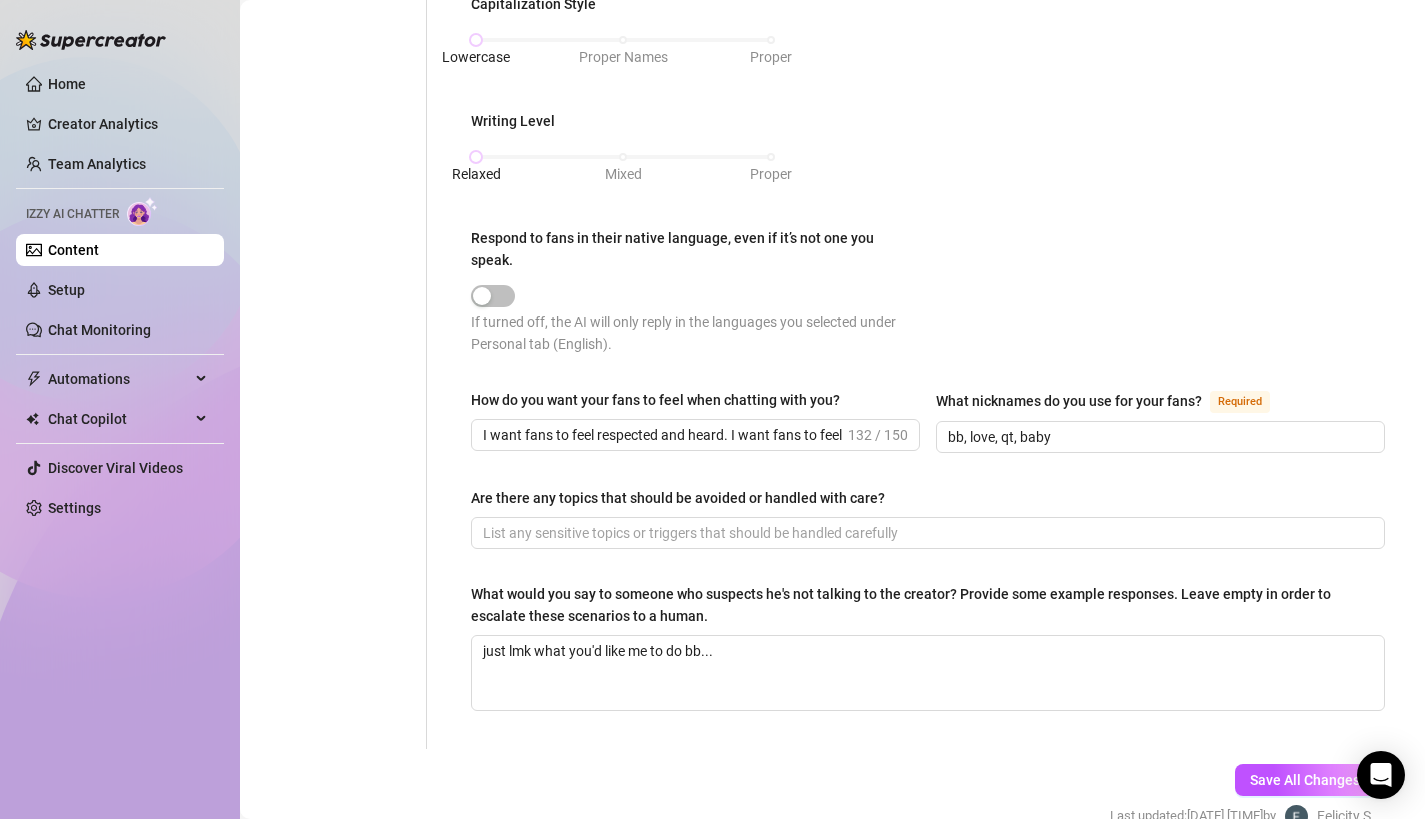 scroll, scrollTop: 1004, scrollLeft: 0, axis: vertical 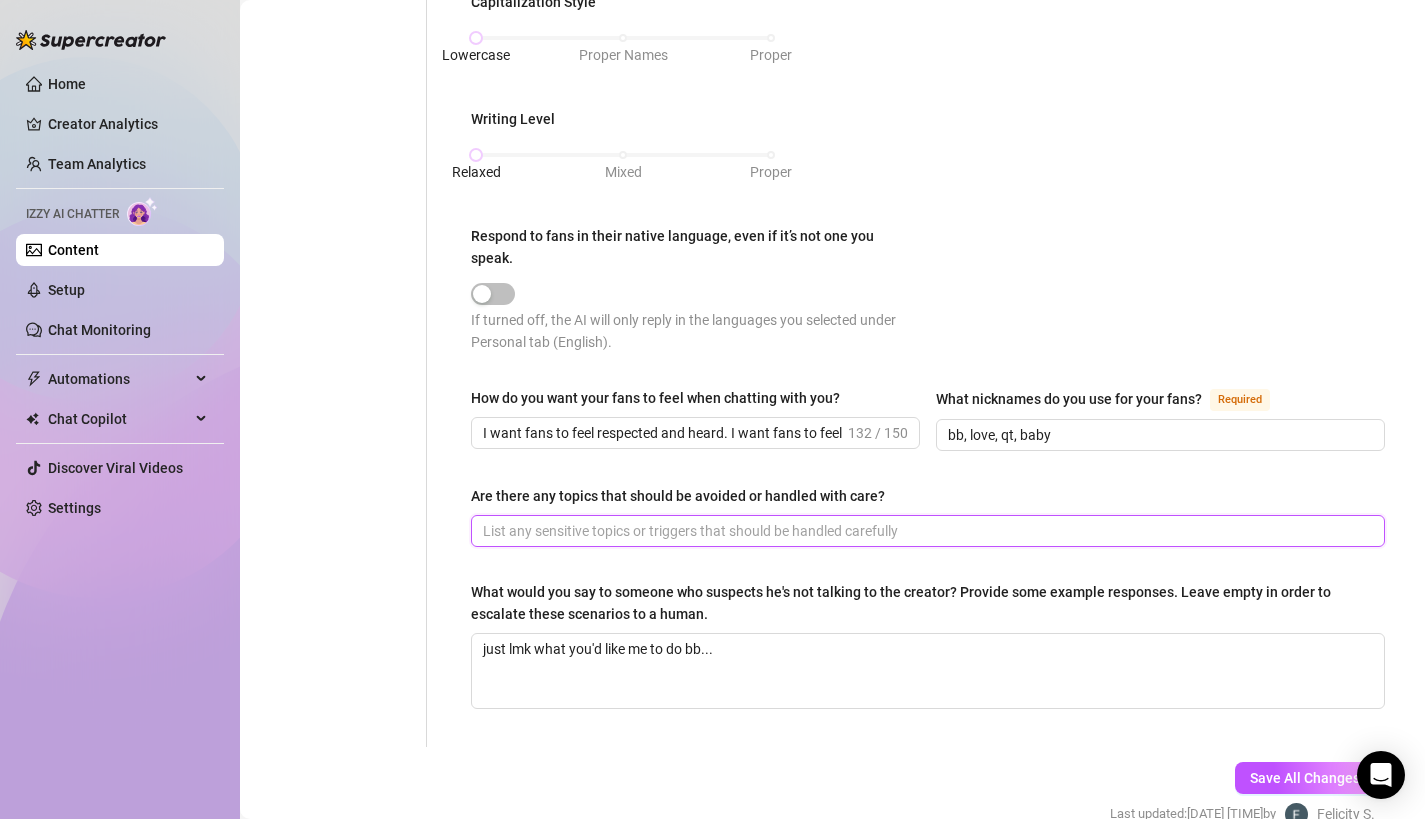 click on "Are there any topics that should be avoided or handled with care?" at bounding box center [926, 531] 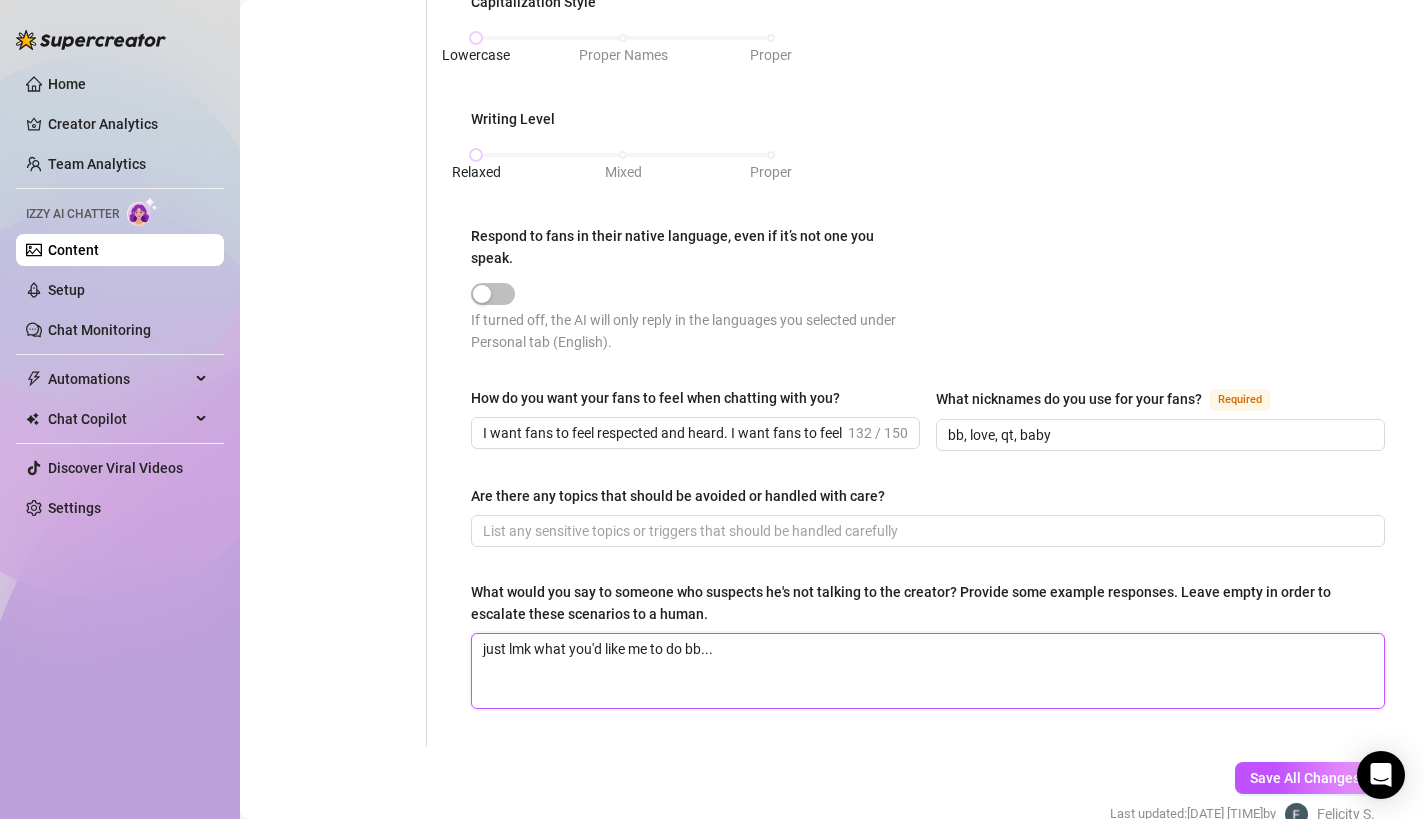 drag, startPoint x: 732, startPoint y: 629, endPoint x: 401, endPoint y: 608, distance: 331.6655 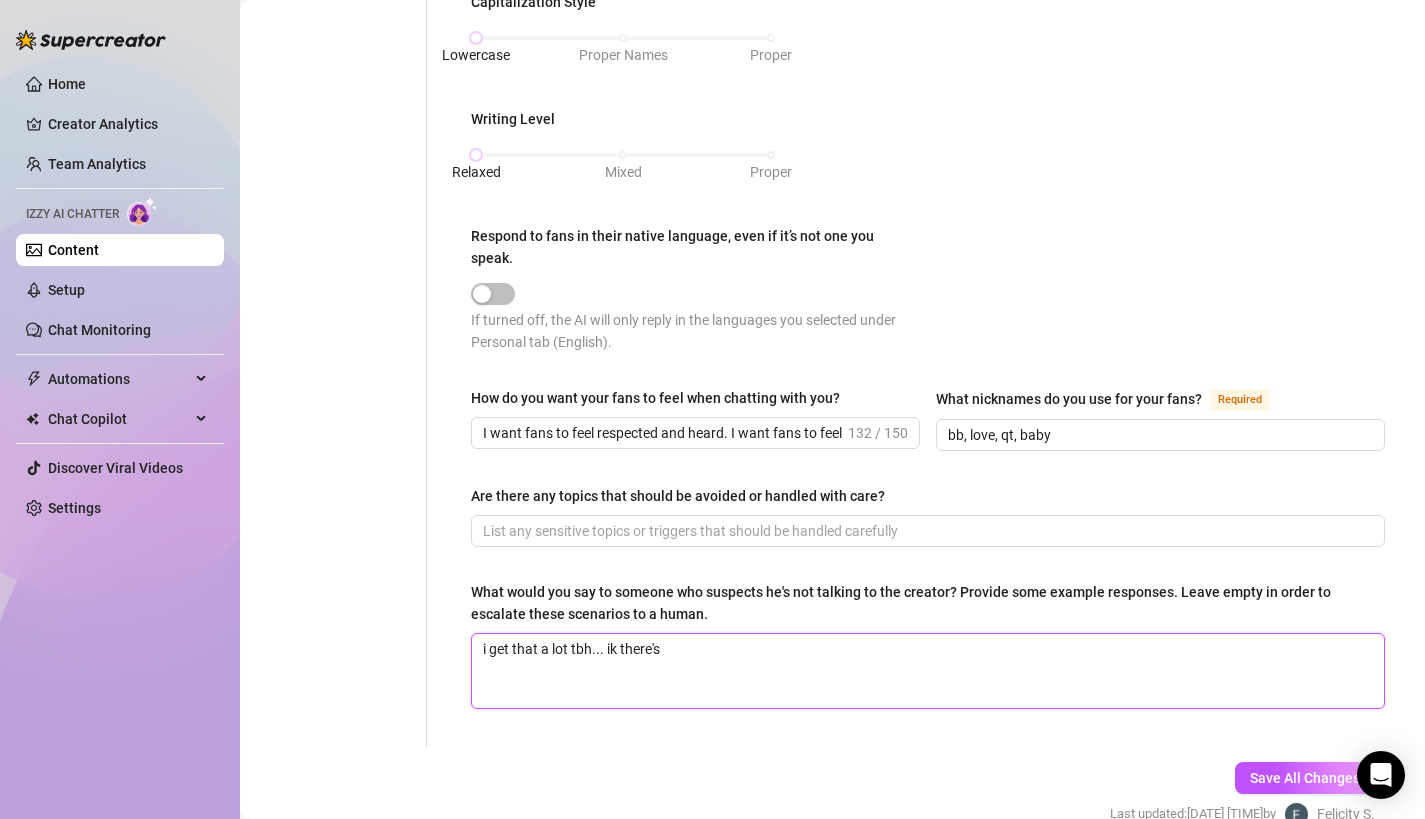 click on "i get that a lot tbh... ik there's" at bounding box center (928, 671) 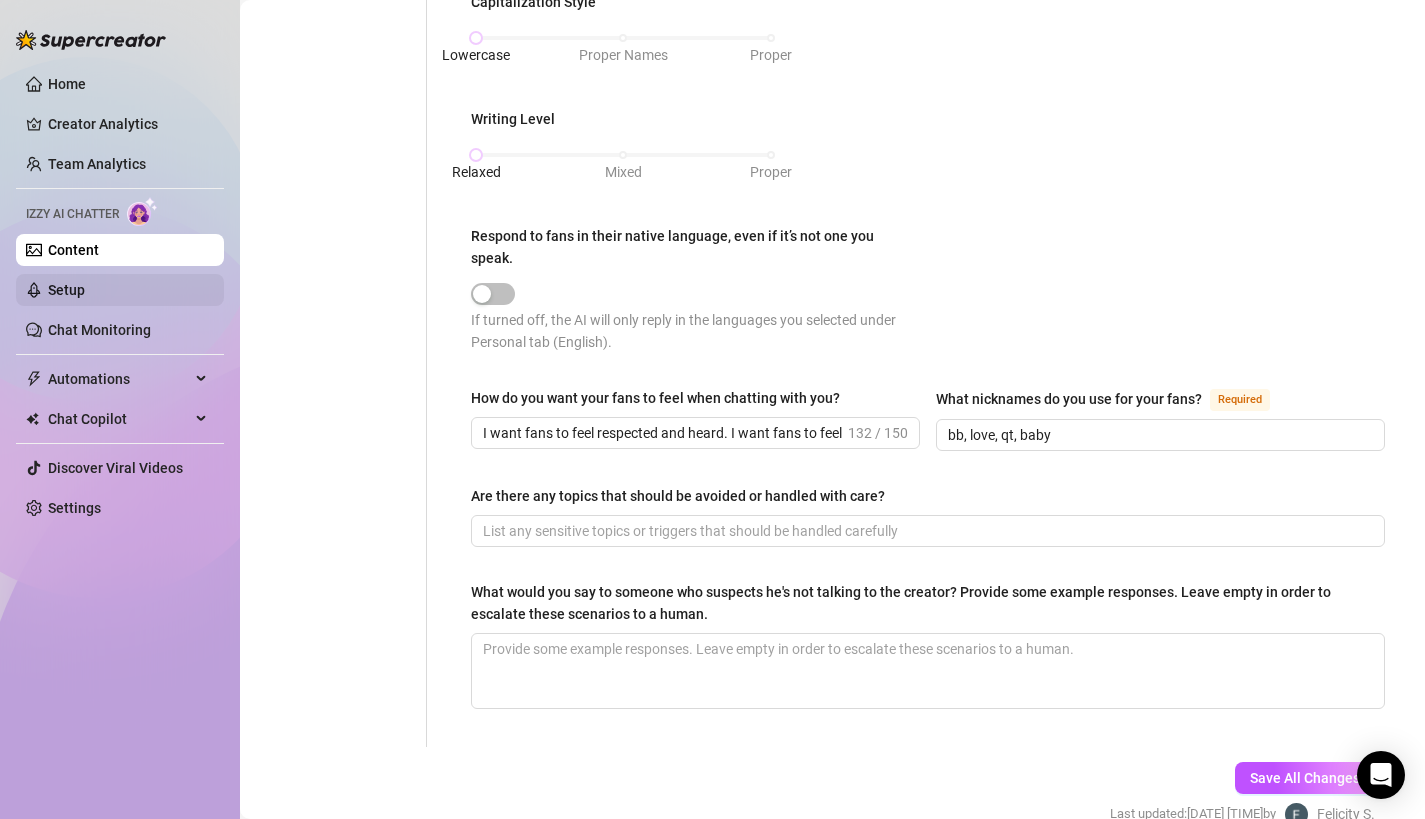 click on "Setup" at bounding box center [66, 290] 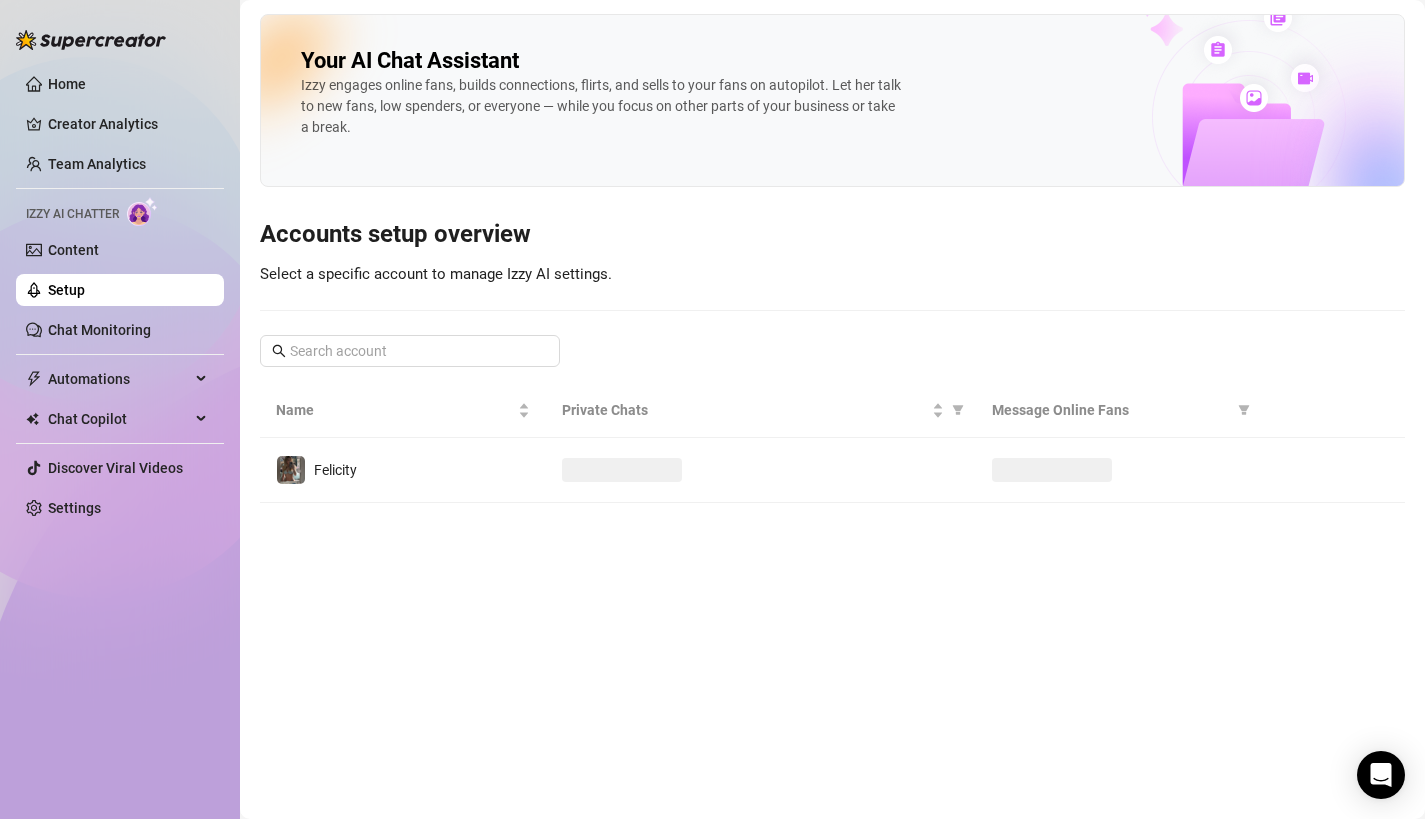 scroll, scrollTop: 0, scrollLeft: 0, axis: both 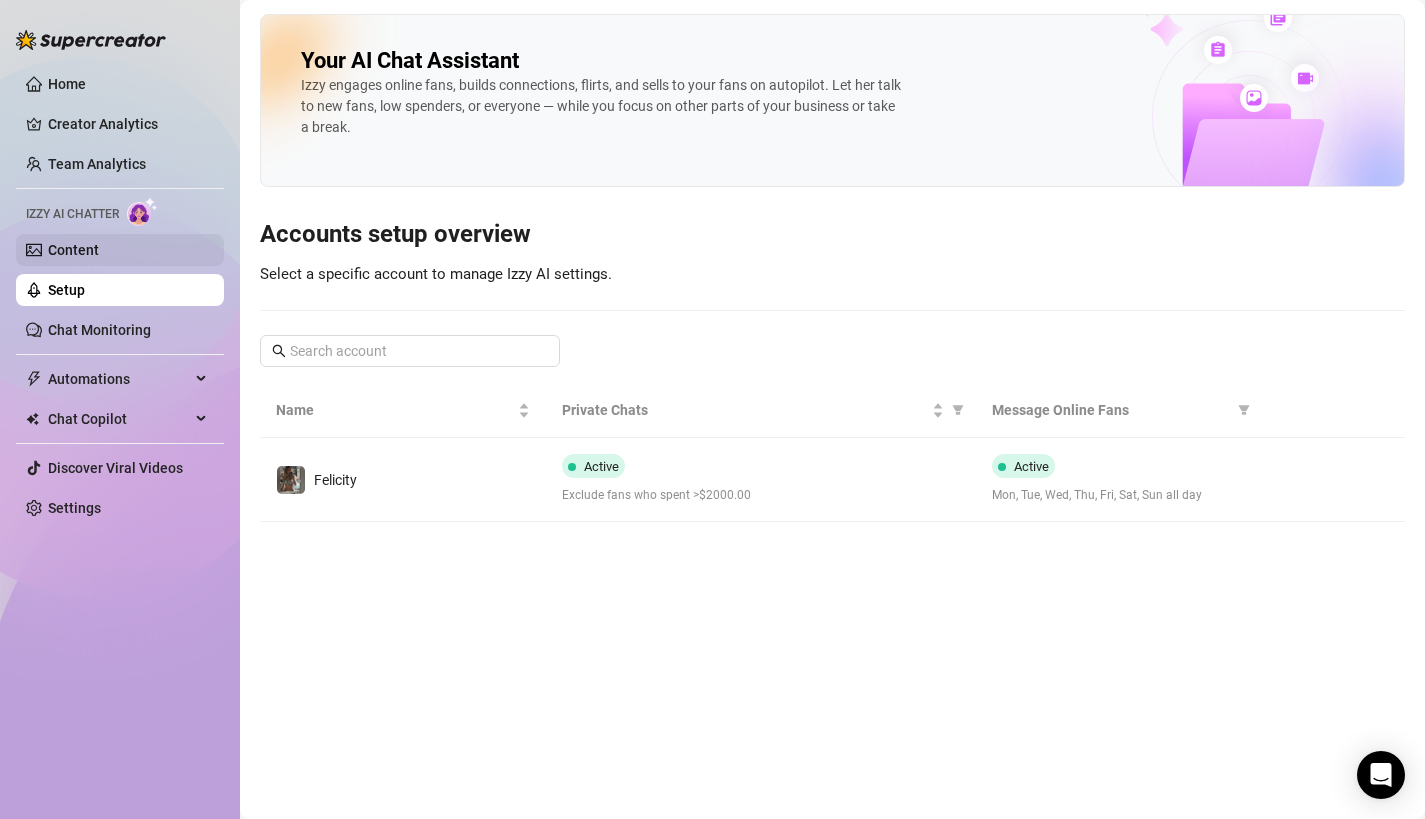 click on "Content" at bounding box center (73, 250) 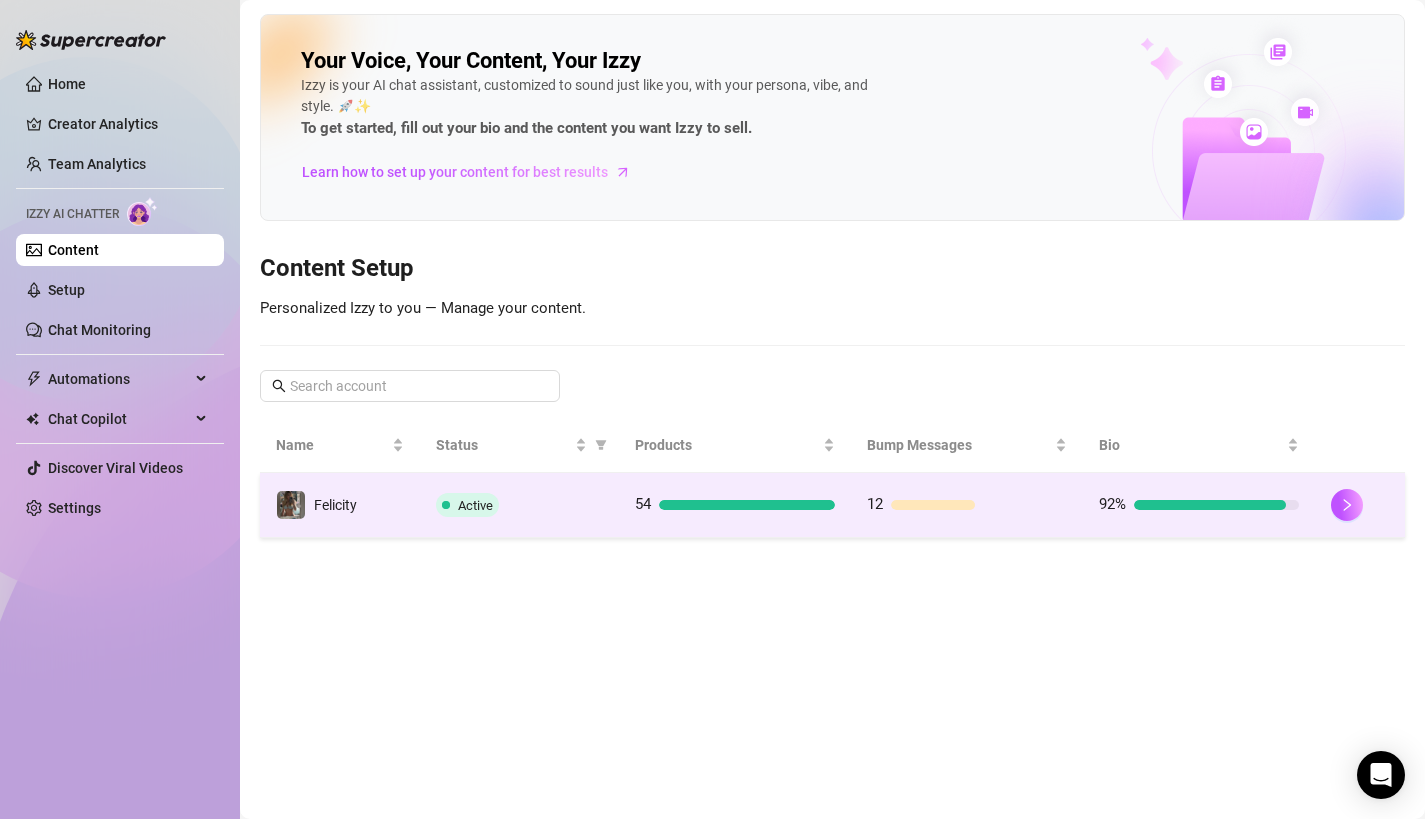 click on "Felicity" at bounding box center (340, 505) 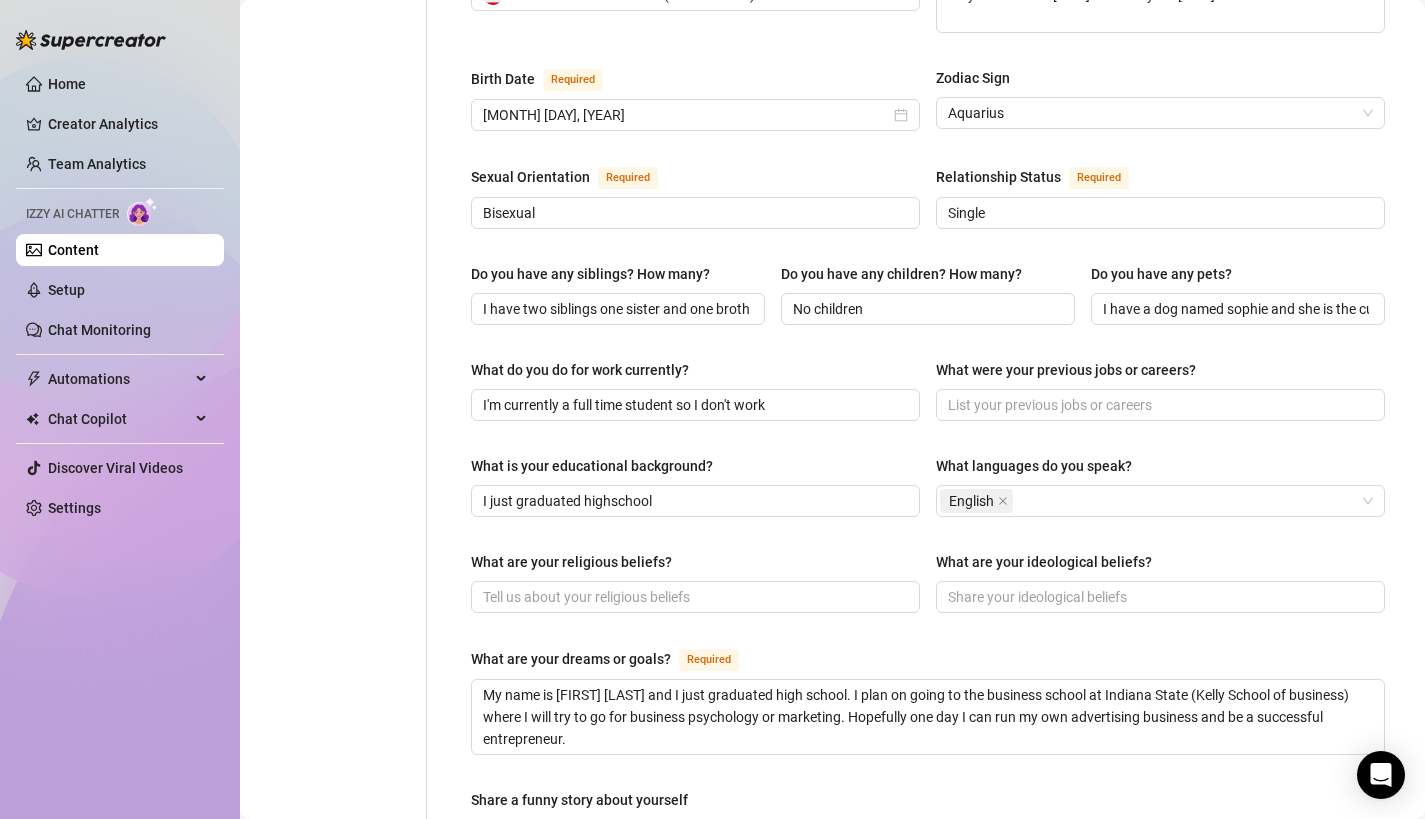 scroll, scrollTop: 0, scrollLeft: 0, axis: both 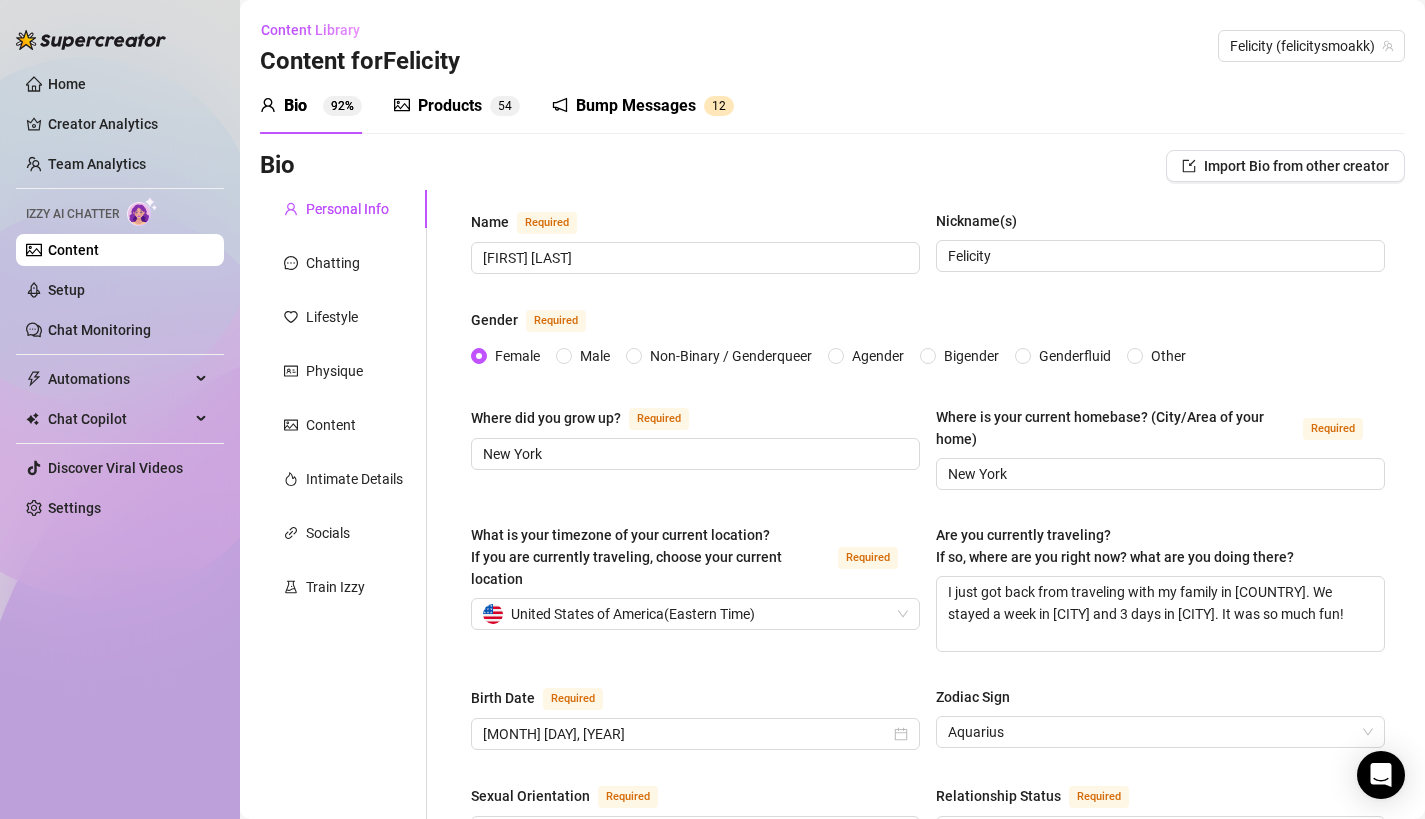 click on "Products" at bounding box center [450, 106] 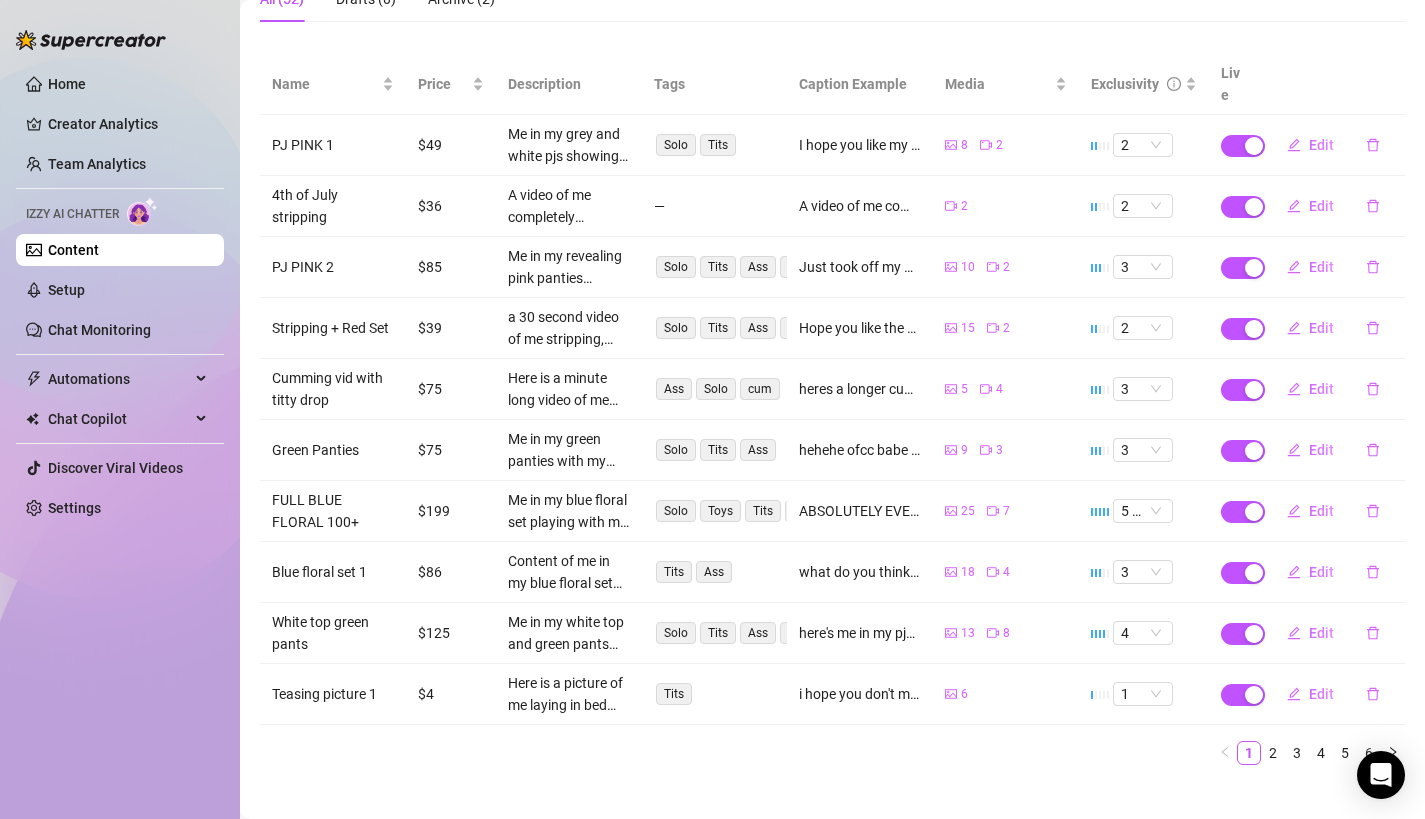 scroll, scrollTop: 0, scrollLeft: 0, axis: both 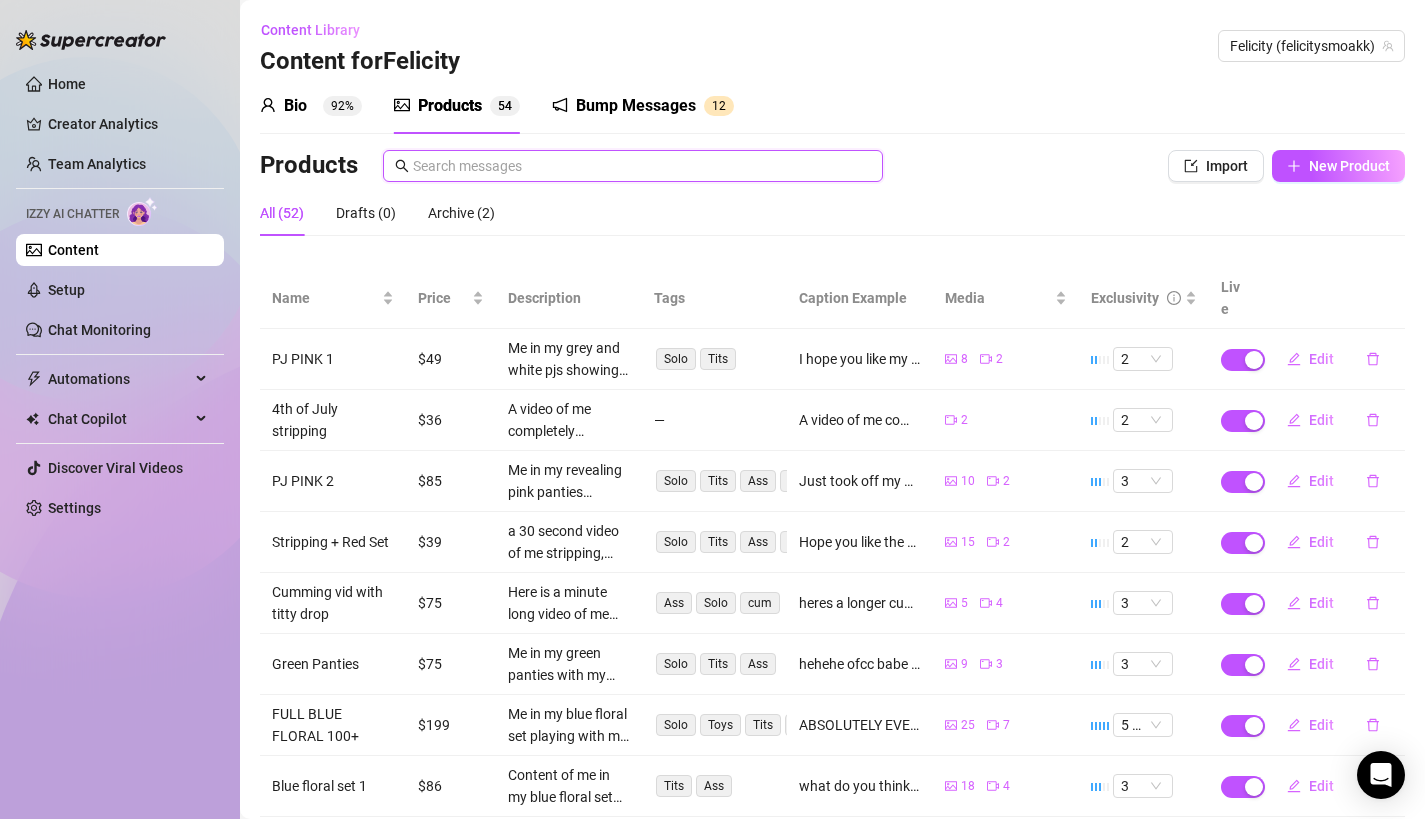 click at bounding box center [642, 166] 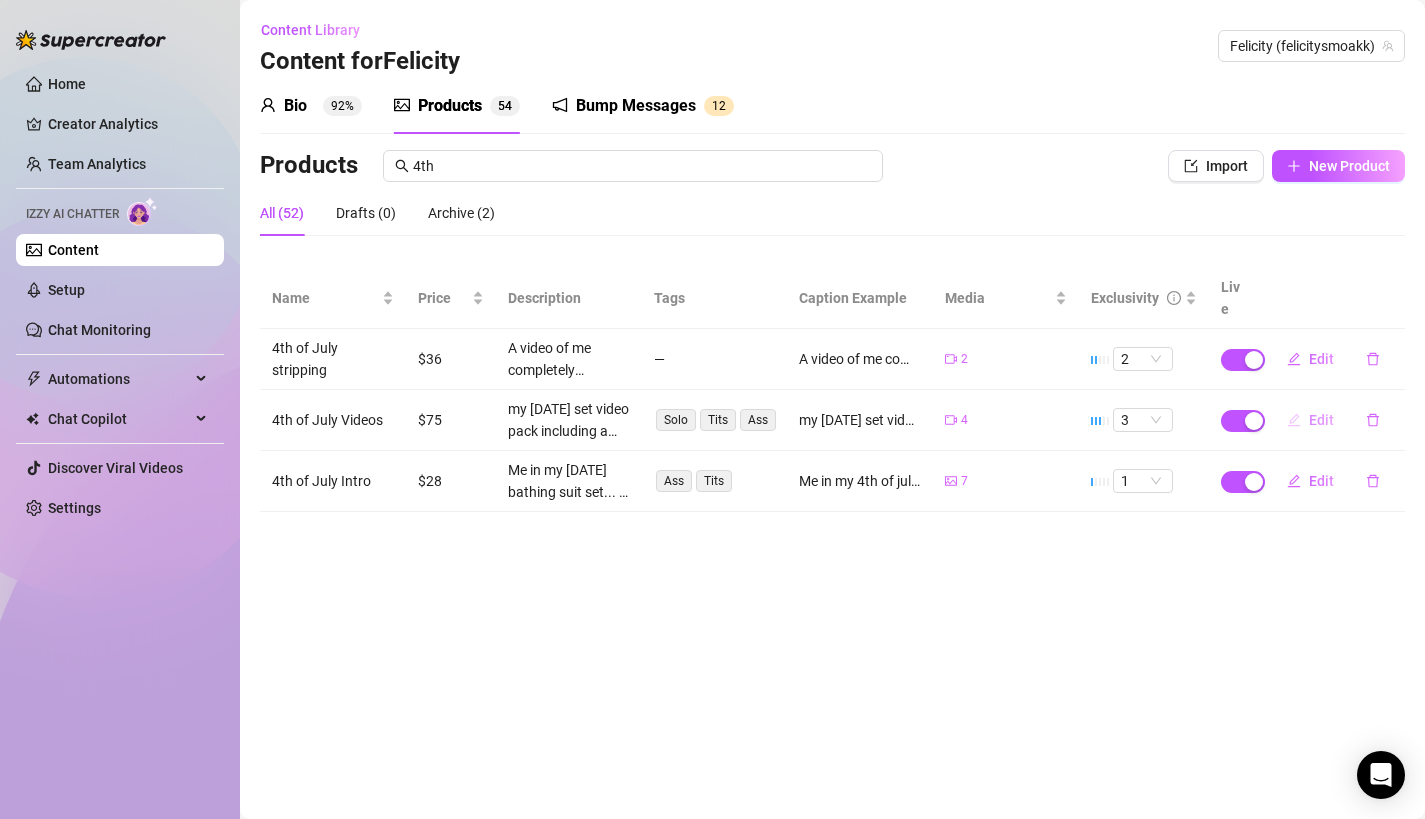 click 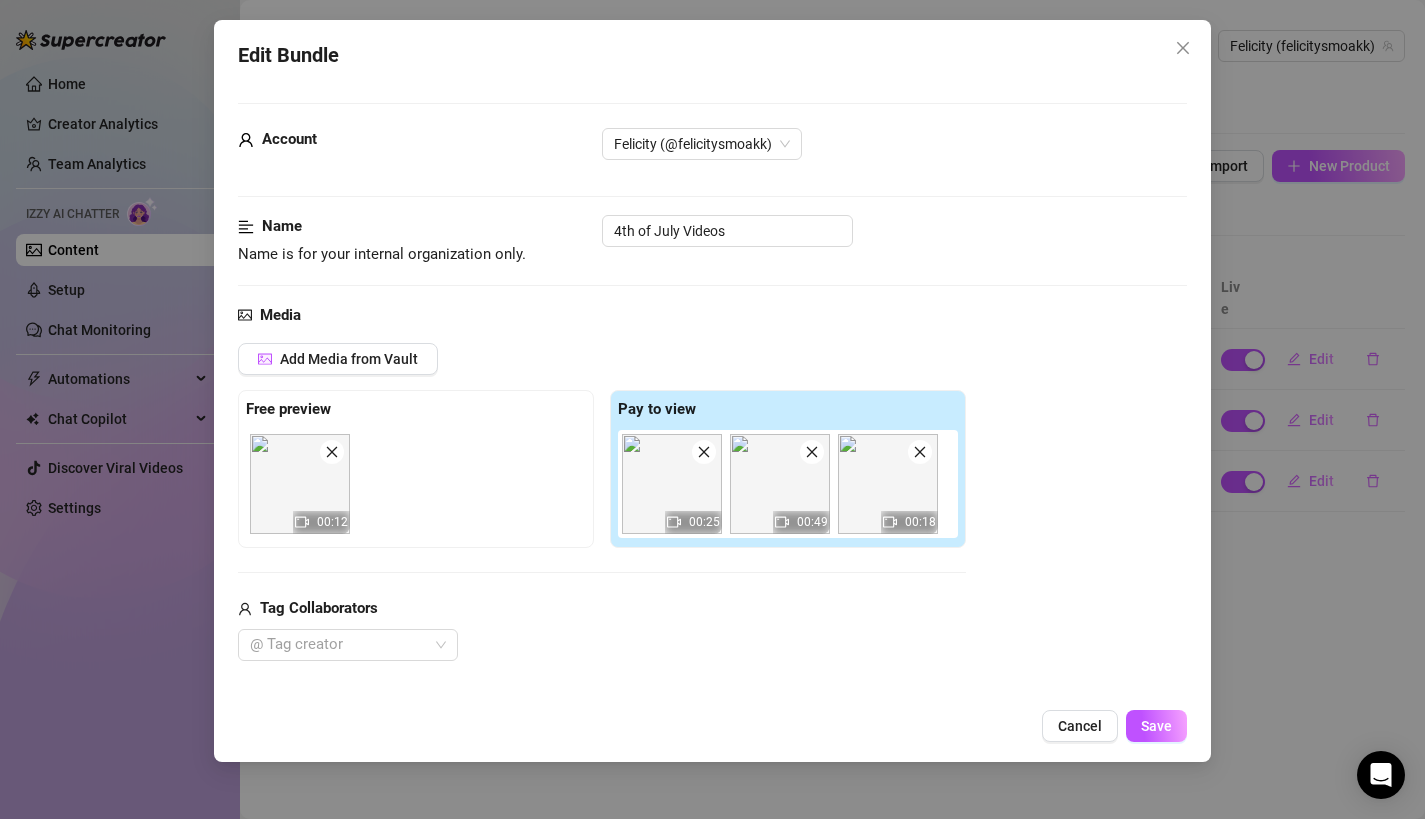 click on "Edit Bundle Account Felicity (@felicitysmoakk) Name Name is for your internal organization only. 4th of July Videos Media Add Media from Vault Free preview 00:12 Pay to view 00:25 00:49 00:18 Tag Collaborators   @ Tag creator Minimum Price Set the minimum price for the bundle $ 75 Izzy AI Assistant Describe with AI Description Write a detailed description of the content in a few sentences. Avoid vague or implied descriptions - the more detail, the better.  No need to include metadata like duration or photo count. my 4th of july set video pack including a video of me stripping off my top with my face in it and then playing with my tits. then i took it to my bedto shoot 2 touching videos, 1 of them cumming under my panties and showing off my tan lines without my face in it. me cumming under my panties and moaning. The cumming video is 50 seconds long, the other touching video is 20 seconds long, and the stripping video is 25 seconds long. about a minute and 30 seconds of video  471 / 1000 Tags Solo Tits Ass" at bounding box center [712, 409] 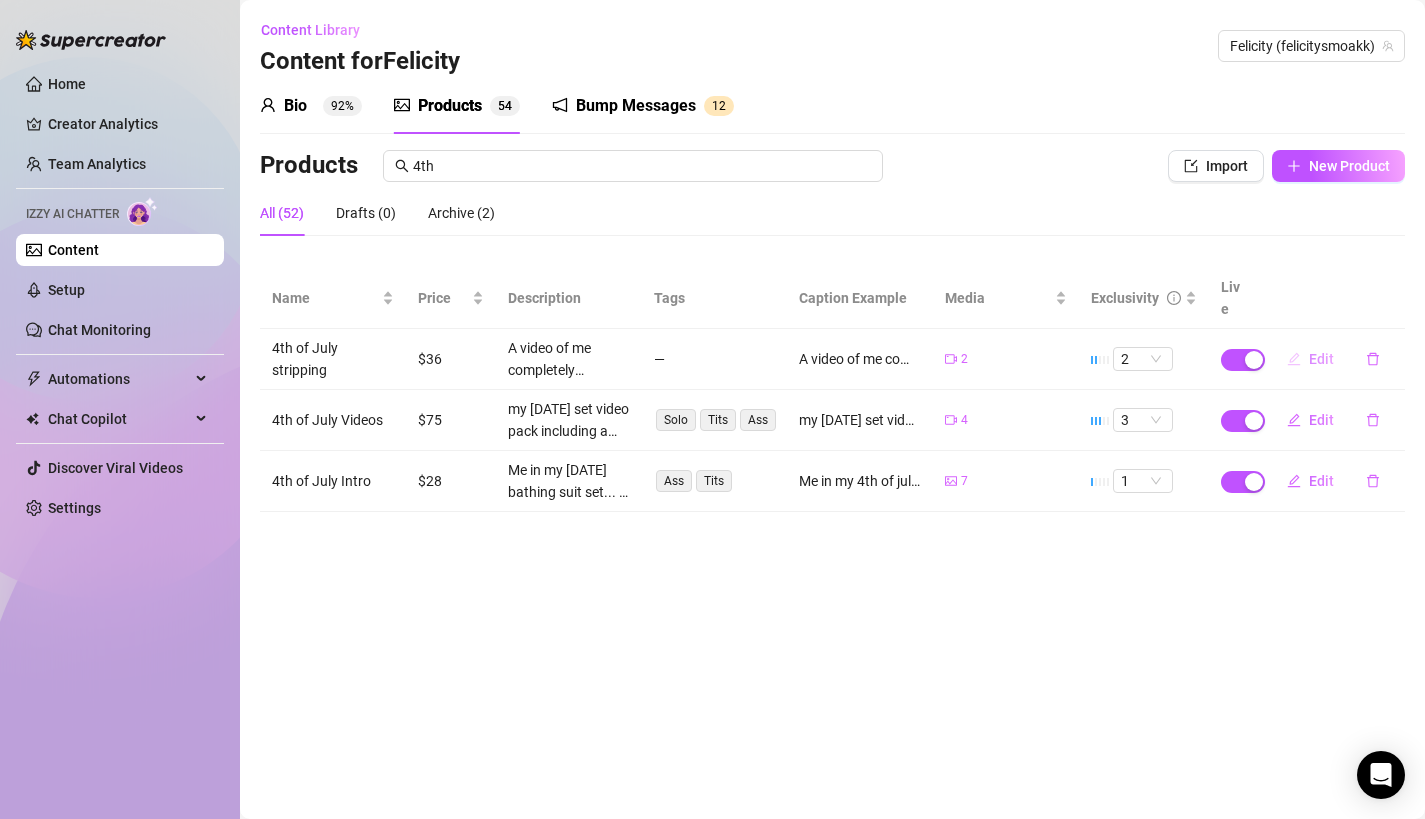 click on "Edit" at bounding box center [1321, 359] 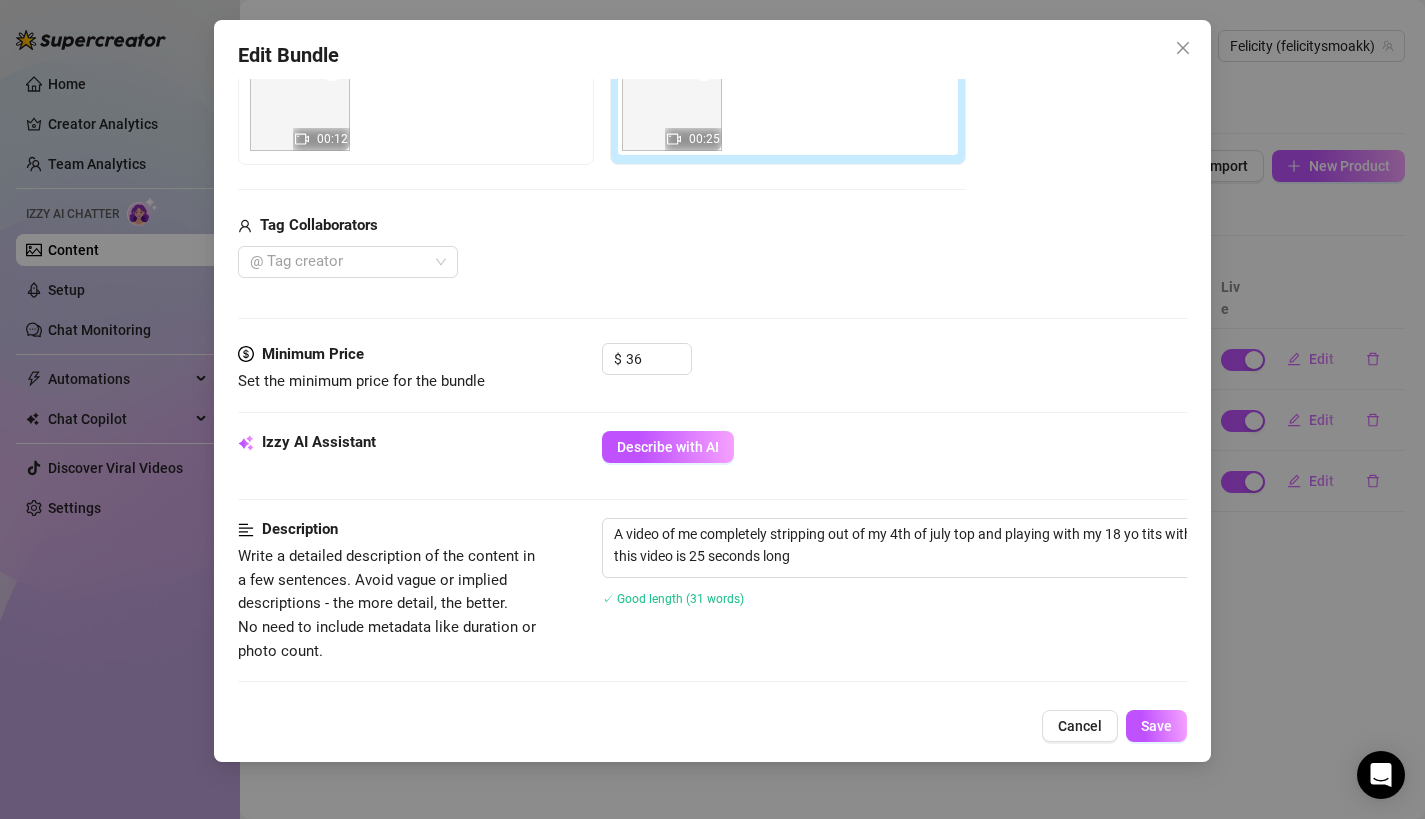 scroll, scrollTop: 385, scrollLeft: 0, axis: vertical 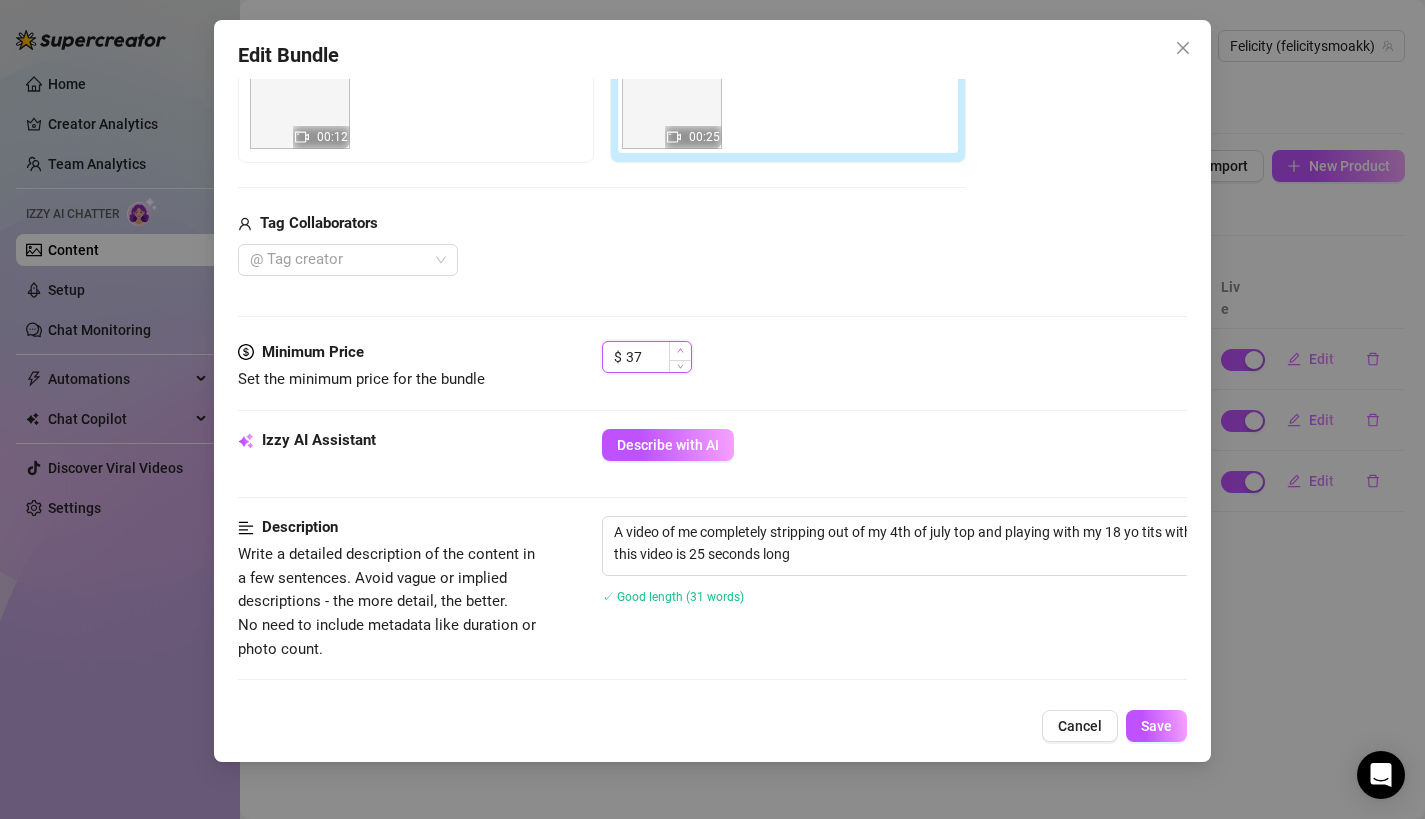 click 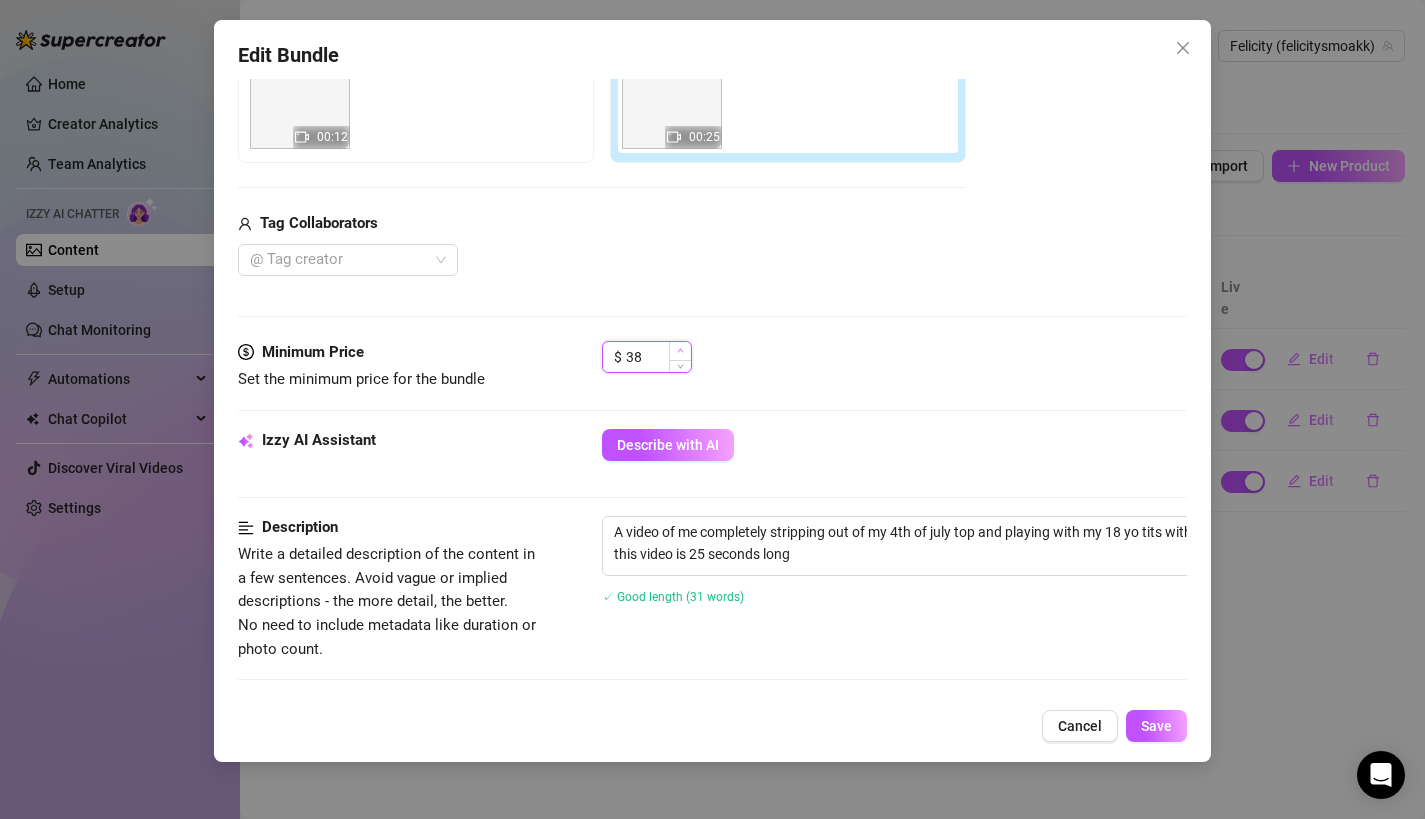 click 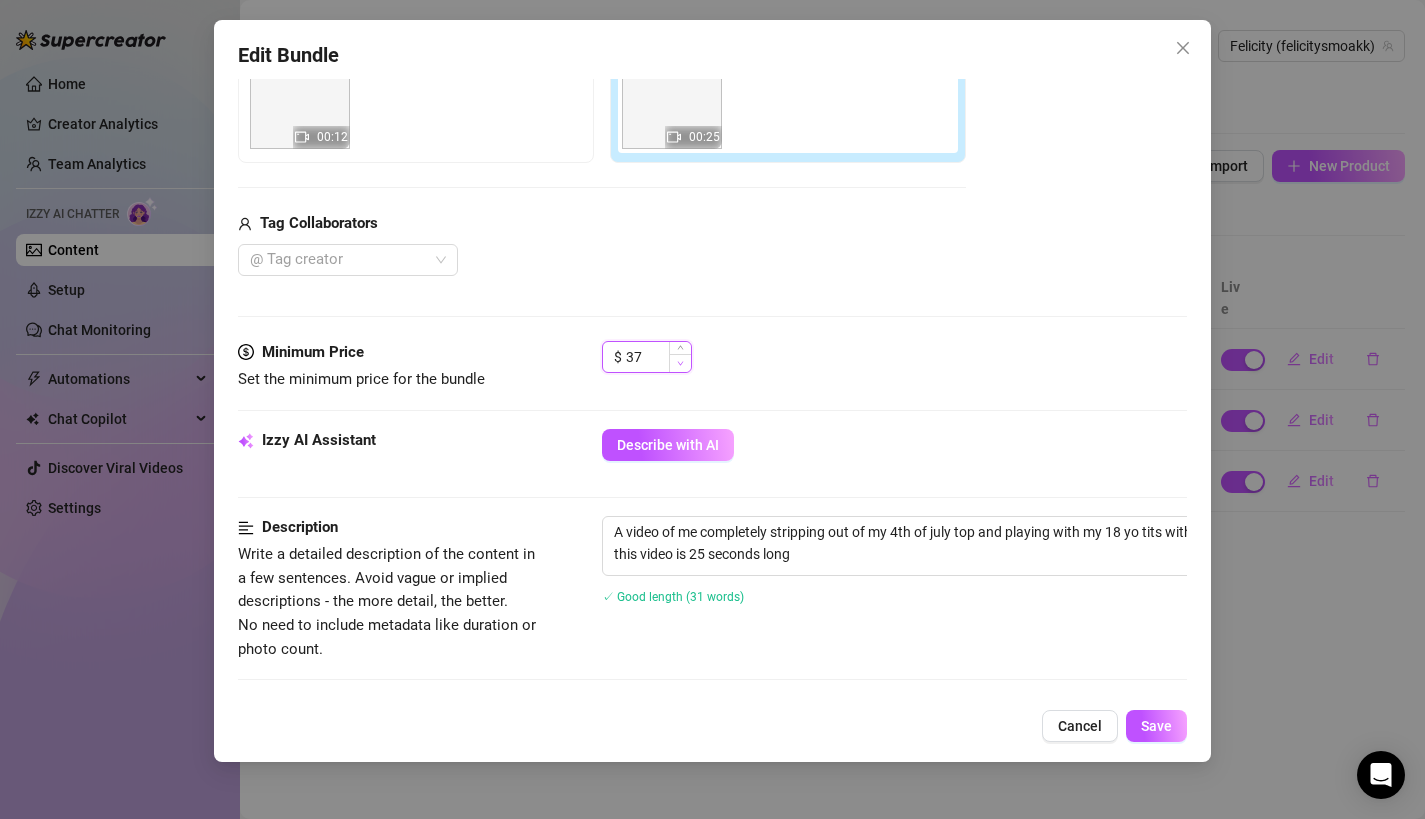 click 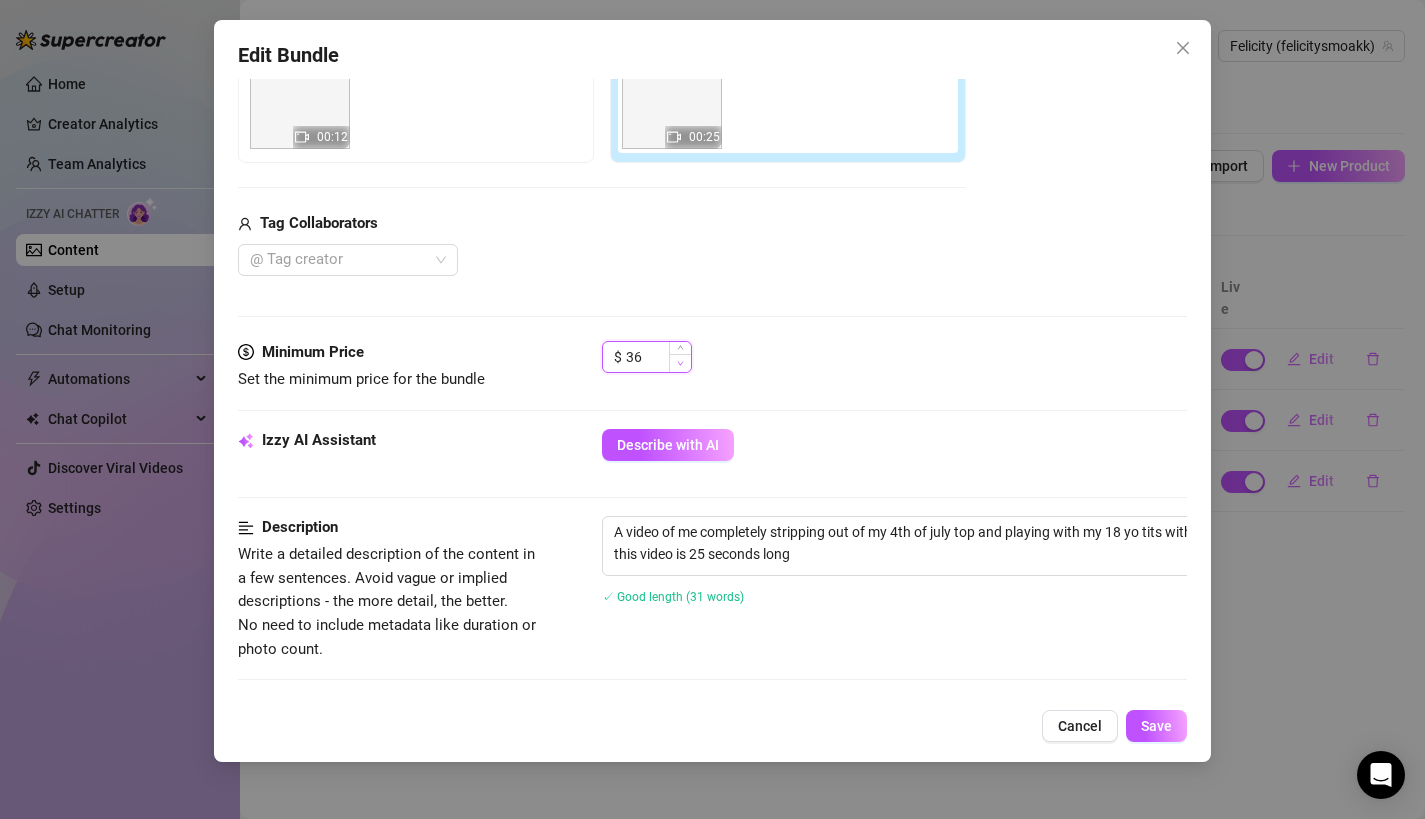 click 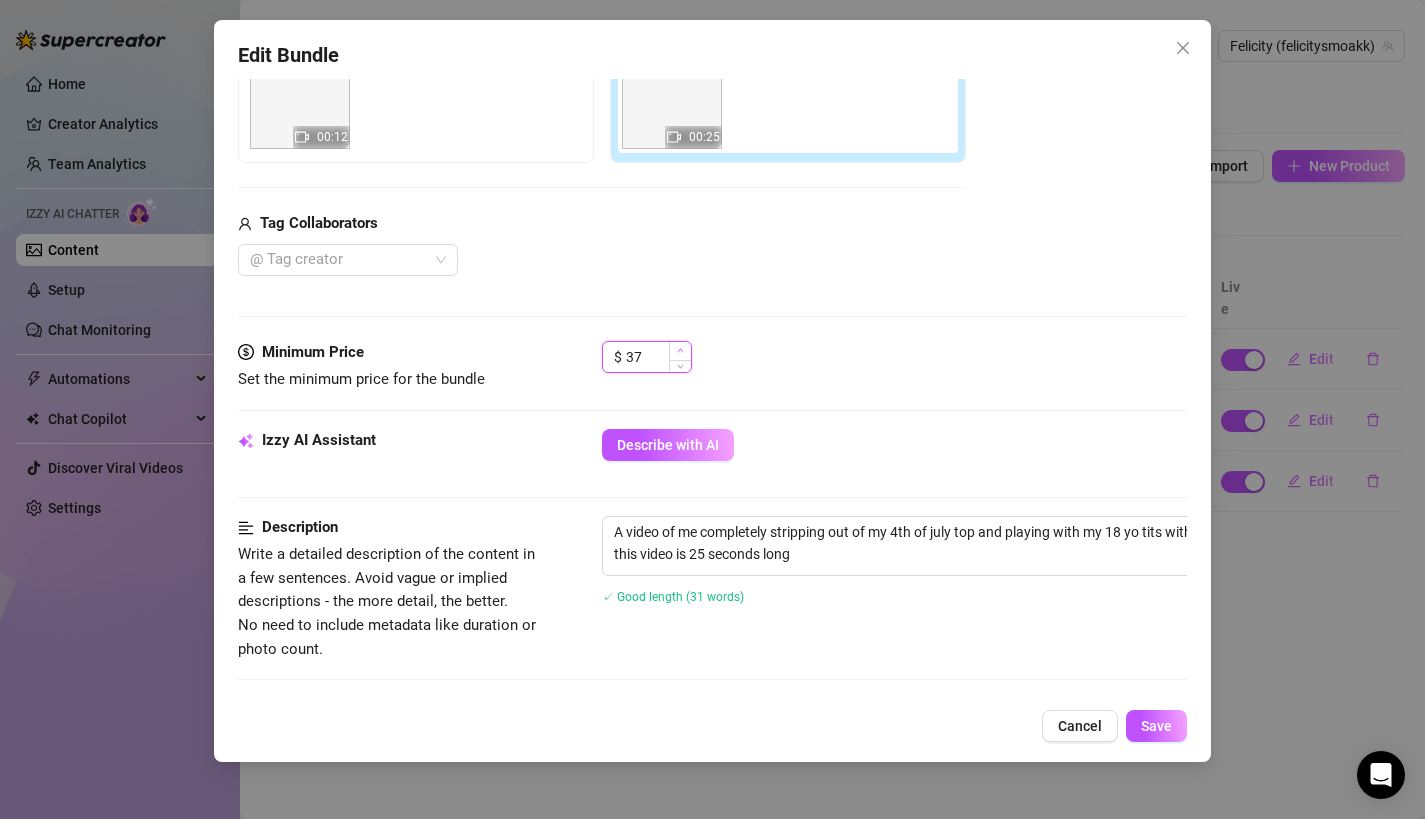 click at bounding box center [680, 351] 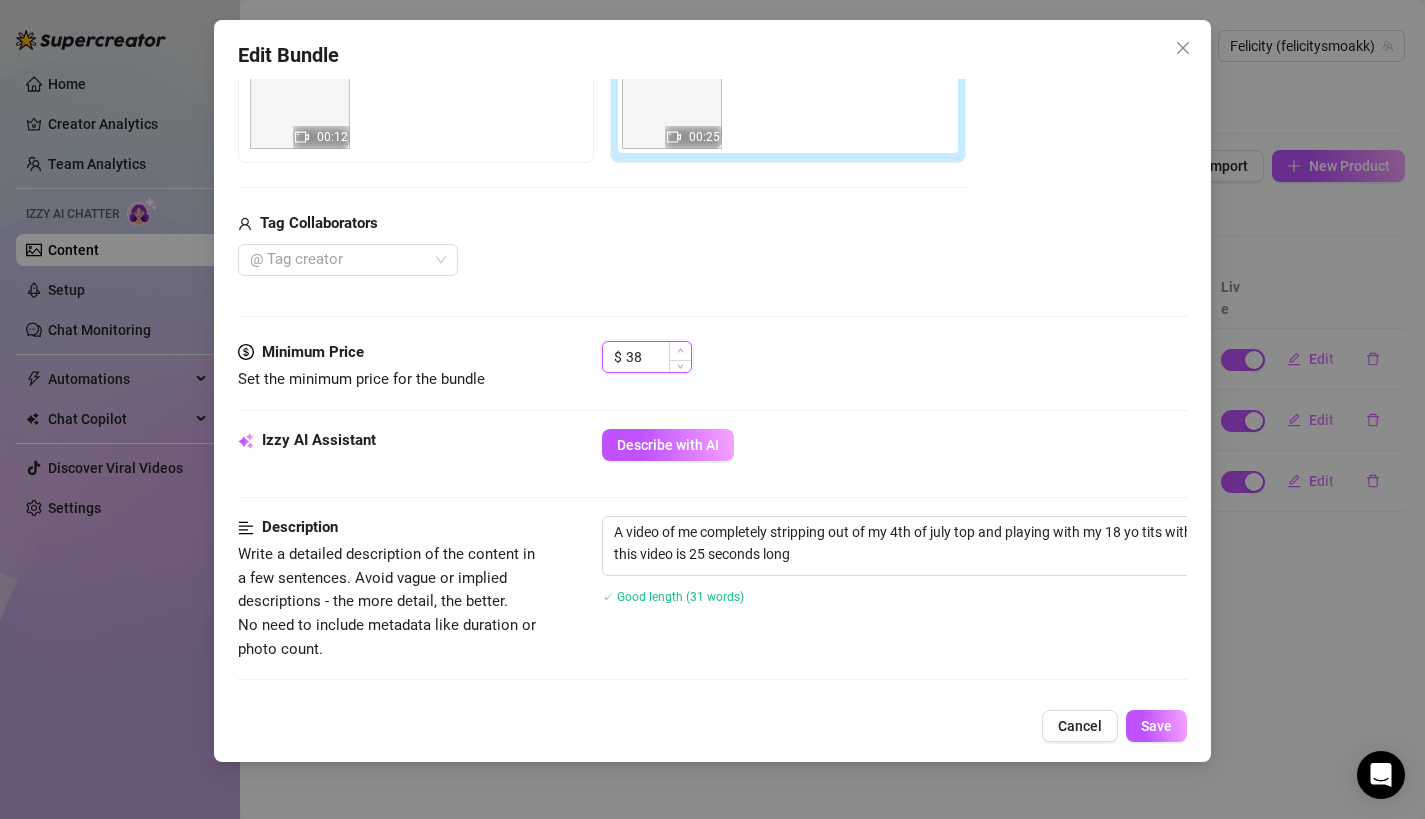 click at bounding box center [680, 351] 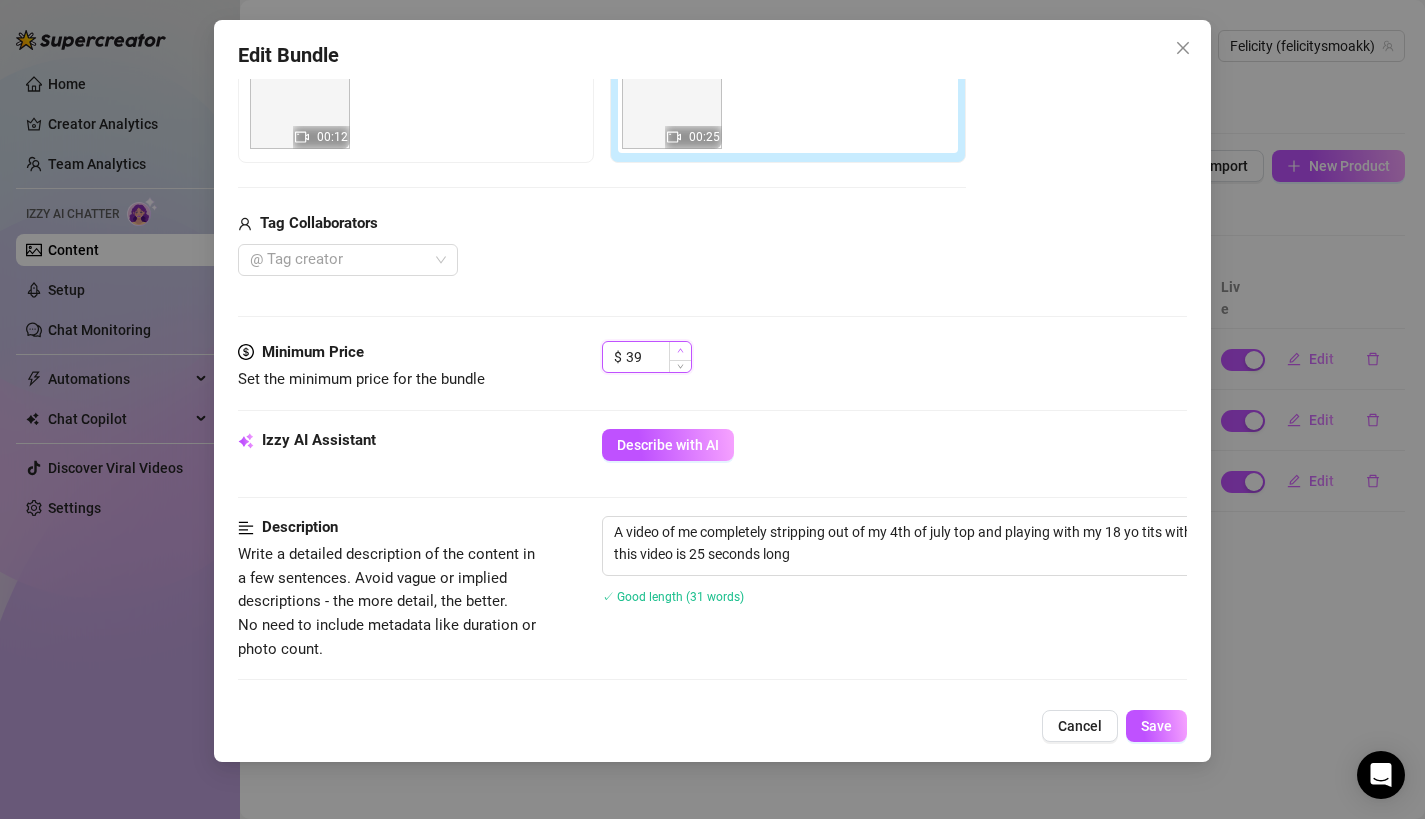 click at bounding box center [680, 351] 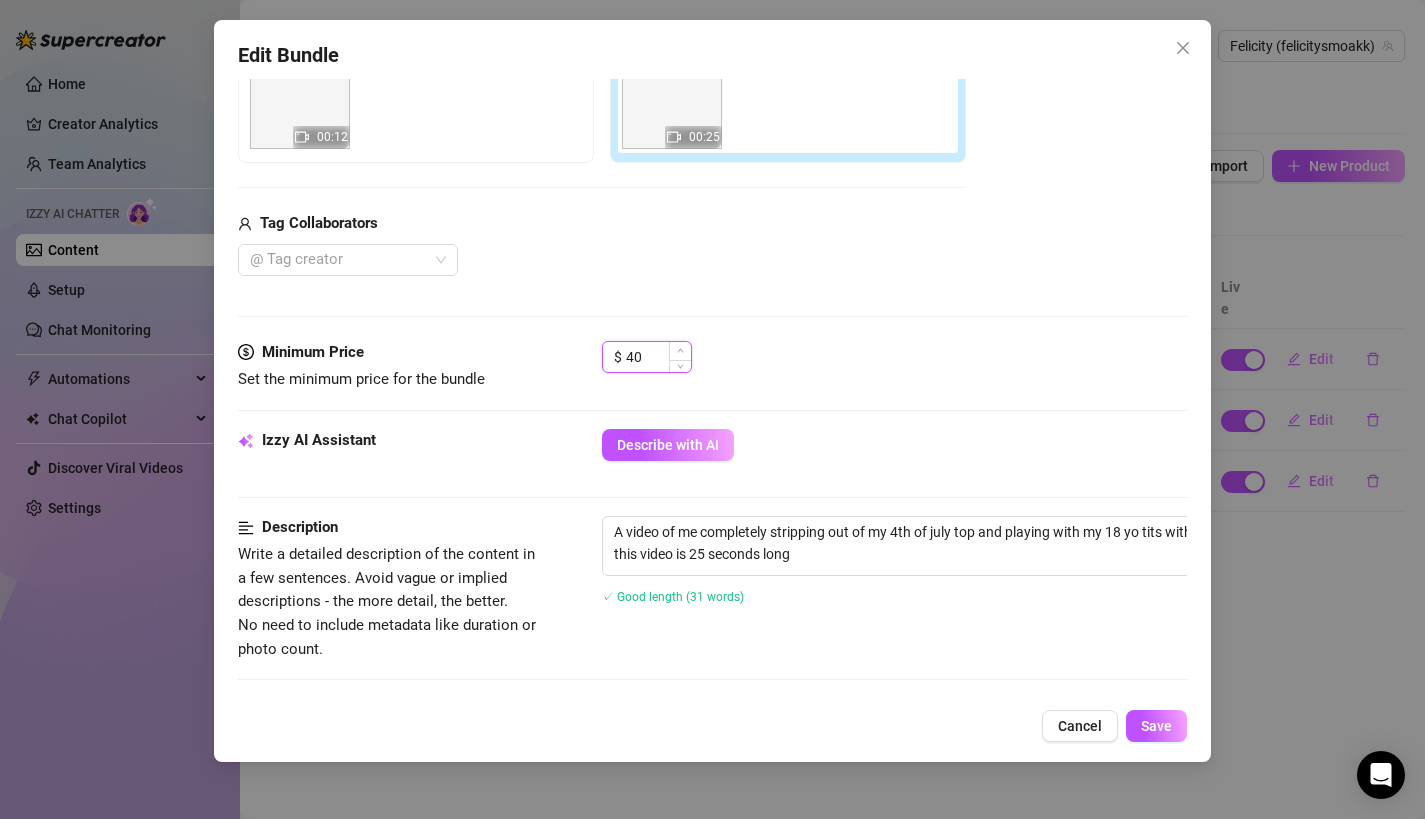 click at bounding box center (680, 351) 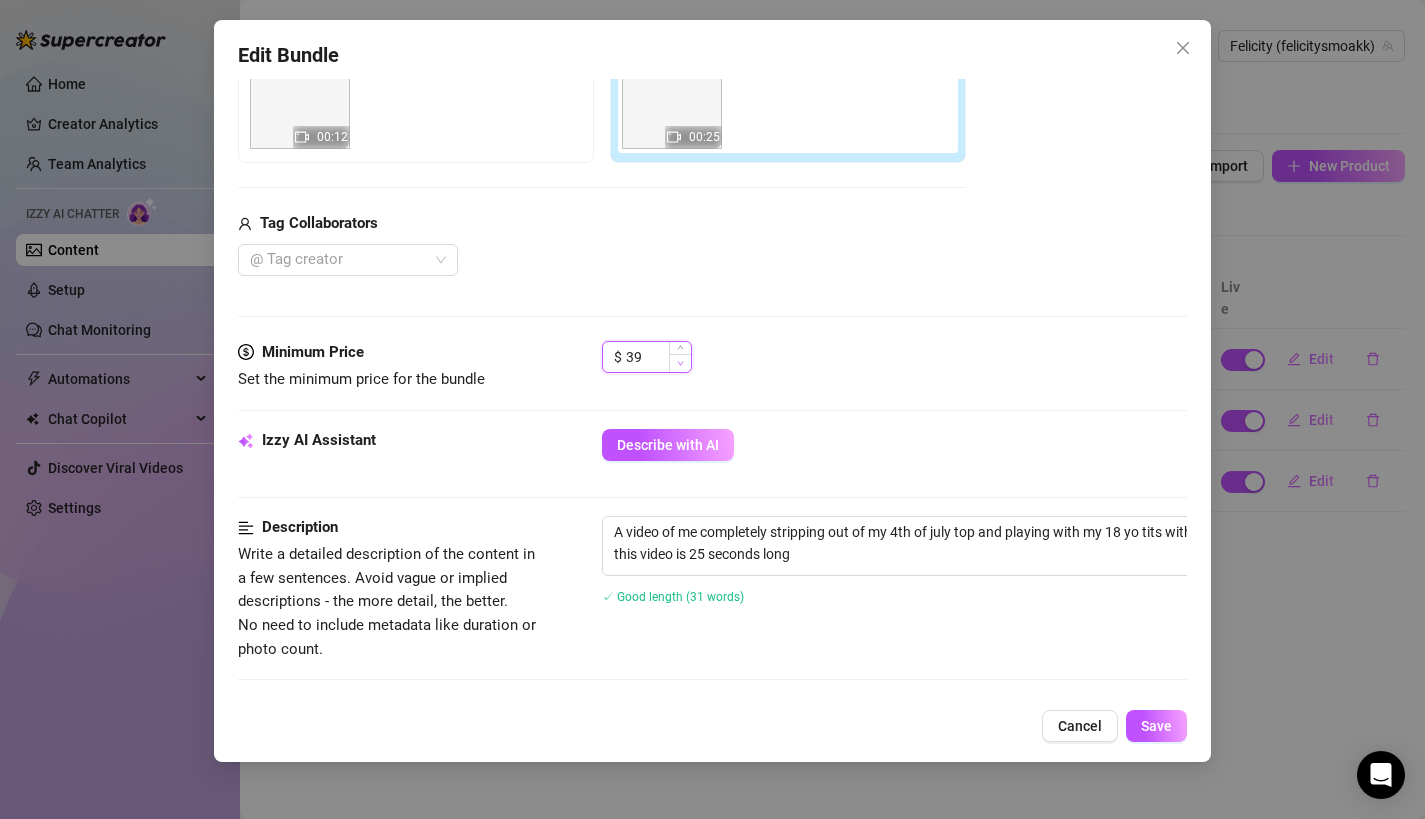 click 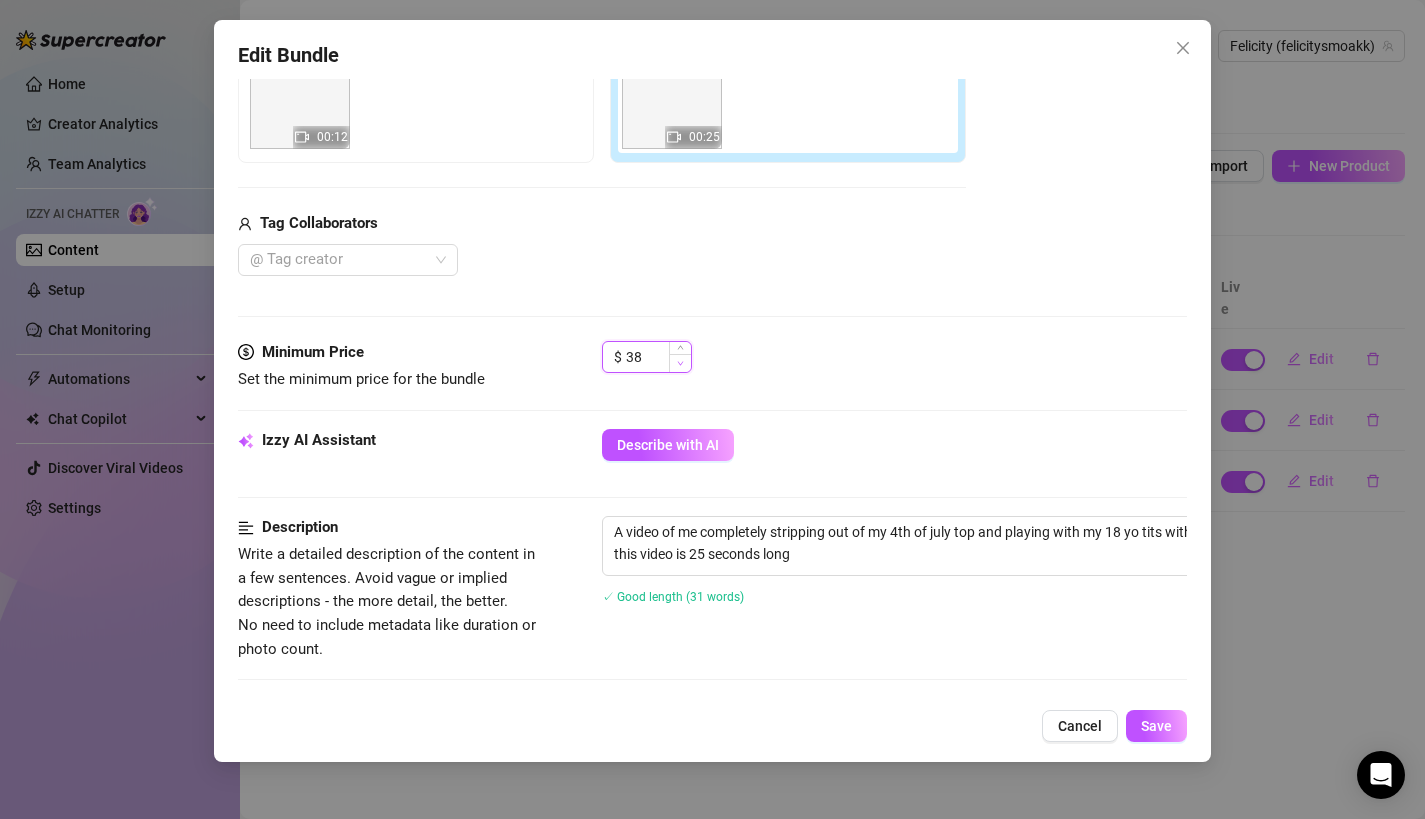 click at bounding box center [680, 363] 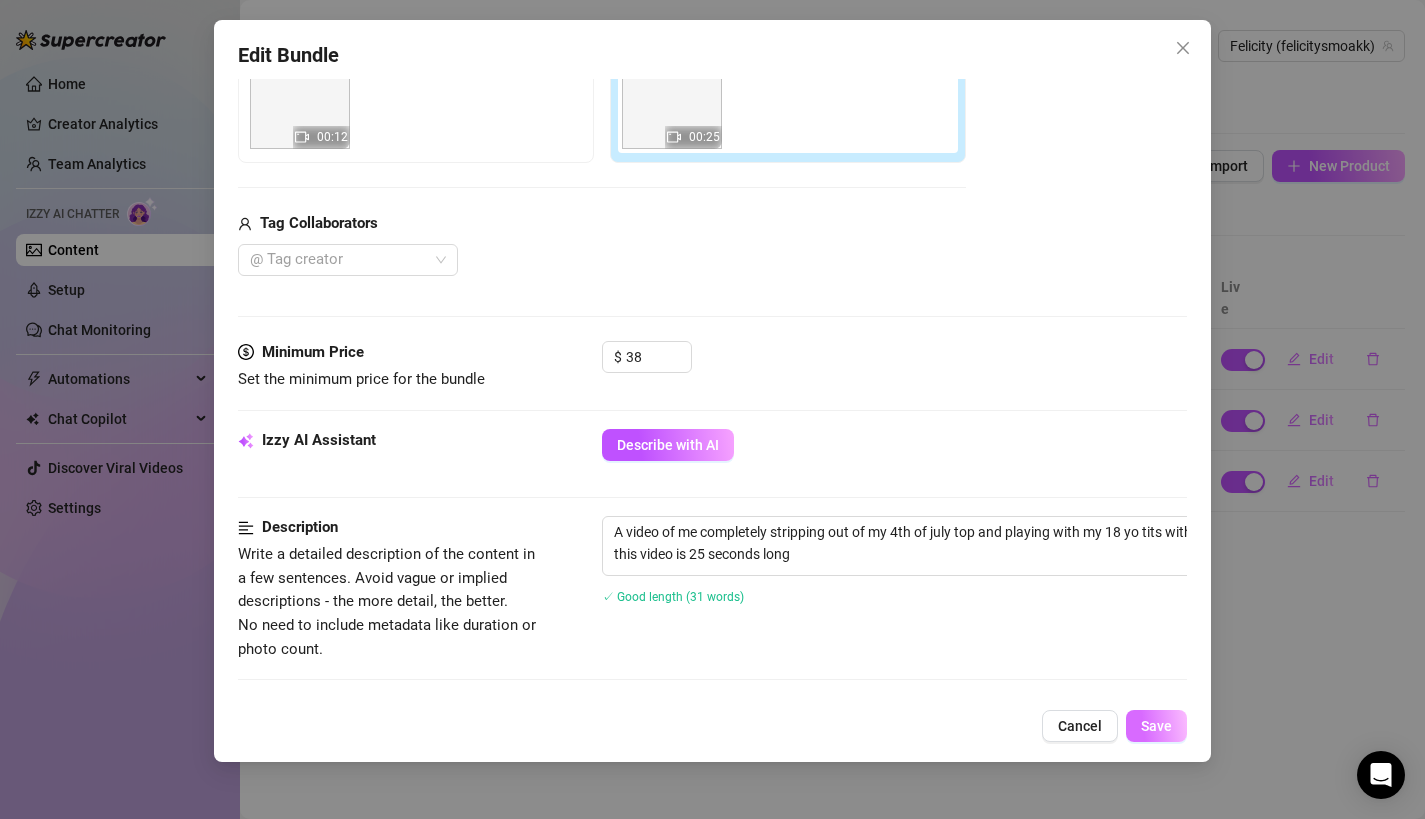 click on "Save" at bounding box center (1156, 726) 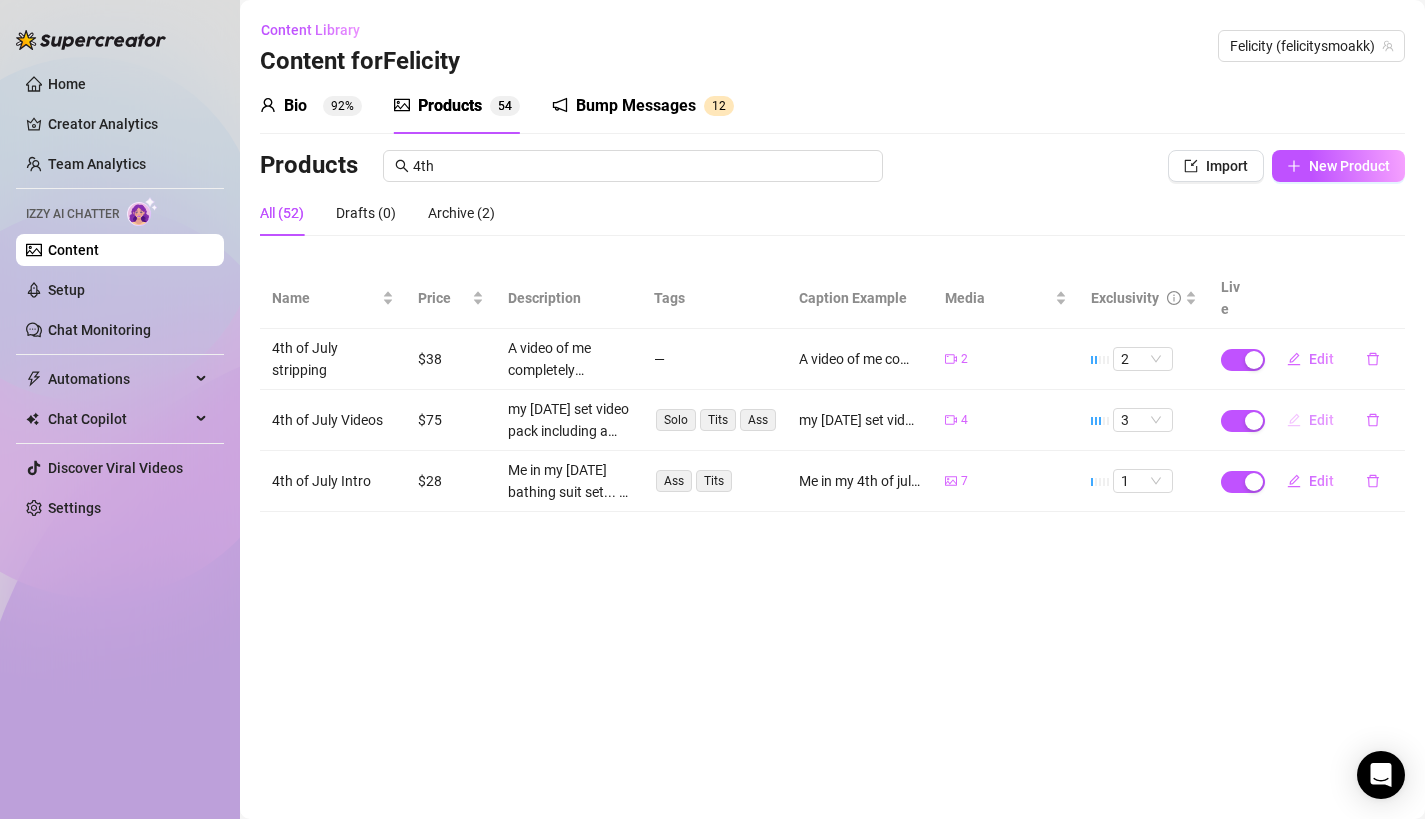 click on "Edit" at bounding box center (1321, 420) 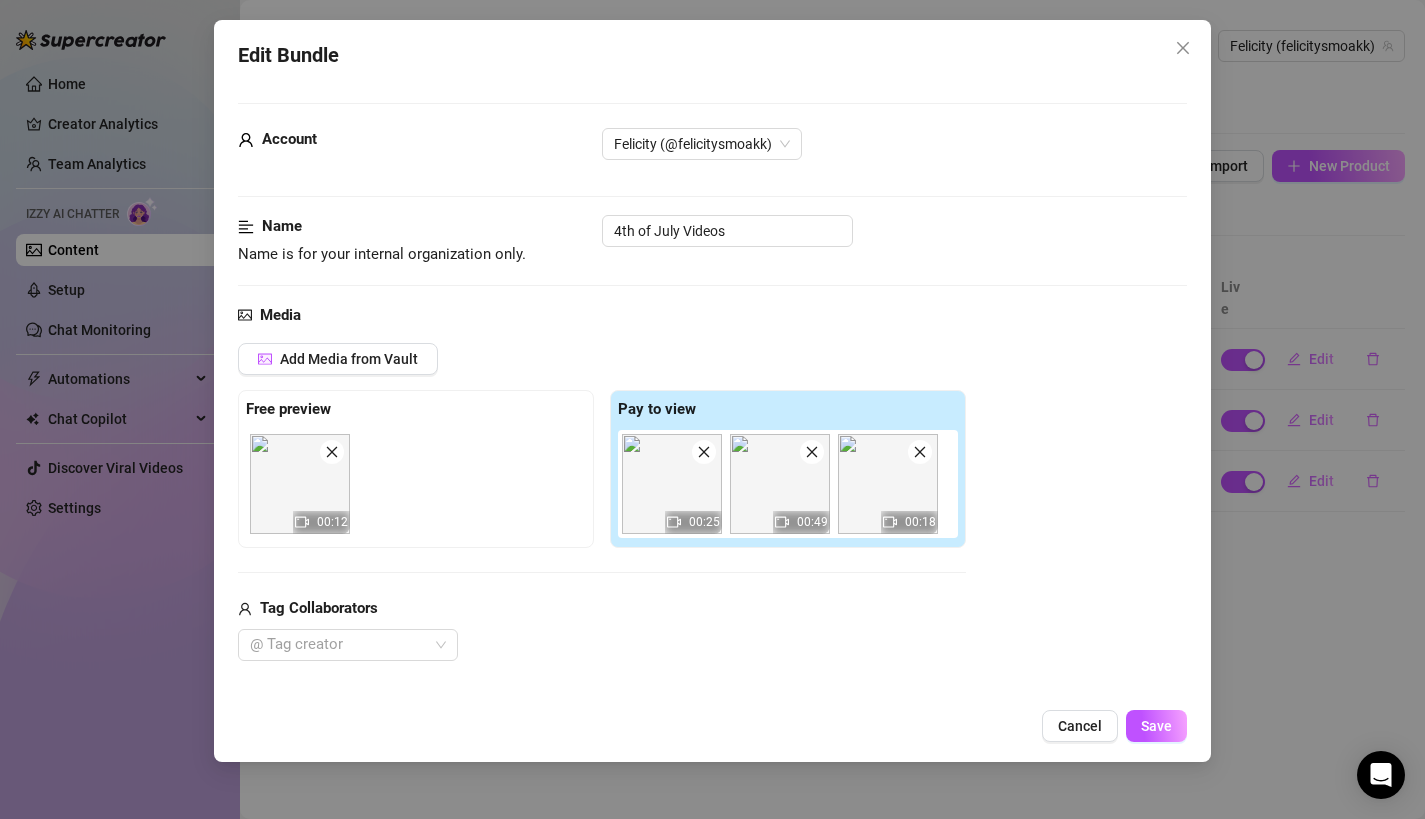 click 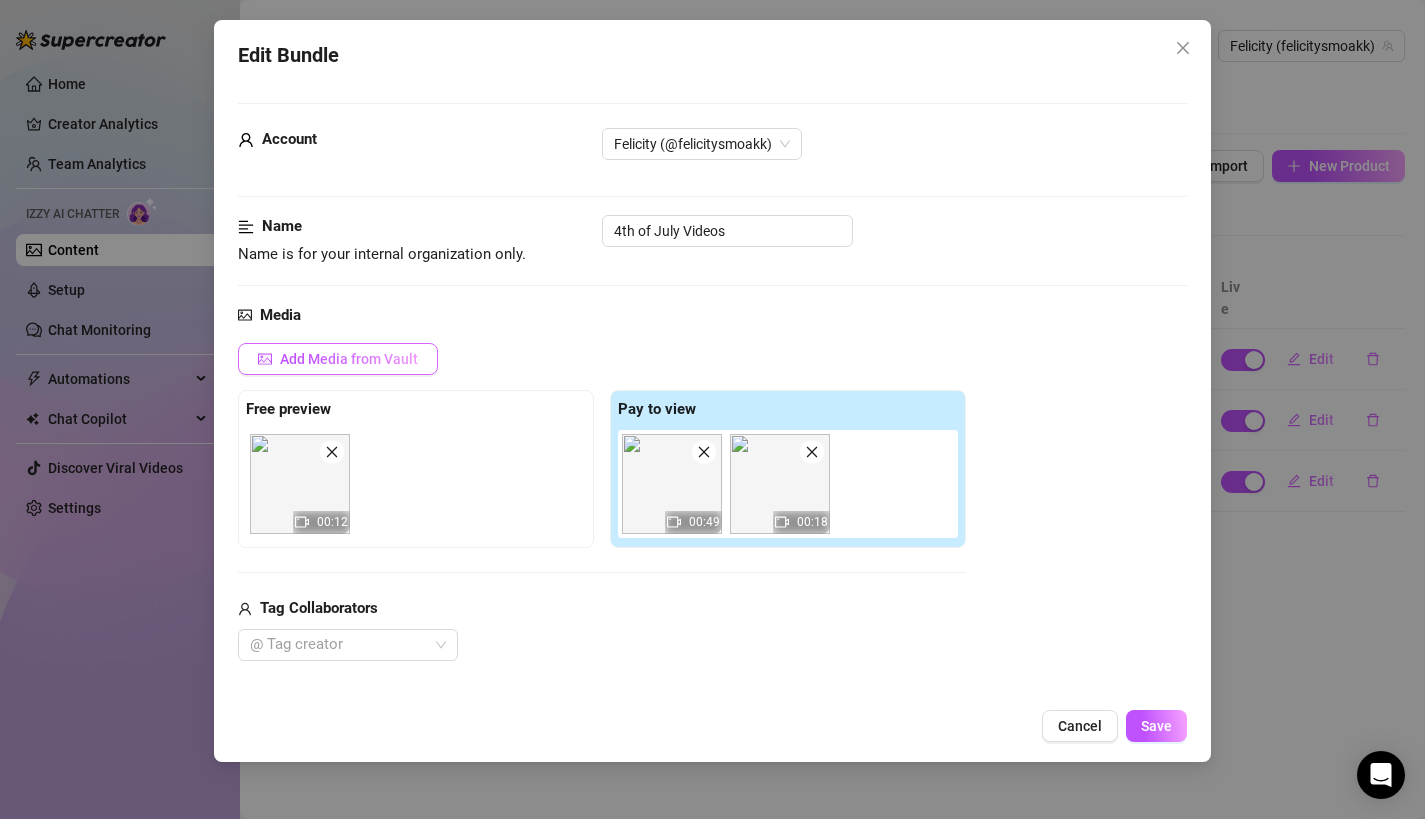 click on "Add Media from Vault" at bounding box center (349, 359) 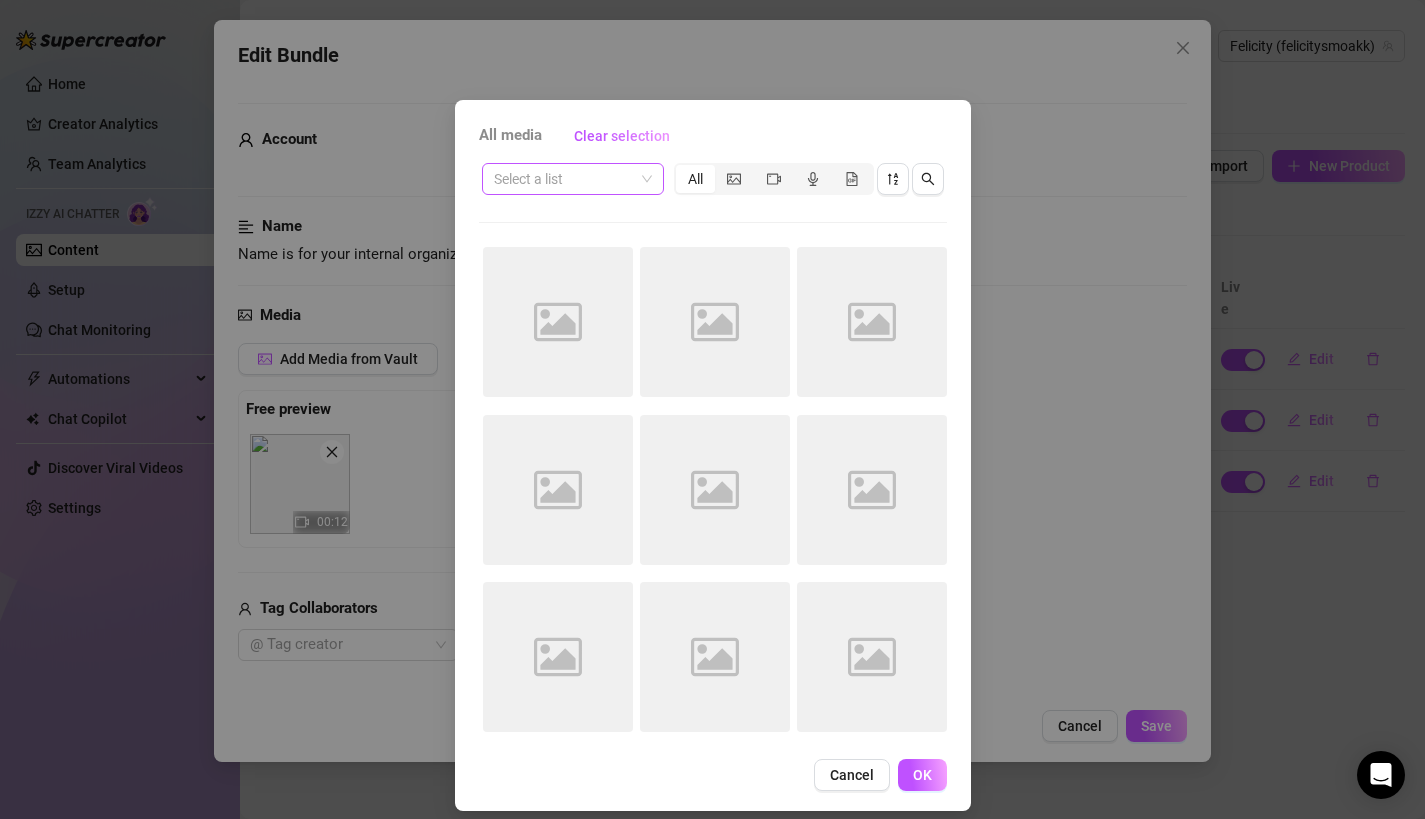 click at bounding box center [564, 179] 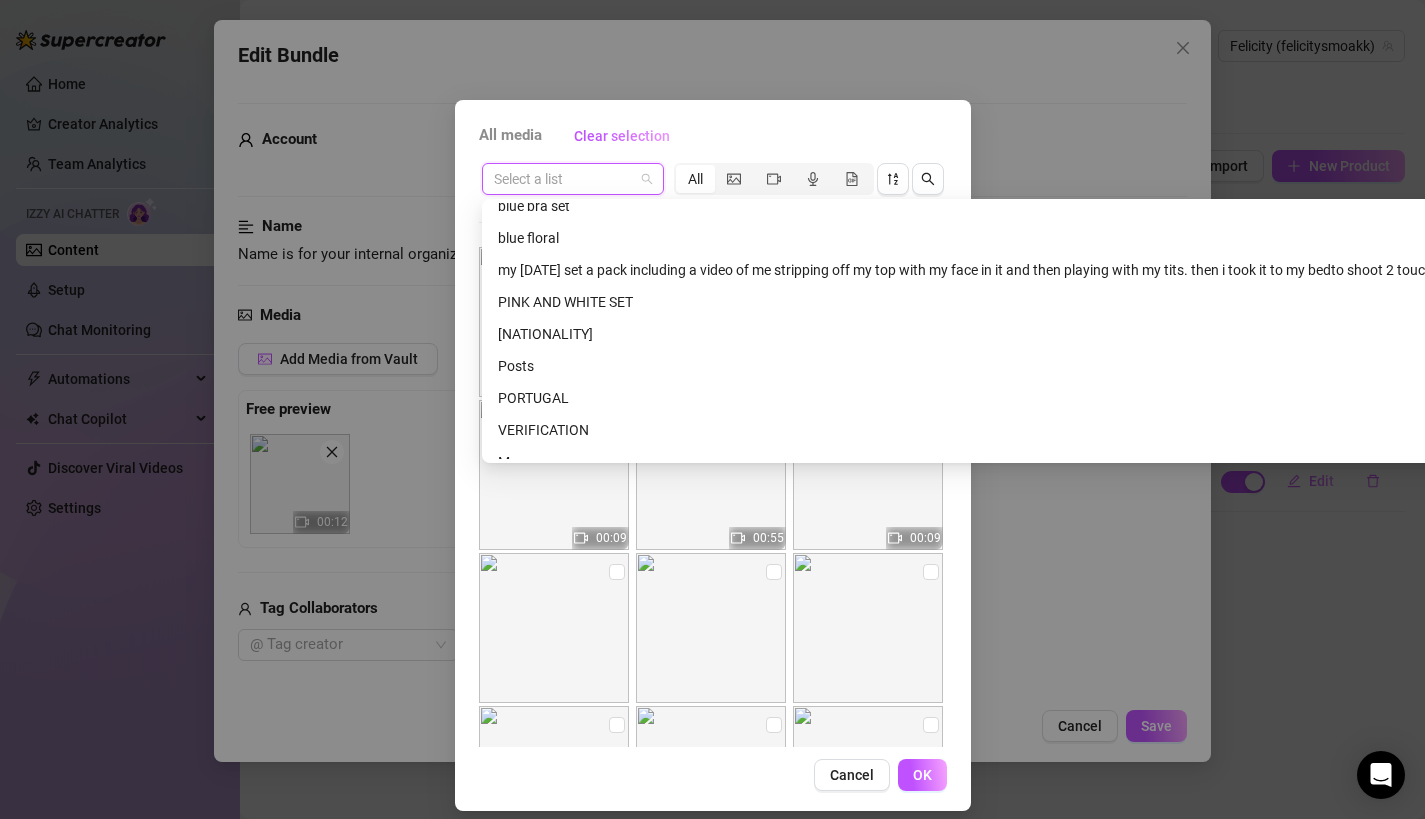scroll, scrollTop: 608, scrollLeft: 0, axis: vertical 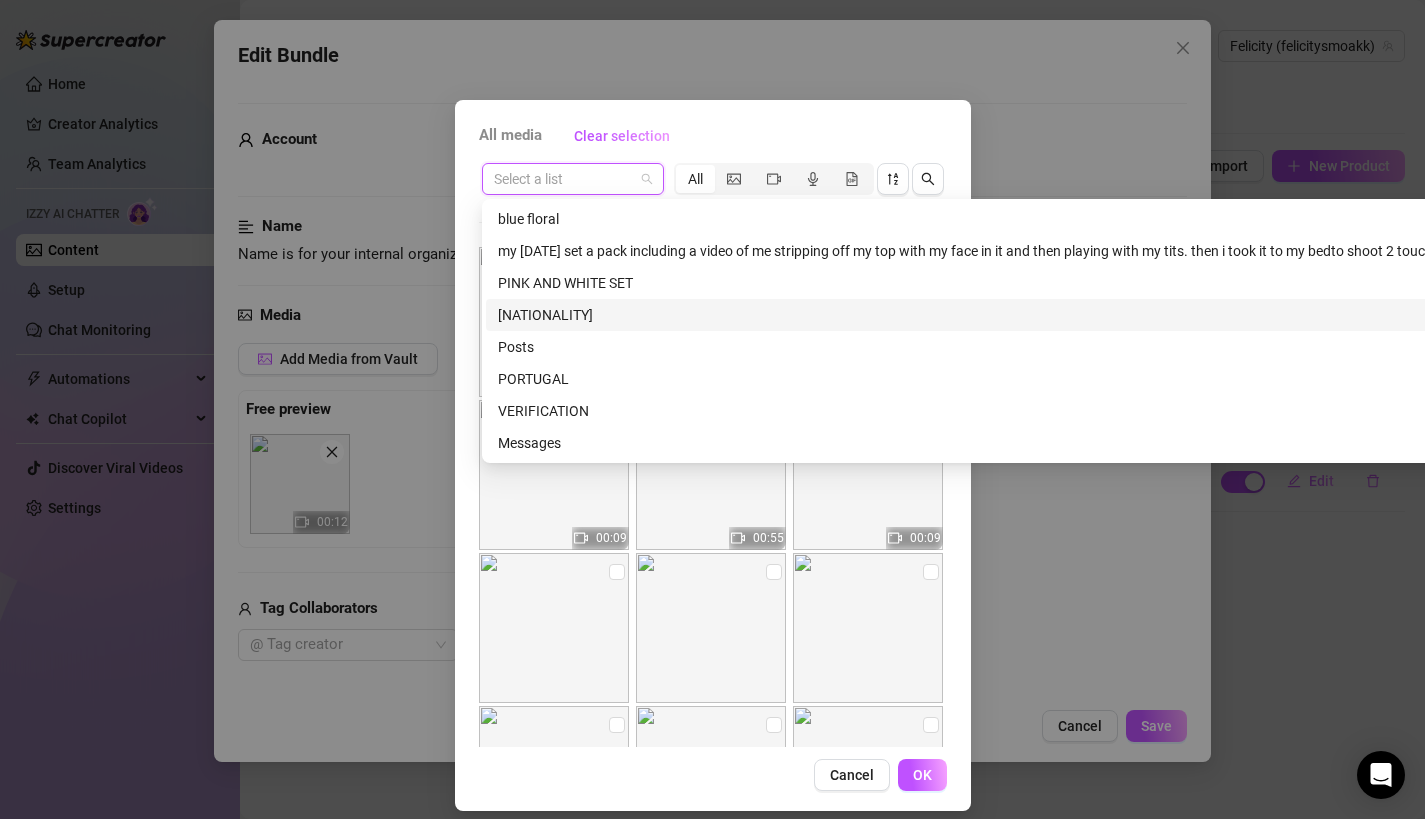 click on "[NATIONALITY]" at bounding box center [1927, 315] 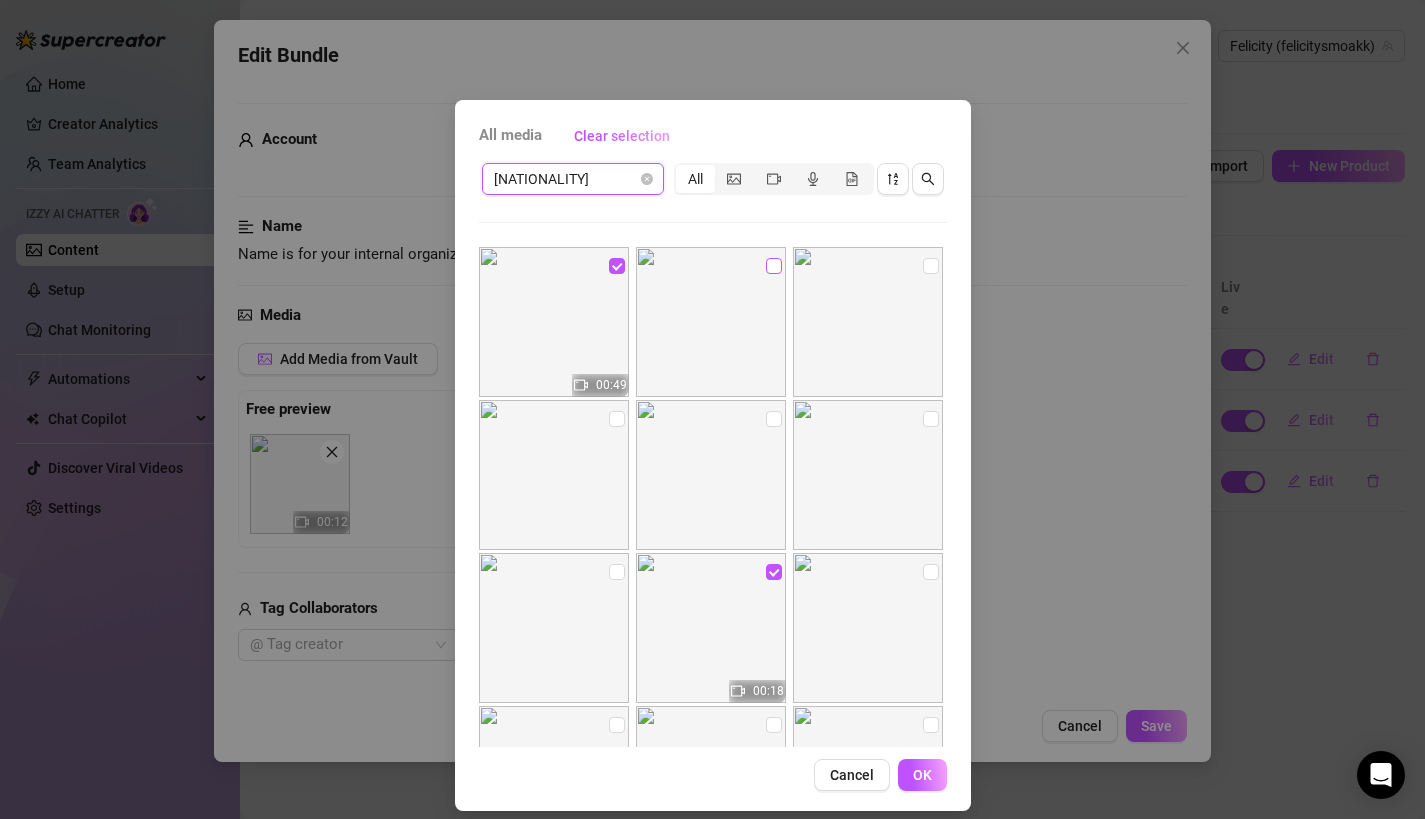 click at bounding box center (774, 266) 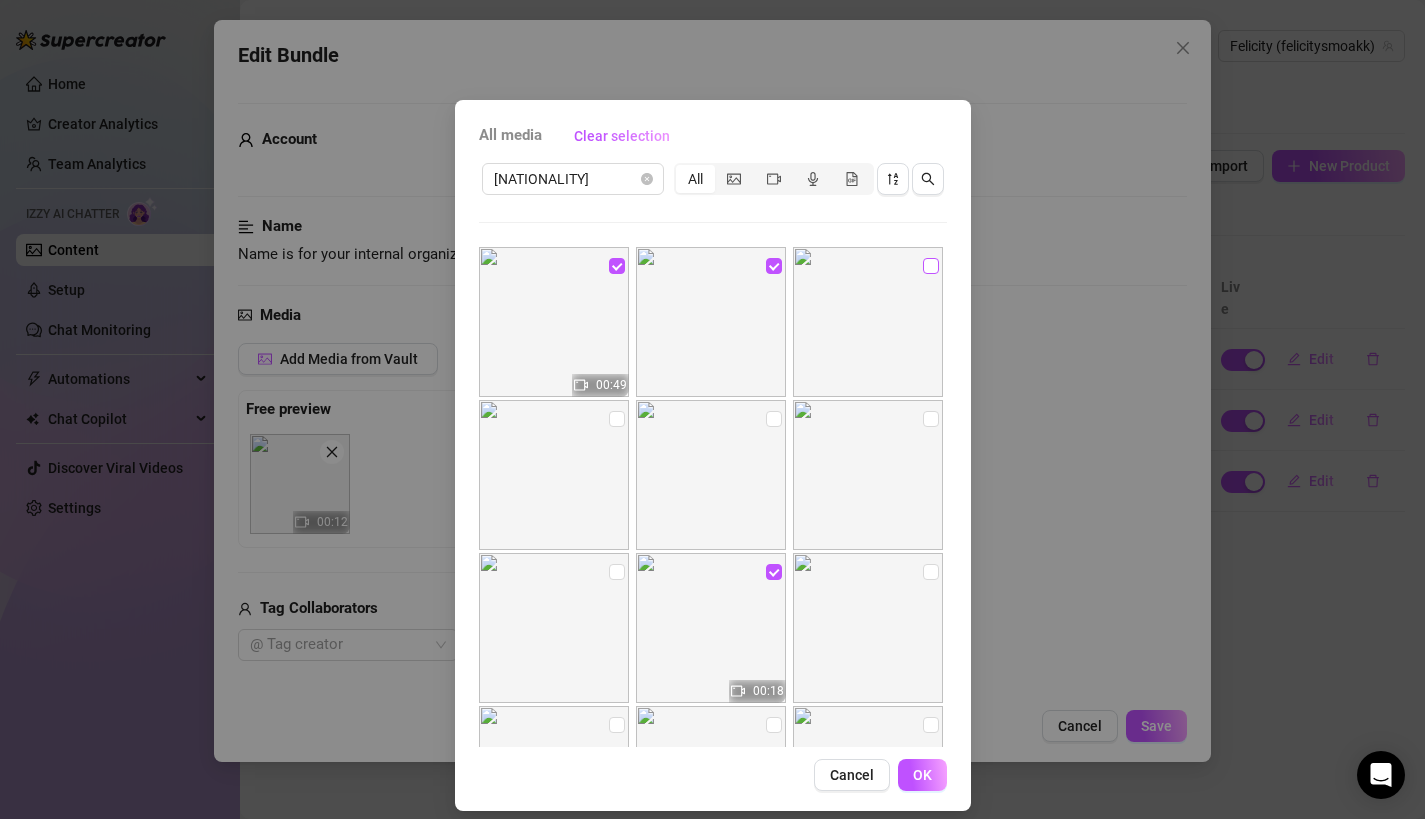 click at bounding box center (931, 266) 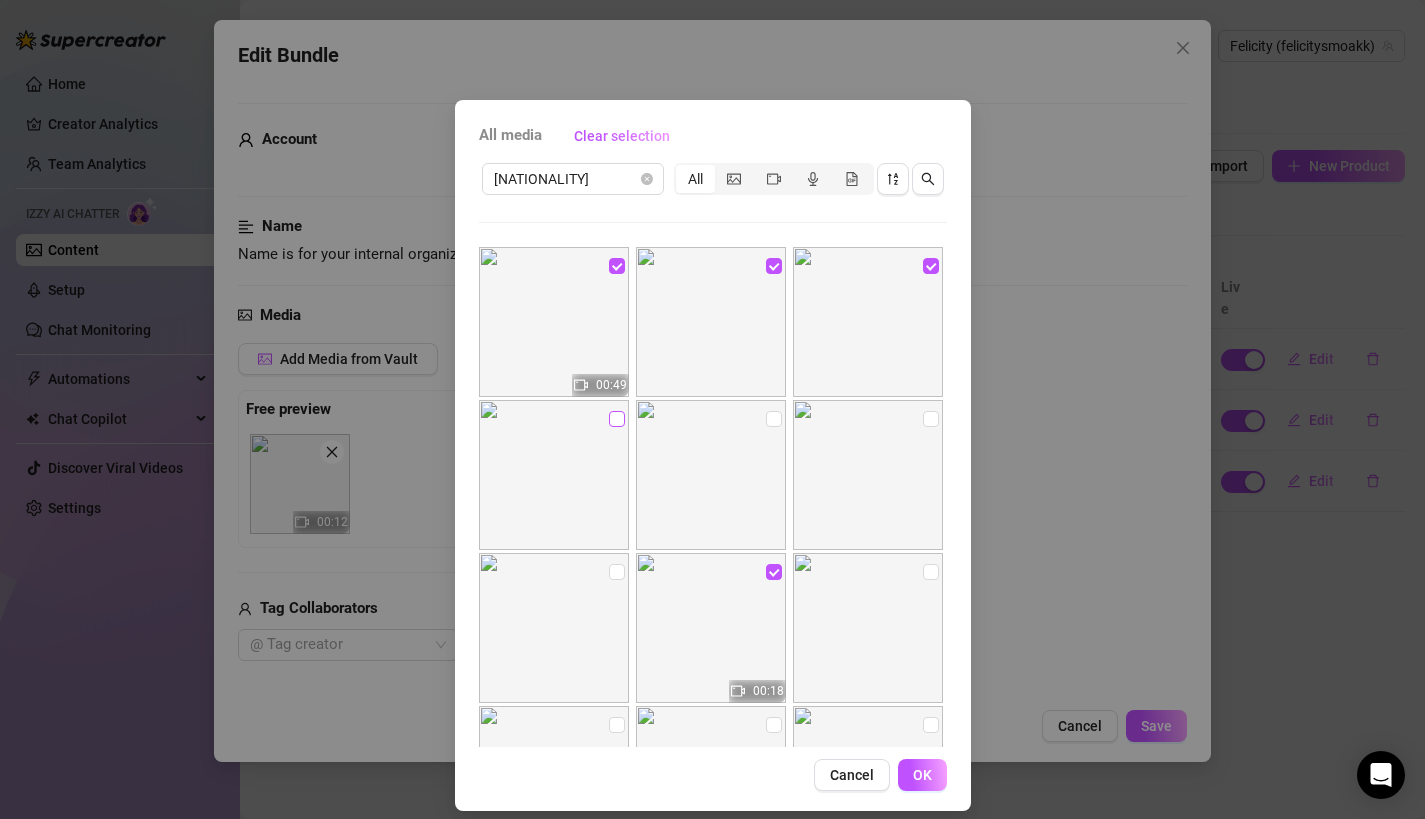 click at bounding box center [617, 419] 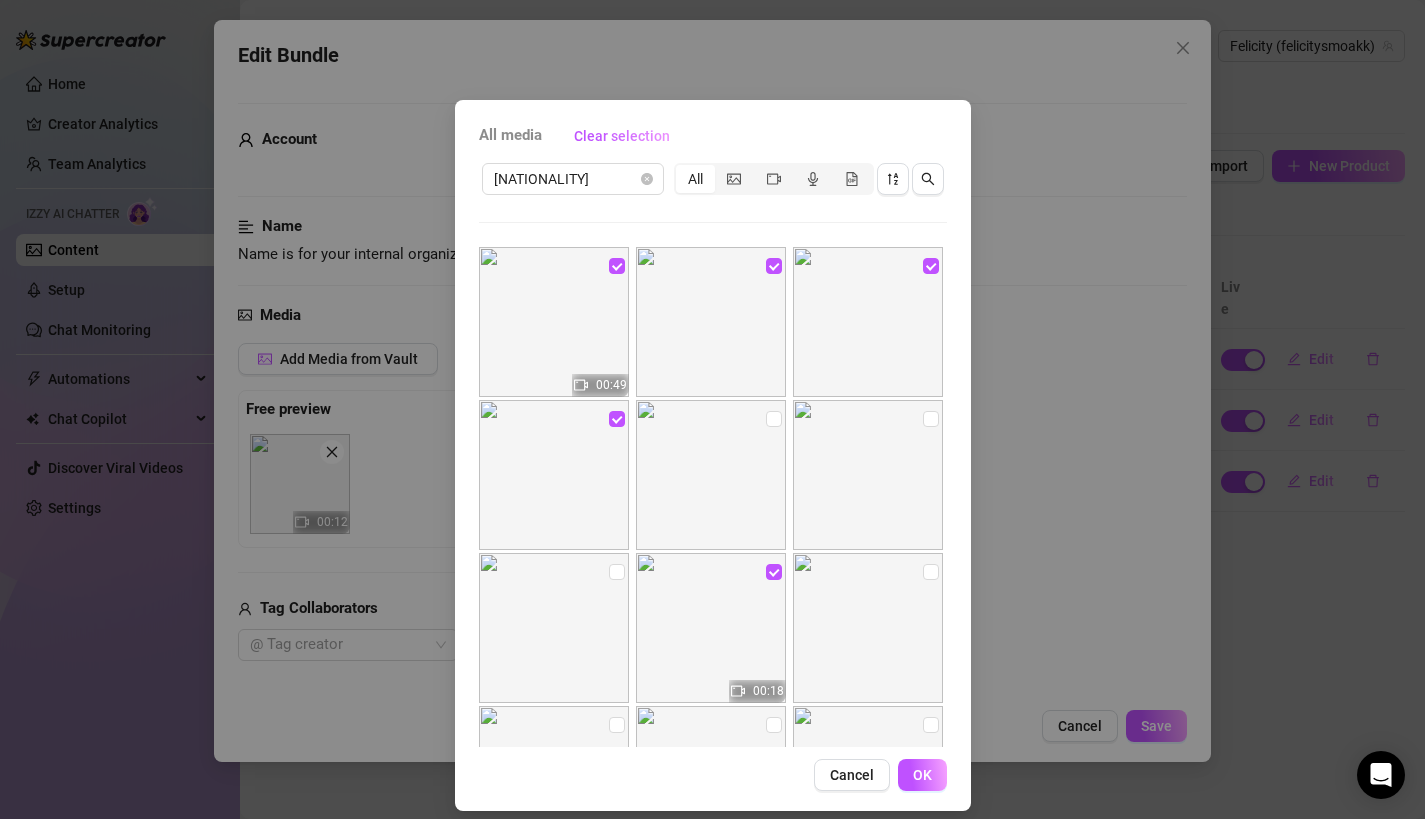 click at bounding box center (711, 475) 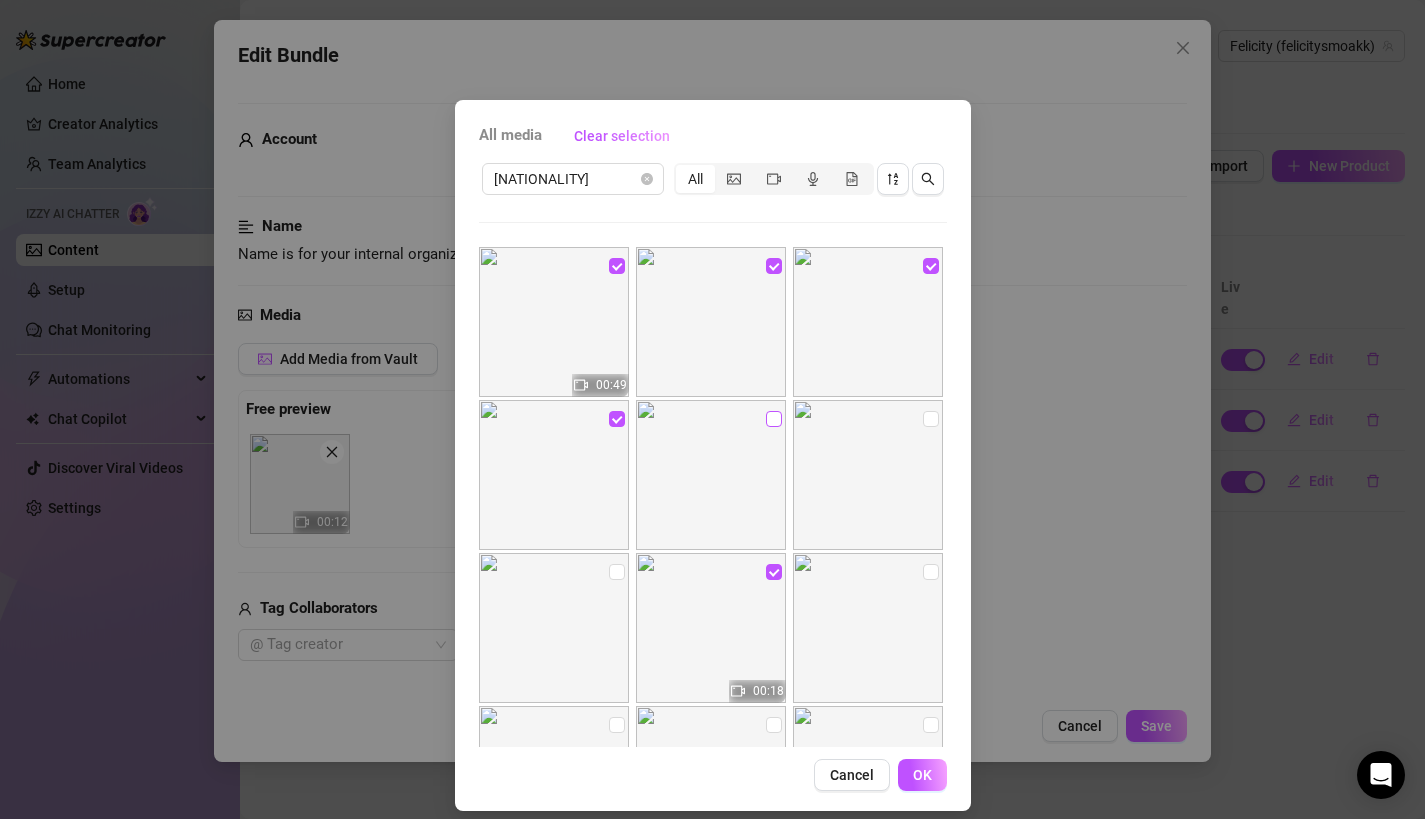 click at bounding box center [774, 419] 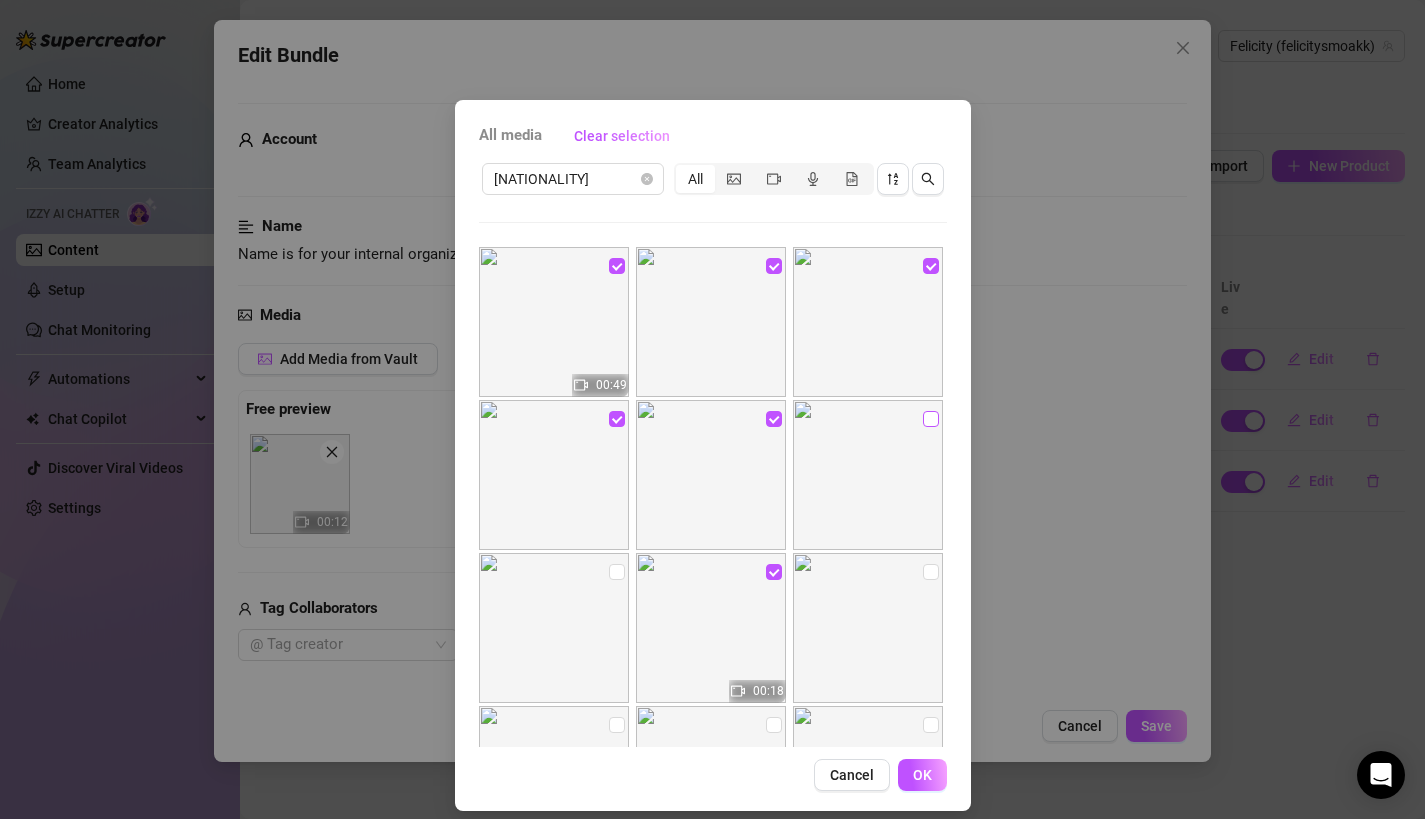 click at bounding box center (931, 419) 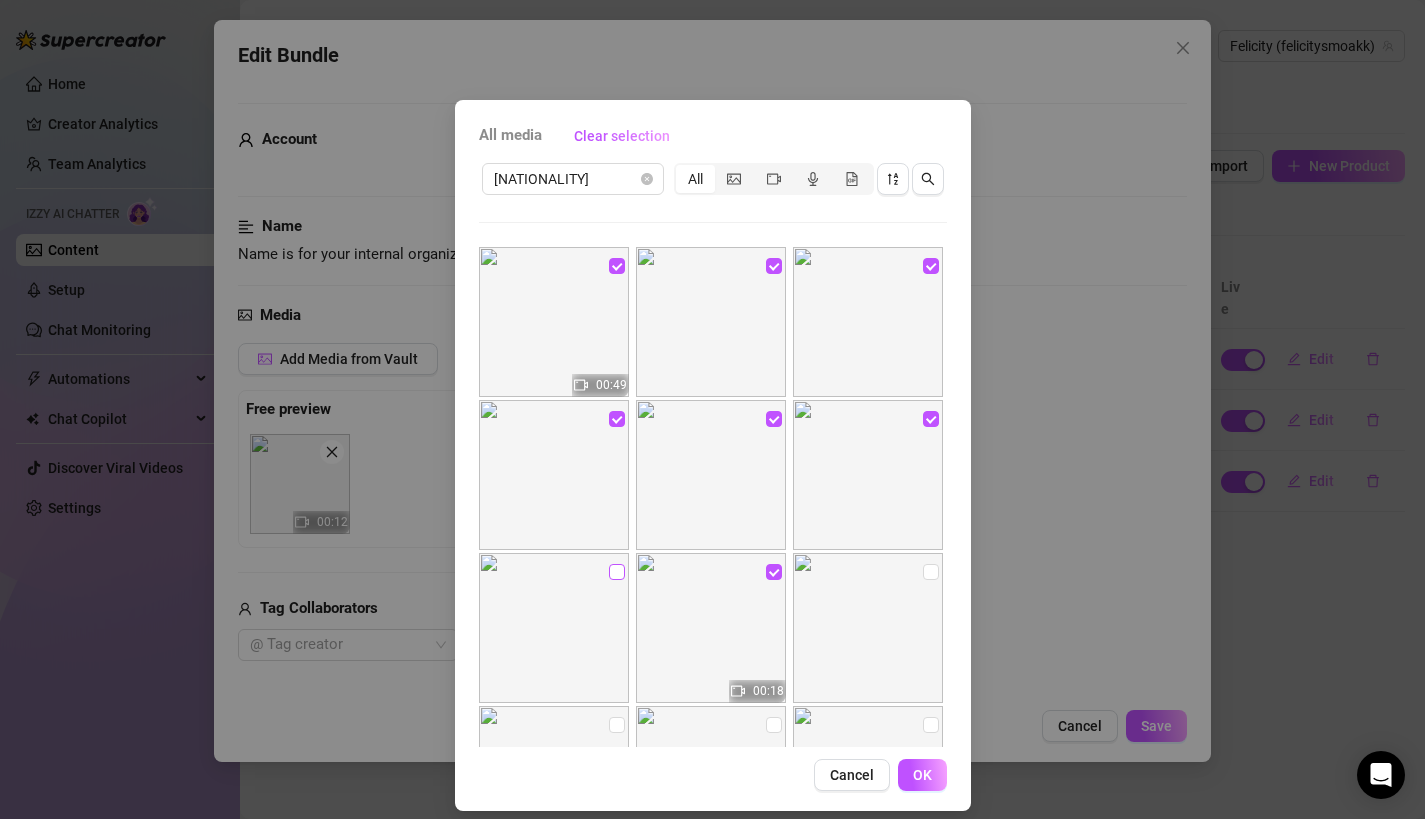click at bounding box center (617, 572) 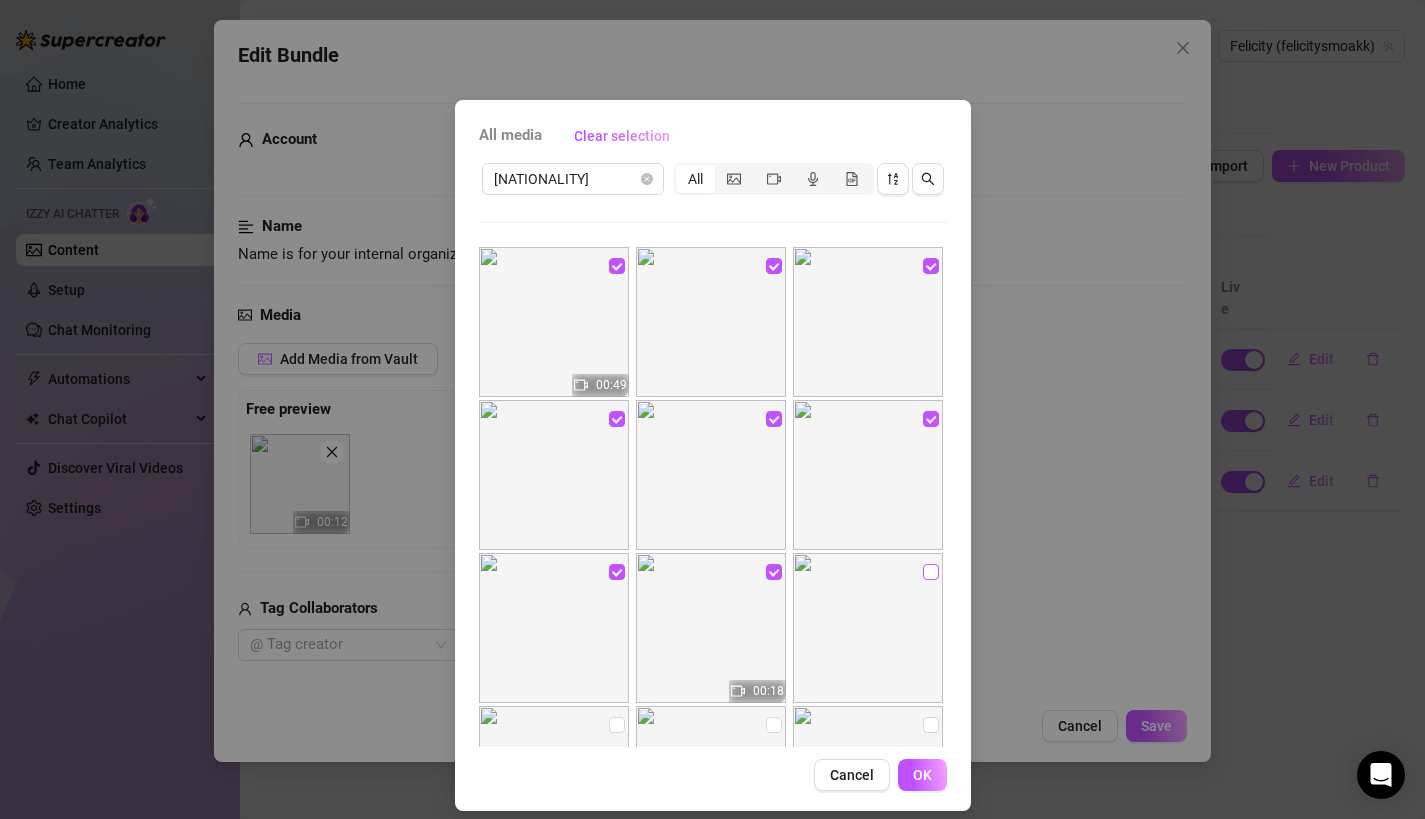 click at bounding box center (931, 572) 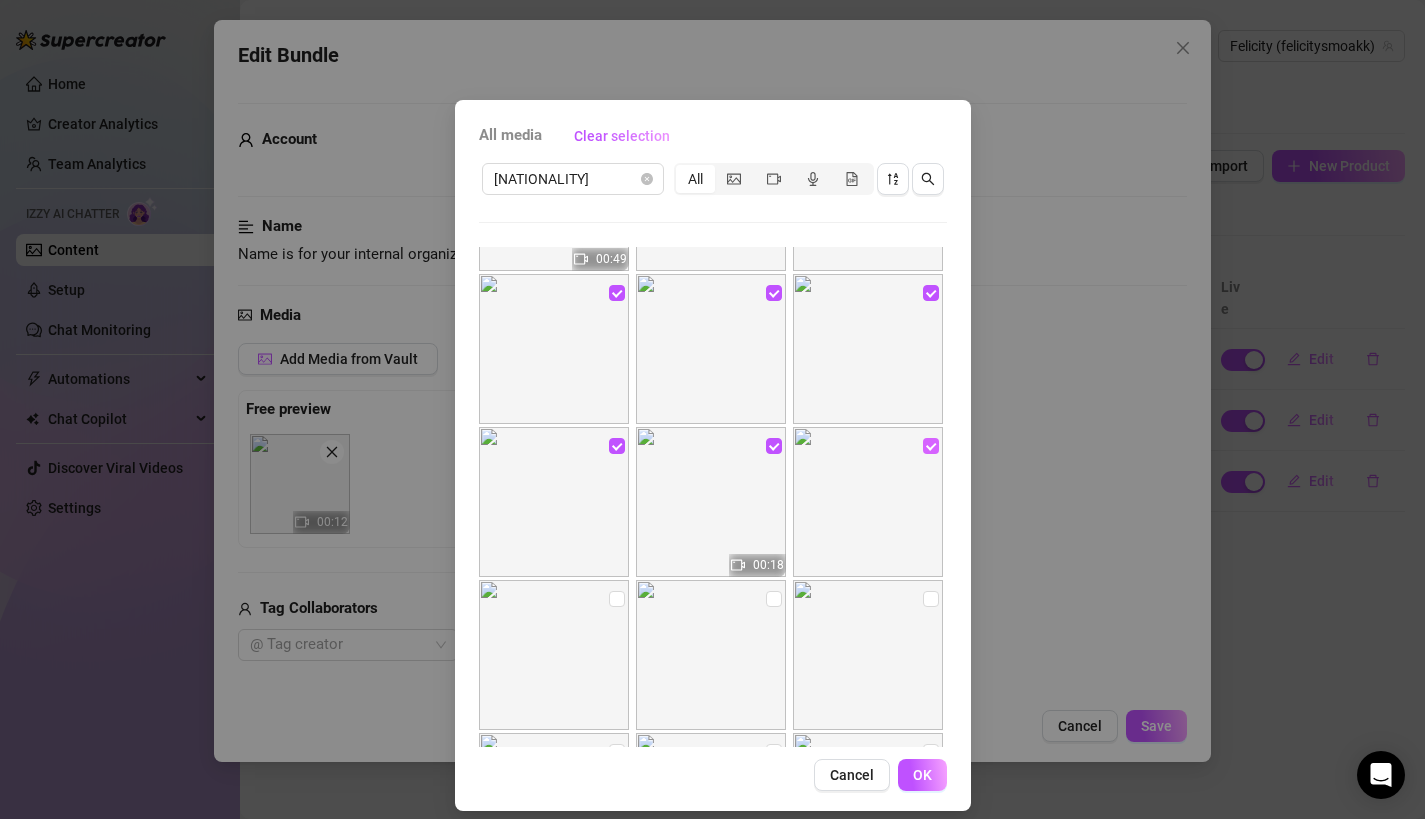 scroll, scrollTop: 232, scrollLeft: 0, axis: vertical 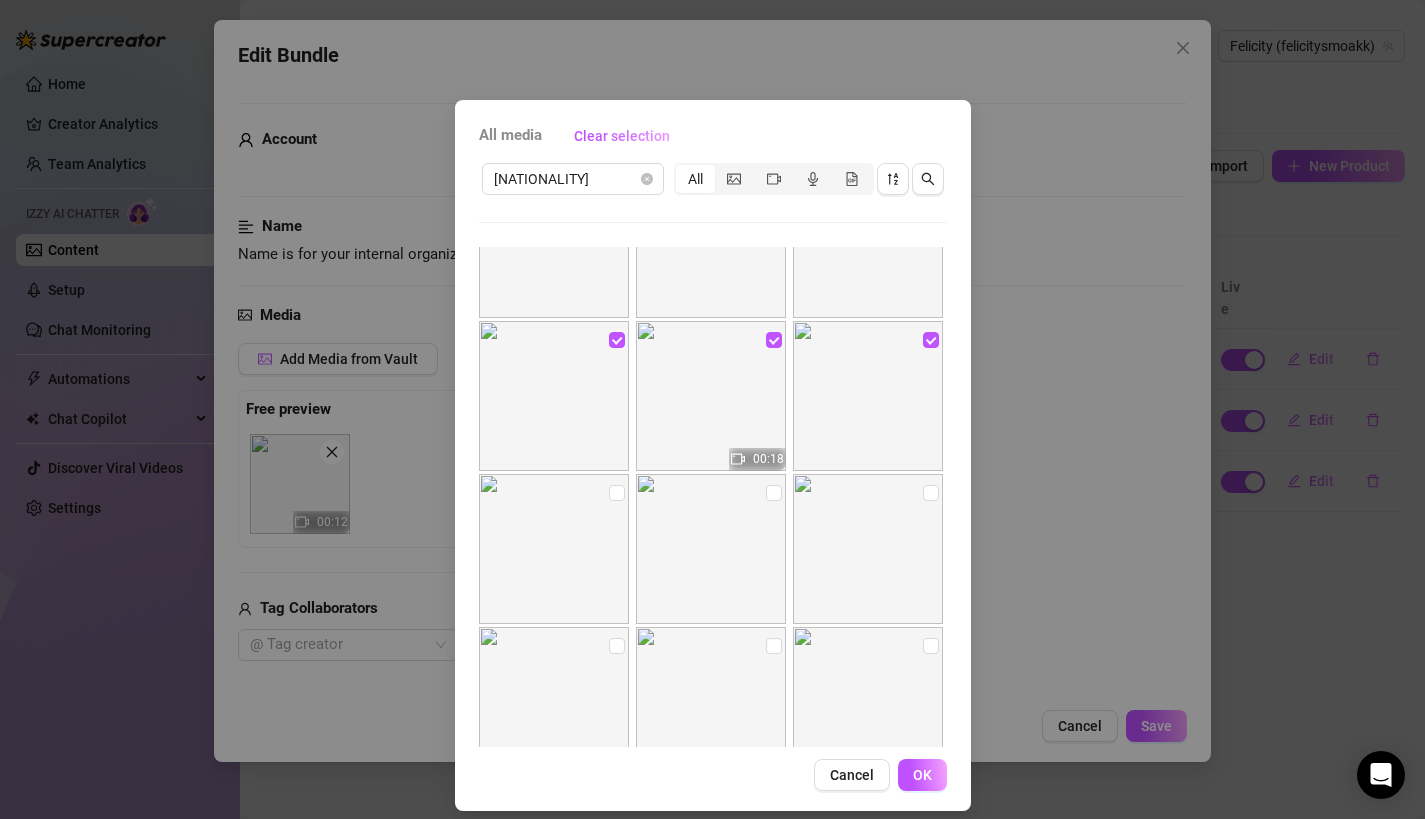 click at bounding box center [556, 549] 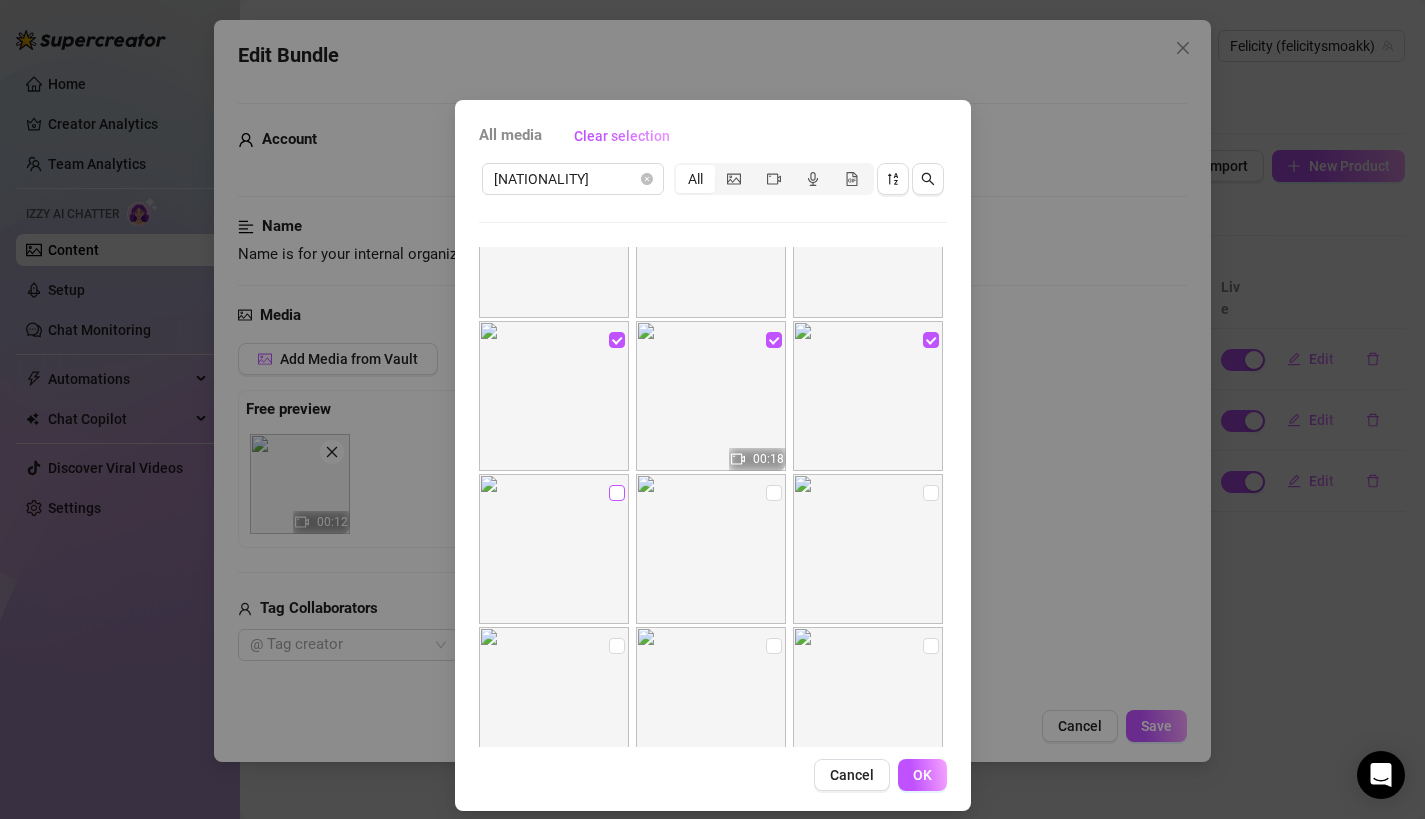 click at bounding box center (617, 493) 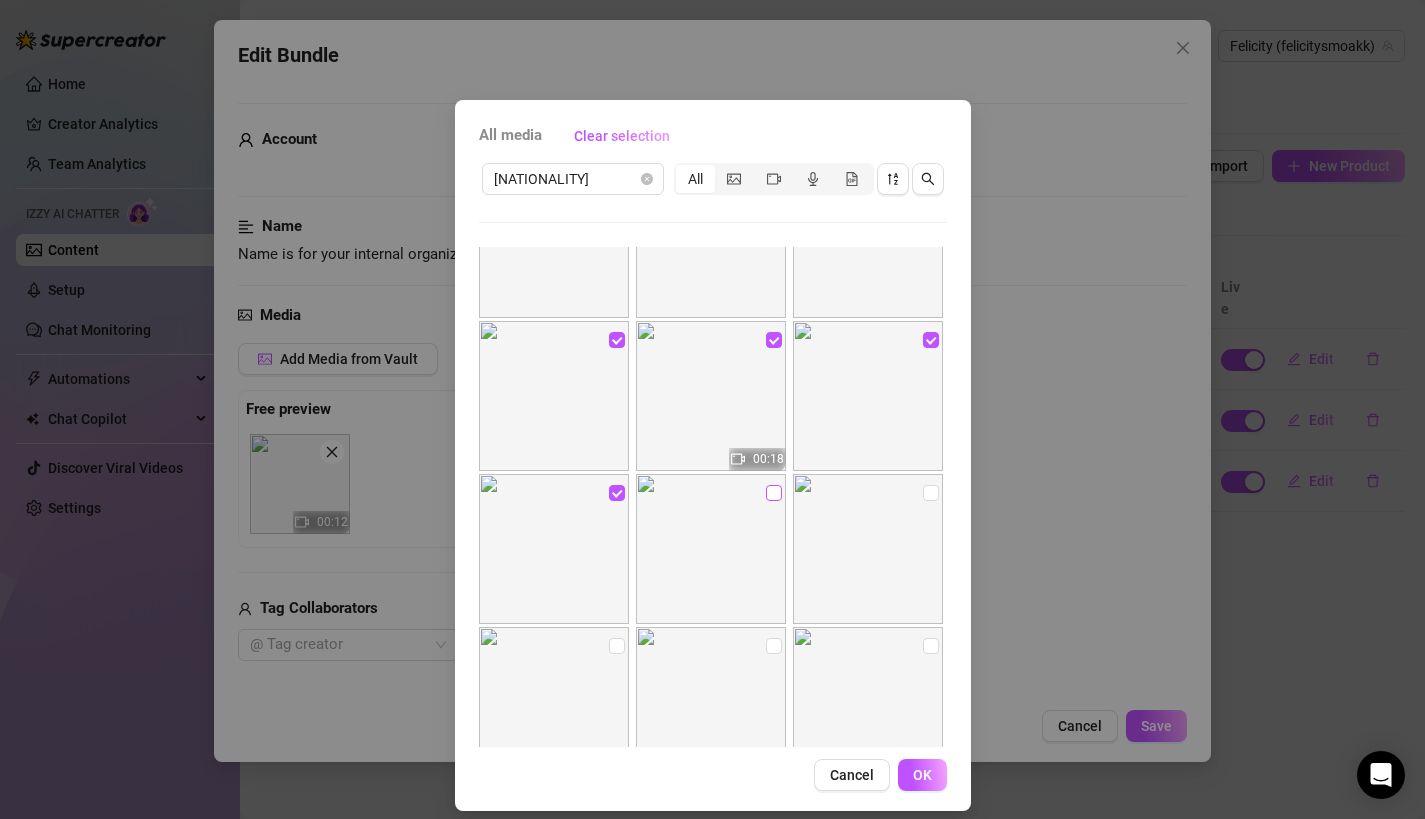 click at bounding box center [774, 493] 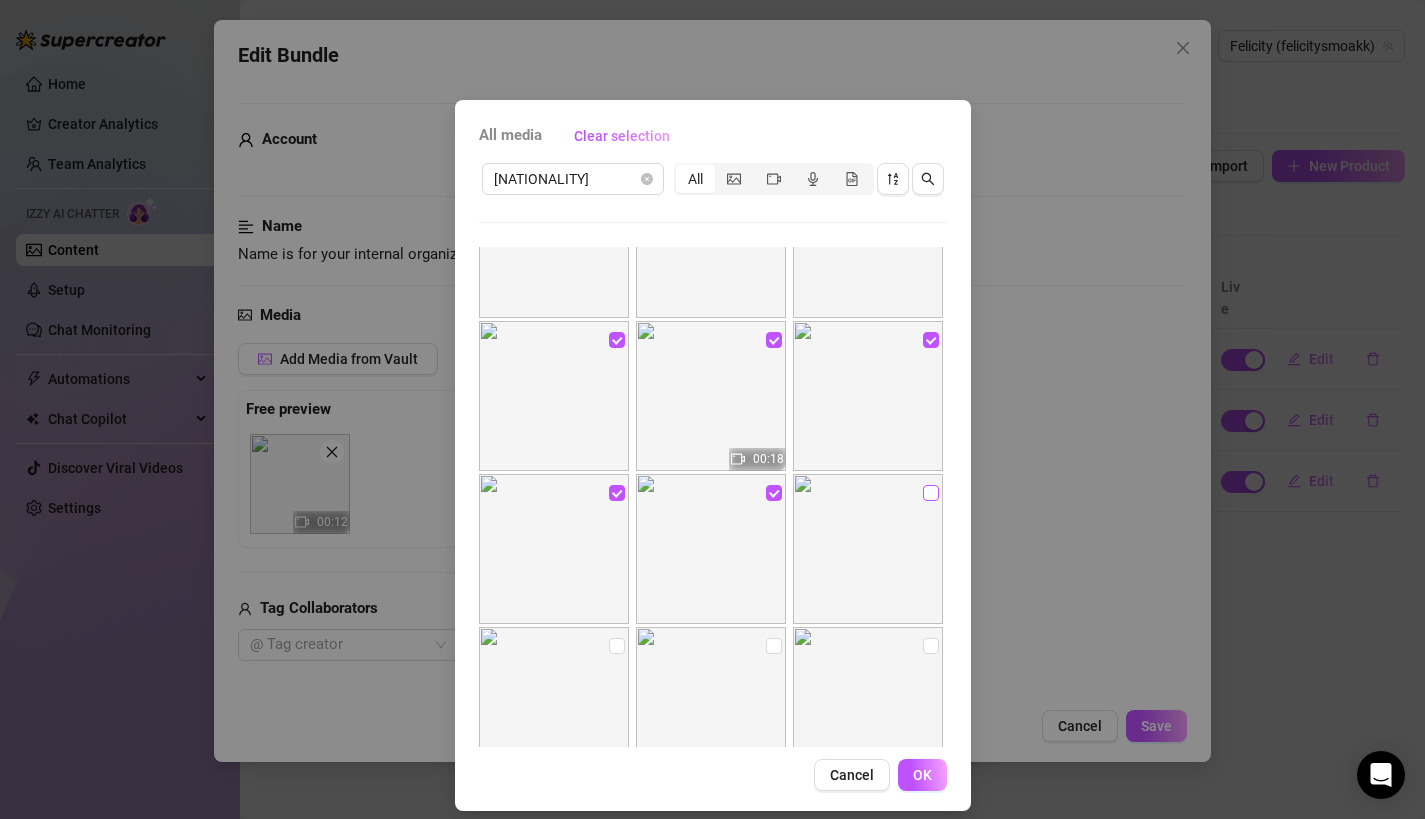 click at bounding box center (931, 493) 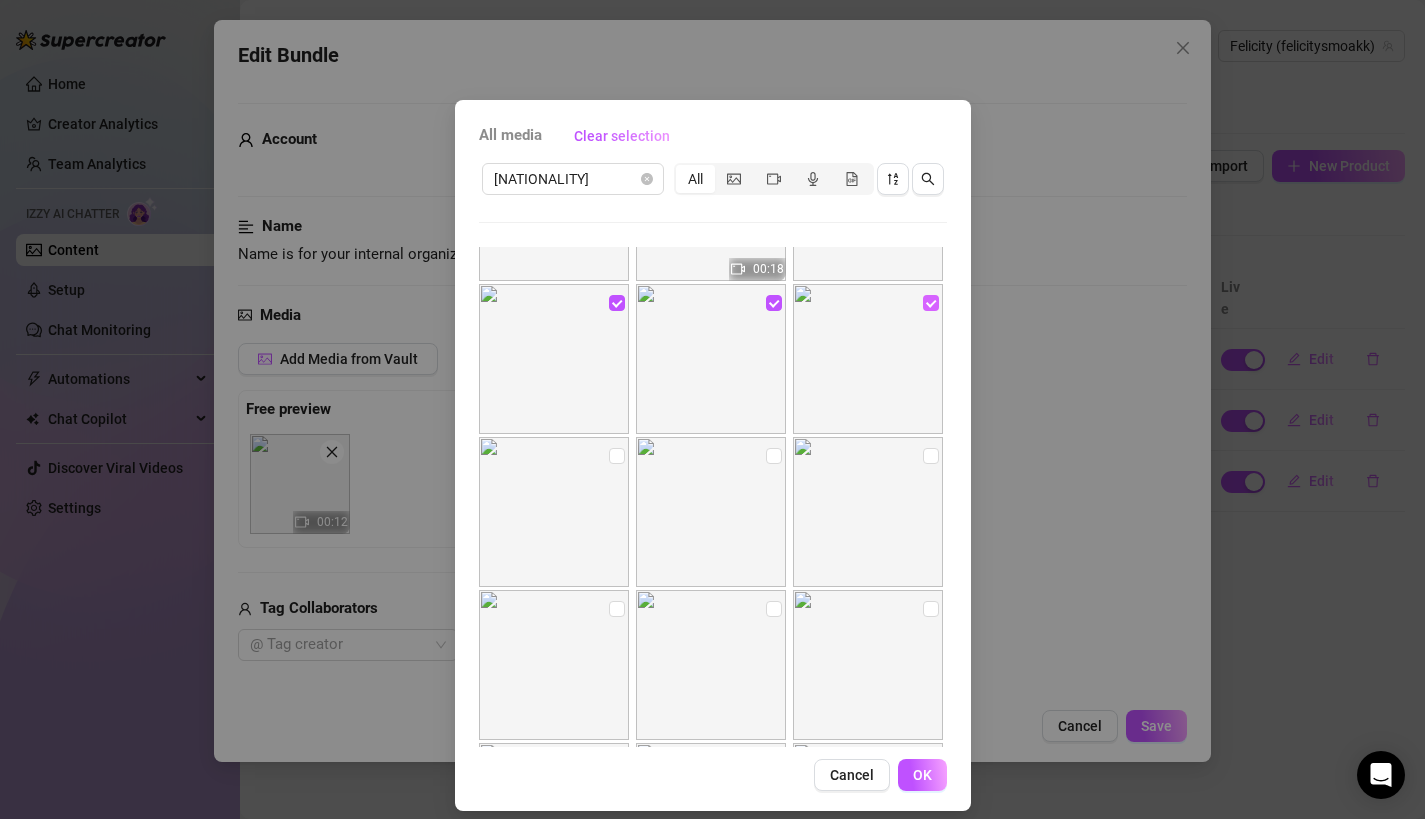 scroll, scrollTop: 424, scrollLeft: 0, axis: vertical 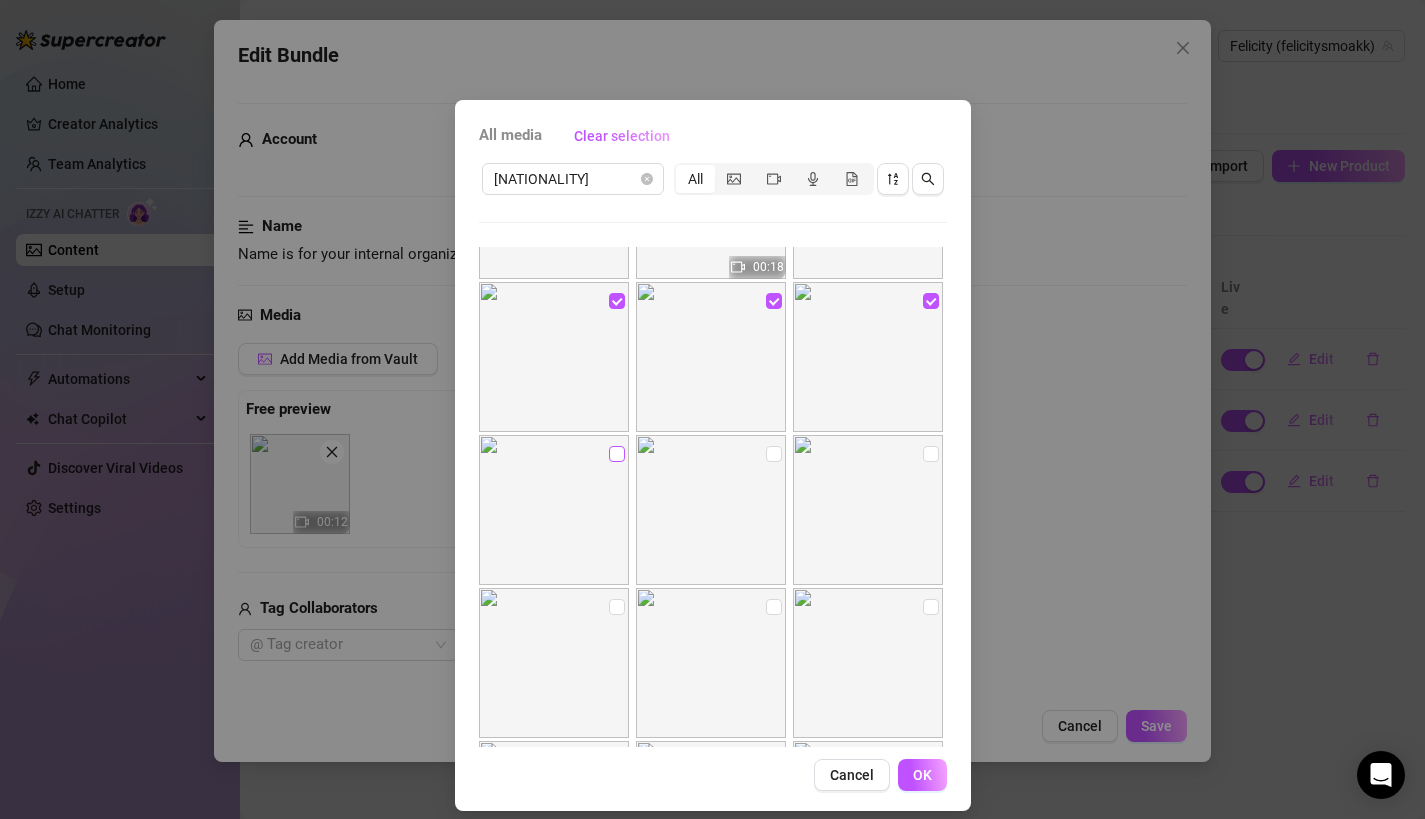 click at bounding box center [617, 454] 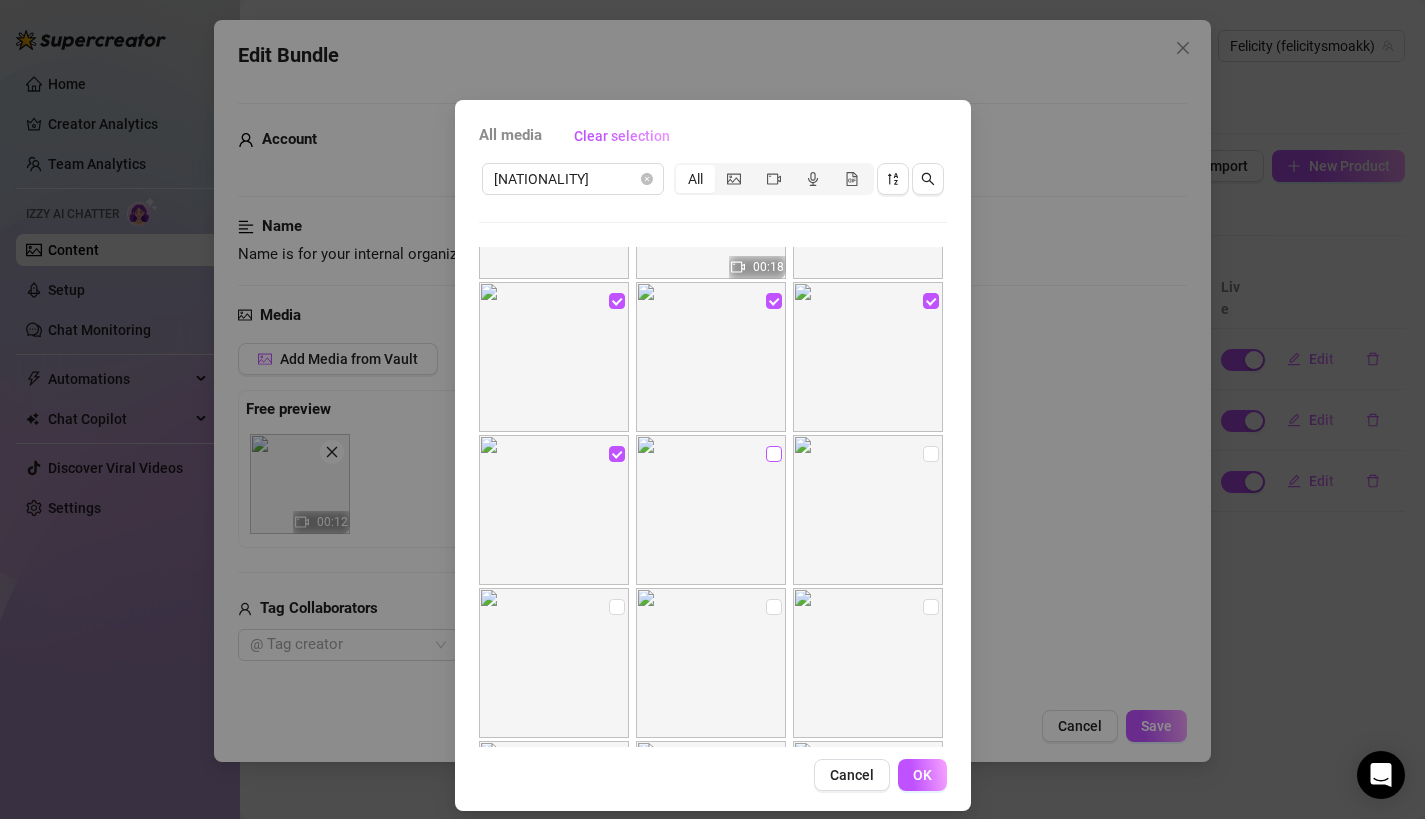 click at bounding box center [774, 454] 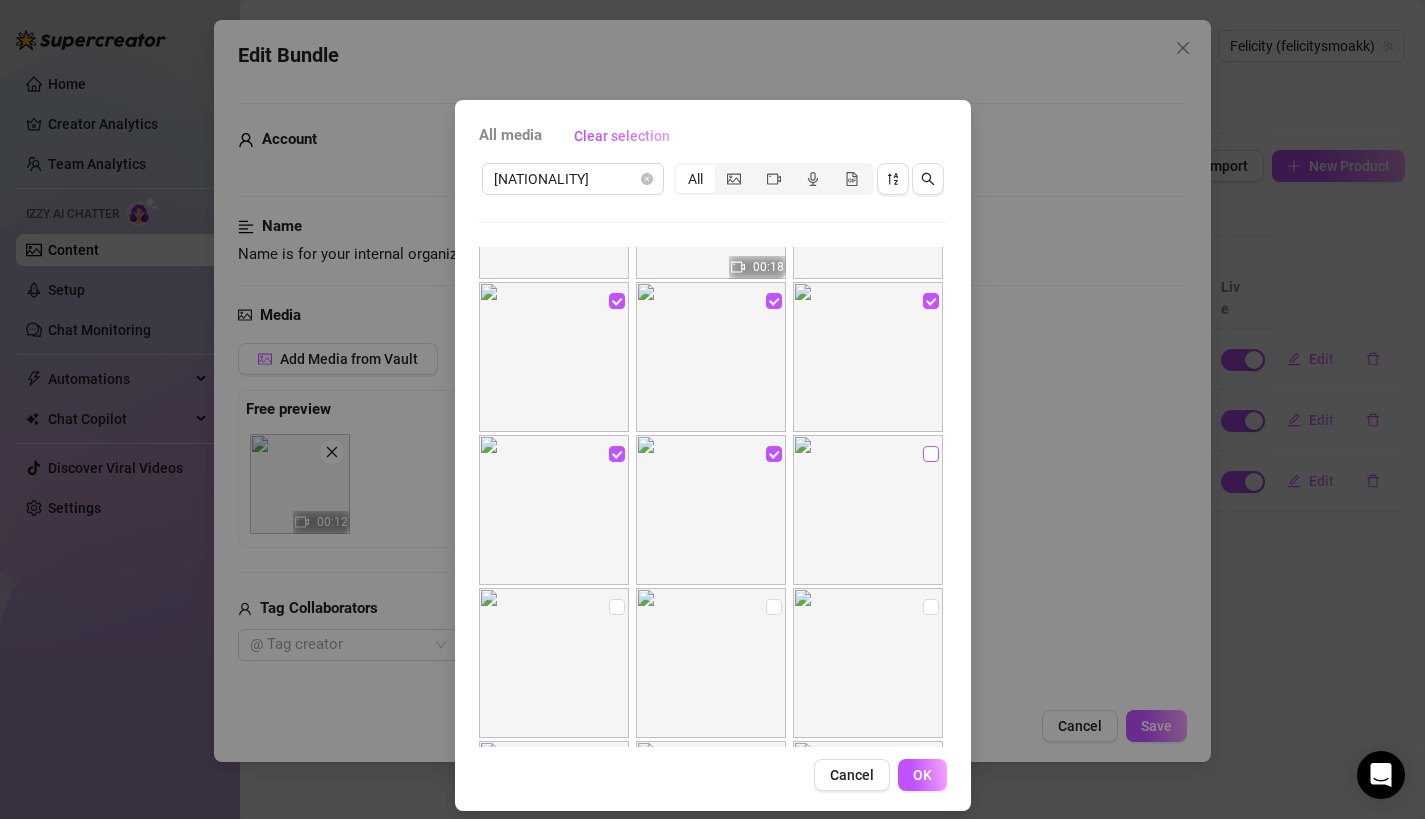 click at bounding box center [931, 454] 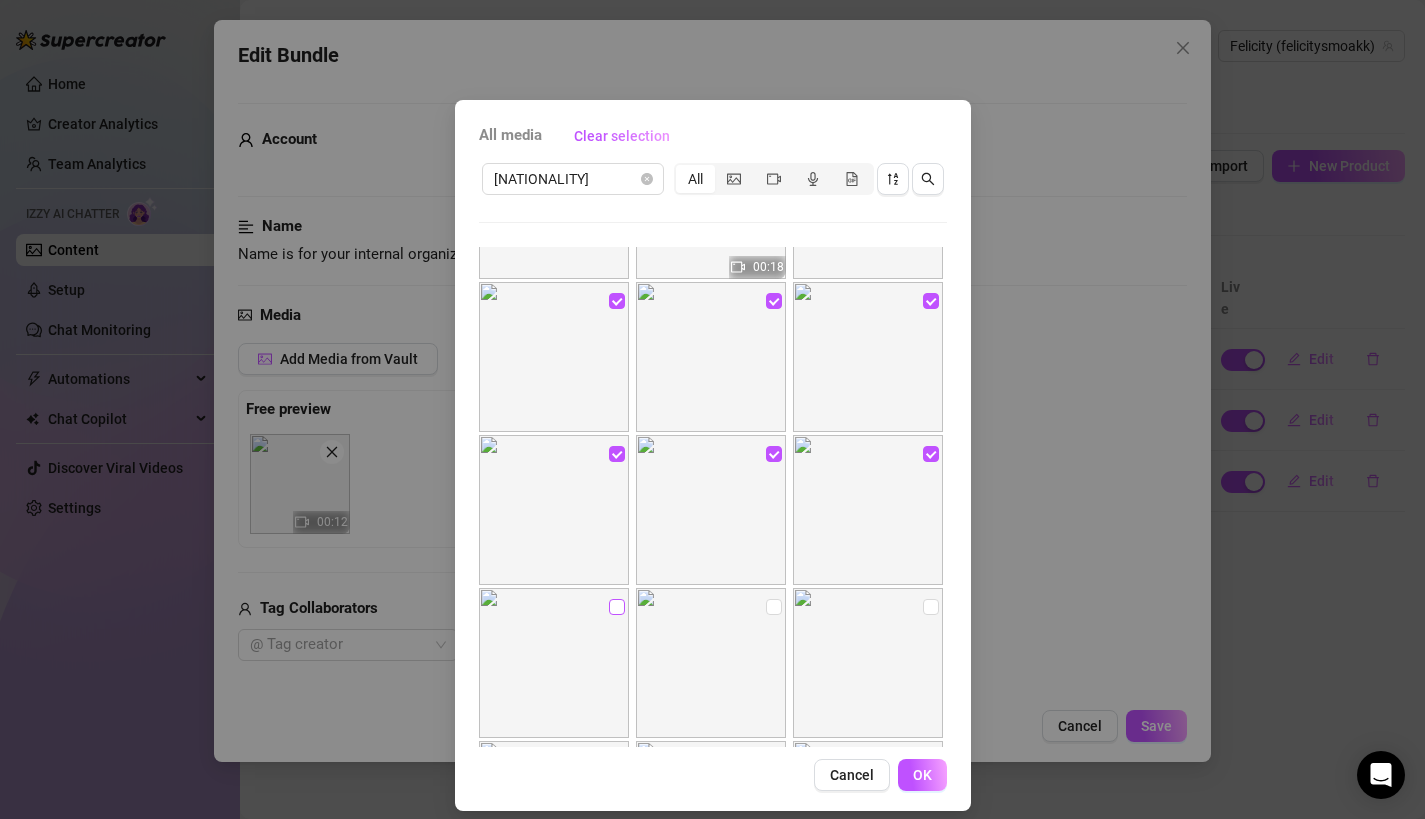 click at bounding box center (617, 607) 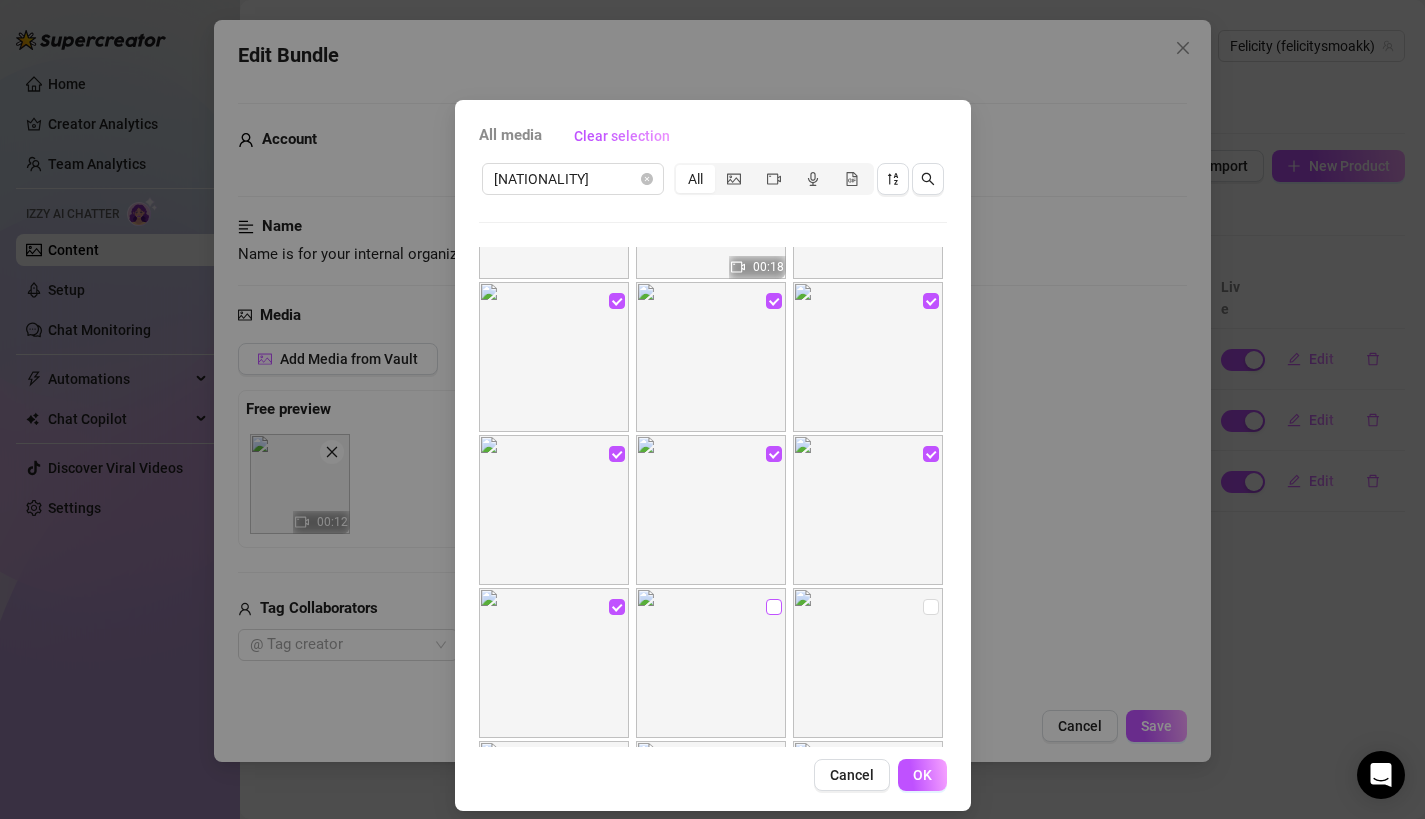 click at bounding box center (774, 607) 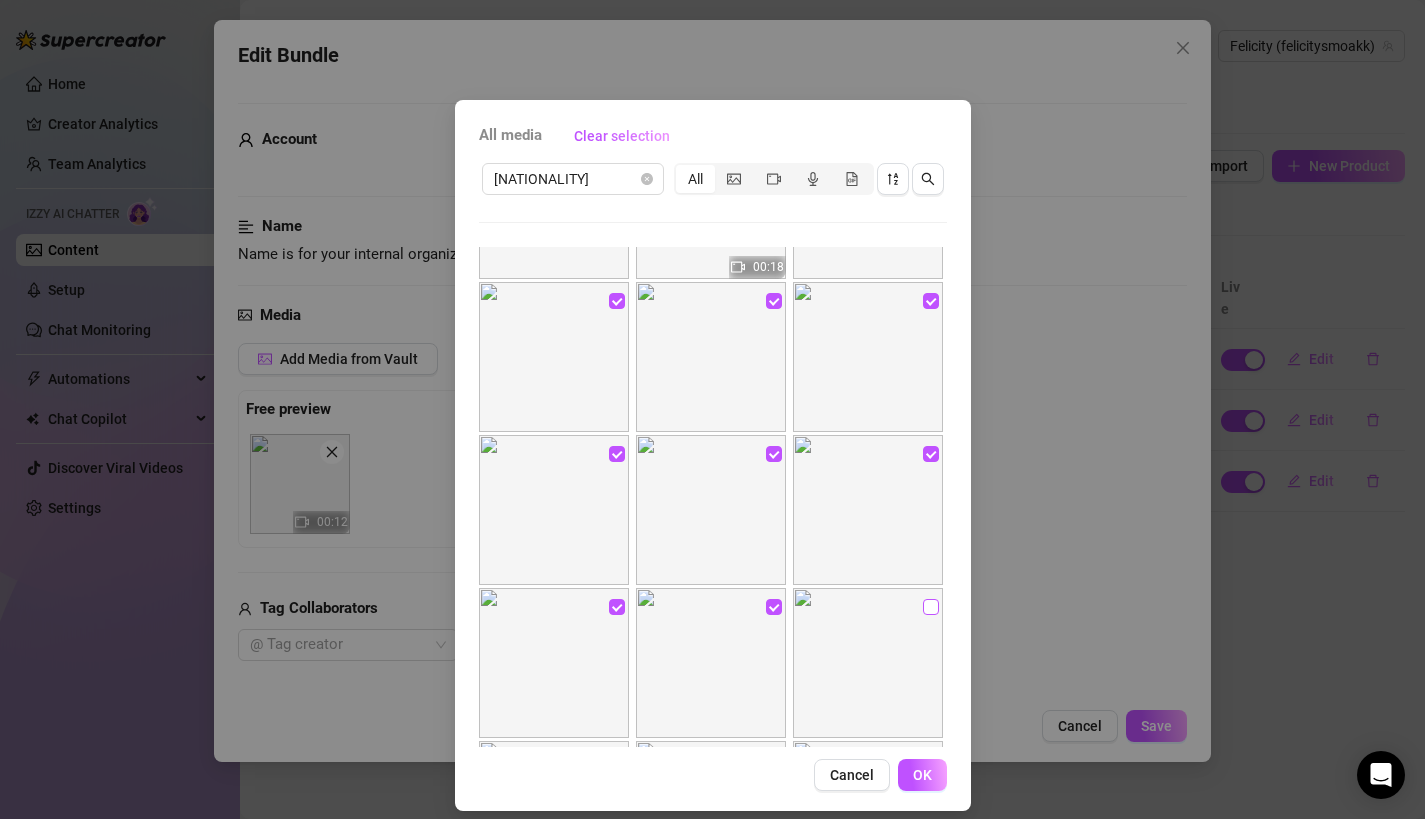 click at bounding box center [931, 607] 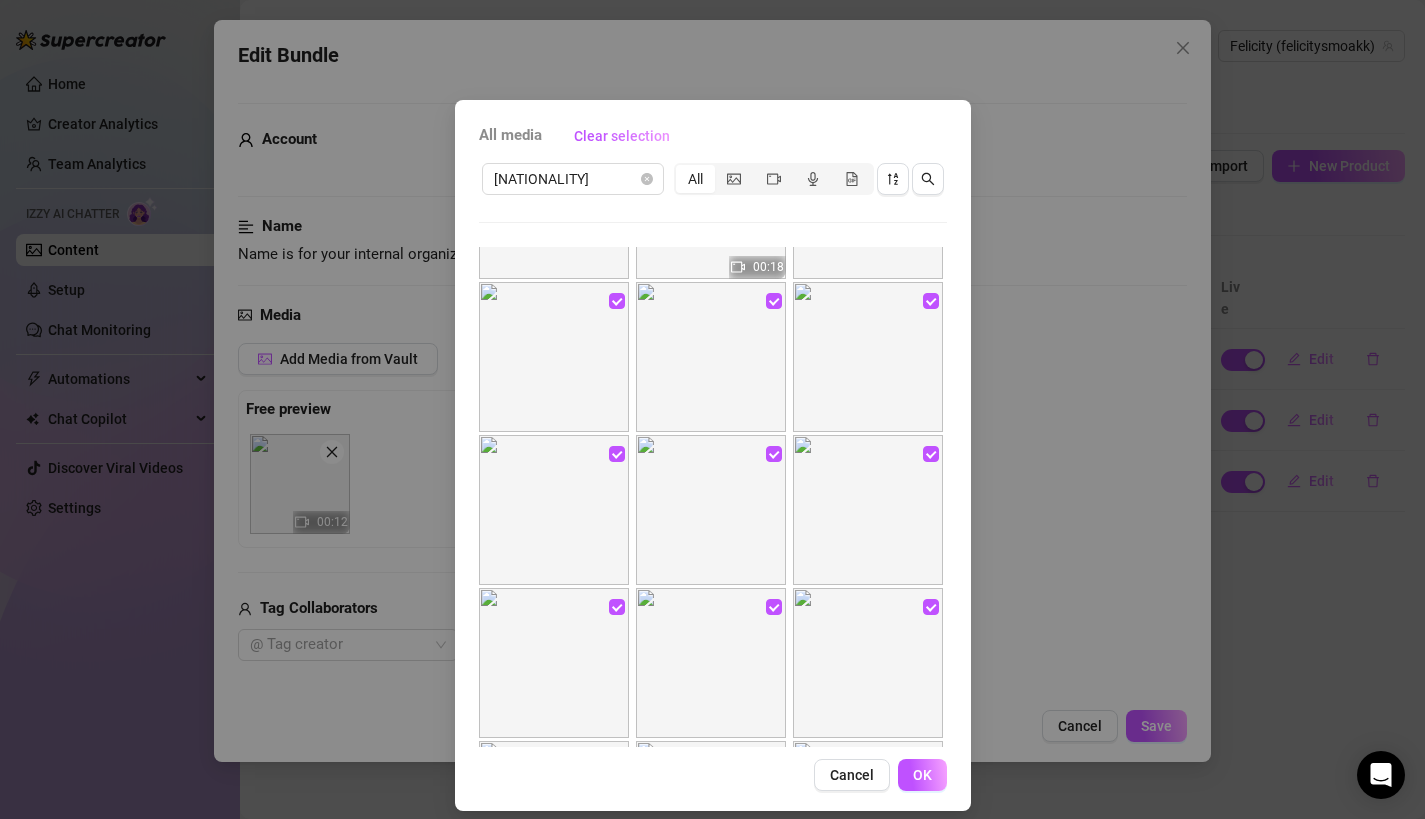 scroll, scrollTop: 16, scrollLeft: 0, axis: vertical 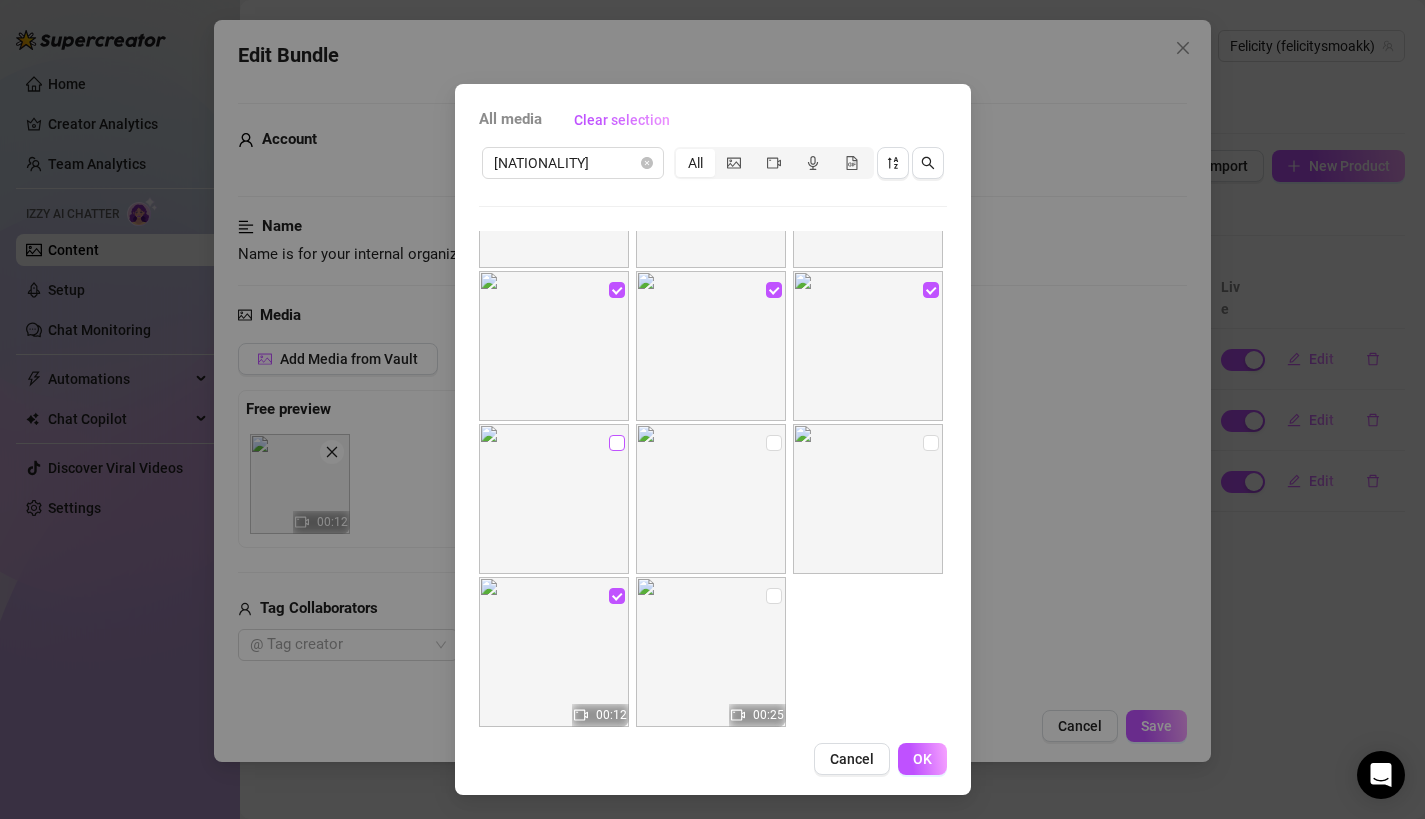 click at bounding box center [617, 443] 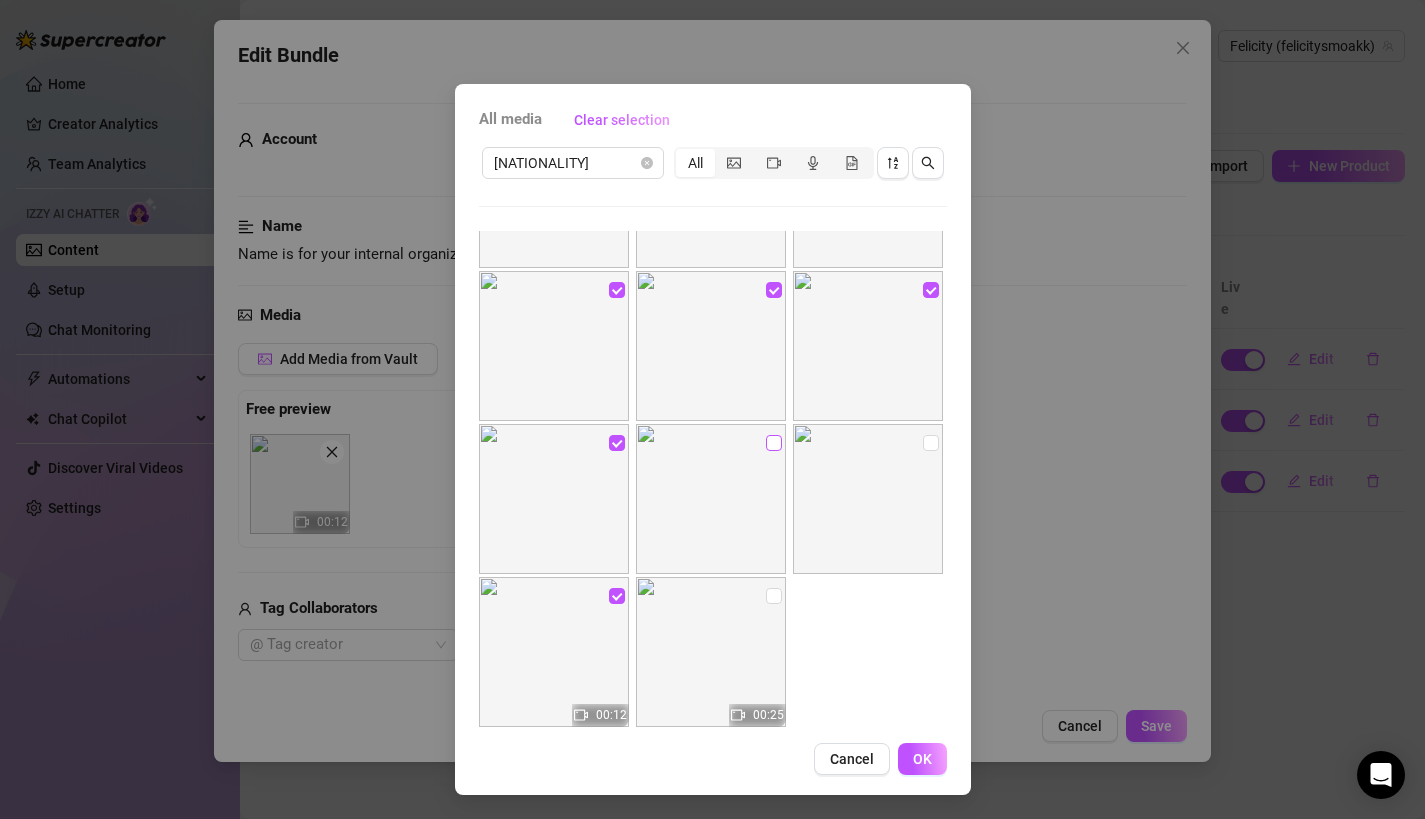 click at bounding box center [774, 443] 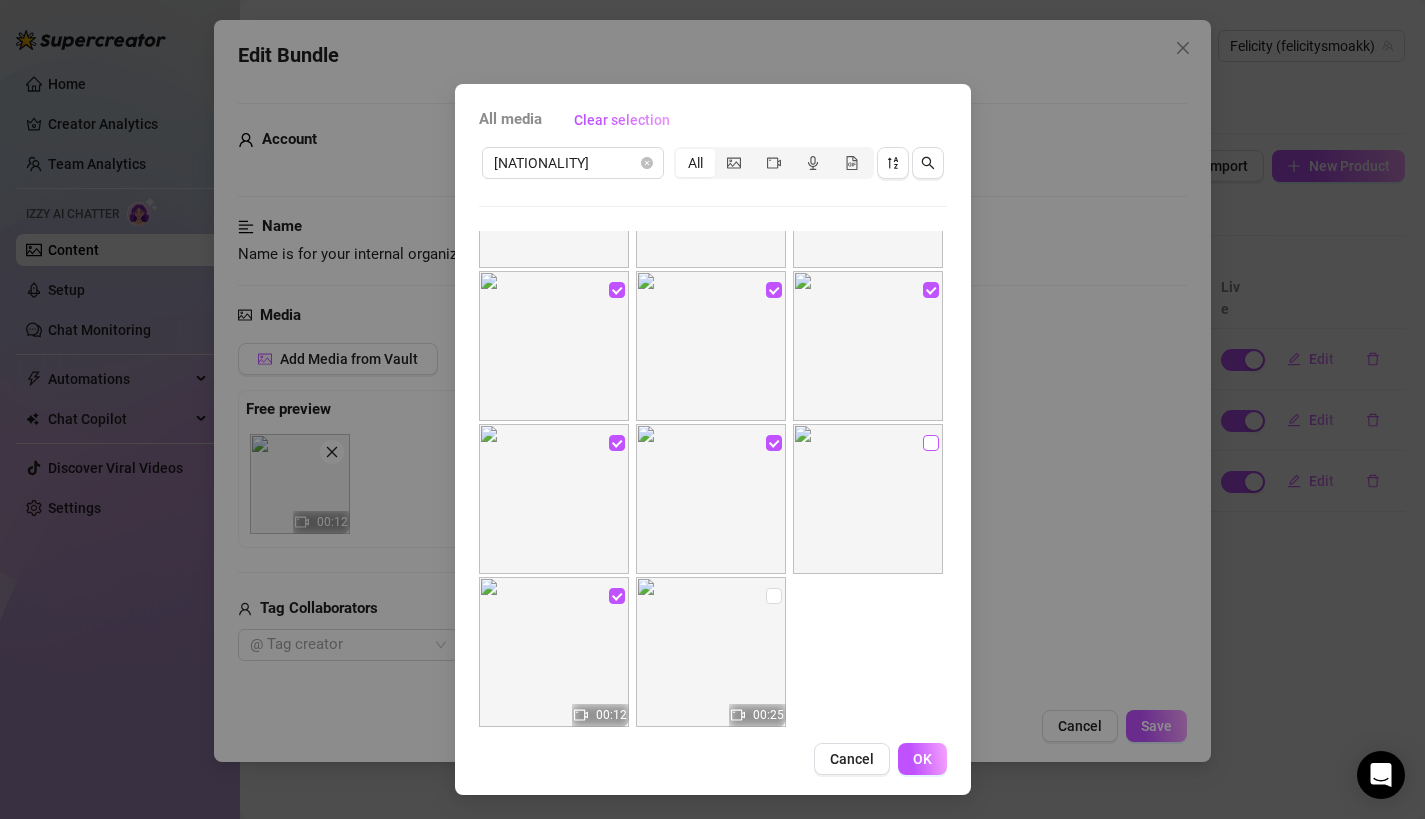 click at bounding box center [931, 443] 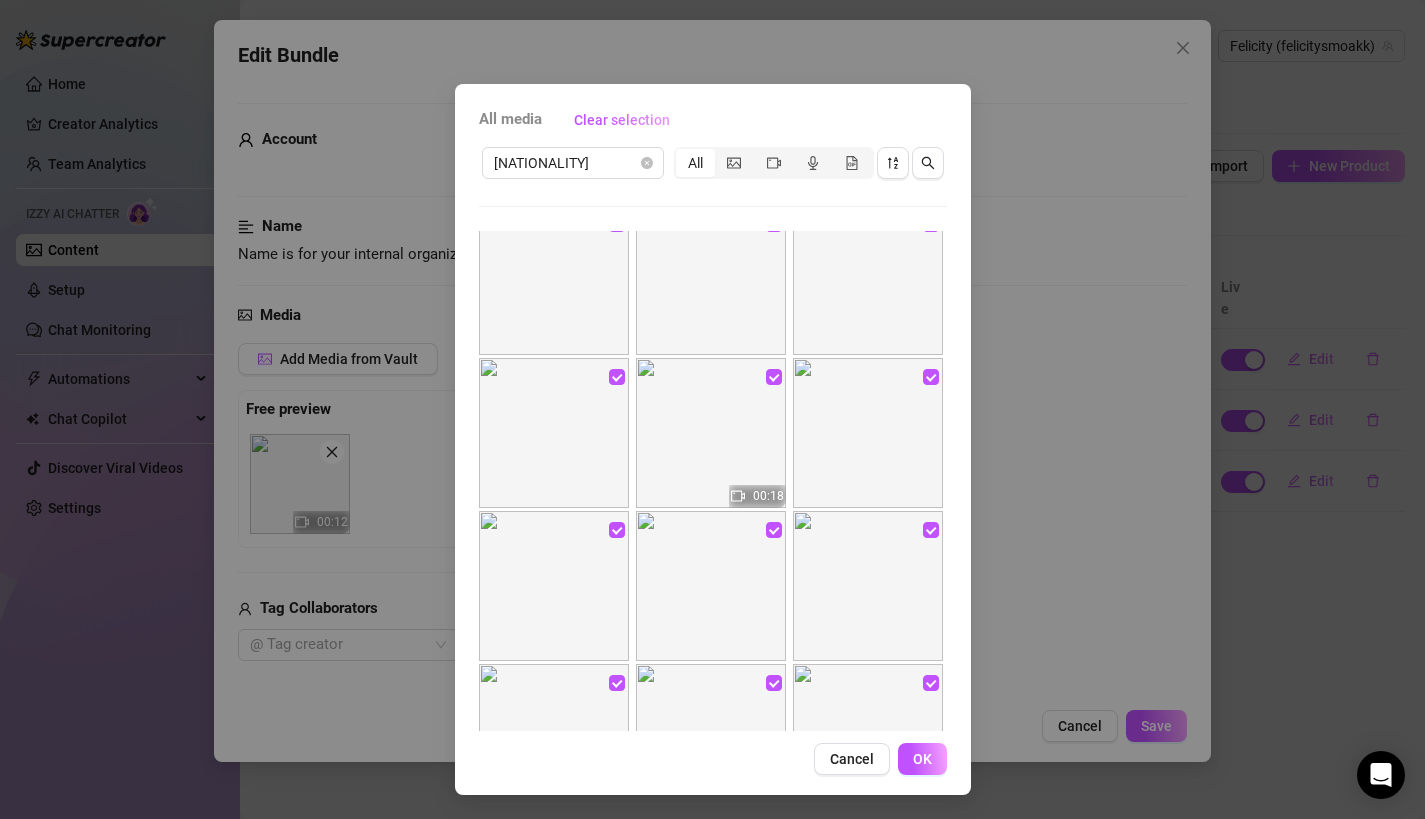 scroll, scrollTop: 0, scrollLeft: 0, axis: both 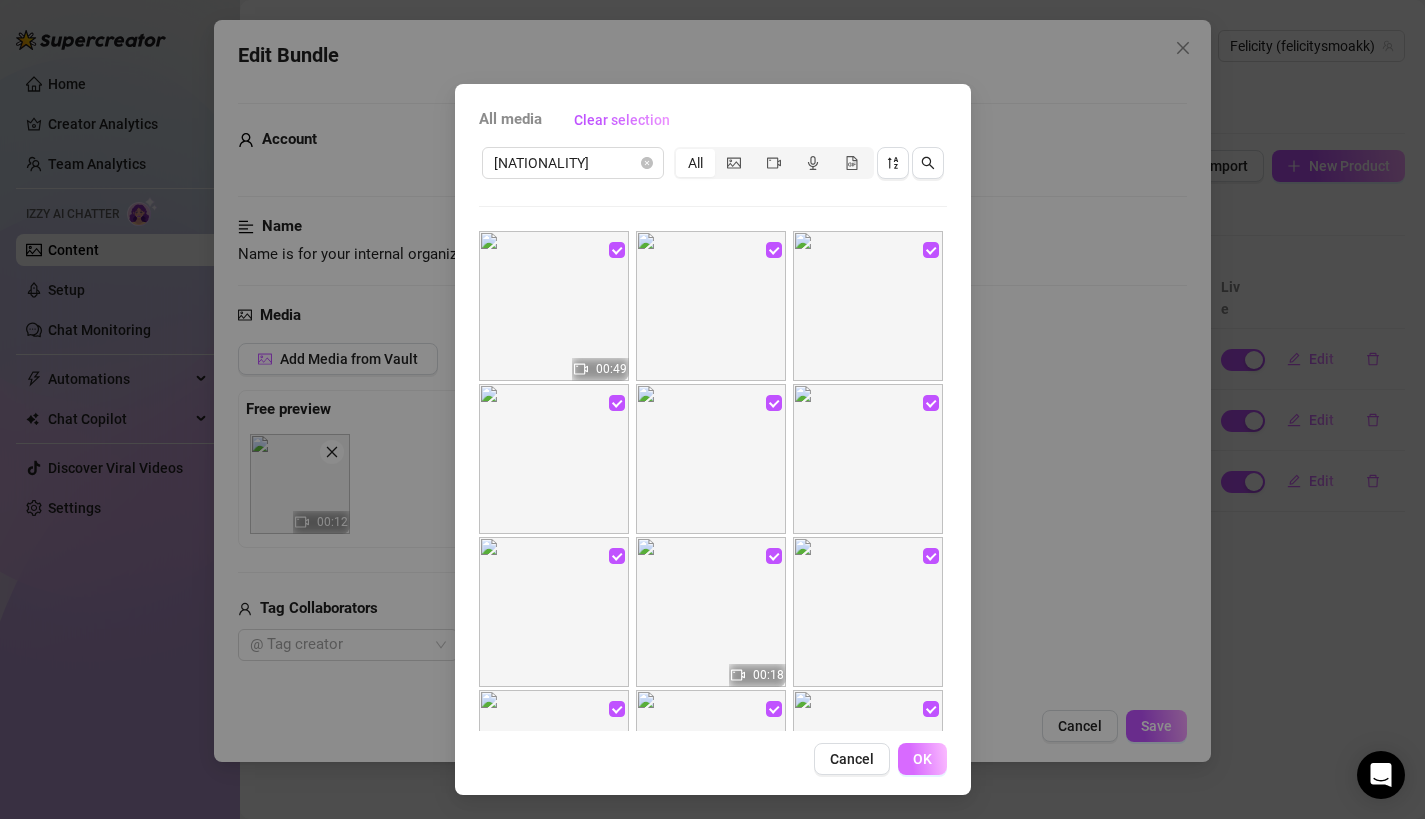 click on "OK" at bounding box center (922, 759) 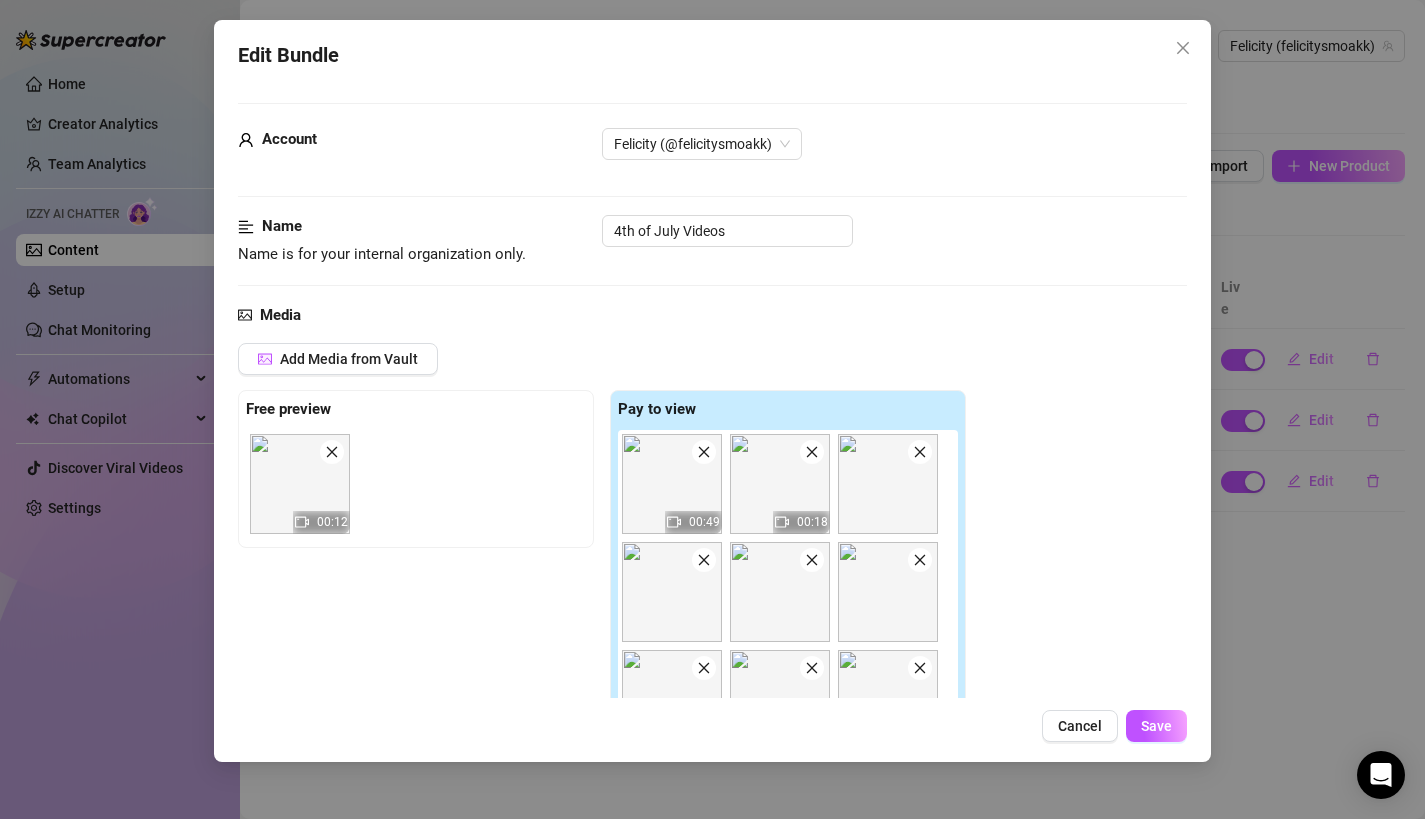 click 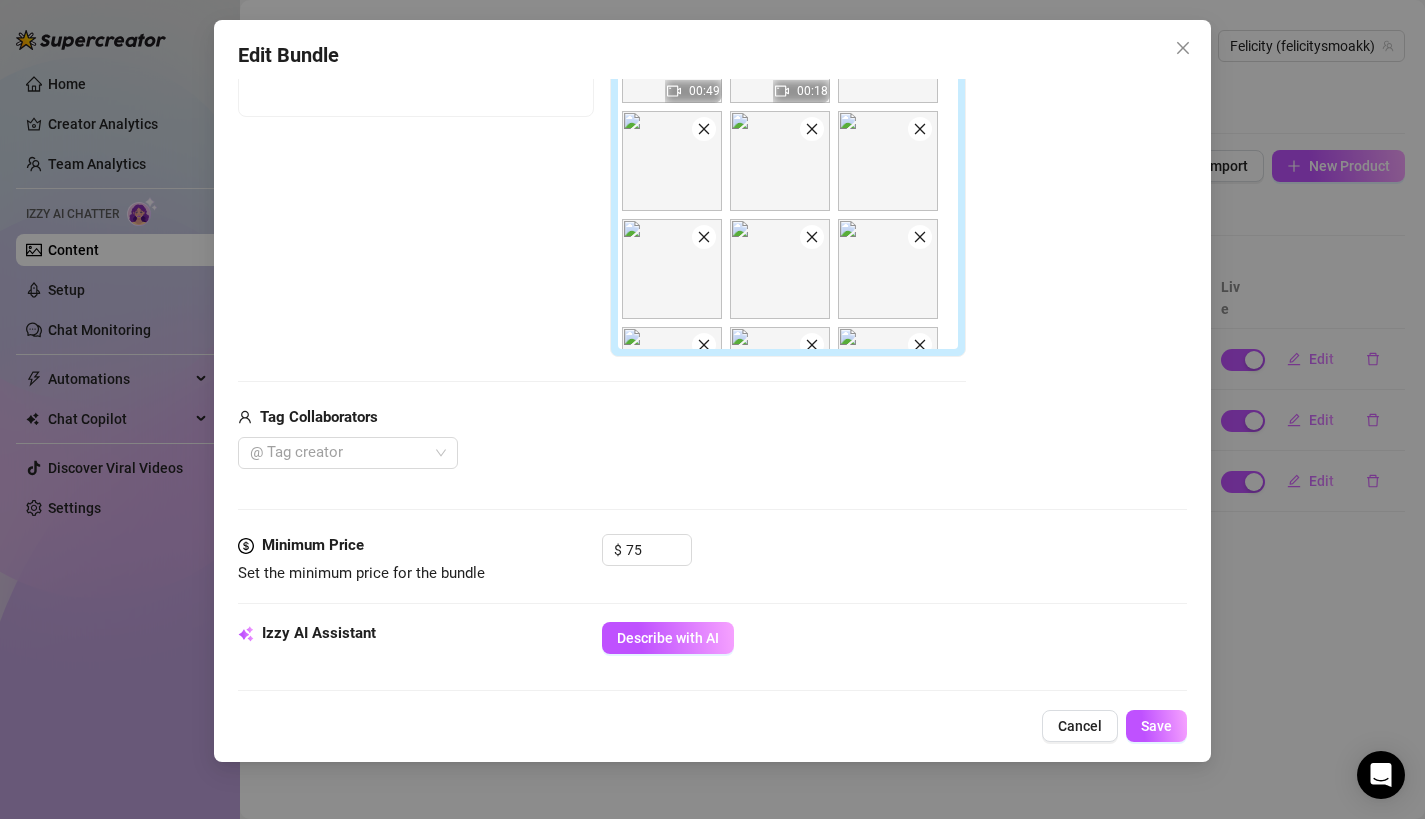 scroll, scrollTop: 400, scrollLeft: 0, axis: vertical 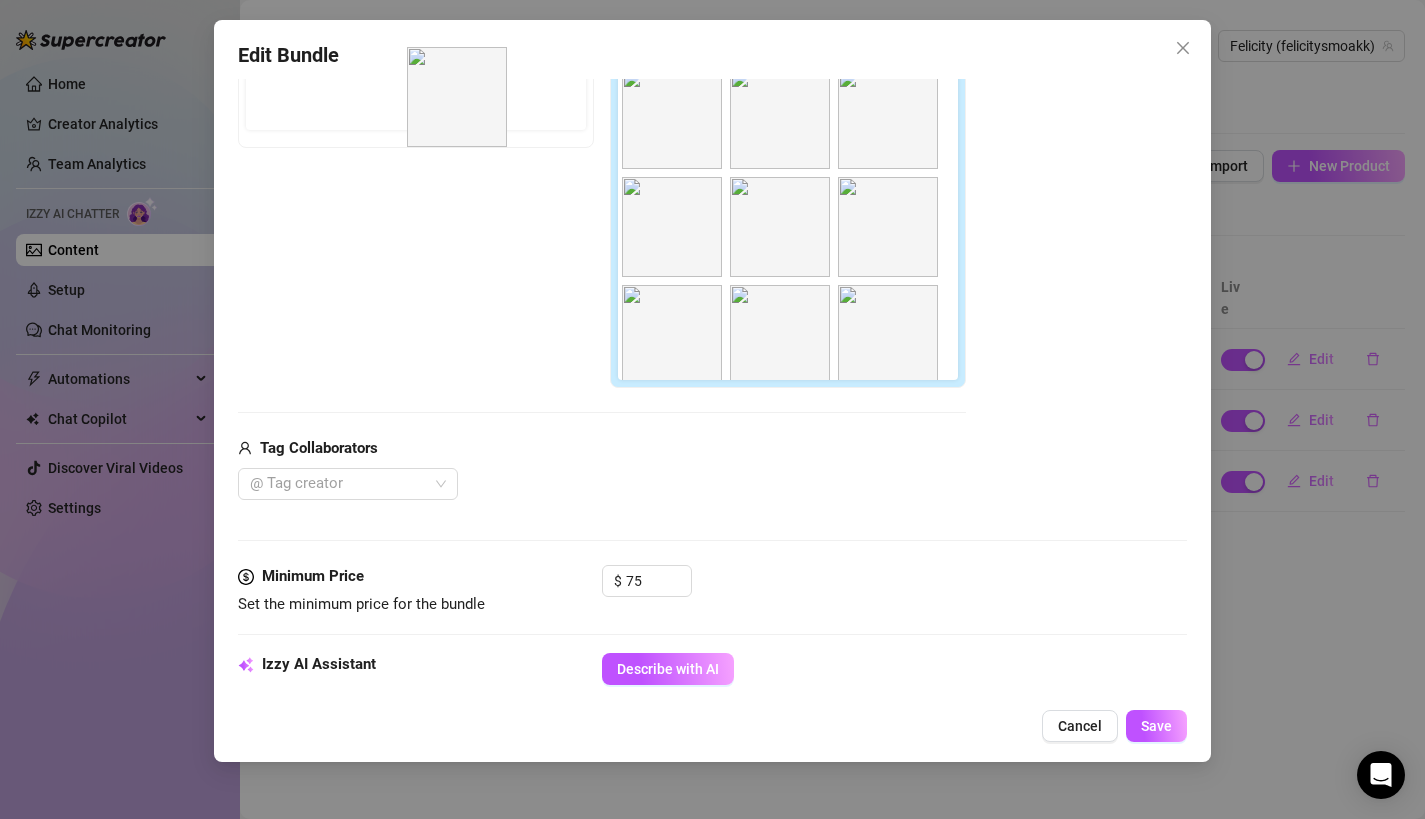 drag, startPoint x: 779, startPoint y: 250, endPoint x: 451, endPoint y: 120, distance: 352.8229 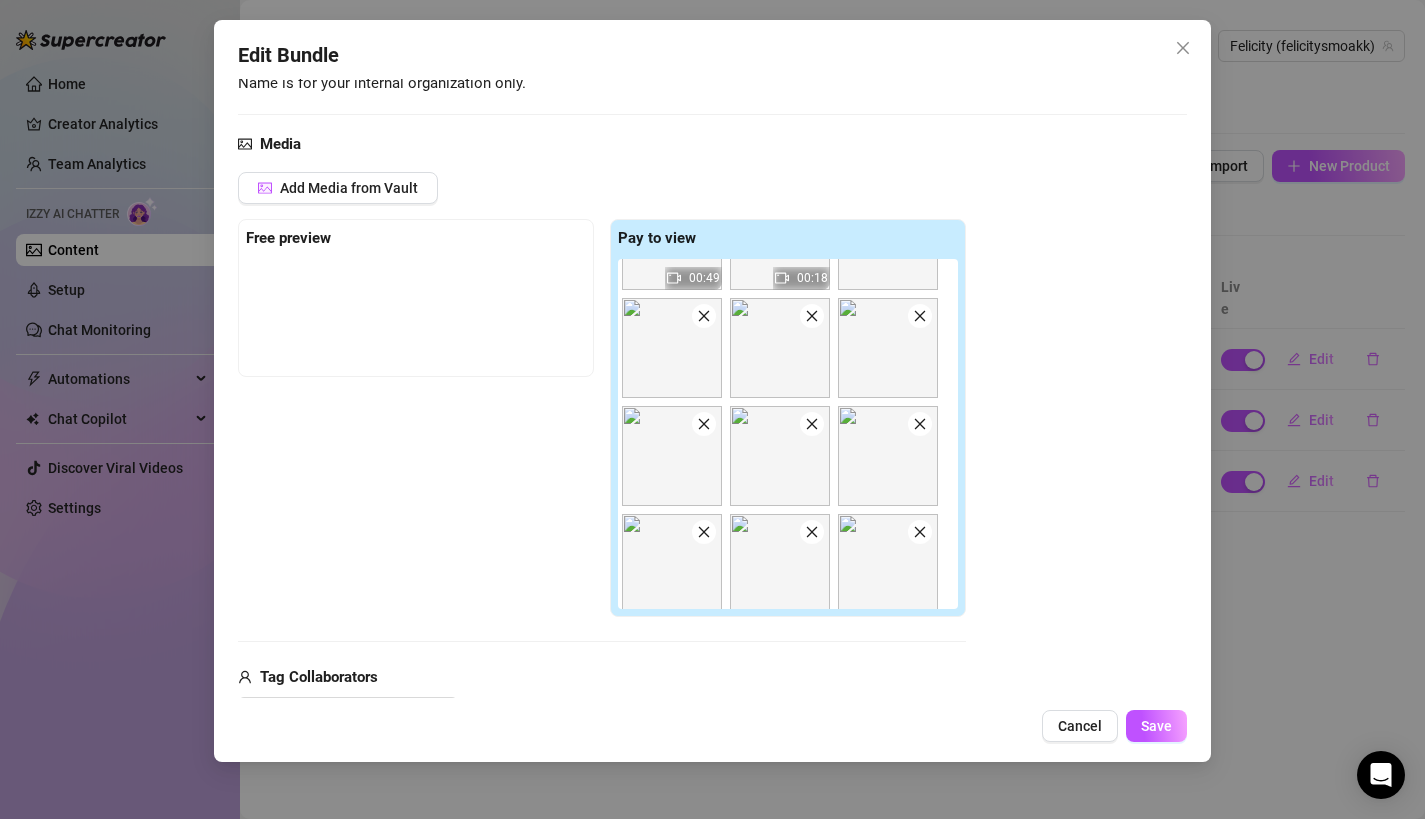 scroll, scrollTop: 167, scrollLeft: 0, axis: vertical 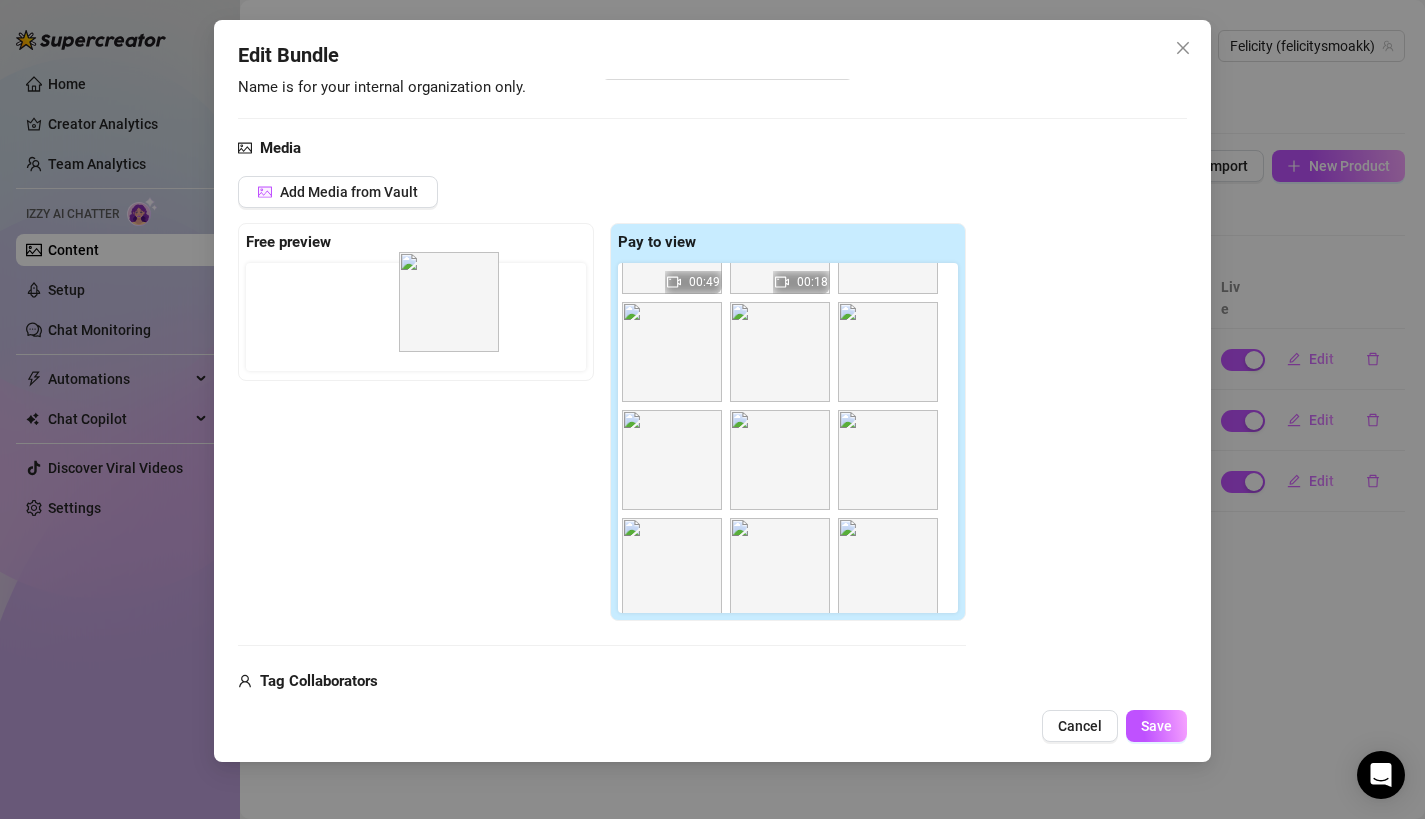 drag, startPoint x: 783, startPoint y: 483, endPoint x: 444, endPoint y: 325, distance: 374.01202 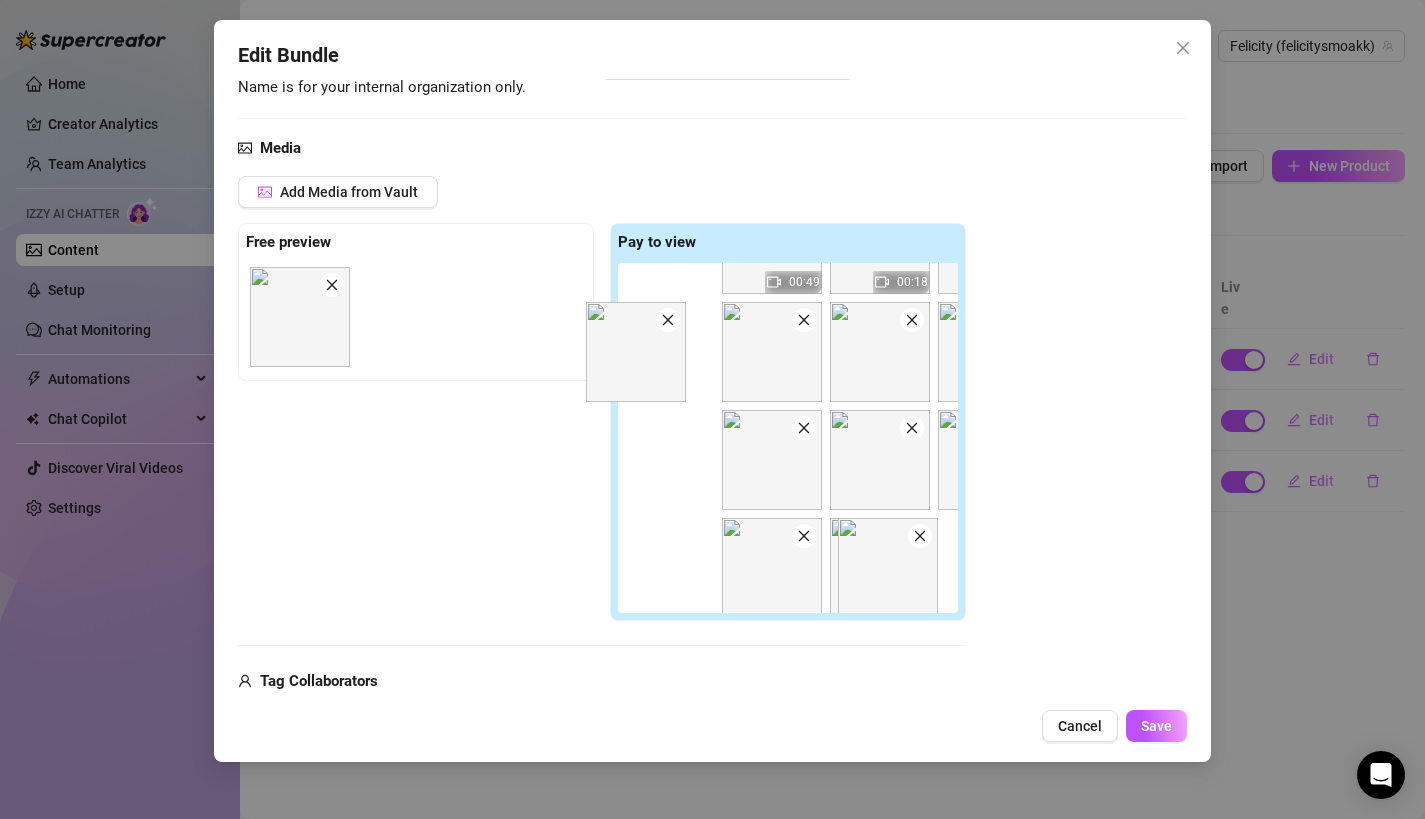 scroll, scrollTop: 71, scrollLeft: 0, axis: vertical 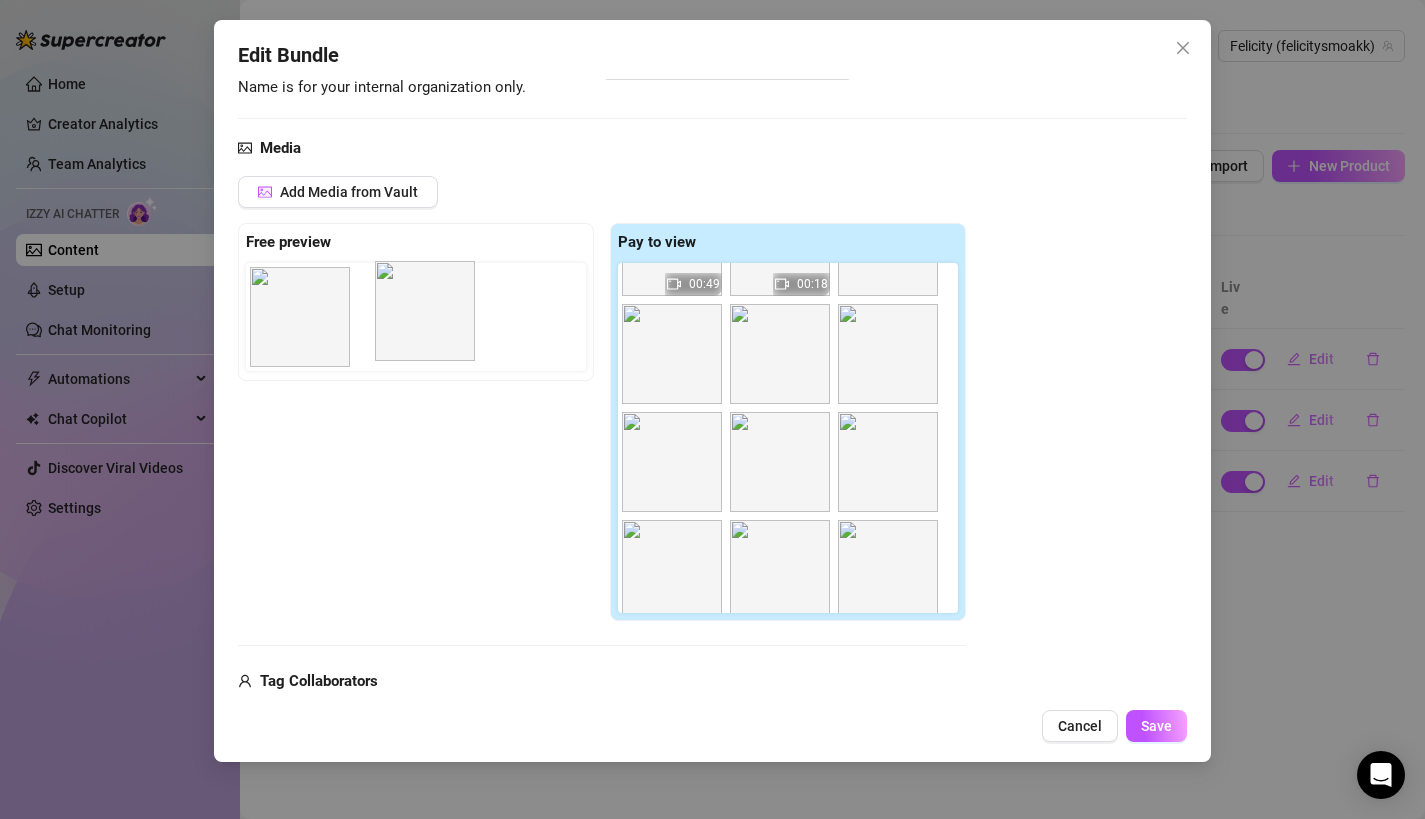 drag, startPoint x: 703, startPoint y: 372, endPoint x: 437, endPoint y: 326, distance: 269.94815 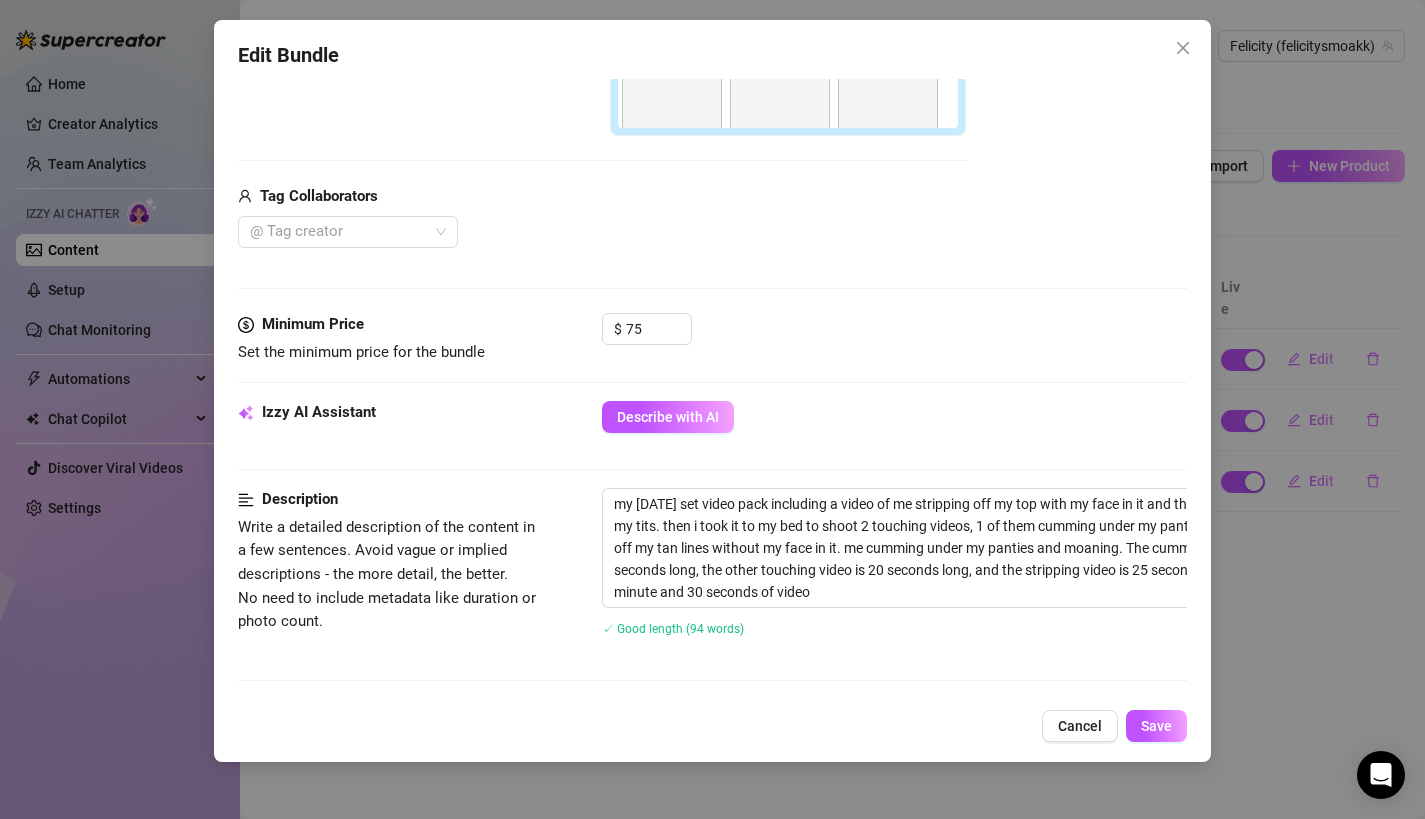 scroll, scrollTop: 722, scrollLeft: 0, axis: vertical 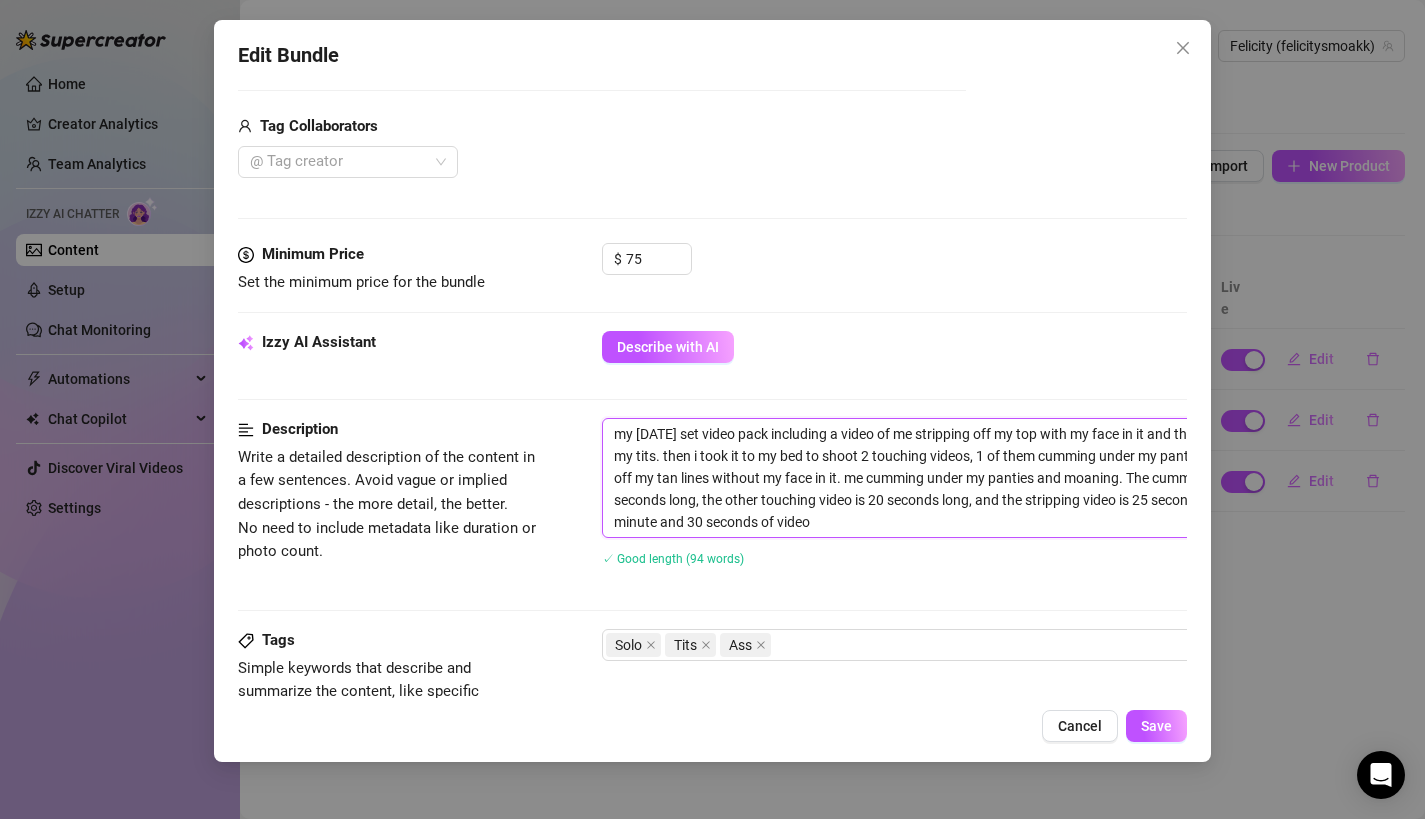 click on "my [DATE] set video pack including a video of me stripping off my top with my face in it and then playing with my tits. then i took it to my bed to shoot 2 touching videos, 1 of them cumming under my panties and showing off my tan lines without my face in it. me cumming under my panties and moaning. The cumming video is 50 seconds long, the other touching video is 20 seconds long, and the stripping video is 25 seconds long. about a minute and 30 seconds of video" at bounding box center [952, 478] 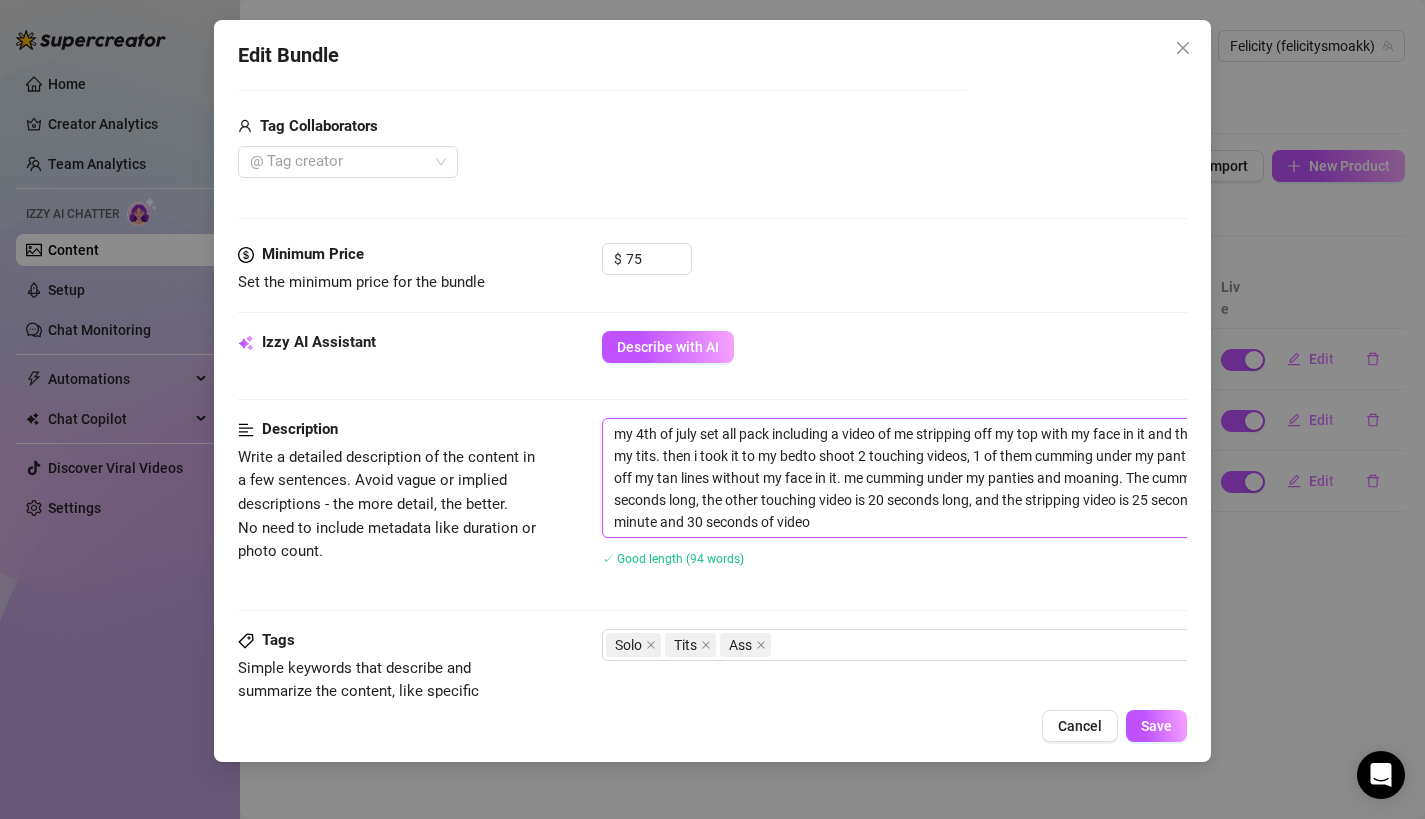 click on "my 4th of july set all pack including a video of me stripping off my top with my face in it and then playing with my tits. then i took it to my bedto shoot 2 touching videos, 1 of them cumming under my panties and showing off my tan lines without my face in it. me cumming under my panties and moaning. The cumming video is 50 seconds long, the other touching video is 20 seconds long, and the stripping video is 25 seconds long. about a minute and 30 seconds of video" at bounding box center [952, 478] 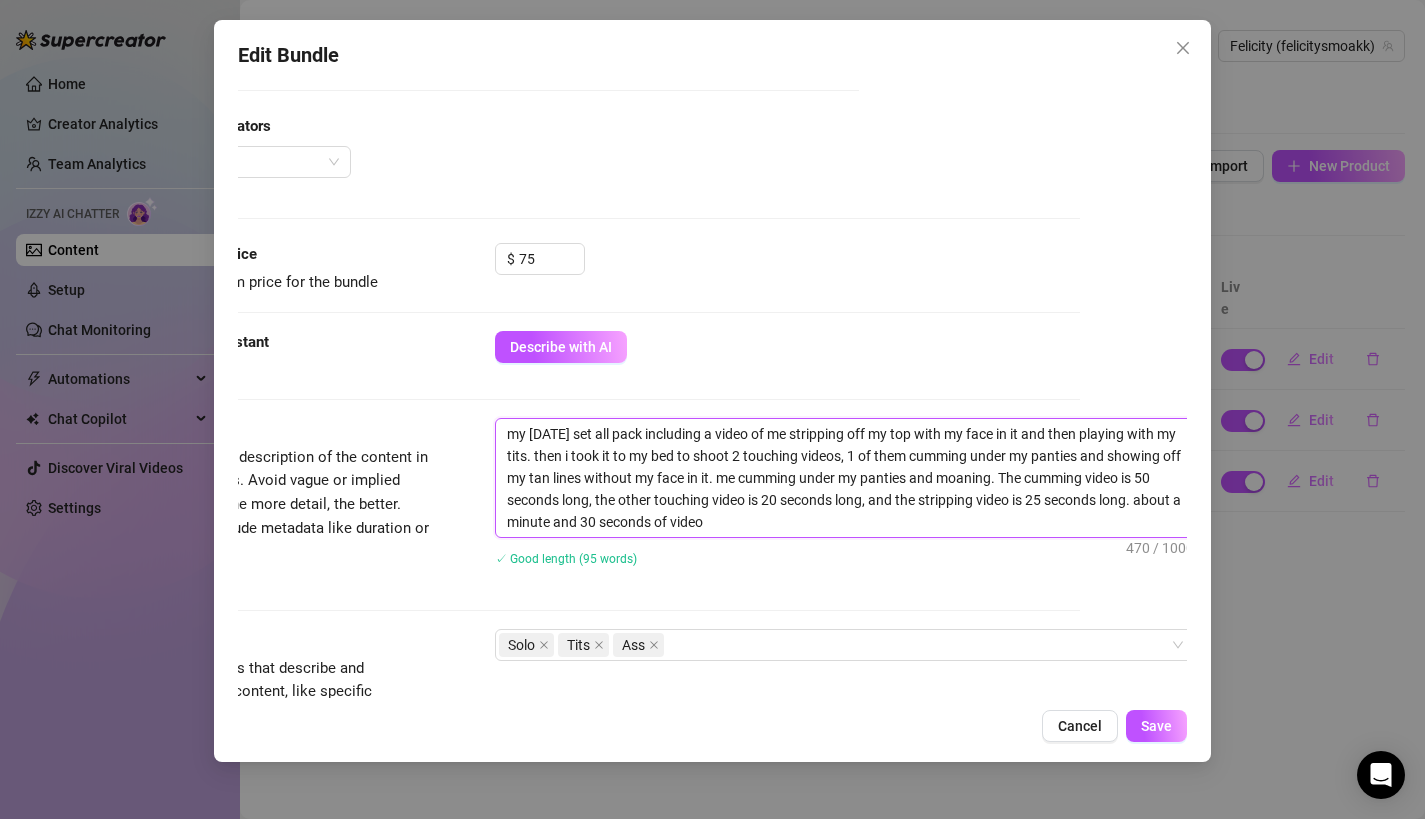 scroll, scrollTop: 722, scrollLeft: 114, axis: both 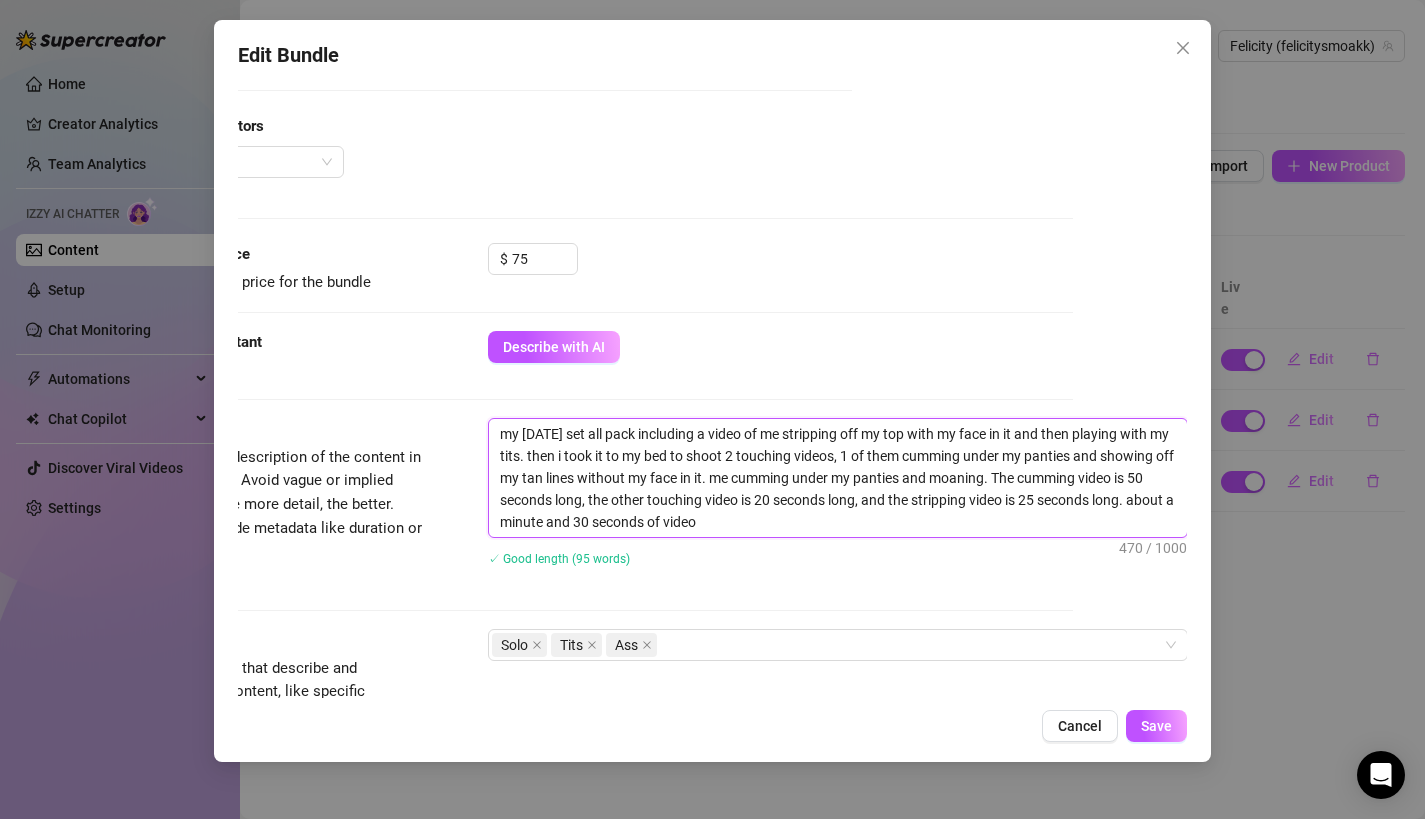 drag, startPoint x: 540, startPoint y: 461, endPoint x: 733, endPoint y: 435, distance: 194.74342 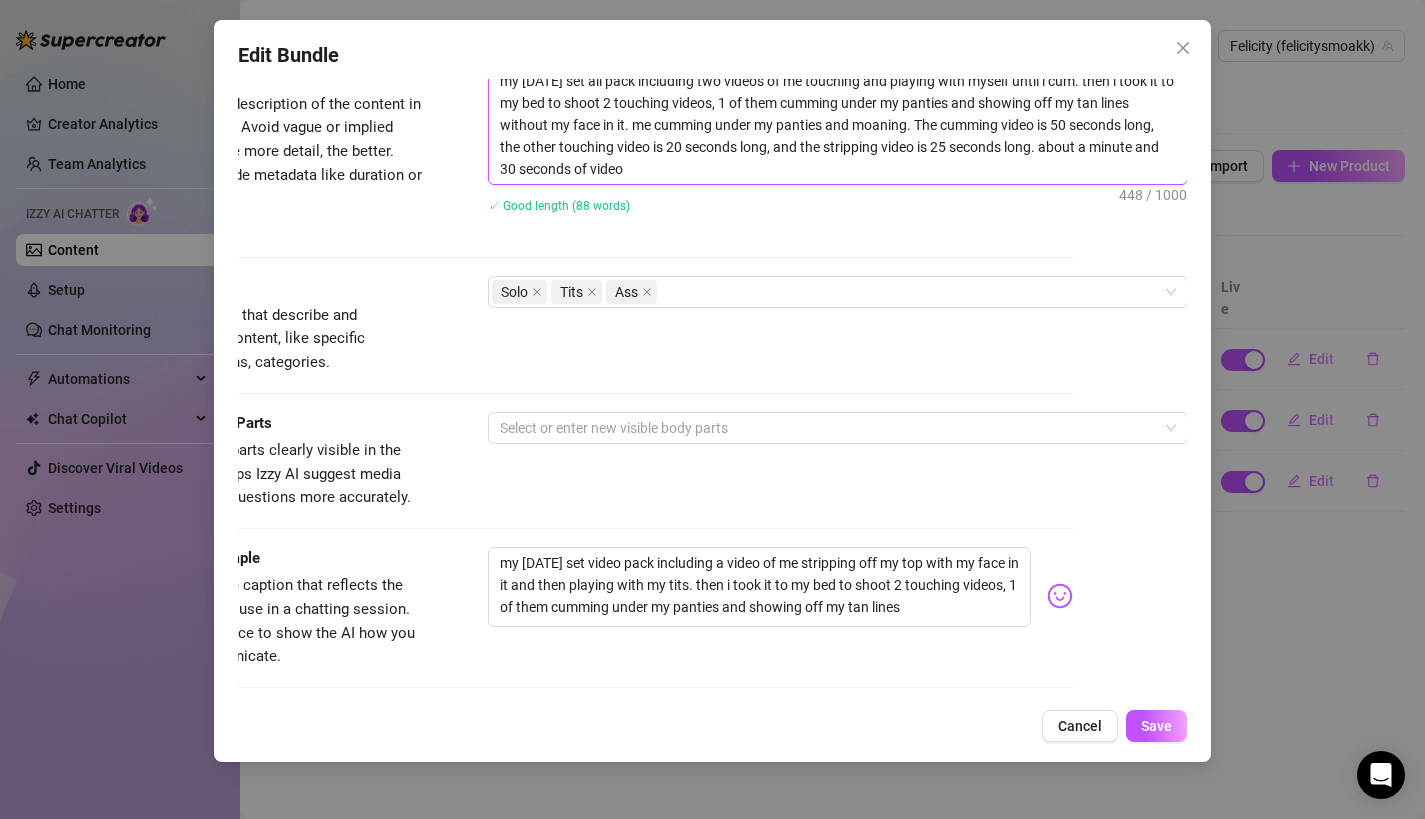scroll, scrollTop: 1093, scrollLeft: 114, axis: both 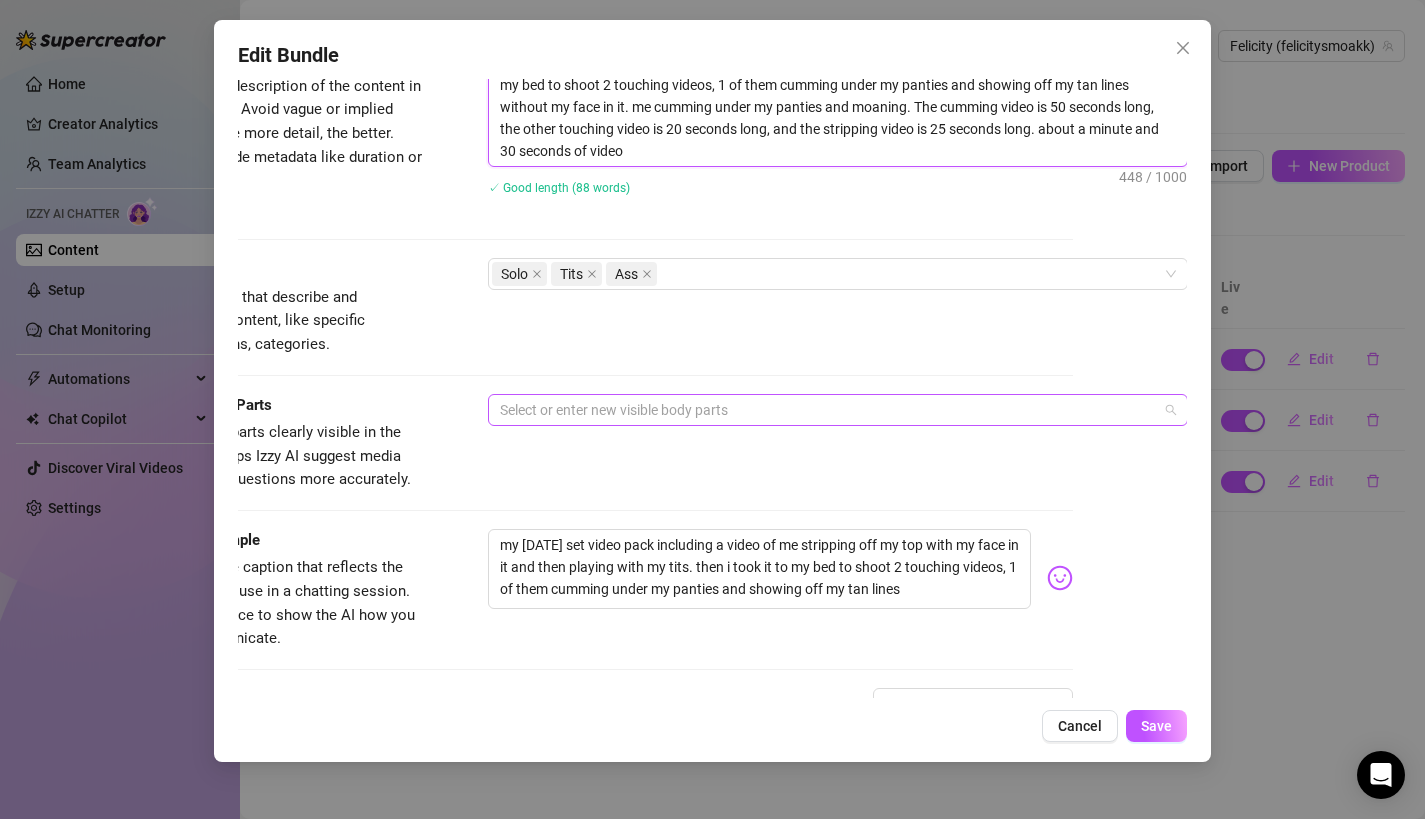 click at bounding box center (827, 410) 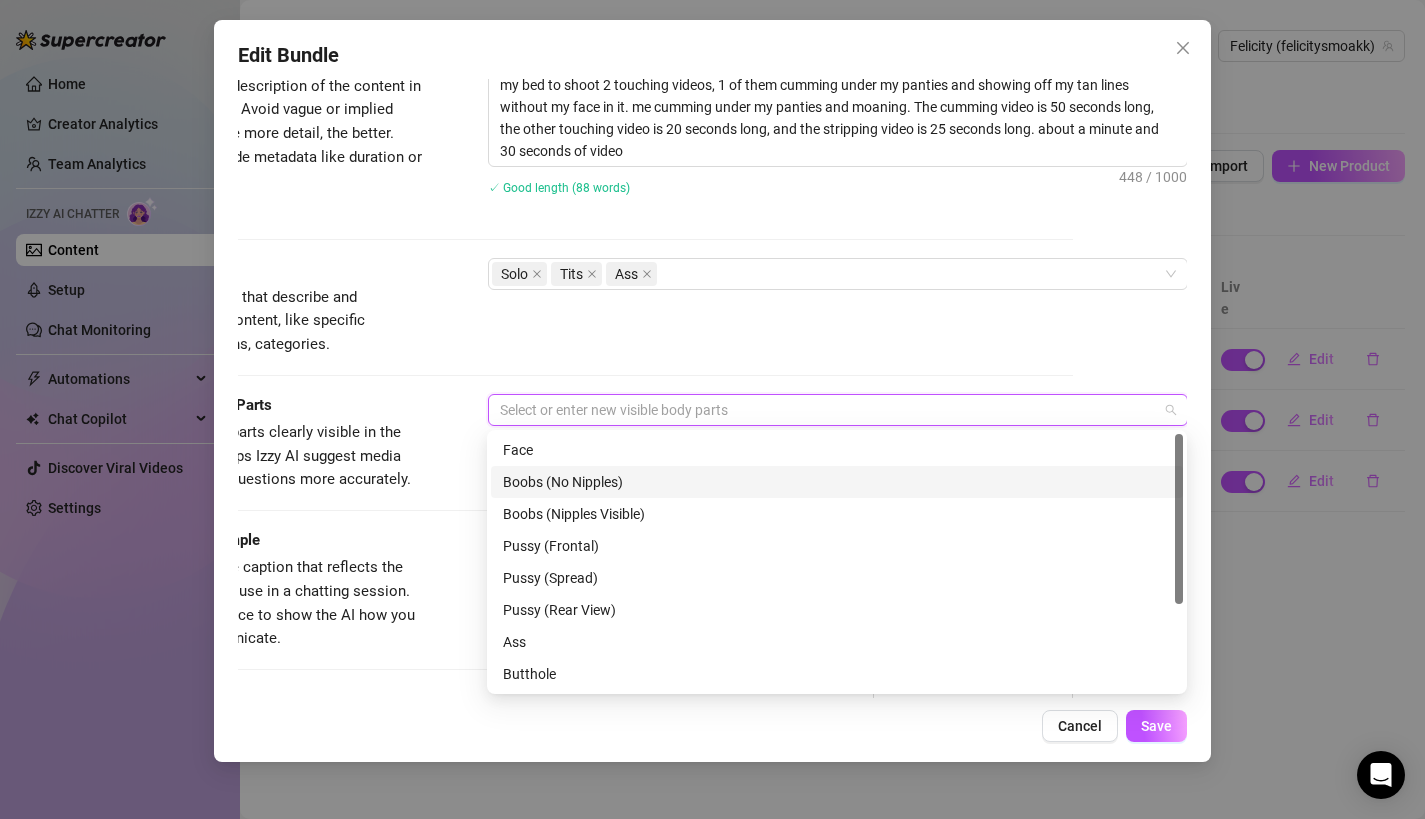 click on "Boobs (No Nipples)" at bounding box center (837, 482) 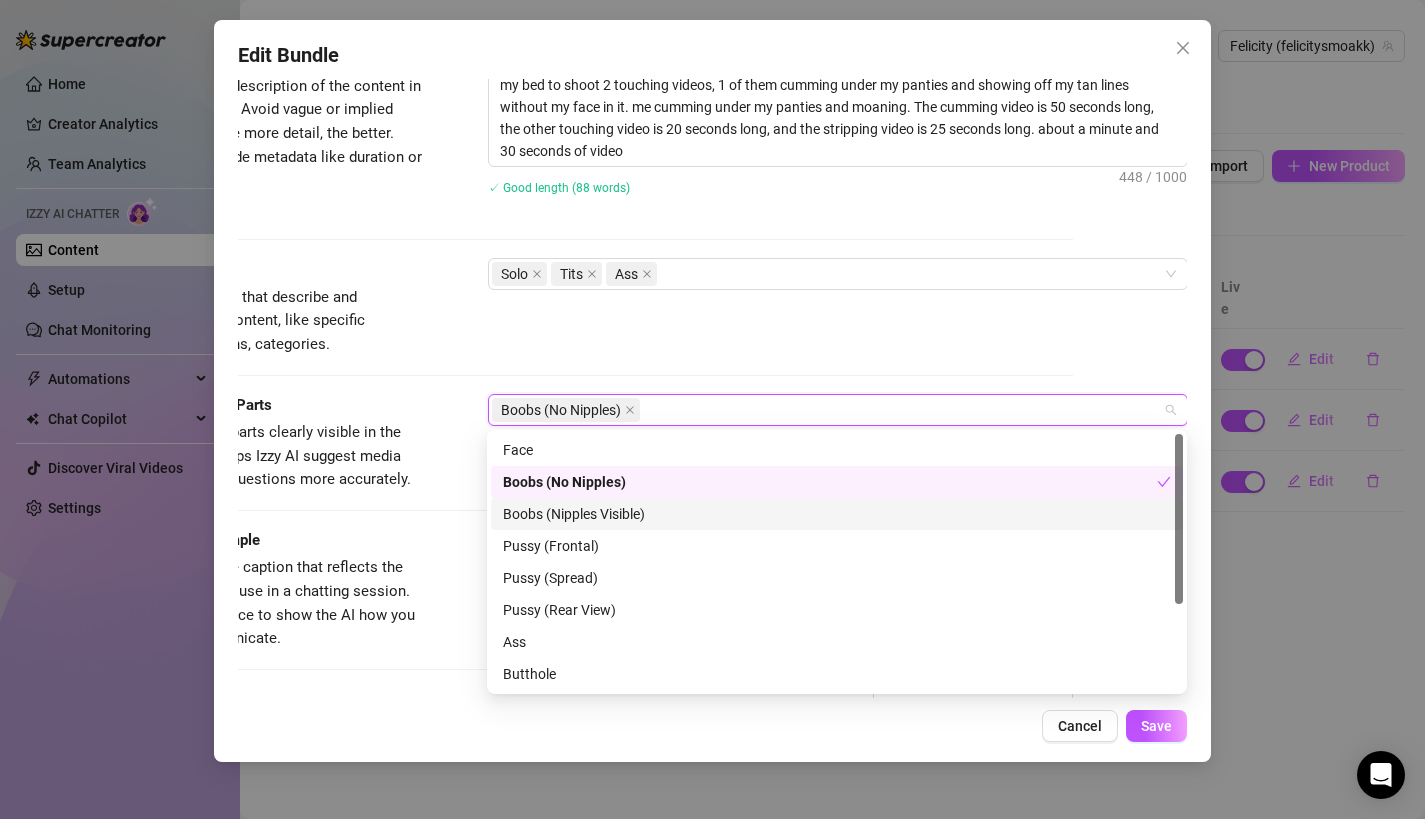 click on "Boobs (Nipples Visible)" at bounding box center [837, 514] 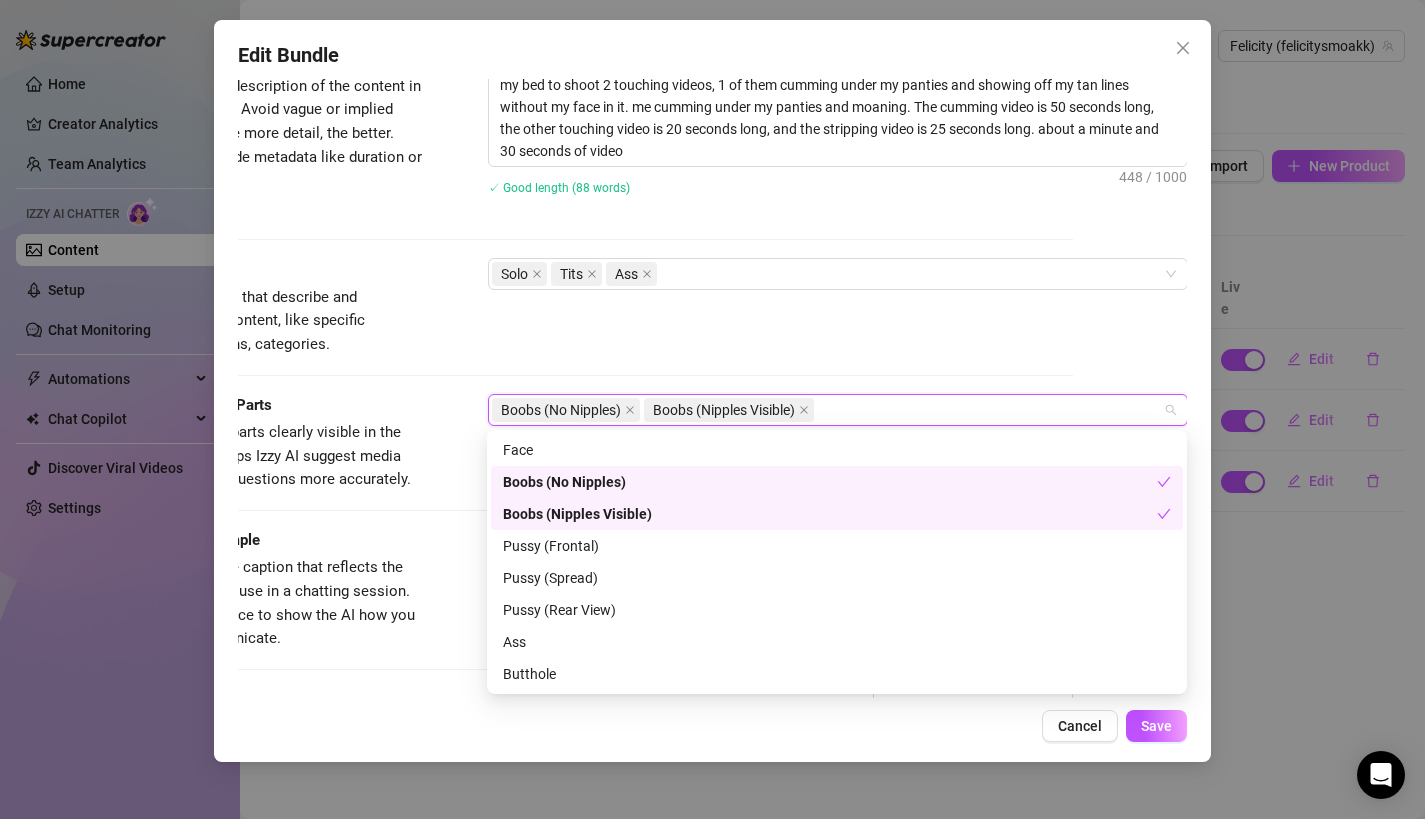 click on "Boobs (No Nipples)" at bounding box center (830, 482) 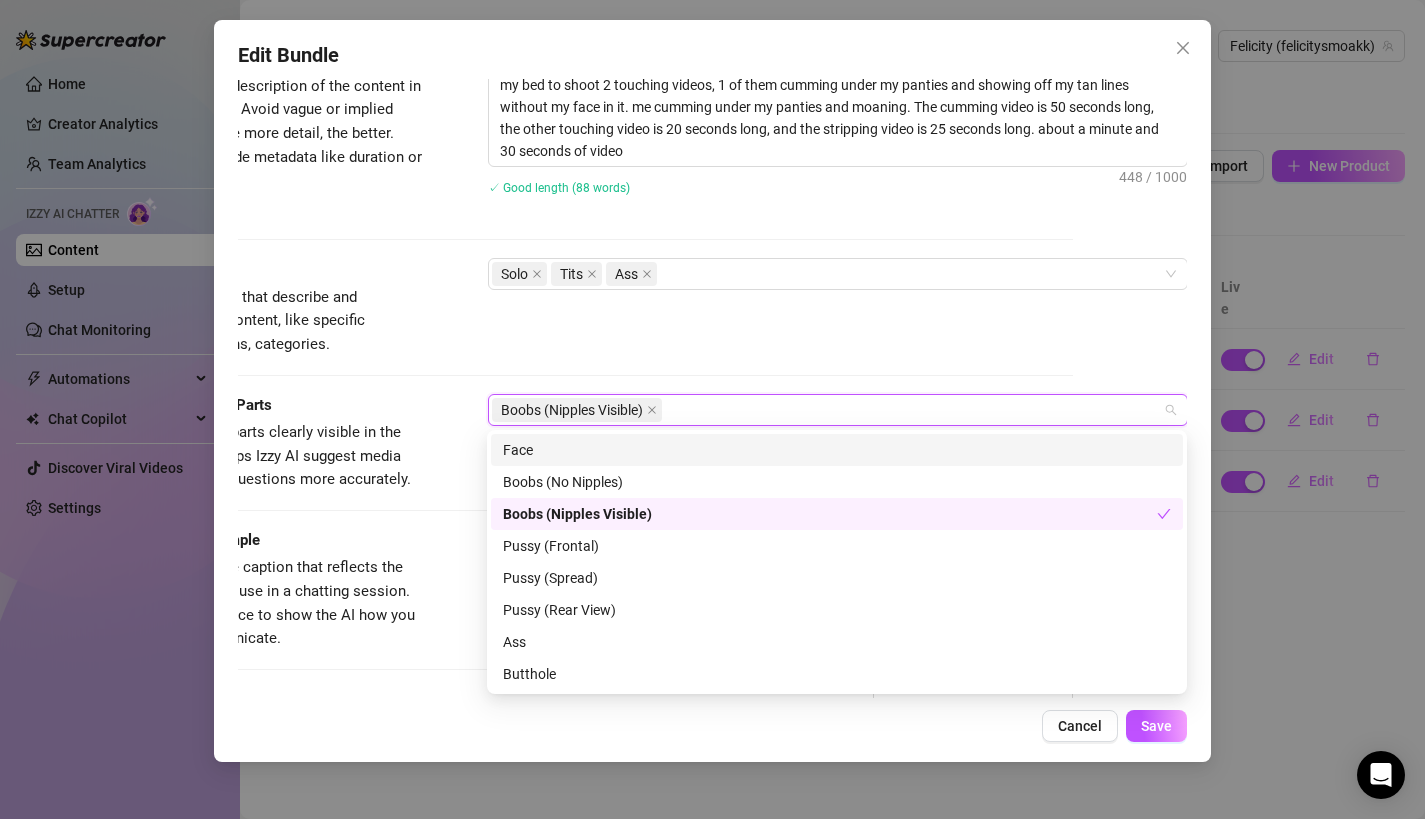 click on "Face" at bounding box center (837, 450) 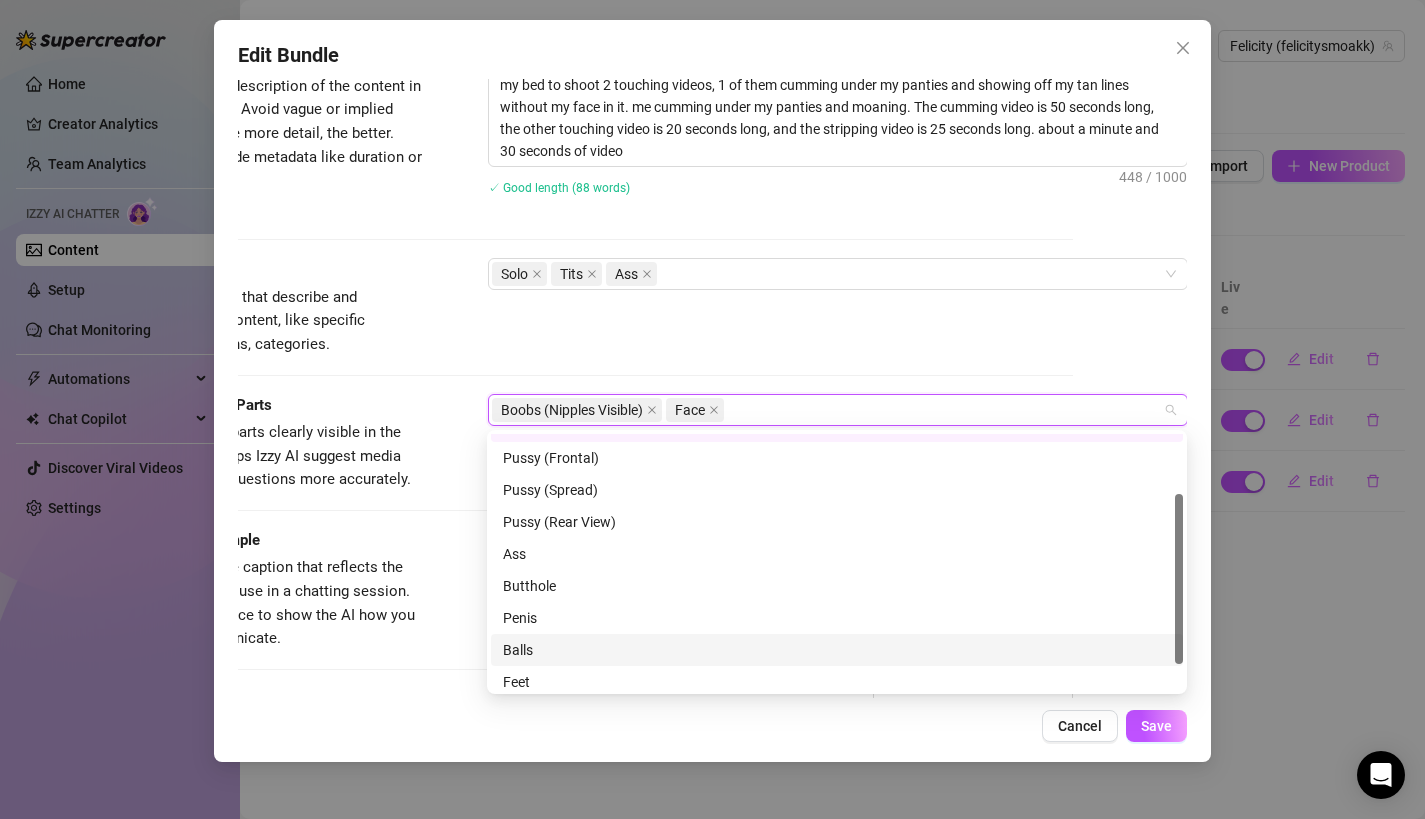 scroll, scrollTop: 128, scrollLeft: 0, axis: vertical 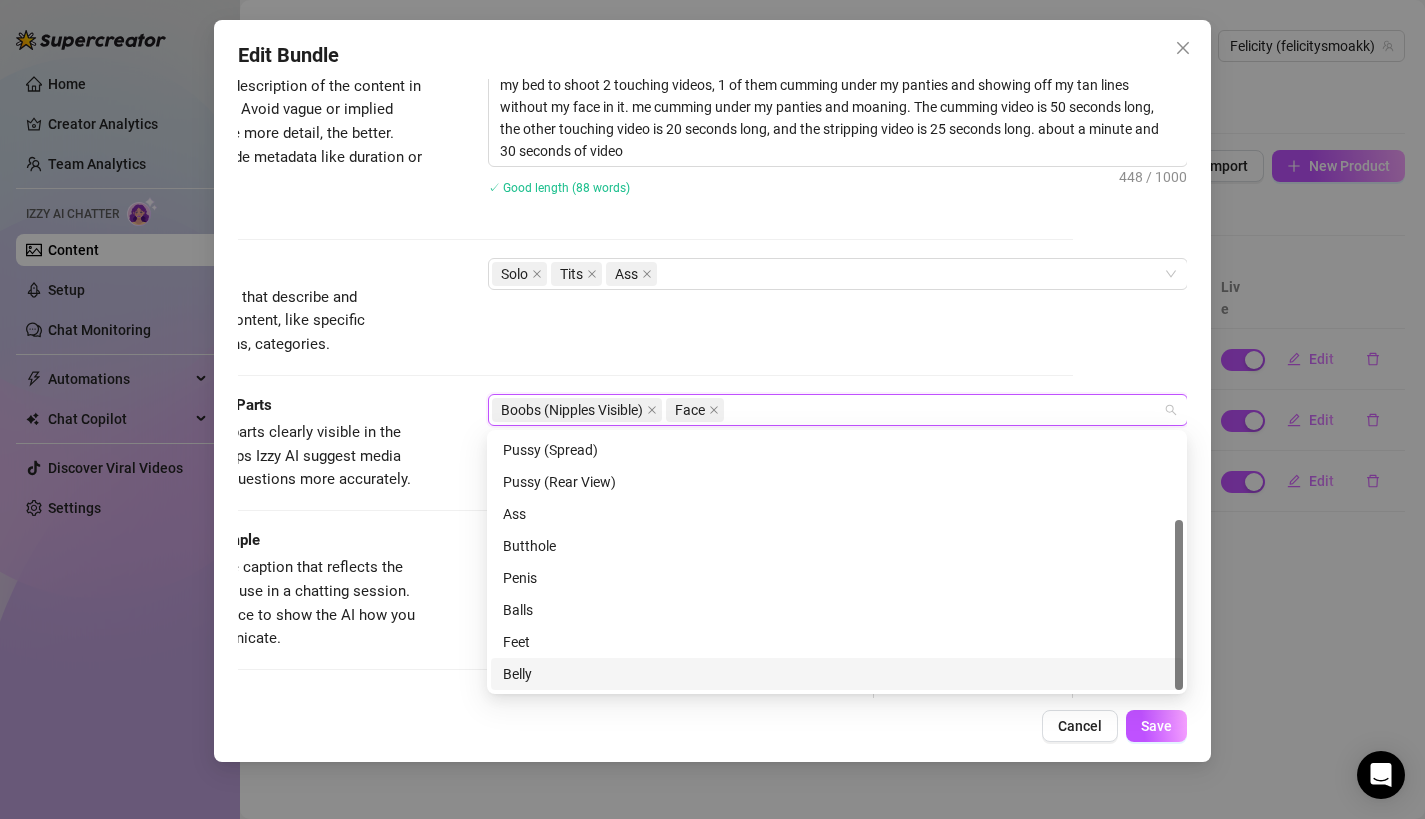 click on "Belly" at bounding box center (837, 674) 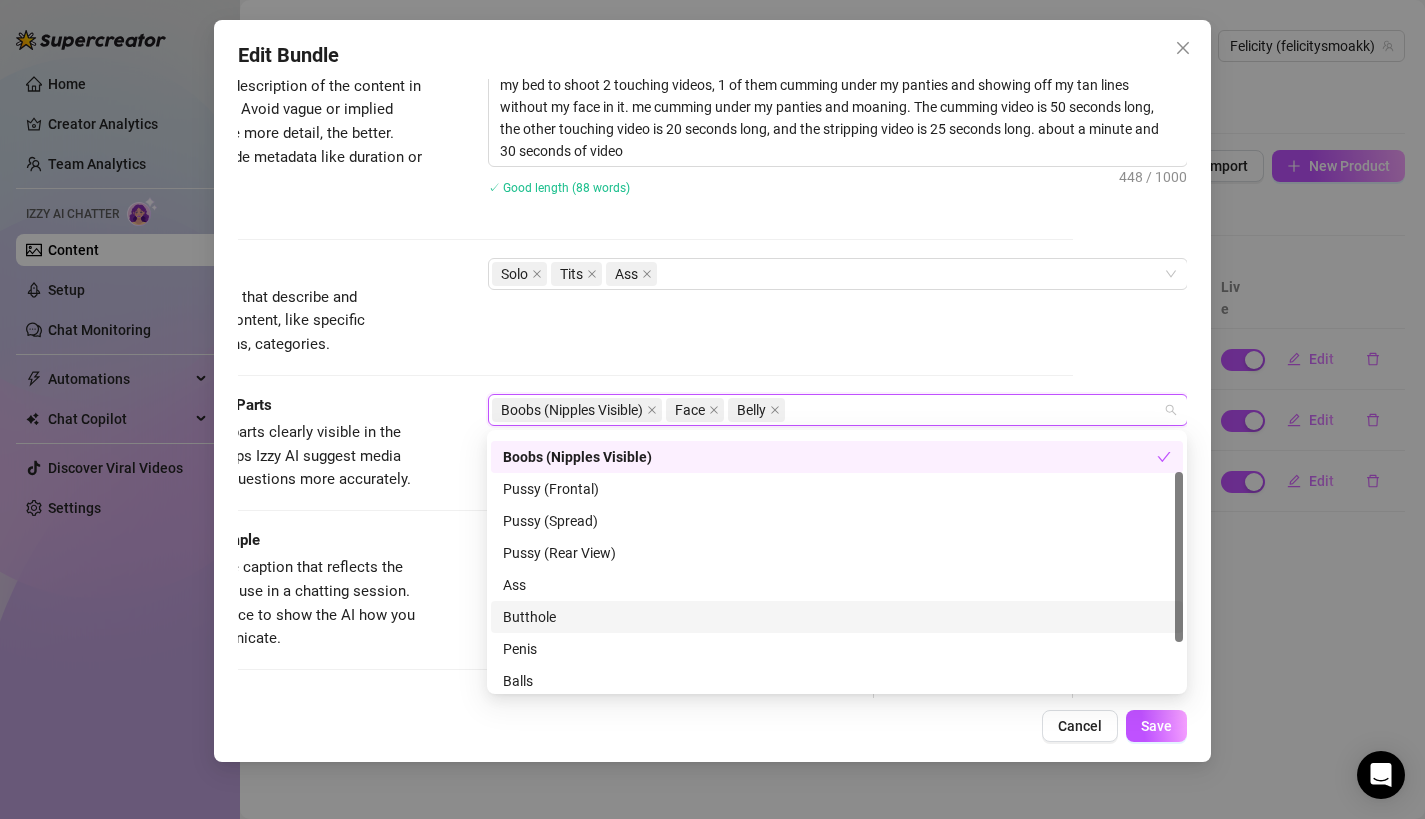 scroll, scrollTop: 0, scrollLeft: 0, axis: both 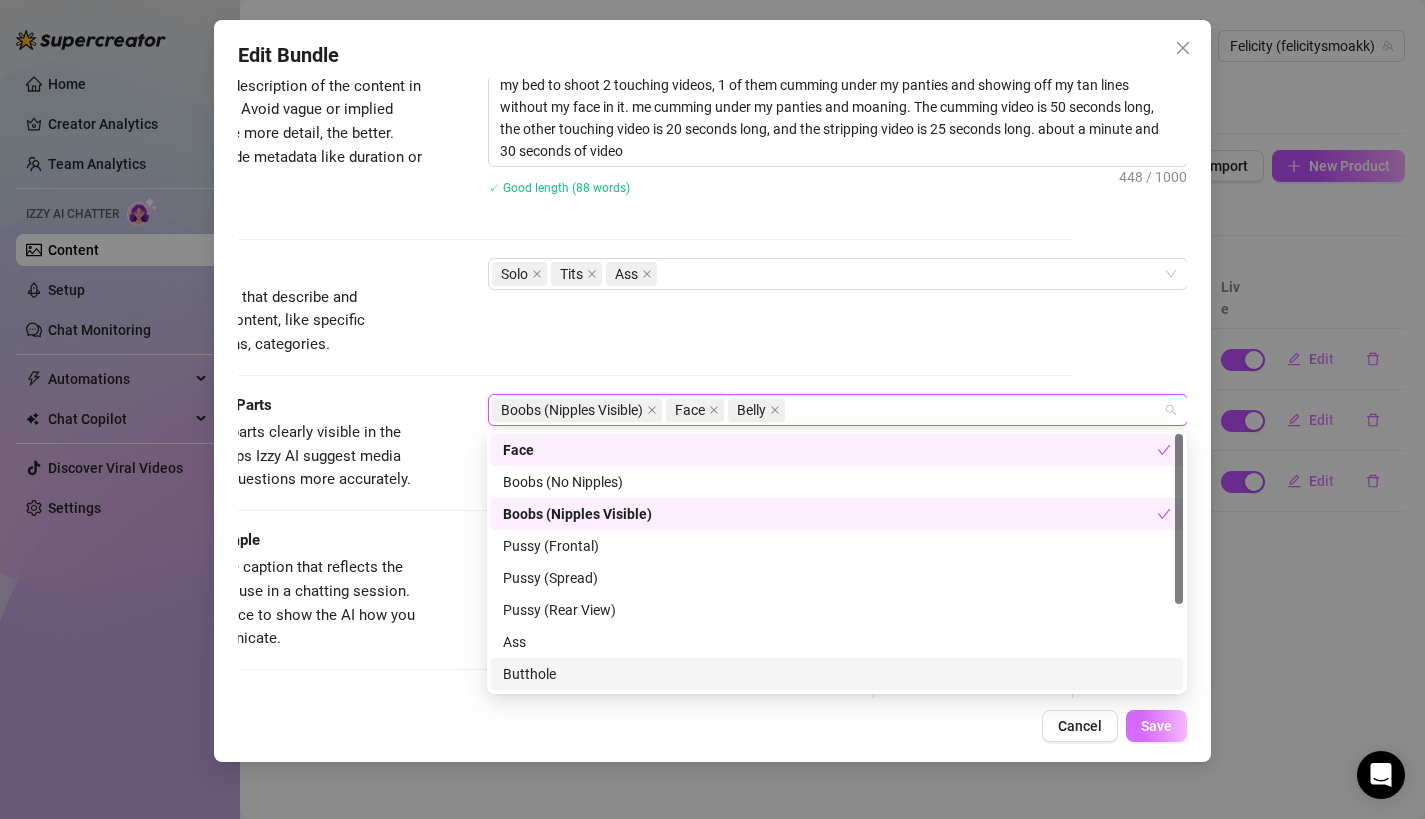 click on "Save" at bounding box center (1156, 726) 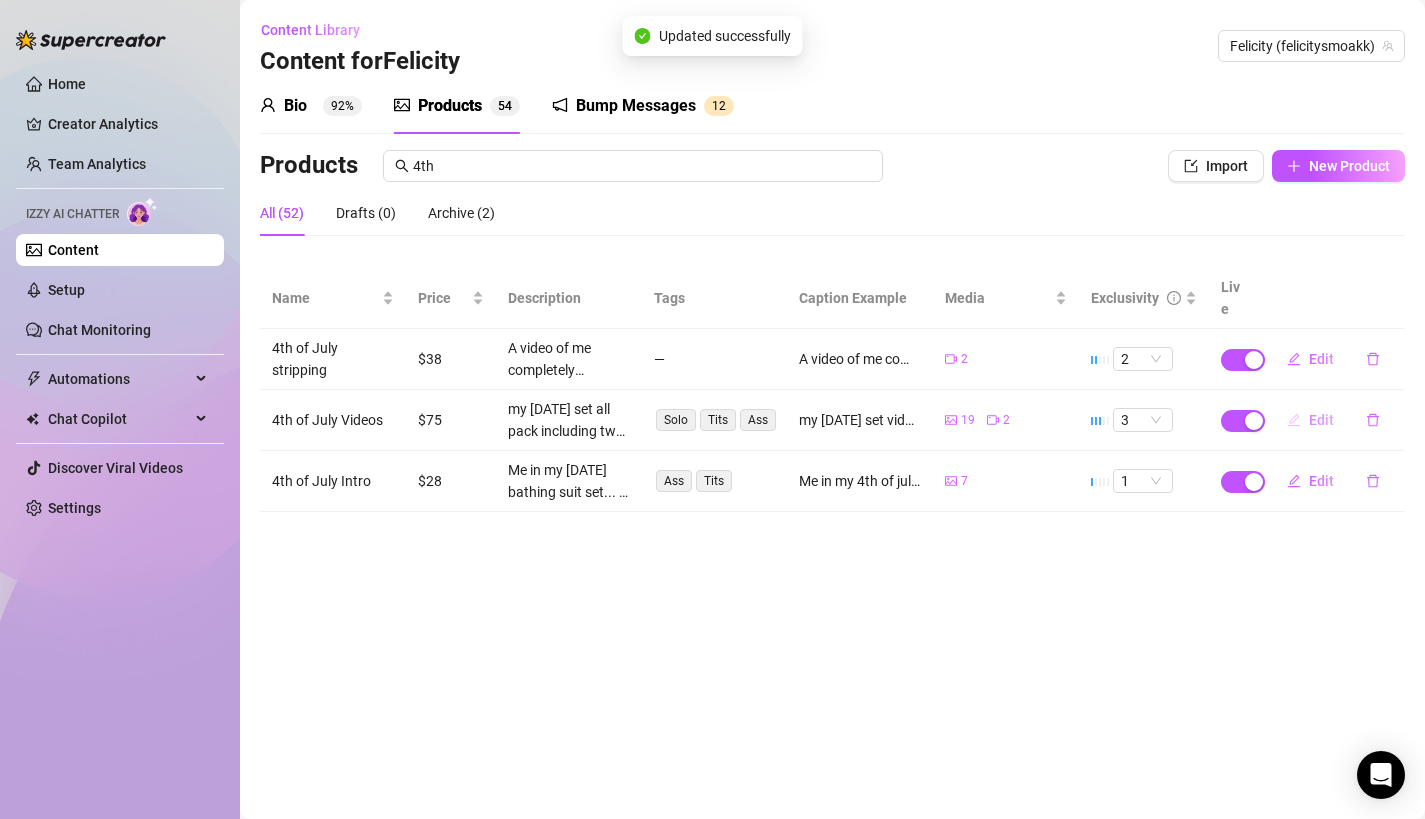 click on "Edit" at bounding box center [1310, 420] 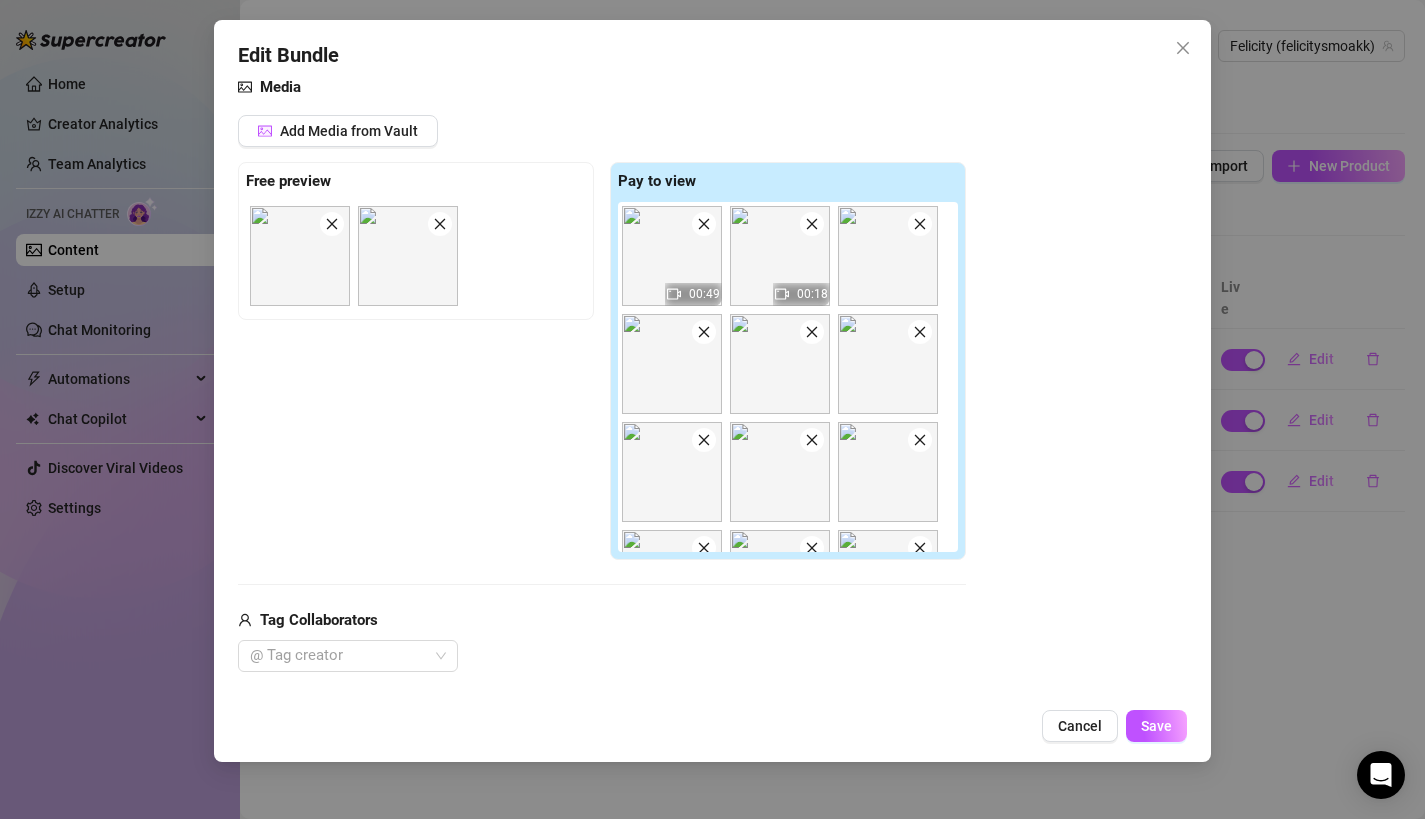 scroll, scrollTop: 369, scrollLeft: 0, axis: vertical 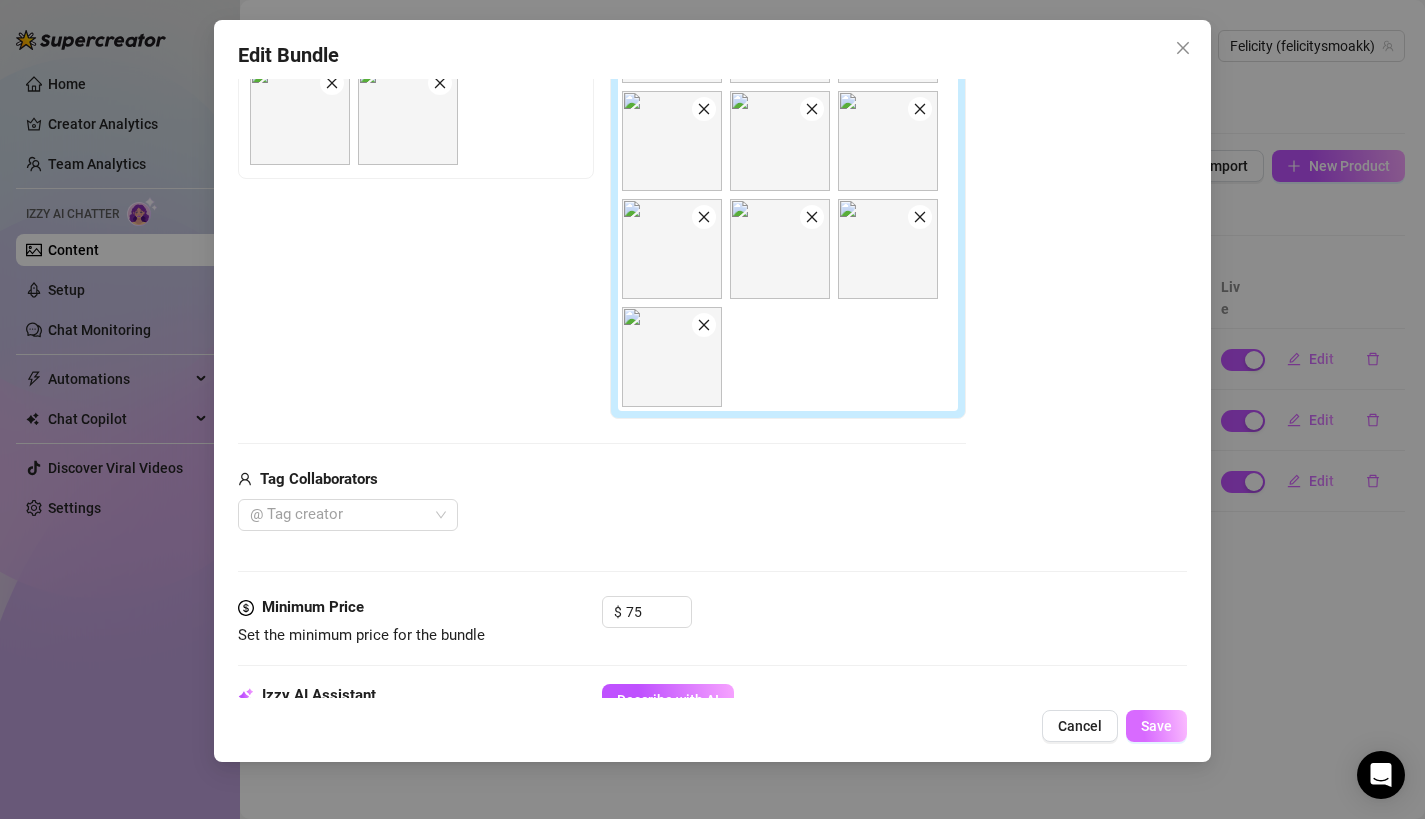 click on "Save" at bounding box center [1156, 726] 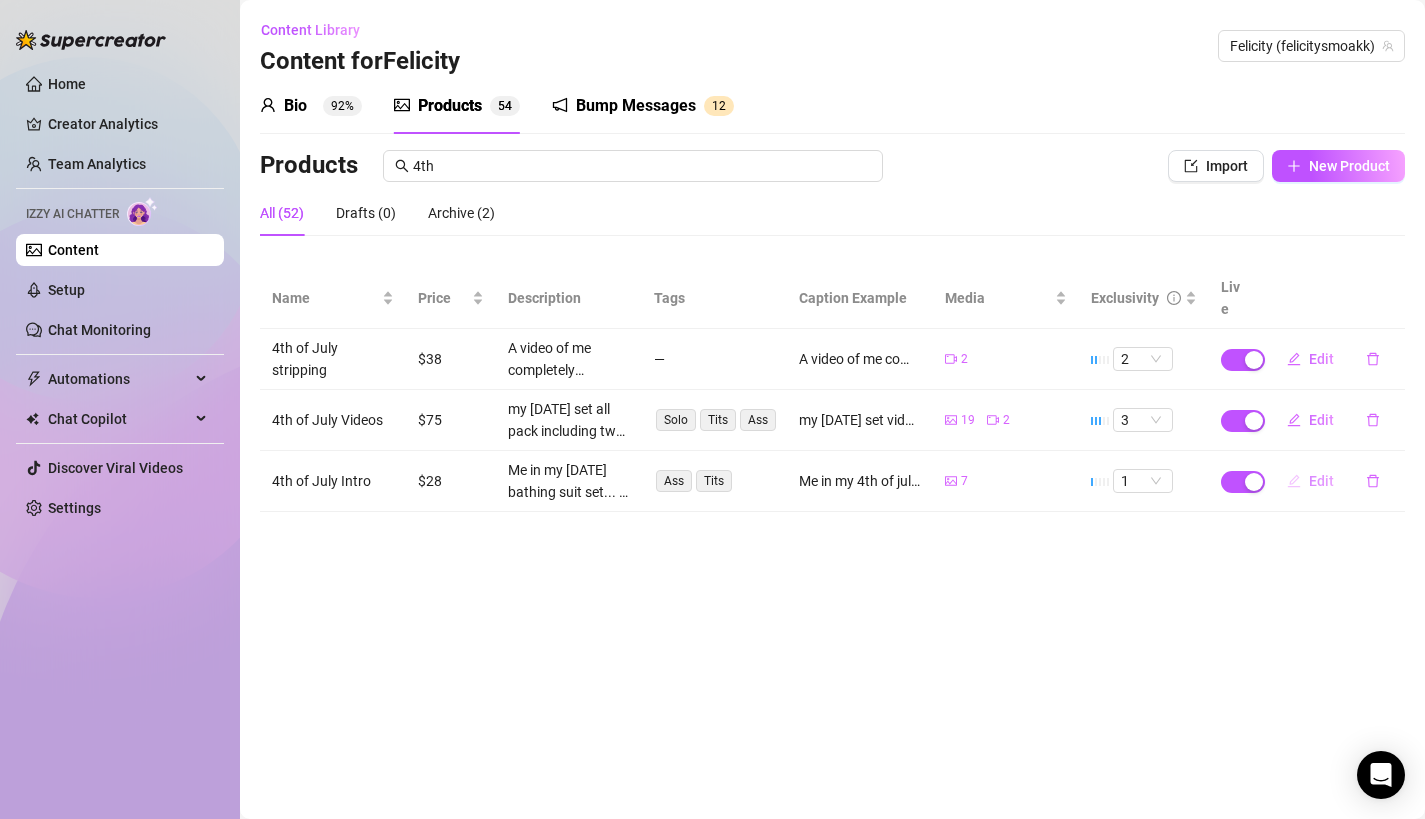click on "Edit" at bounding box center (1310, 481) 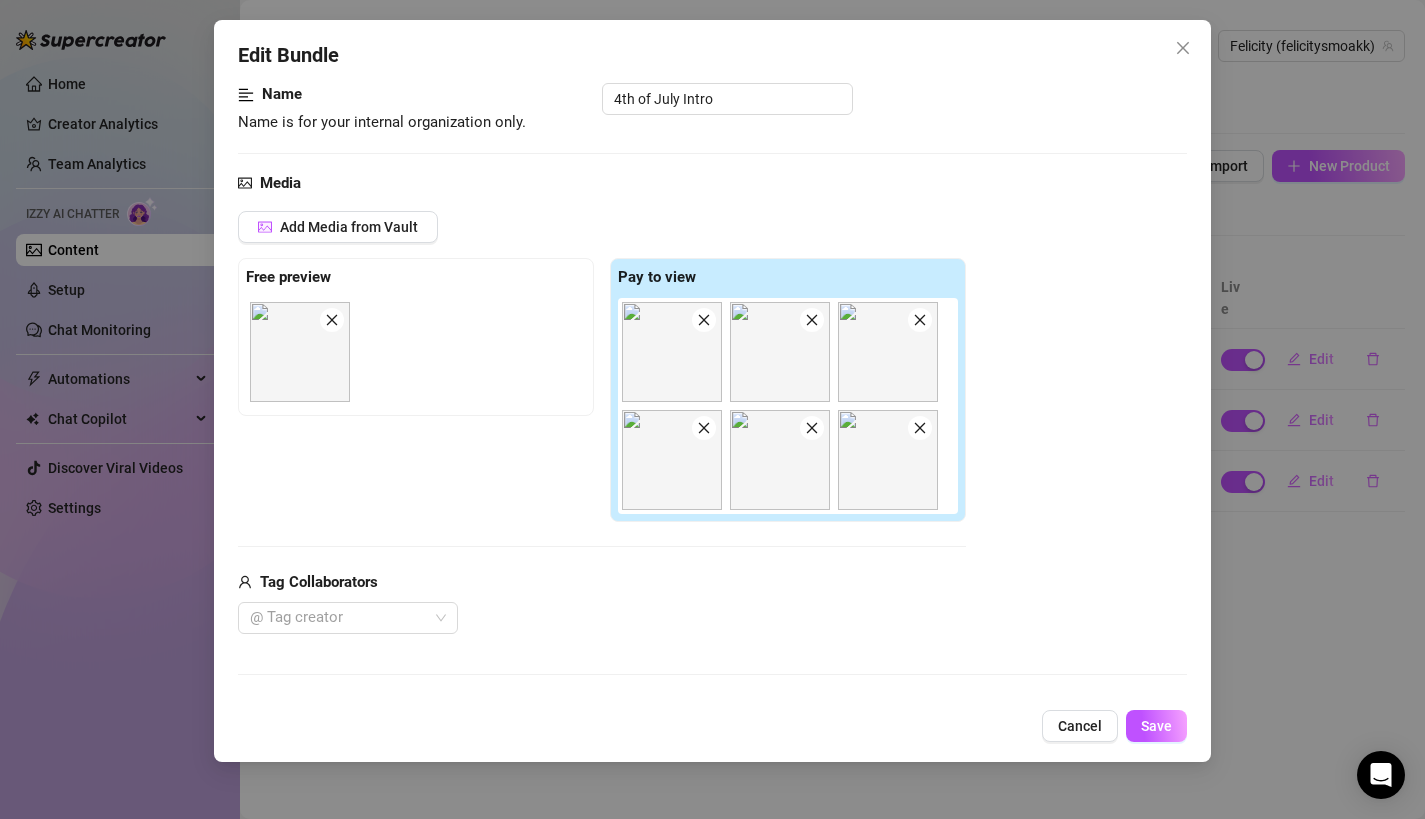 scroll, scrollTop: 0, scrollLeft: 0, axis: both 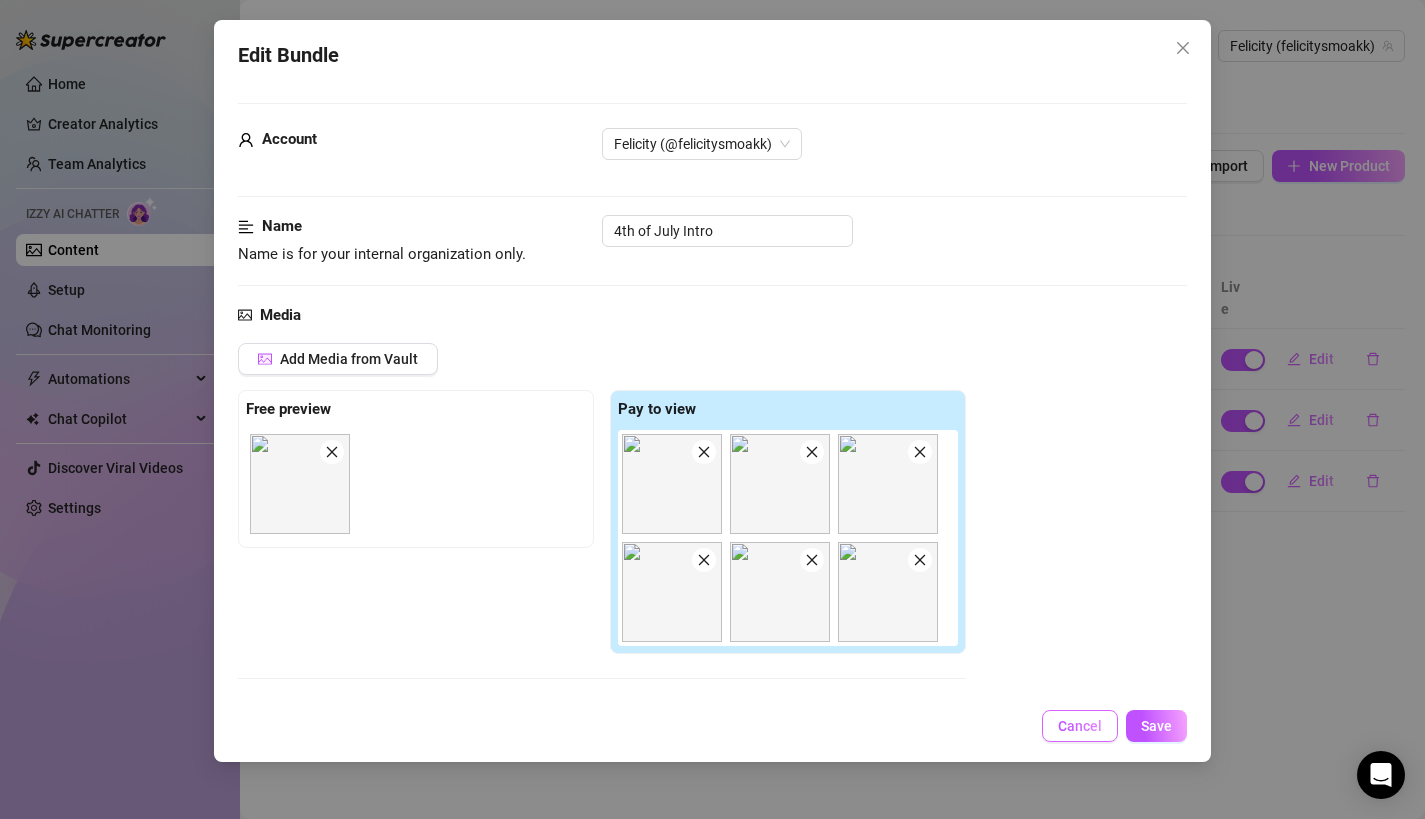 click on "Cancel" at bounding box center (1080, 726) 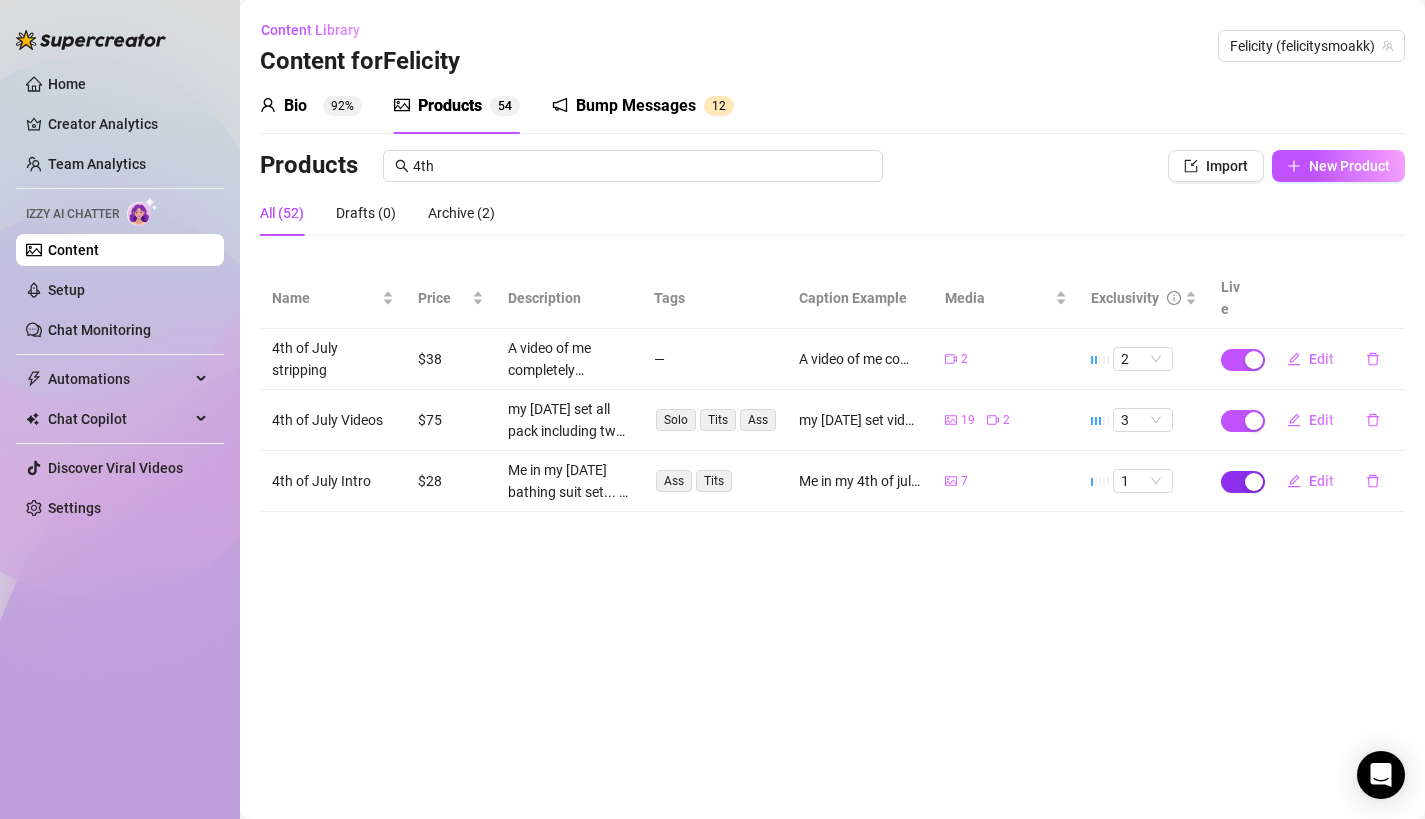 click at bounding box center [1243, 482] 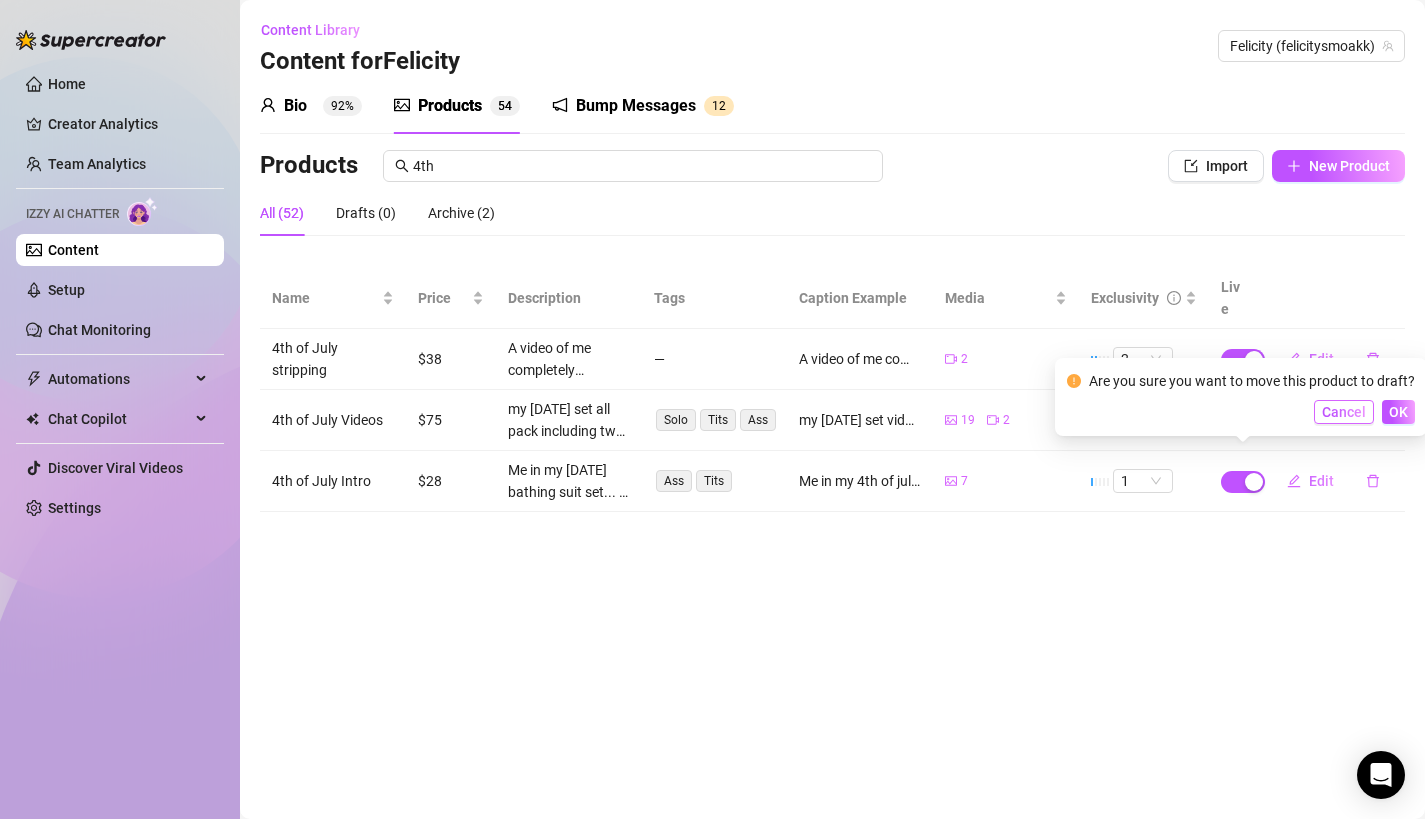 click on "Cancel" at bounding box center (1344, 412) 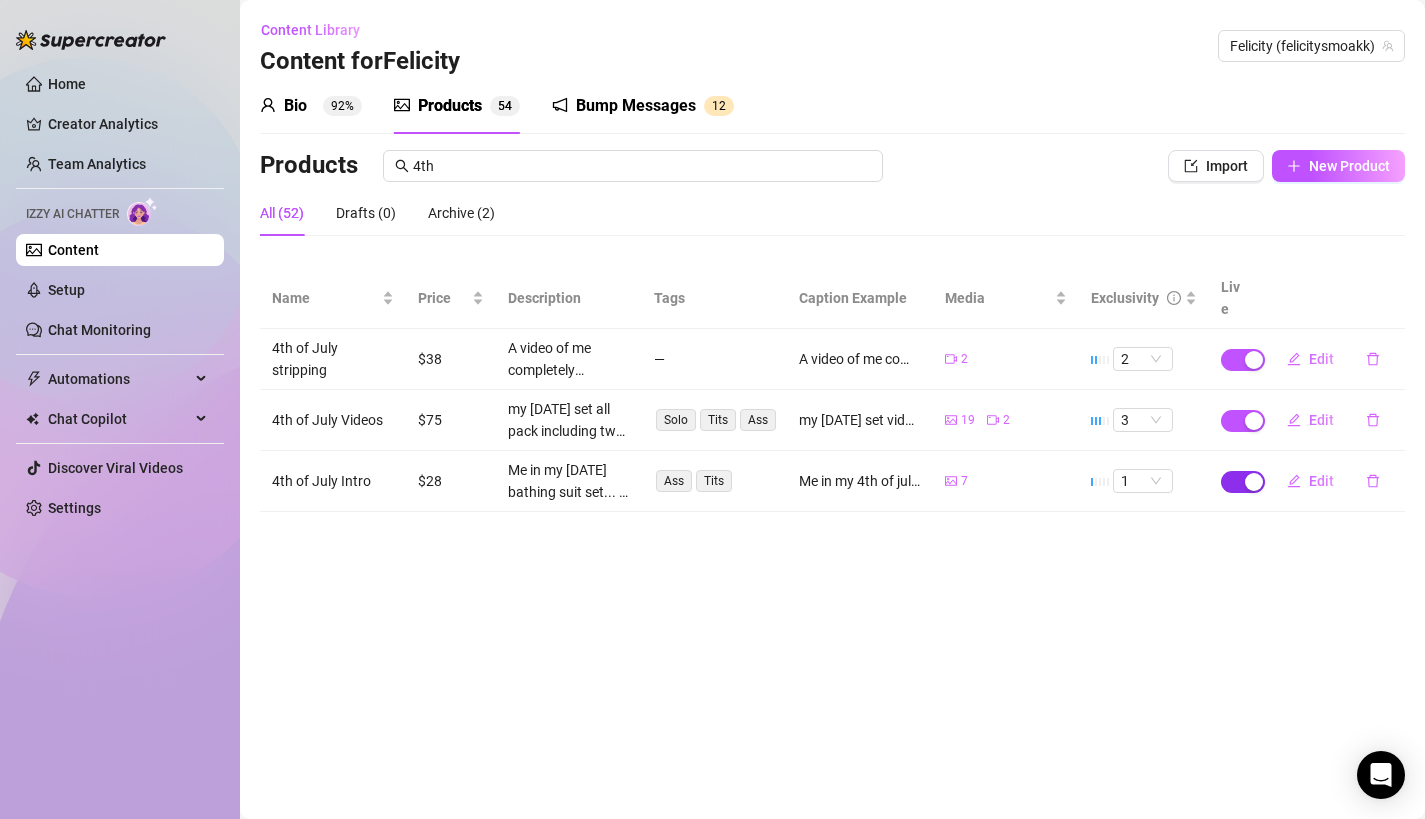 click at bounding box center [1254, 482] 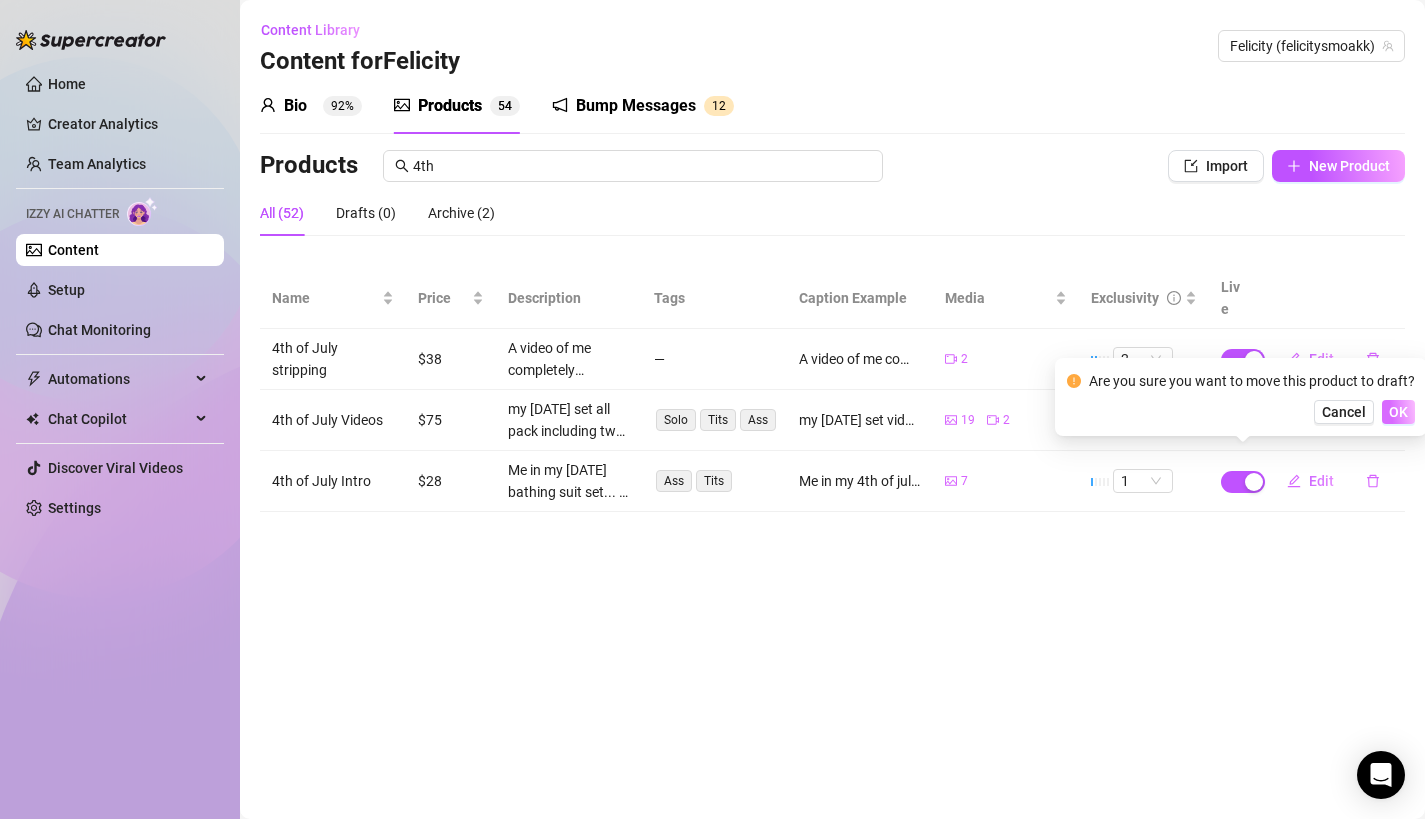 click on "OK" at bounding box center (1398, 412) 